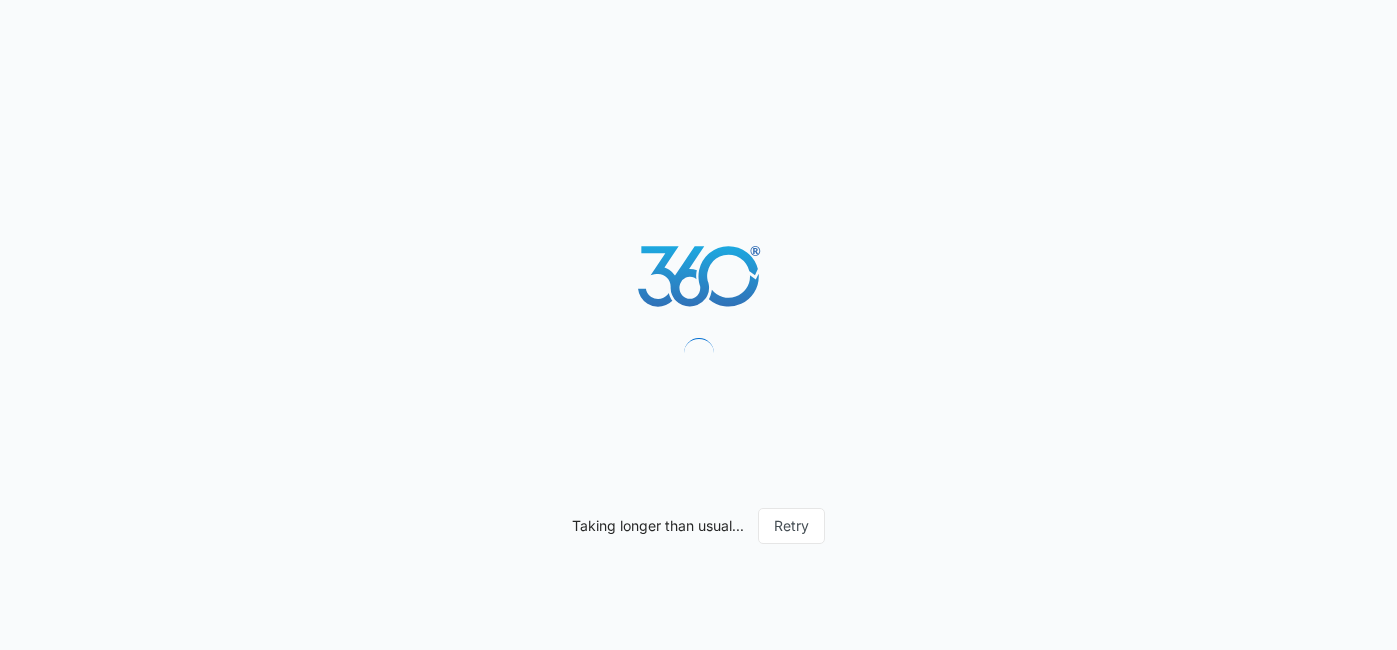 scroll, scrollTop: 0, scrollLeft: 0, axis: both 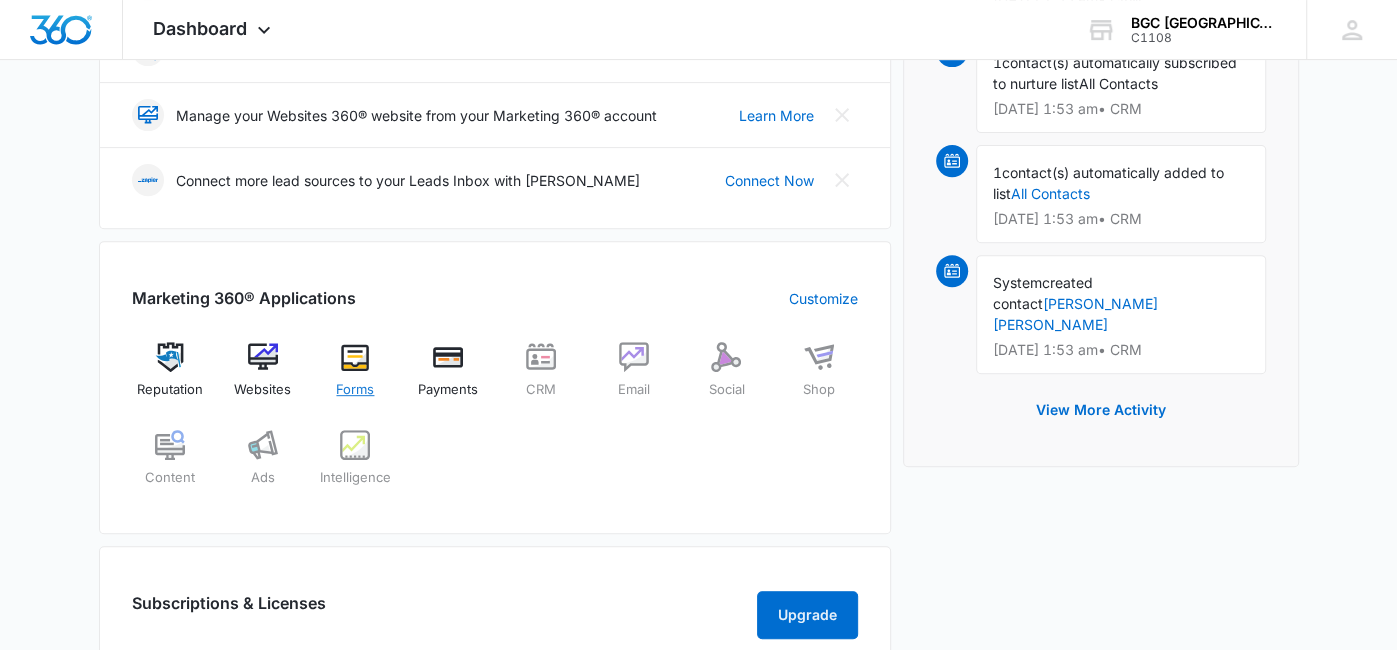 click at bounding box center (355, 357) 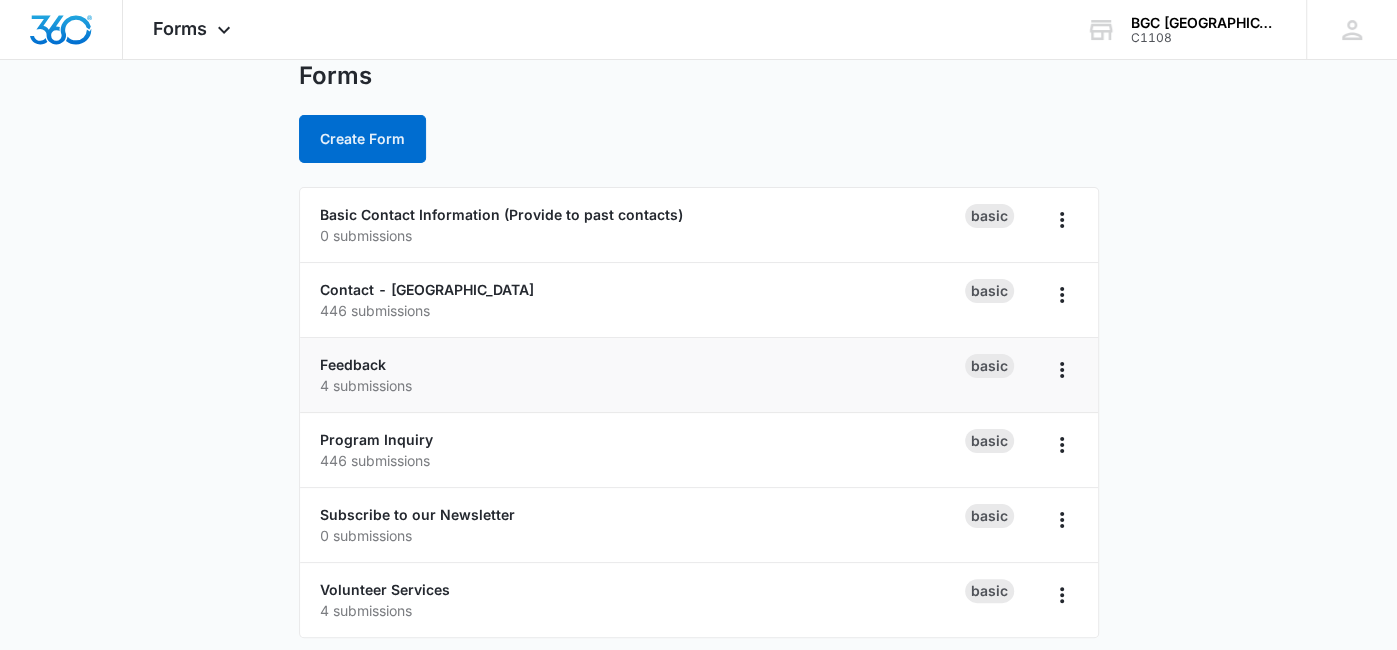 scroll, scrollTop: 72, scrollLeft: 0, axis: vertical 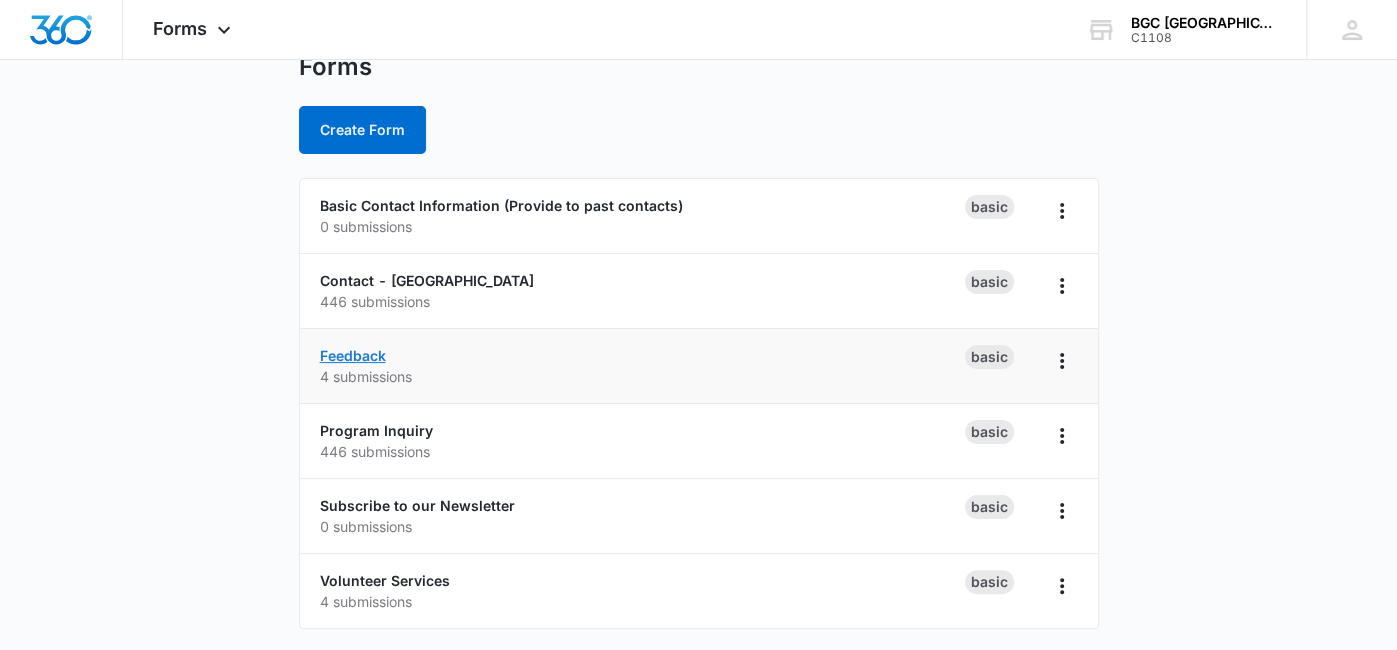 click on "Feedback" at bounding box center (353, 355) 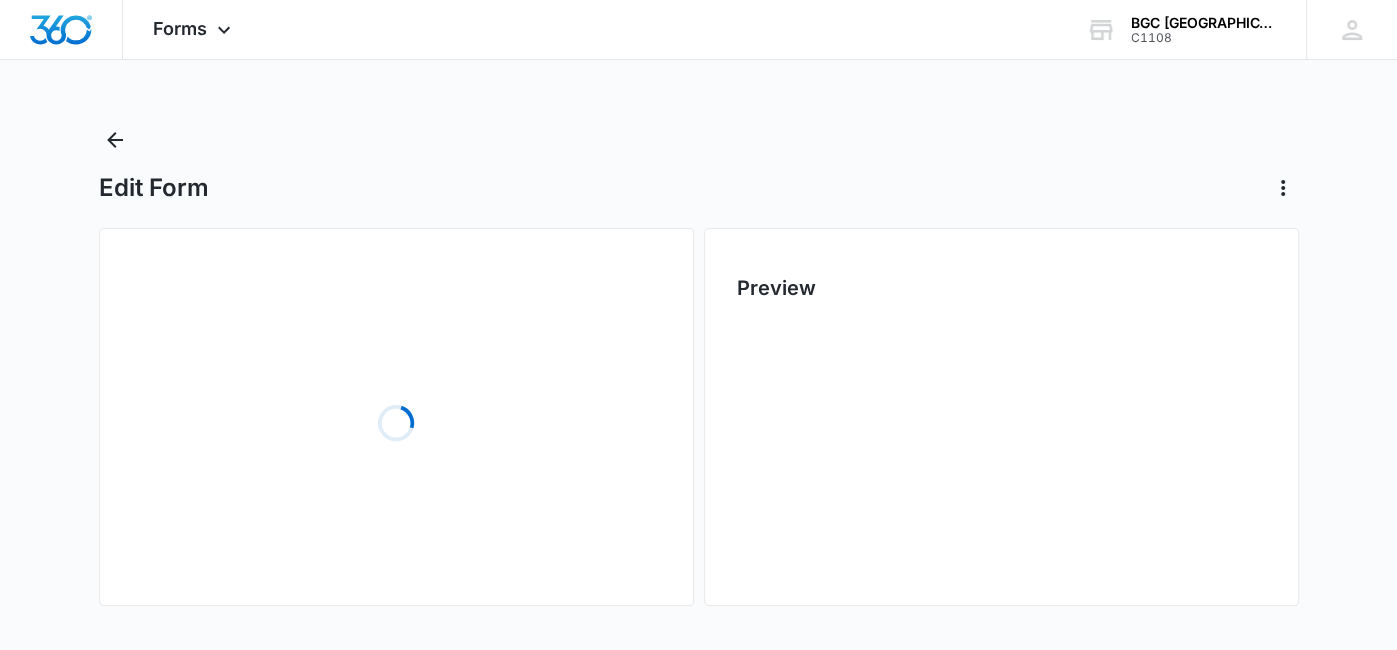 scroll, scrollTop: 0, scrollLeft: 0, axis: both 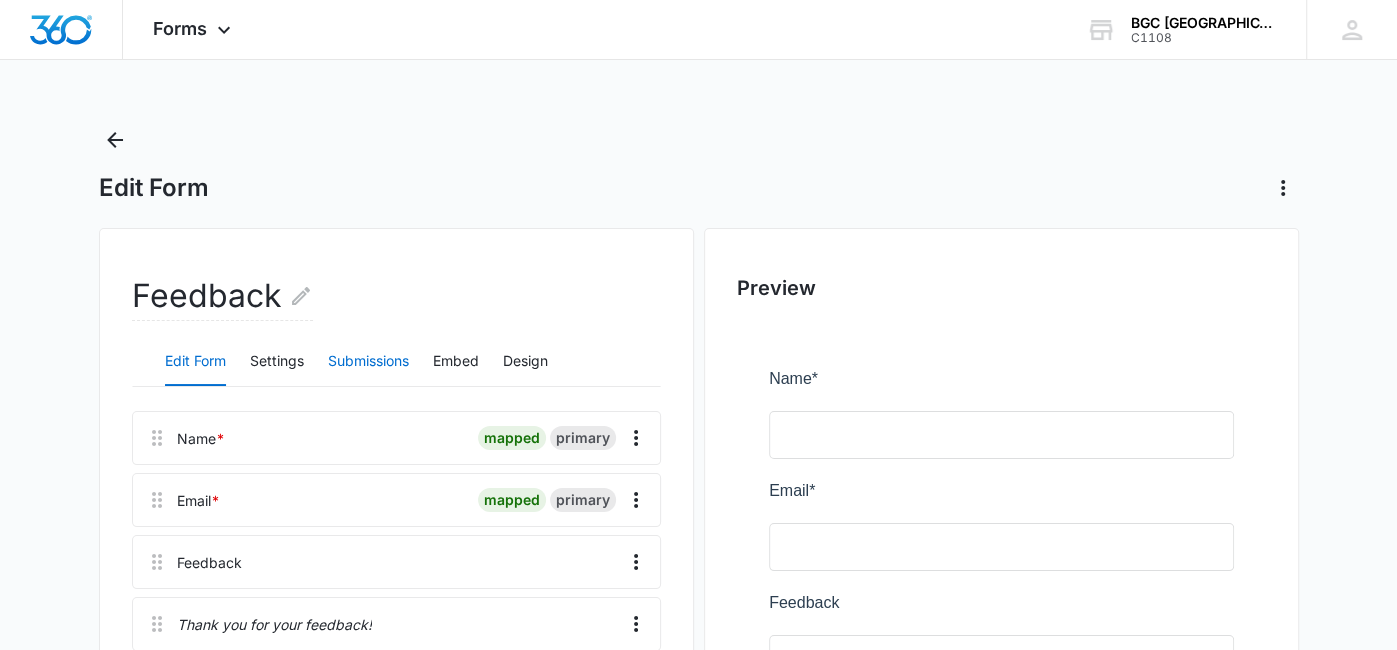 click on "Submissions" at bounding box center (368, 362) 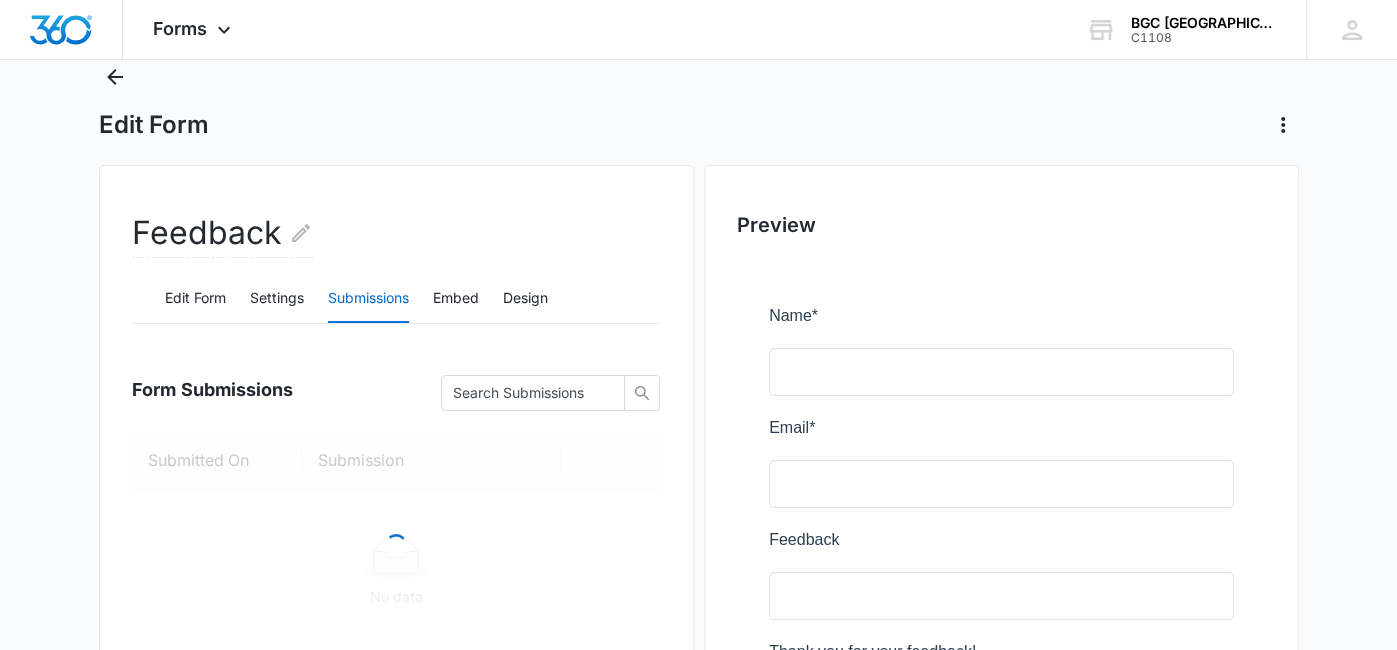 scroll, scrollTop: 77, scrollLeft: 0, axis: vertical 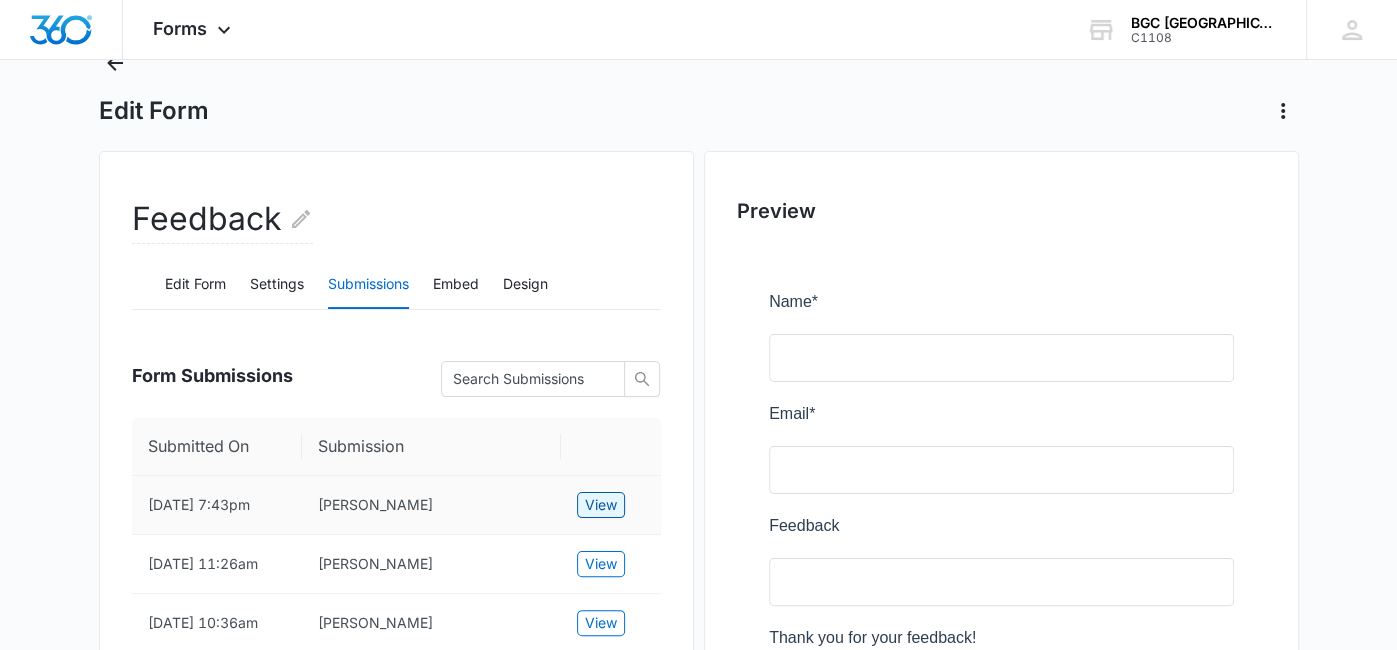 click on "View" at bounding box center [601, 505] 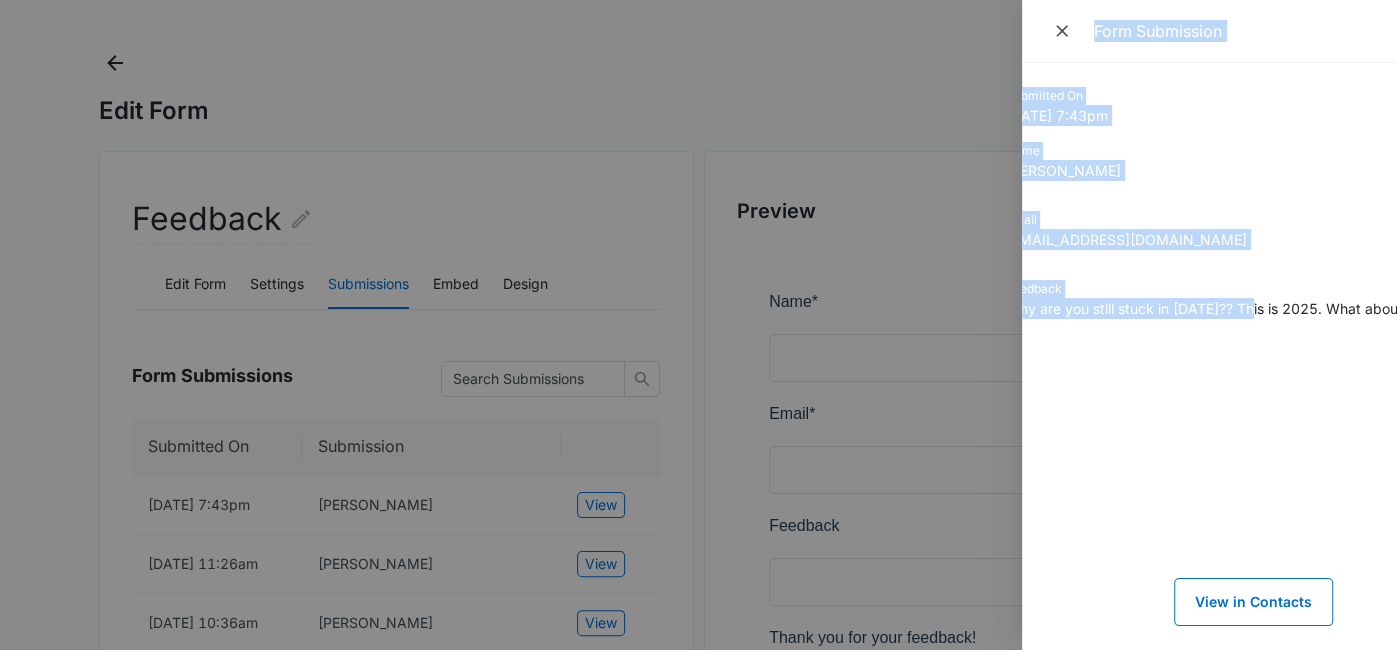 scroll, scrollTop: 0, scrollLeft: 0, axis: both 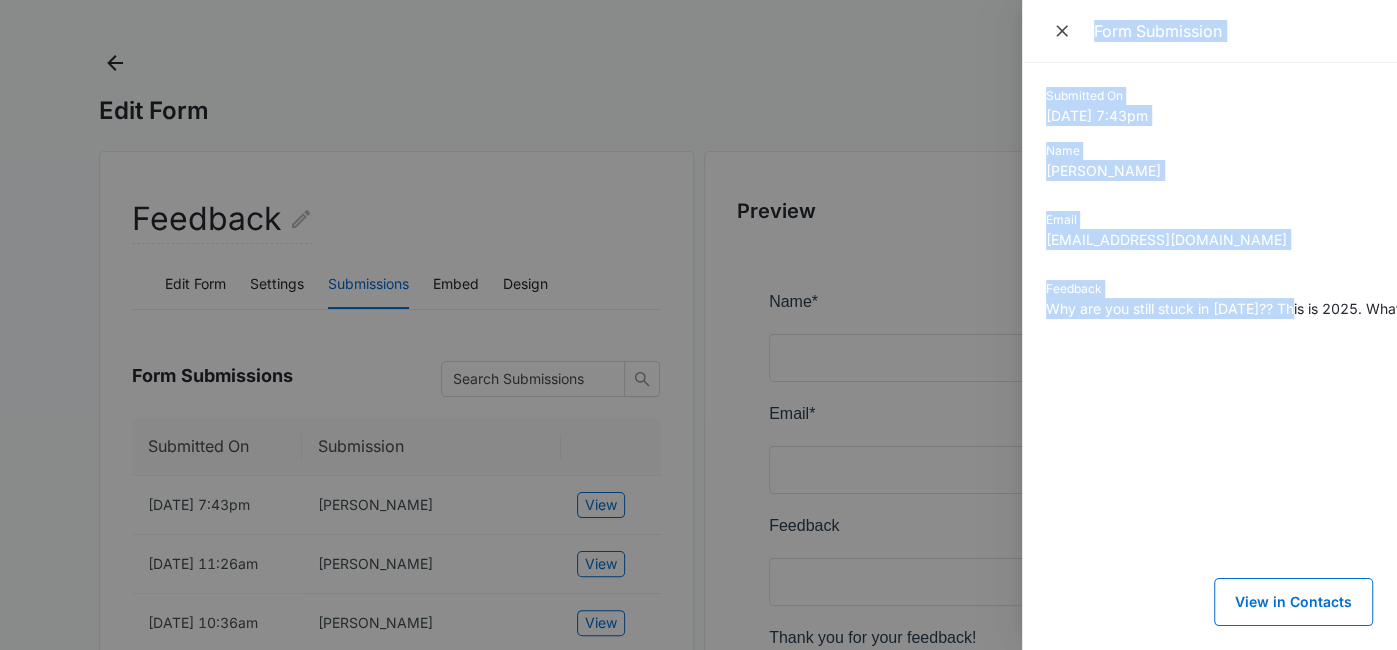 drag, startPoint x: 1295, startPoint y: 310, endPoint x: 1144, endPoint y: 189, distance: 193.49936 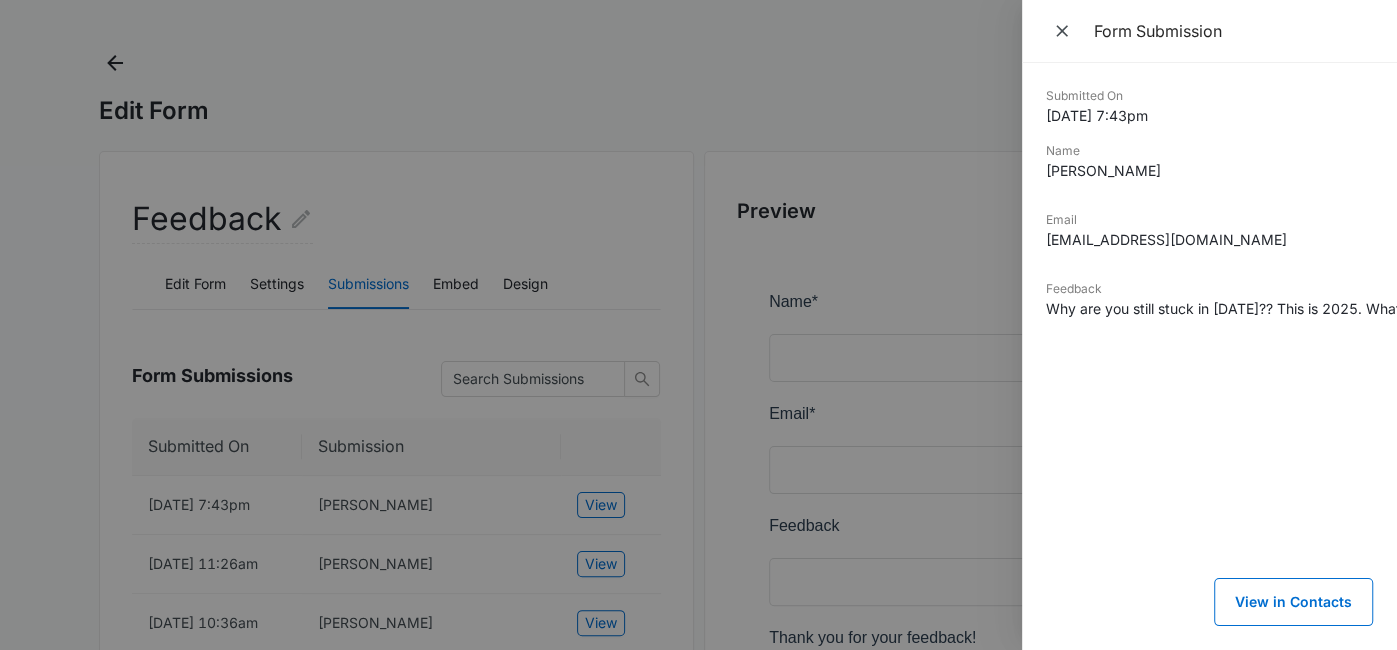 click at bounding box center (698, 325) 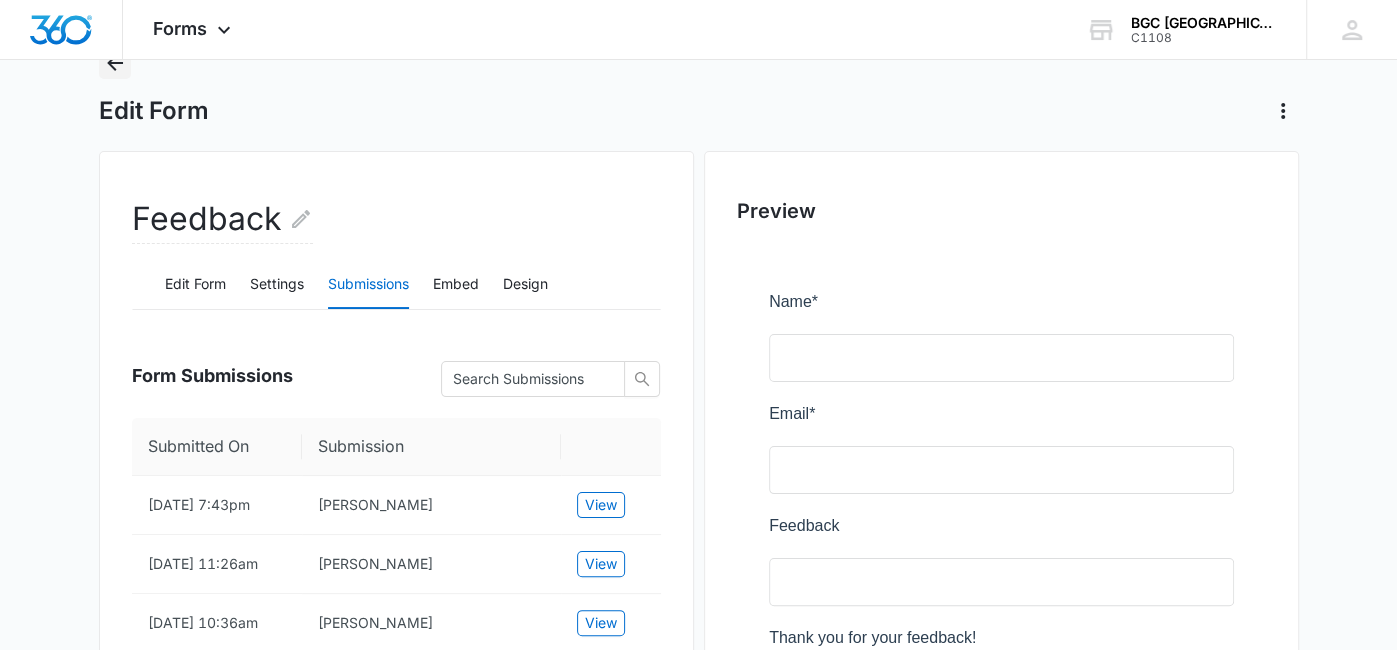click 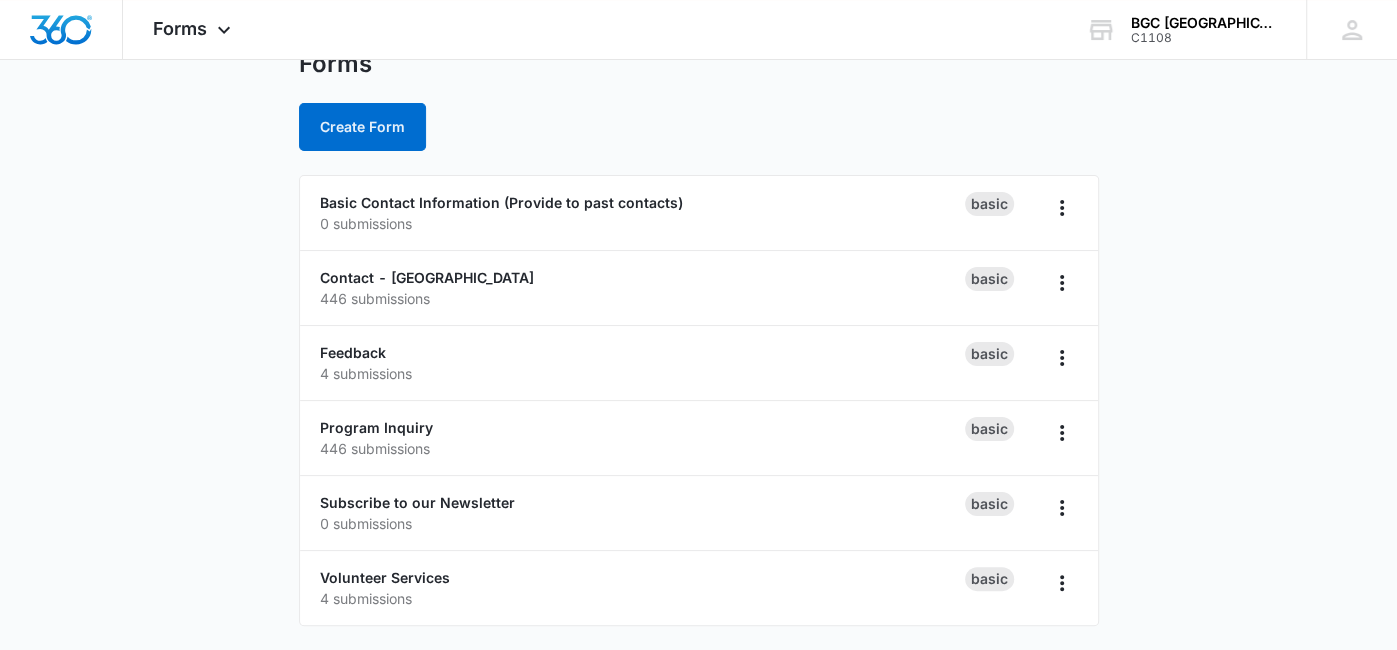 scroll, scrollTop: 0, scrollLeft: 0, axis: both 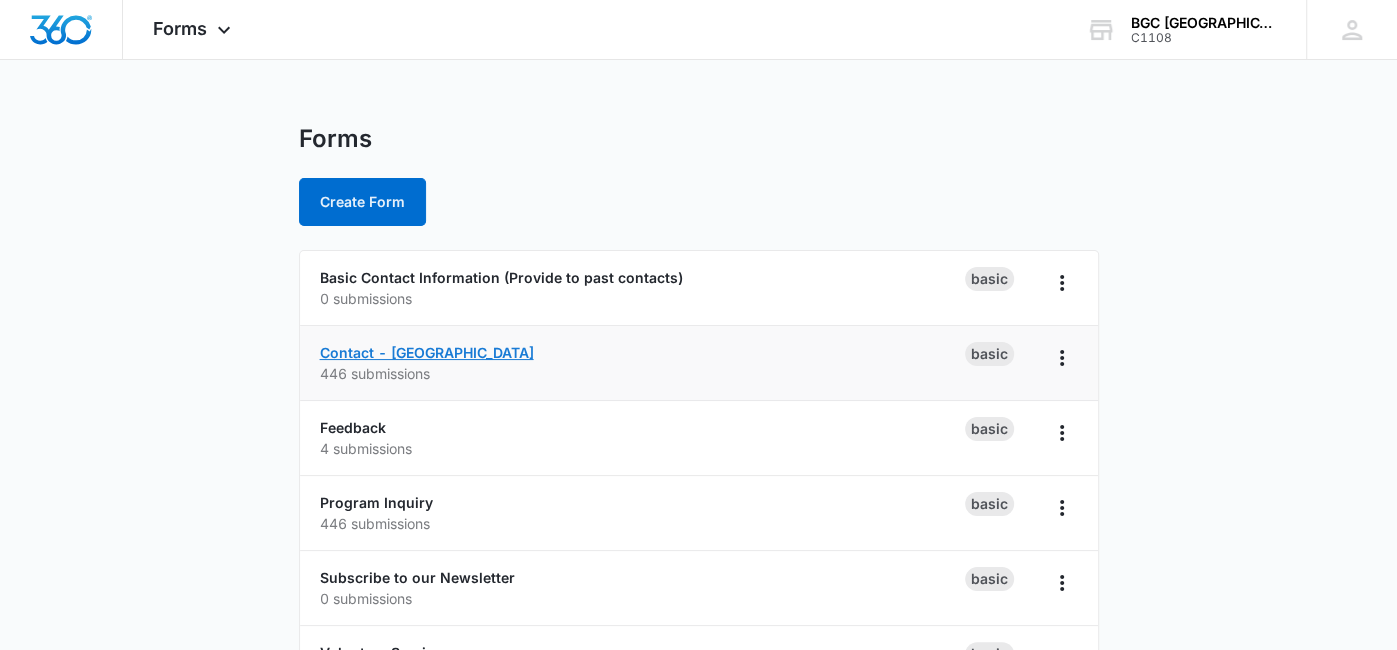click on "Contact - [GEOGRAPHIC_DATA]" at bounding box center (427, 352) 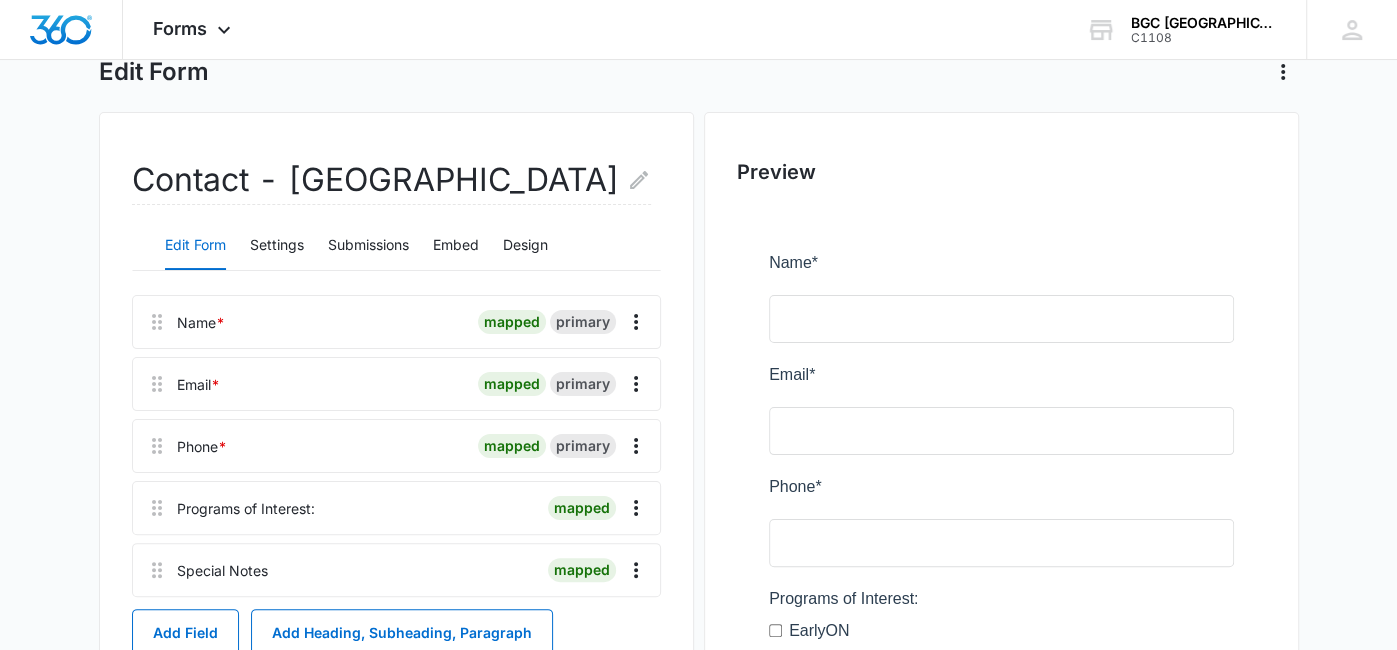 scroll, scrollTop: 0, scrollLeft: 0, axis: both 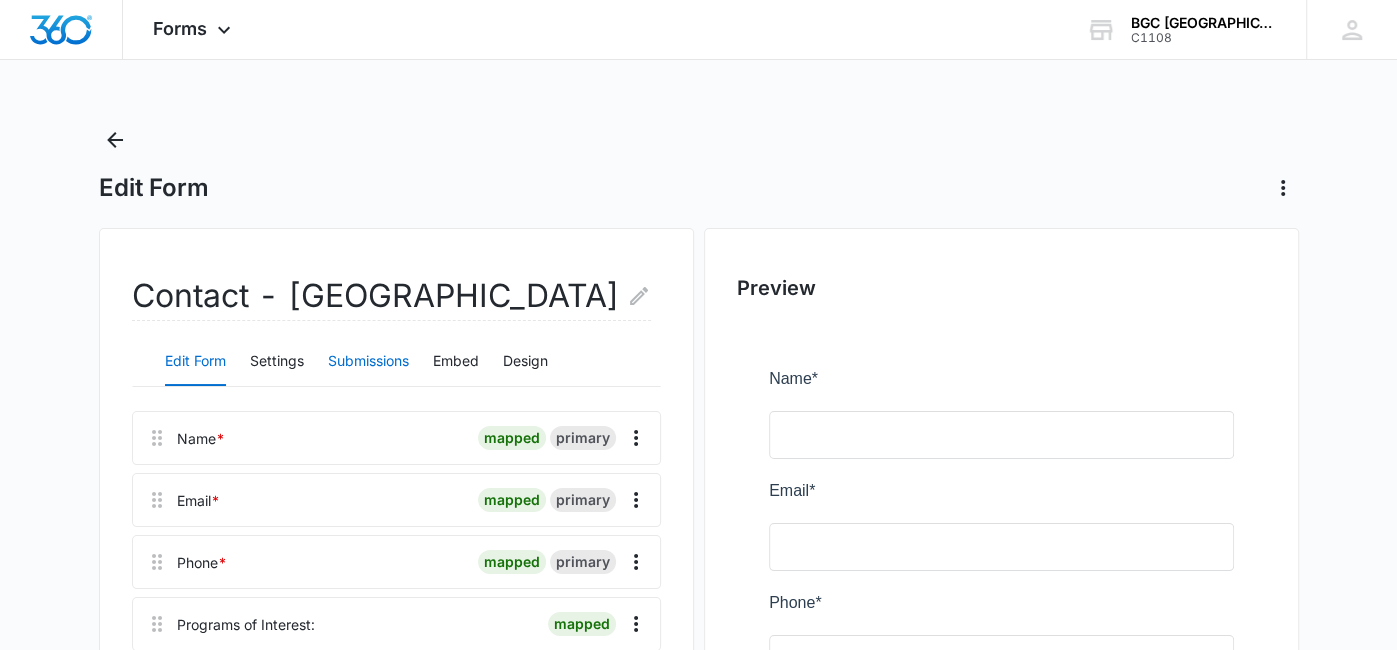 click on "Submissions" at bounding box center (368, 362) 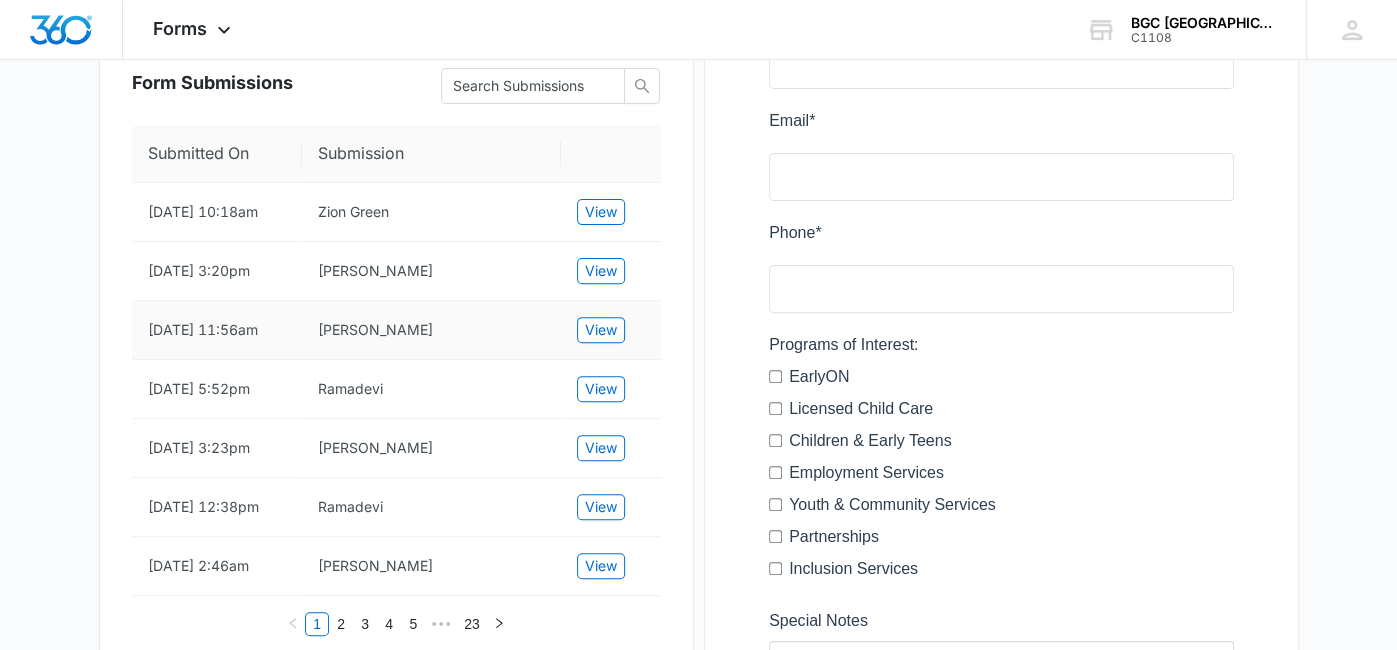 scroll, scrollTop: 695, scrollLeft: 0, axis: vertical 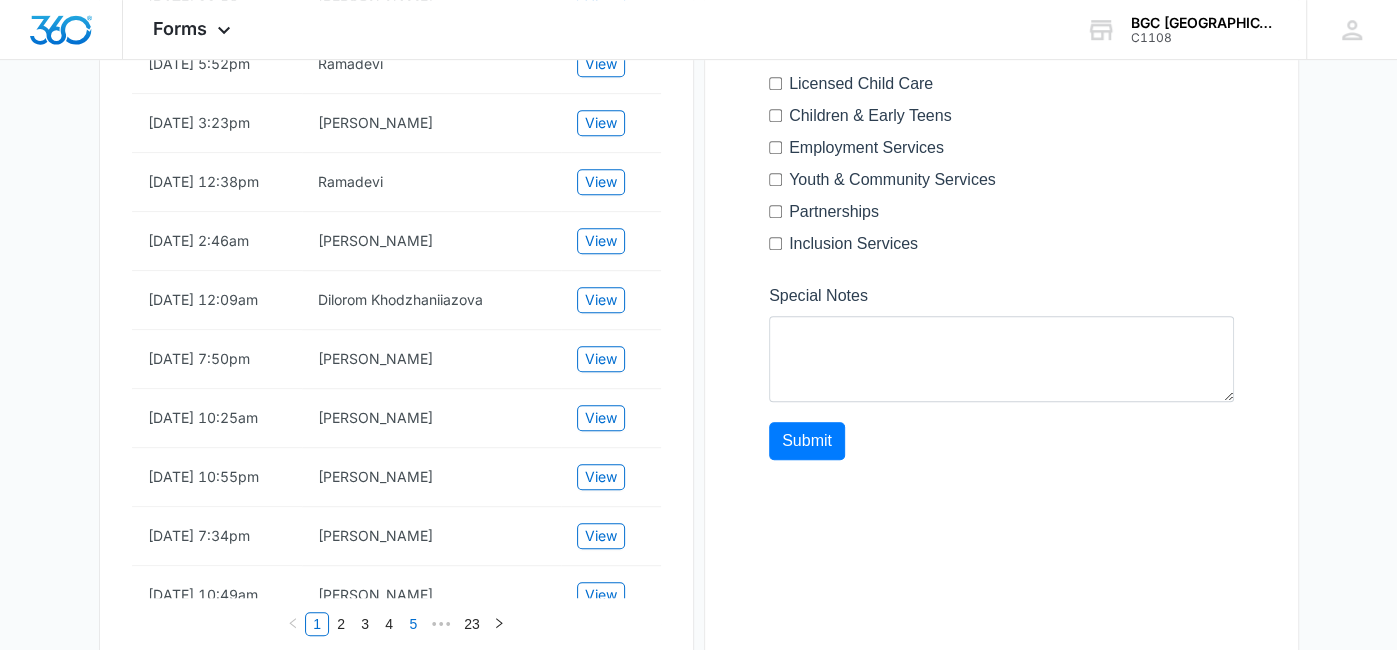 click on "5" at bounding box center [413, 624] 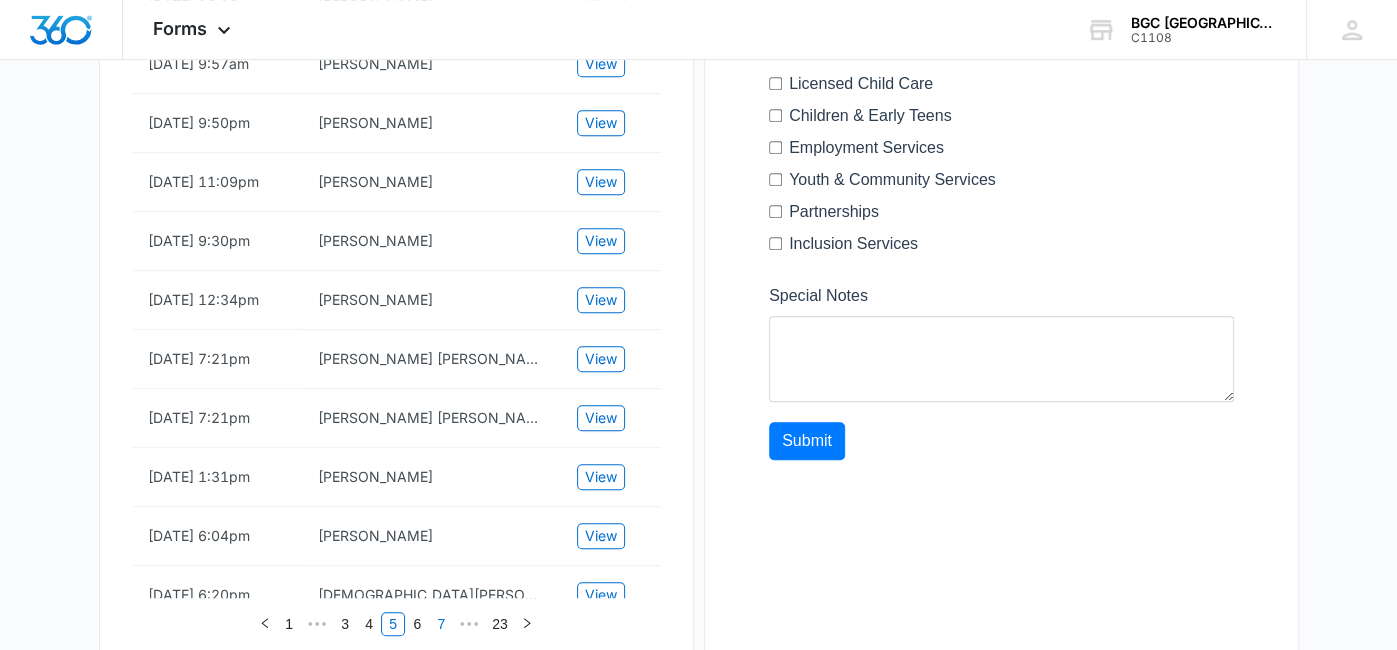 click on "7" at bounding box center (441, 624) 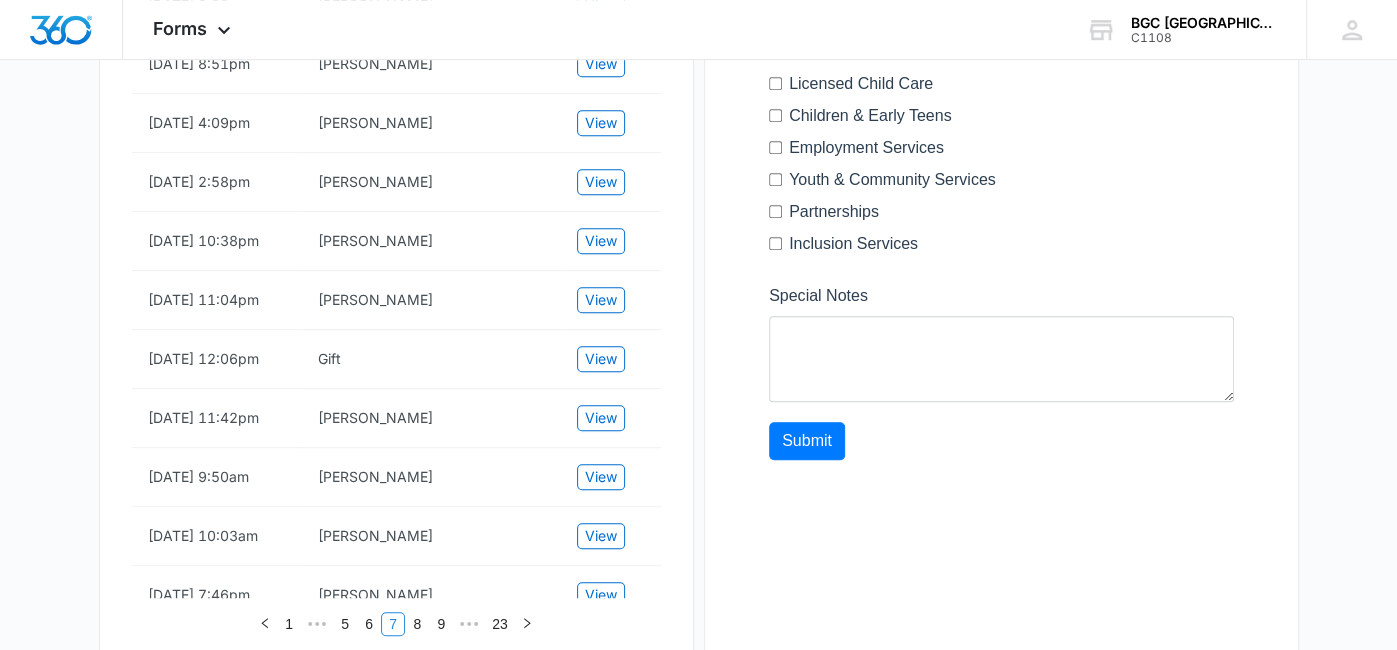 click on "9" at bounding box center [441, 624] 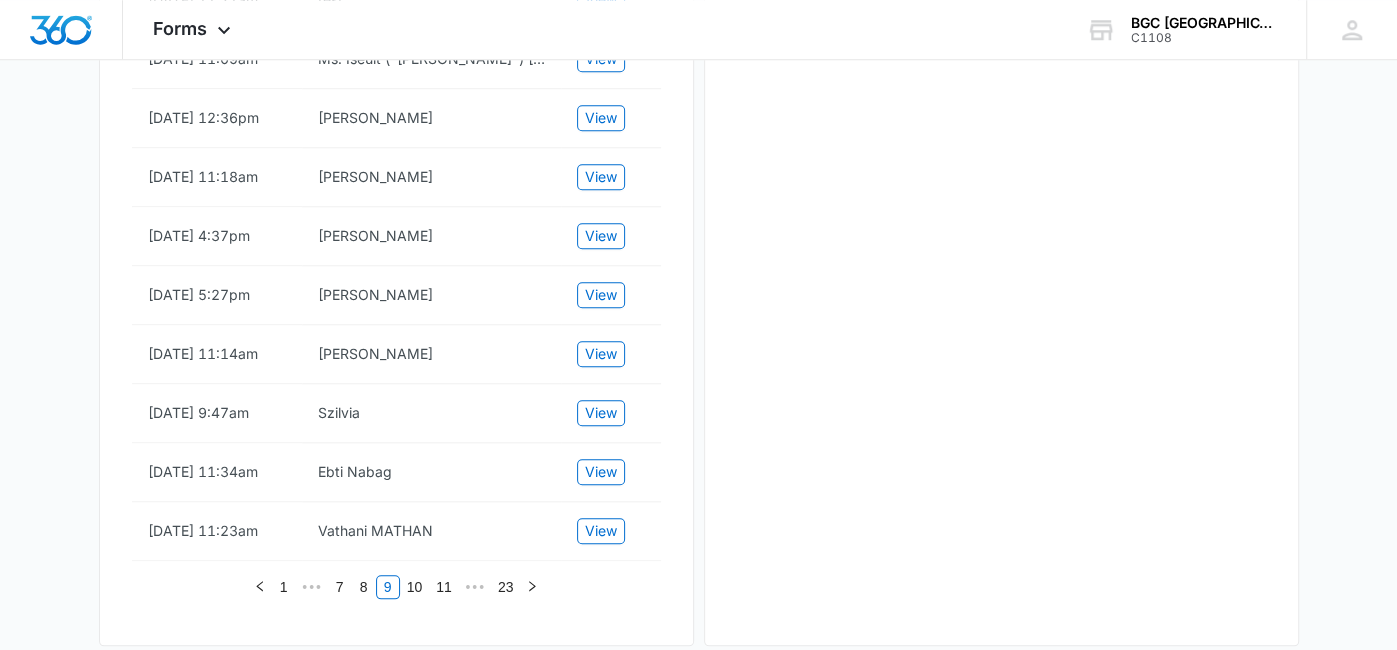 scroll, scrollTop: 1429, scrollLeft: 0, axis: vertical 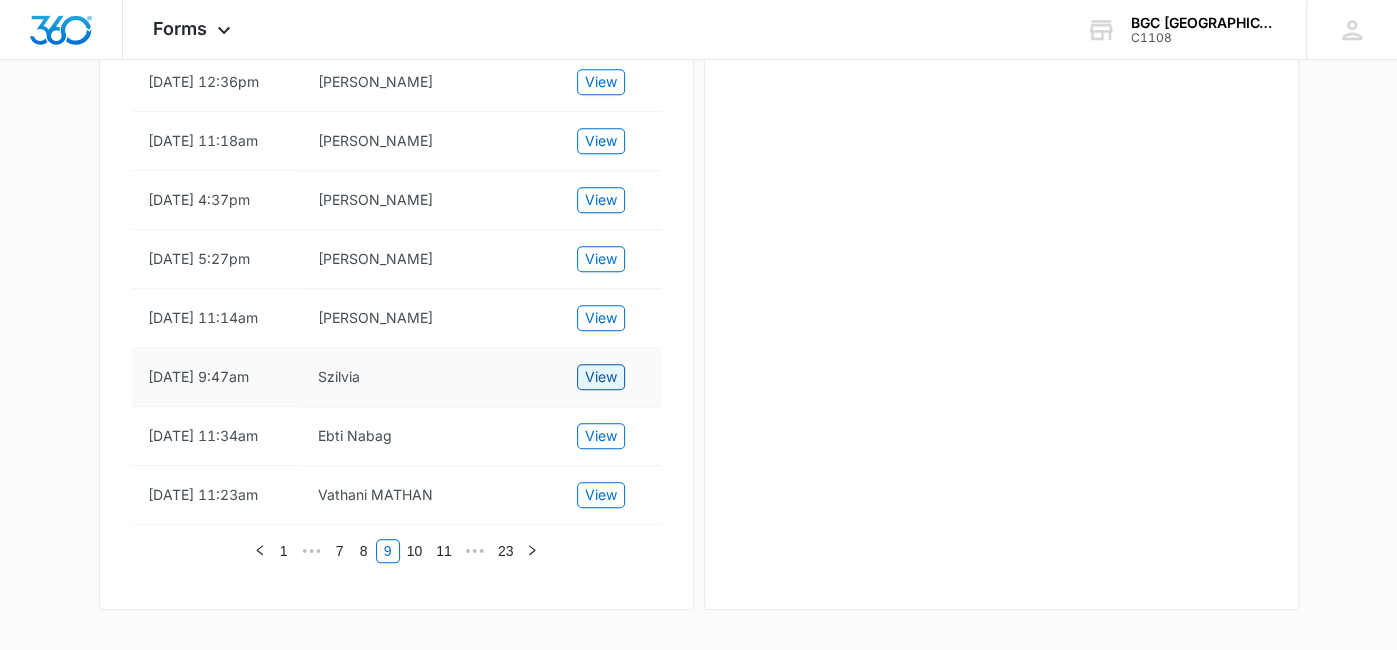click on "View" at bounding box center (601, 377) 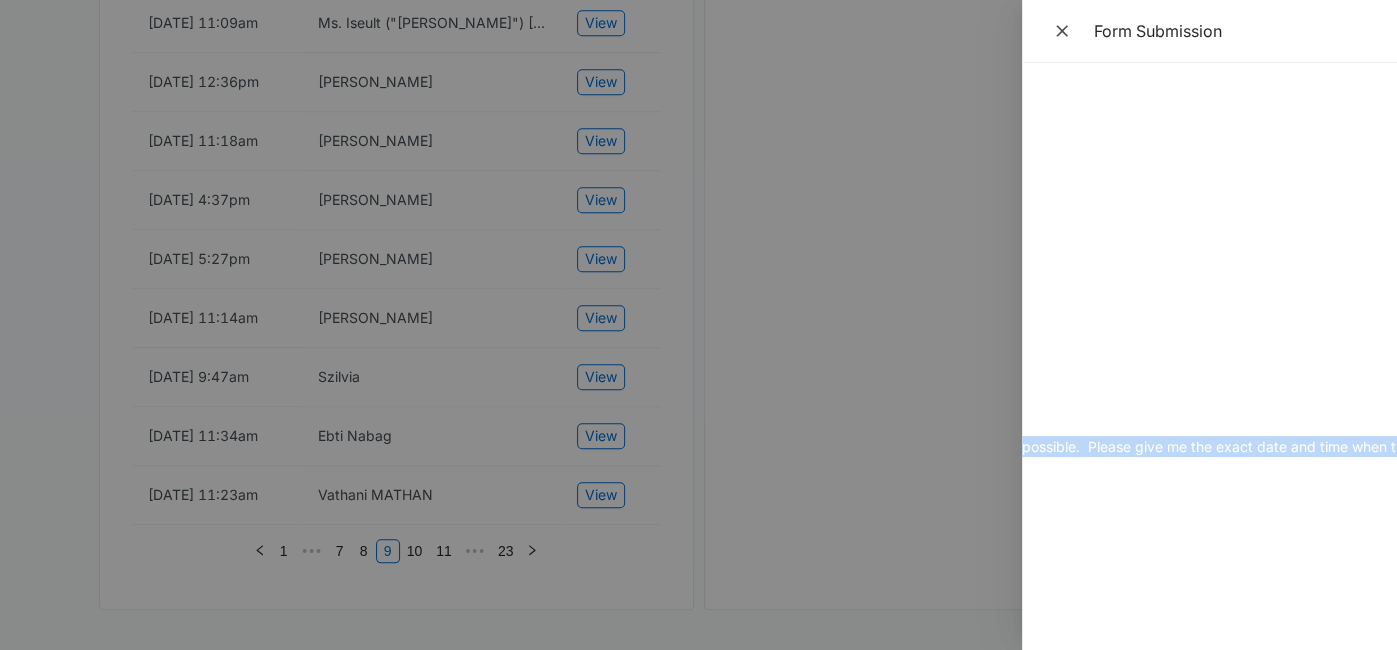 scroll, scrollTop: 0, scrollLeft: 583, axis: horizontal 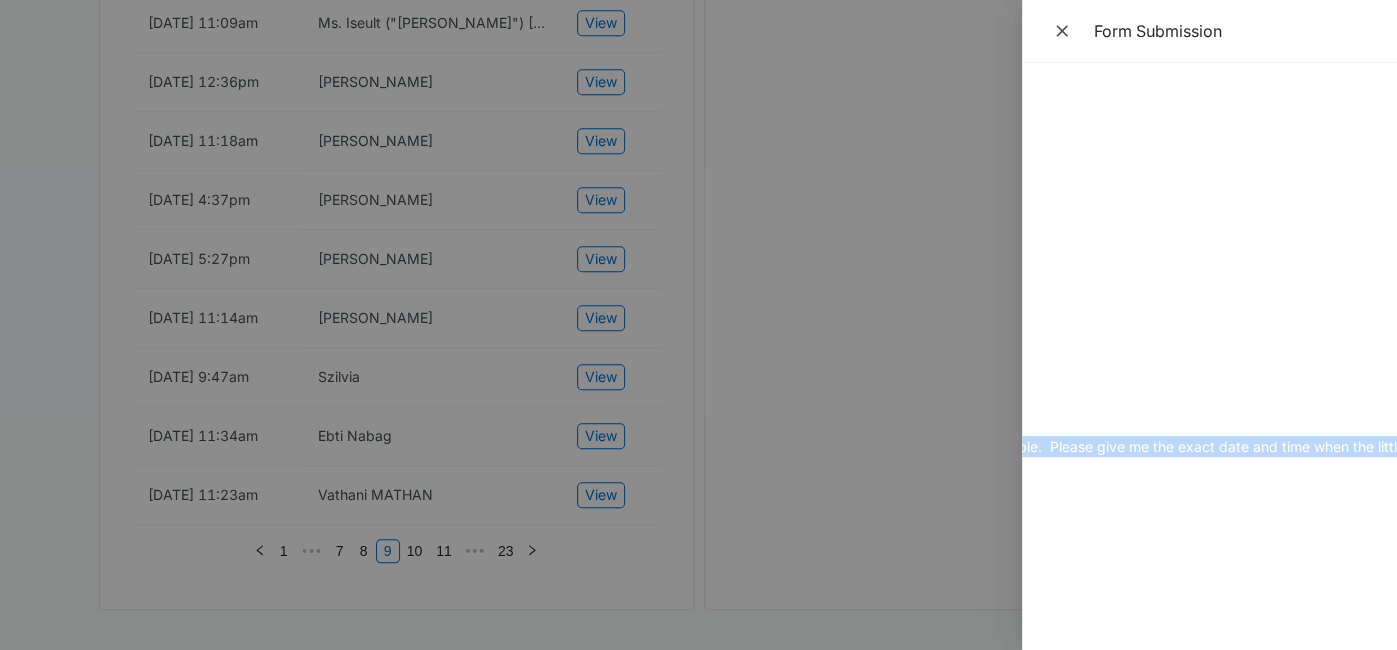 drag, startPoint x: 1046, startPoint y: 98, endPoint x: 1384, endPoint y: 449, distance: 487.2833 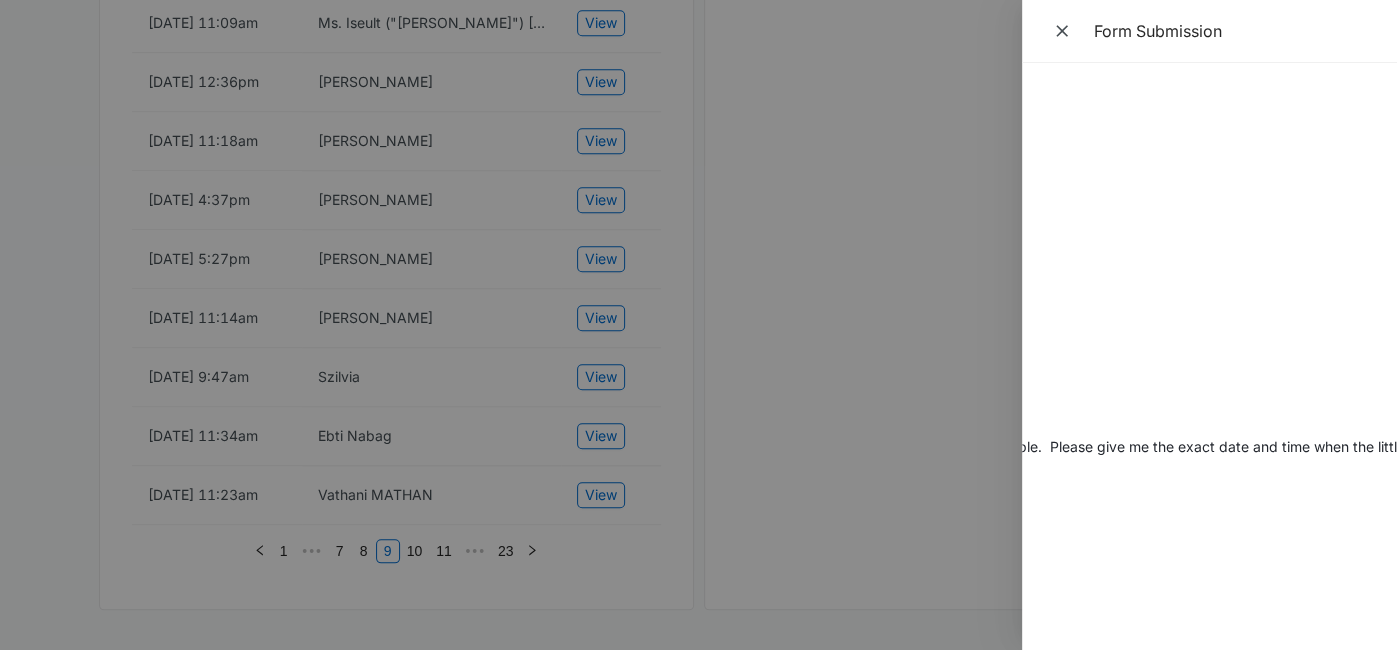 click at bounding box center [698, 325] 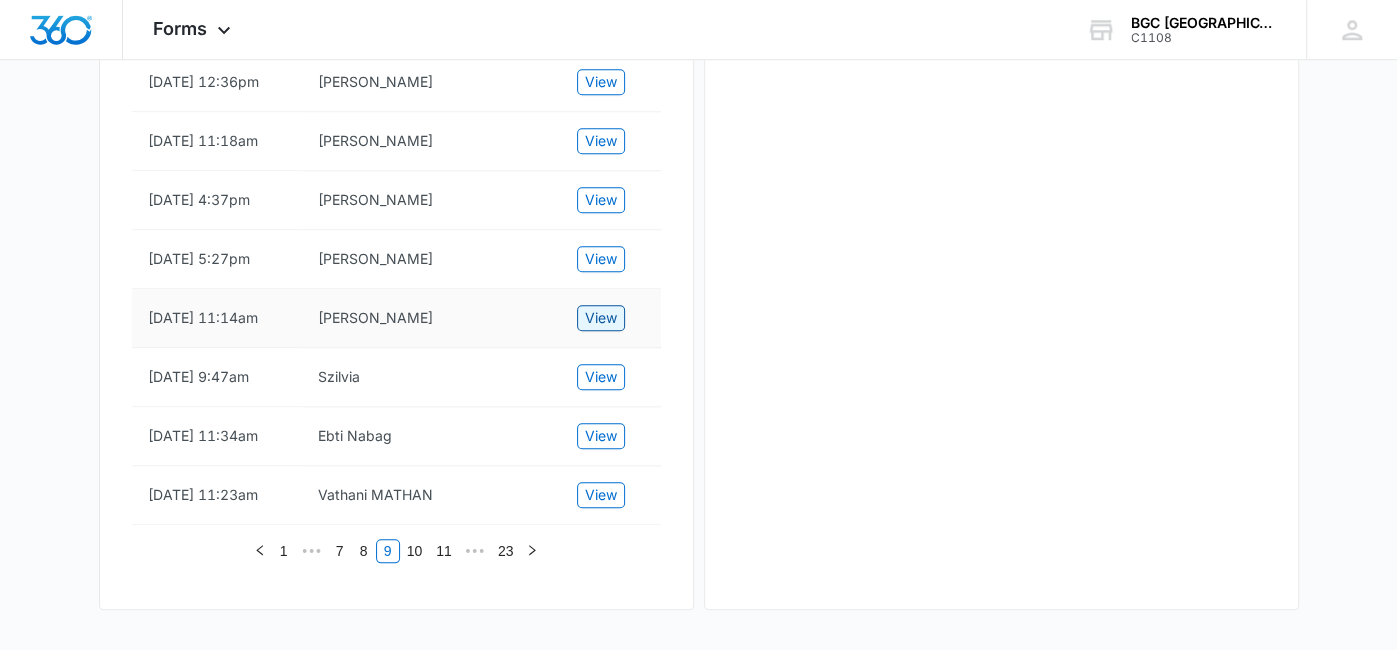 click on "View" at bounding box center [601, 318] 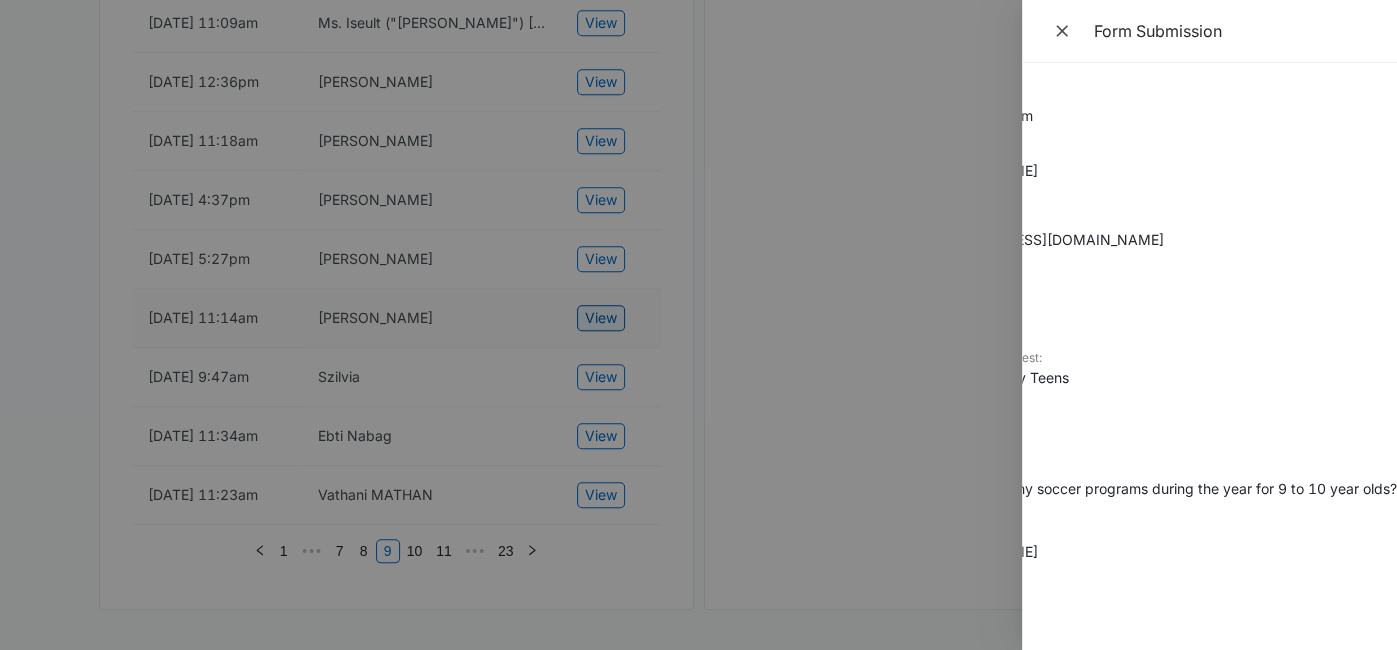 scroll, scrollTop: 0, scrollLeft: 122, axis: horizontal 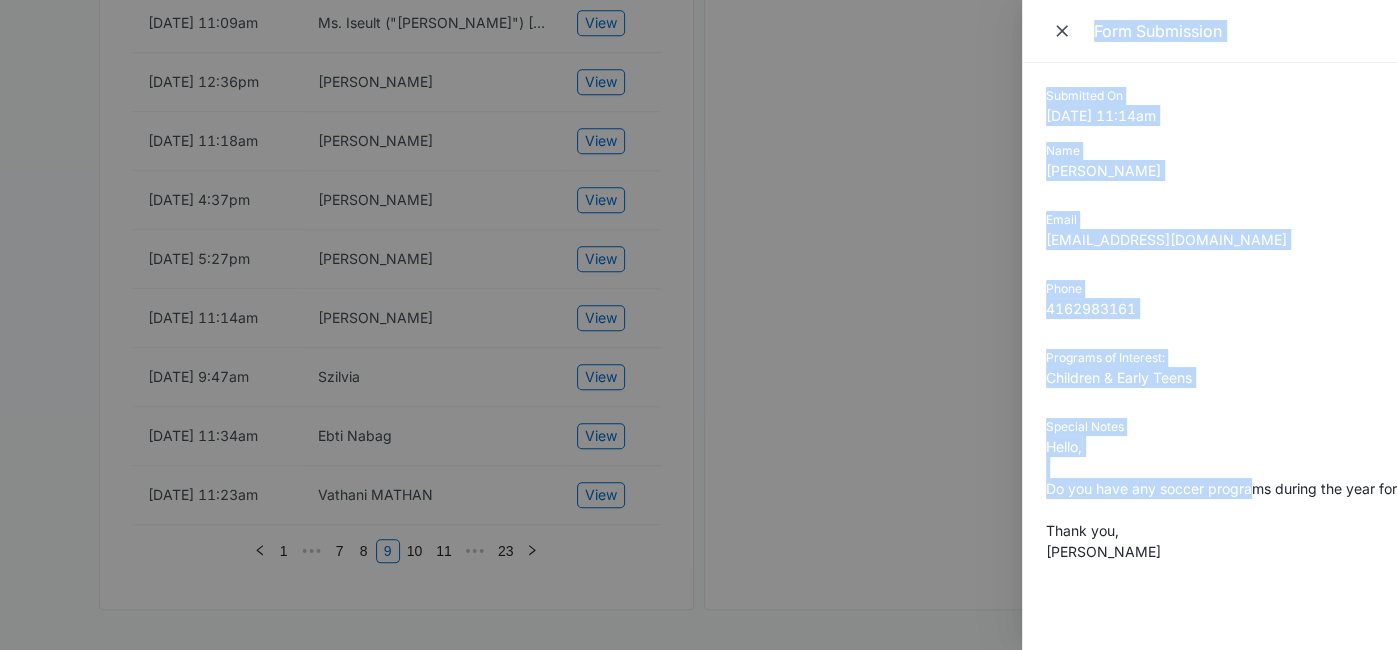 drag, startPoint x: 1125, startPoint y: 484, endPoint x: 945, endPoint y: 496, distance: 180.39955 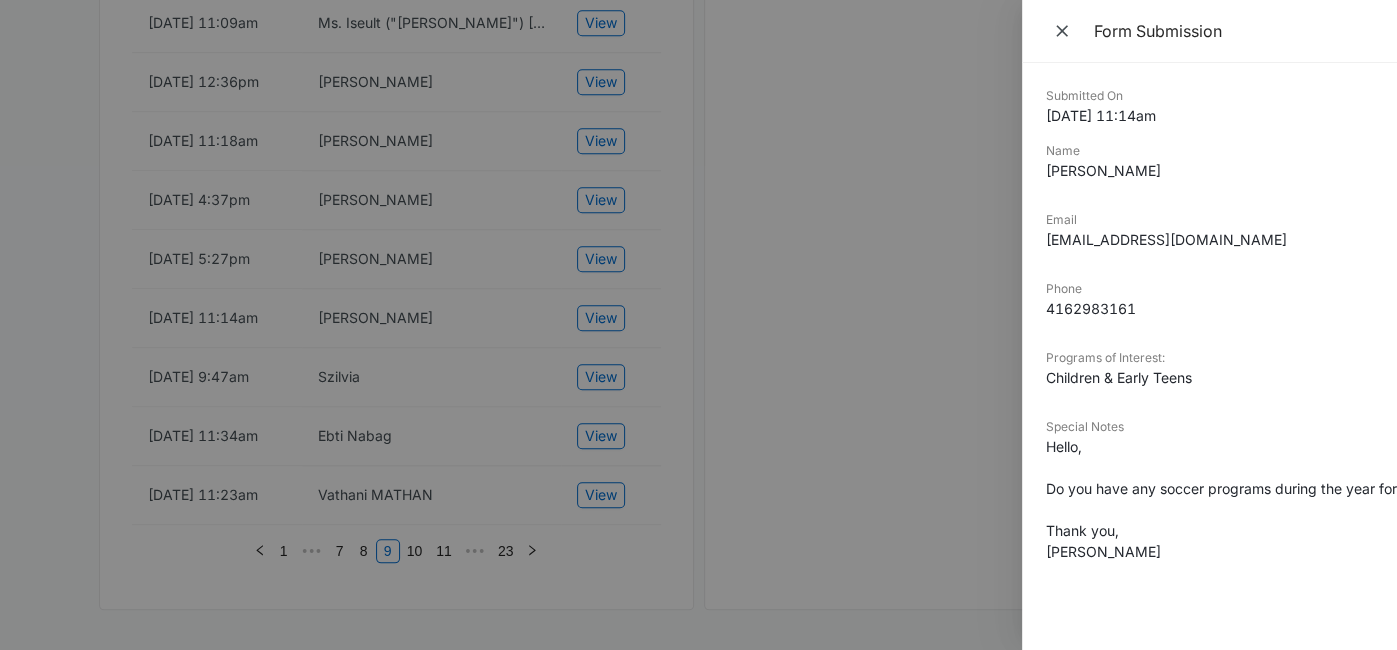 drag, startPoint x: 1046, startPoint y: 93, endPoint x: 1178, endPoint y: 564, distance: 489.14722 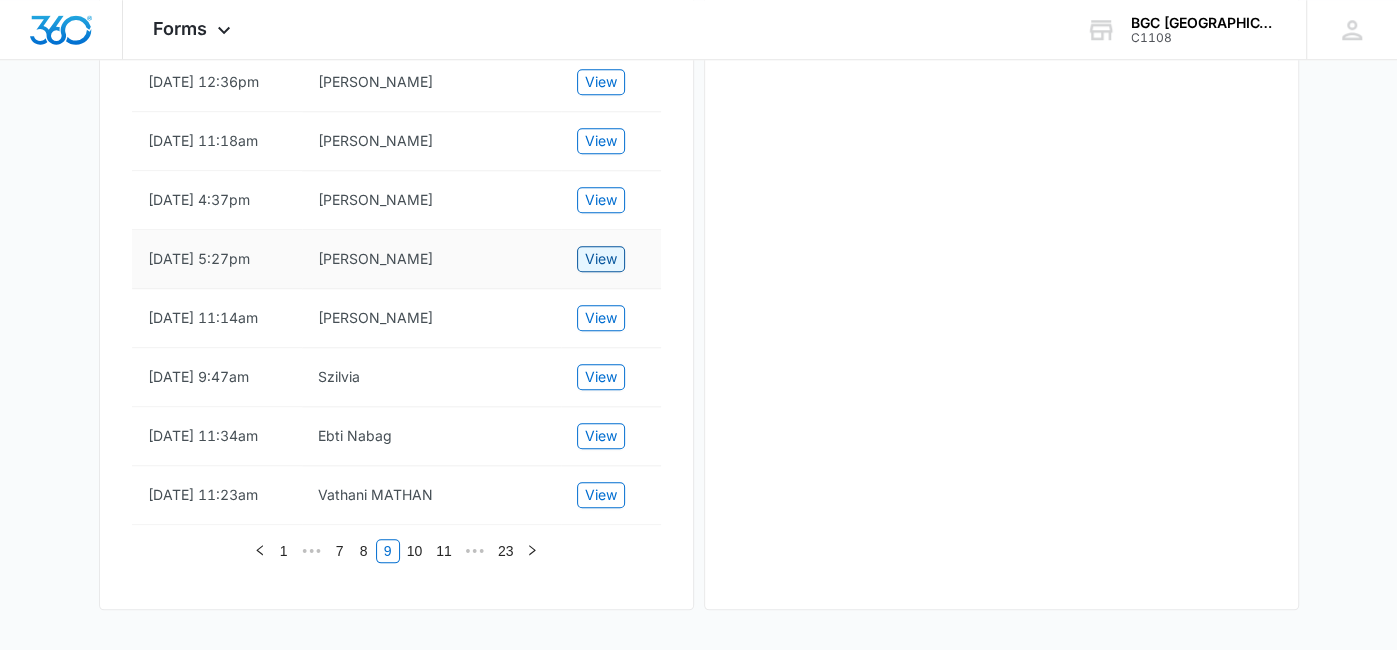 click on "View" at bounding box center [601, 259] 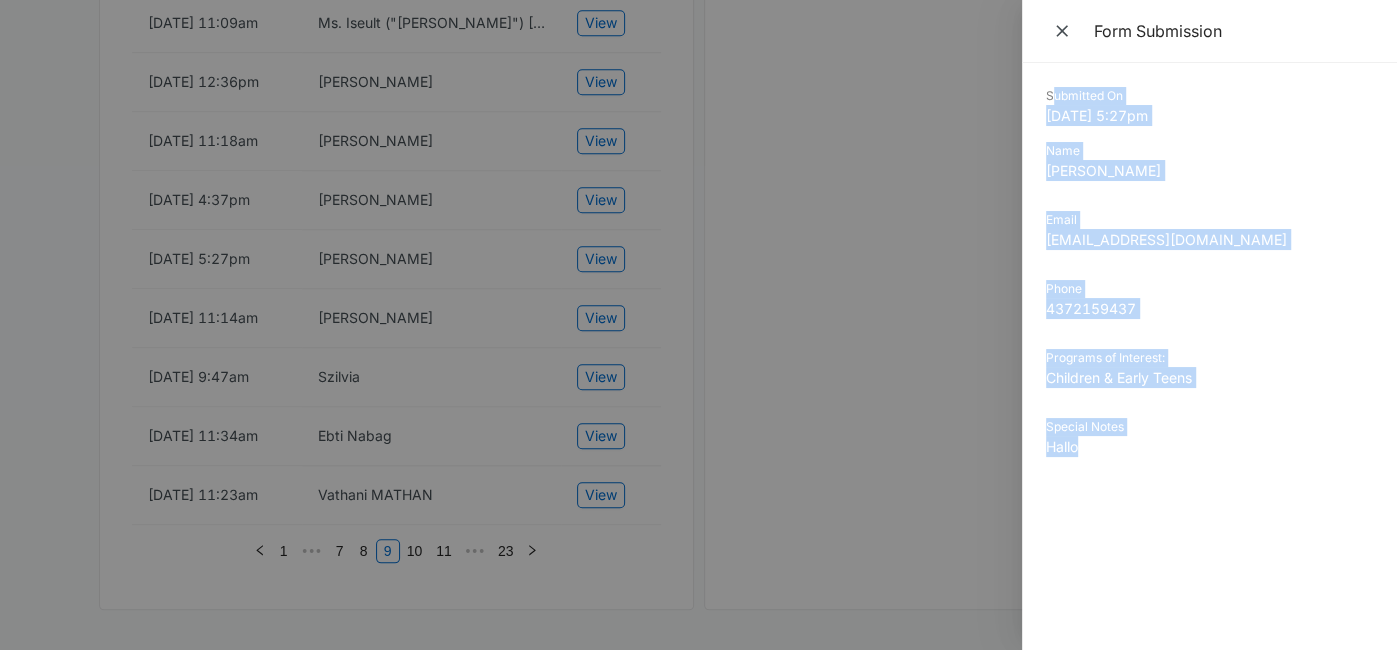 drag, startPoint x: 1050, startPoint y: 94, endPoint x: 1107, endPoint y: 468, distance: 378.31863 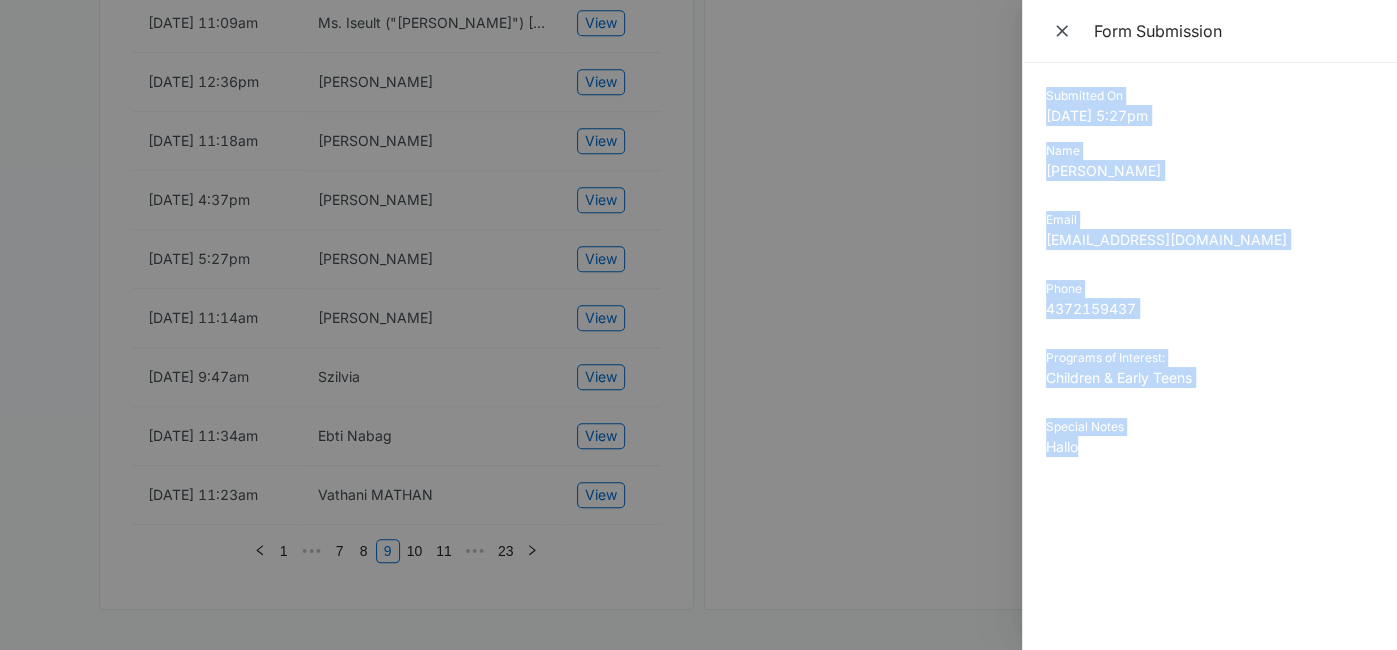 drag, startPoint x: 1044, startPoint y: 96, endPoint x: 1104, endPoint y: 484, distance: 392.61176 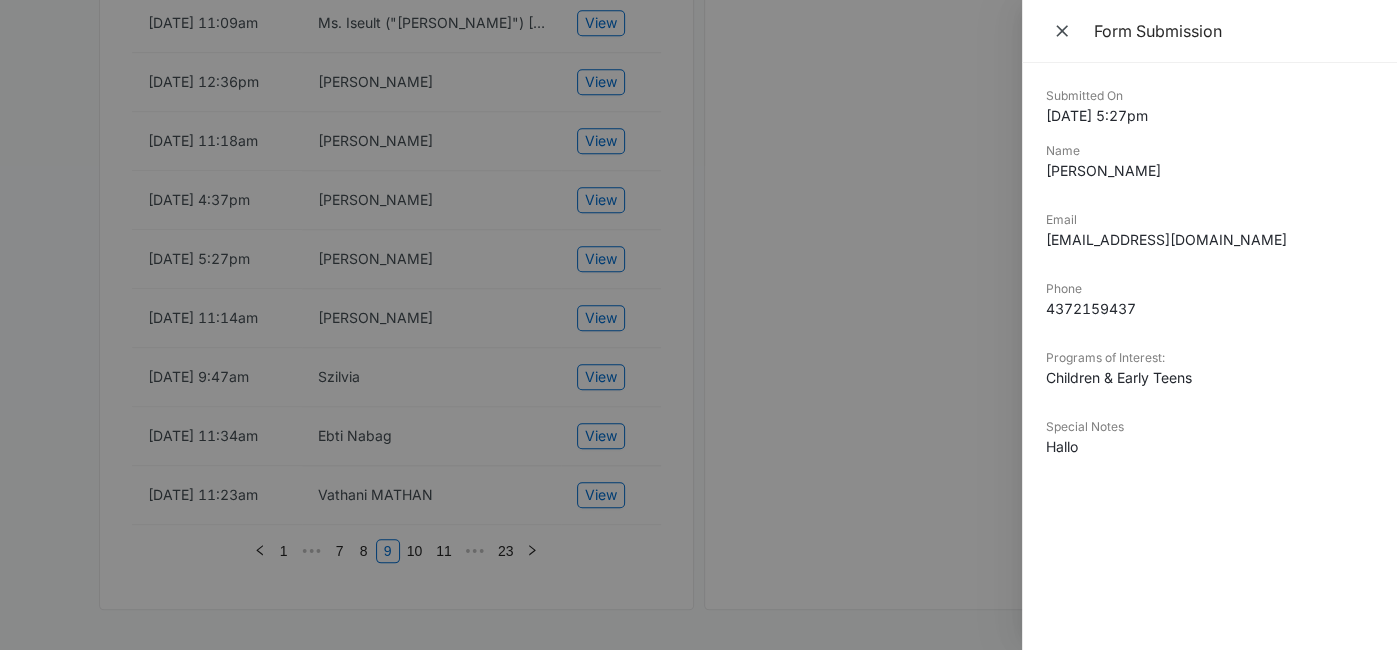 click at bounding box center (698, 325) 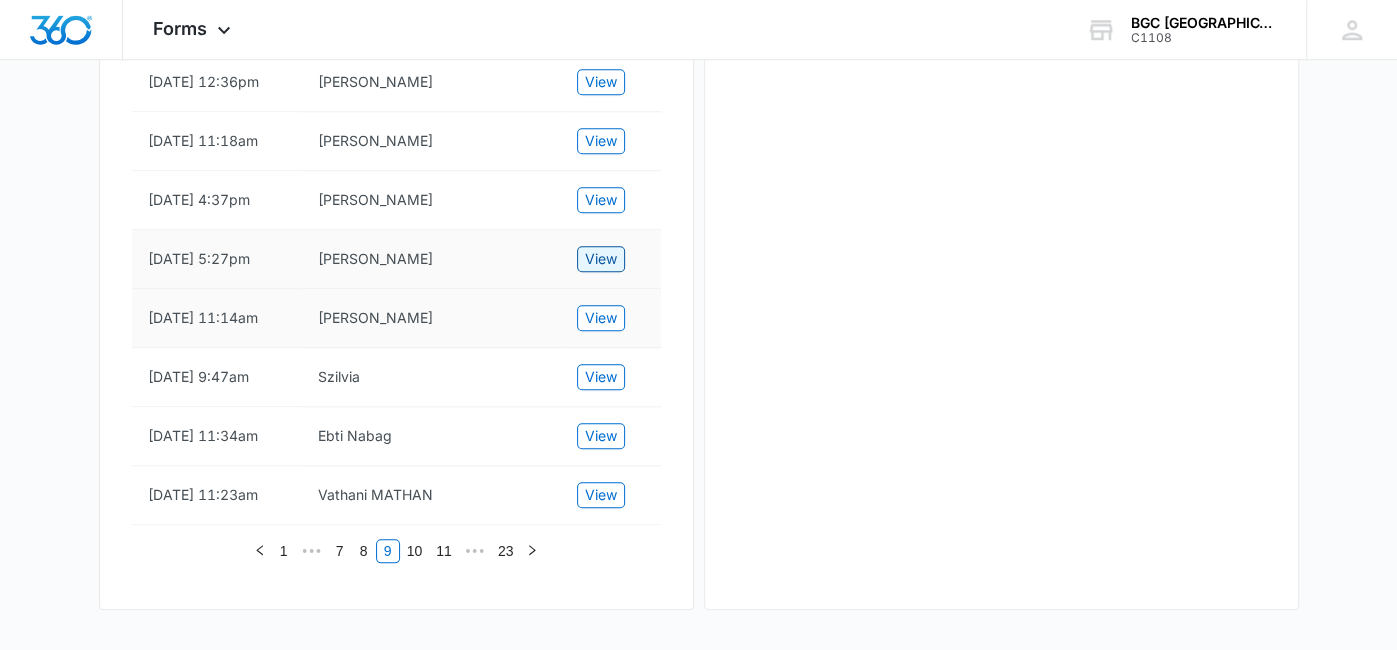 scroll, scrollTop: 1358, scrollLeft: 0, axis: vertical 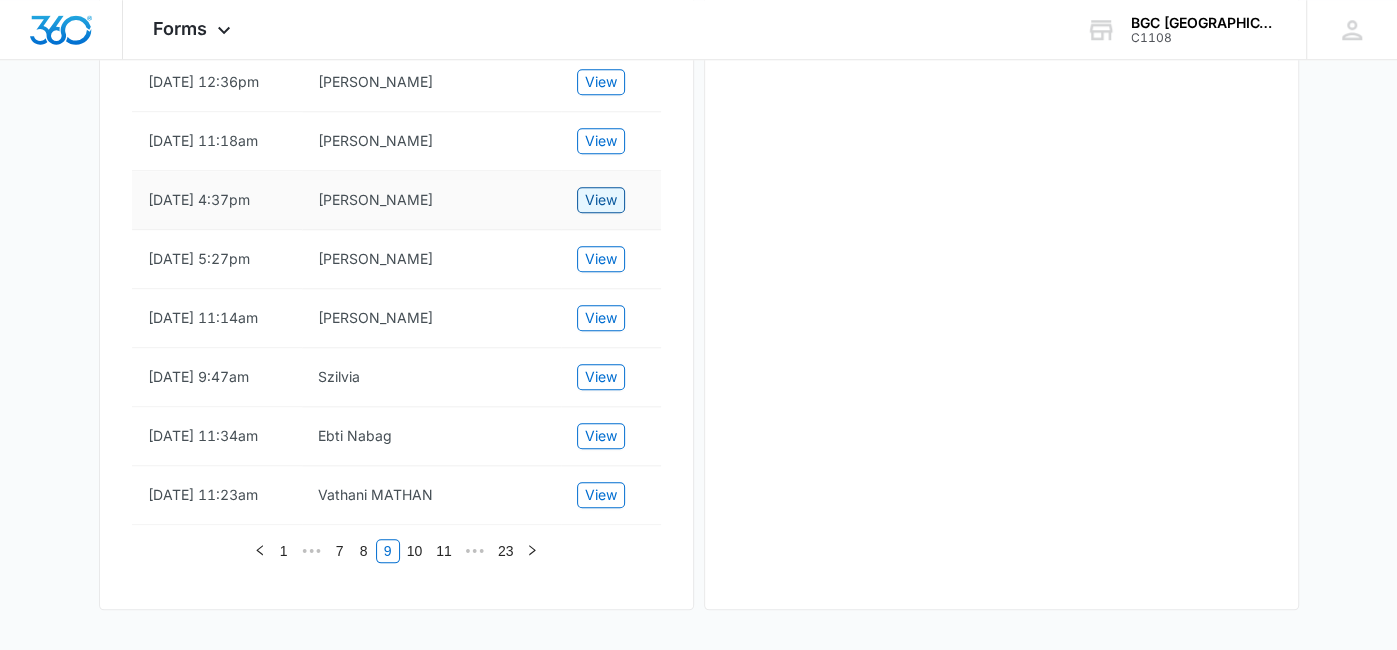 click on "View" at bounding box center [601, 200] 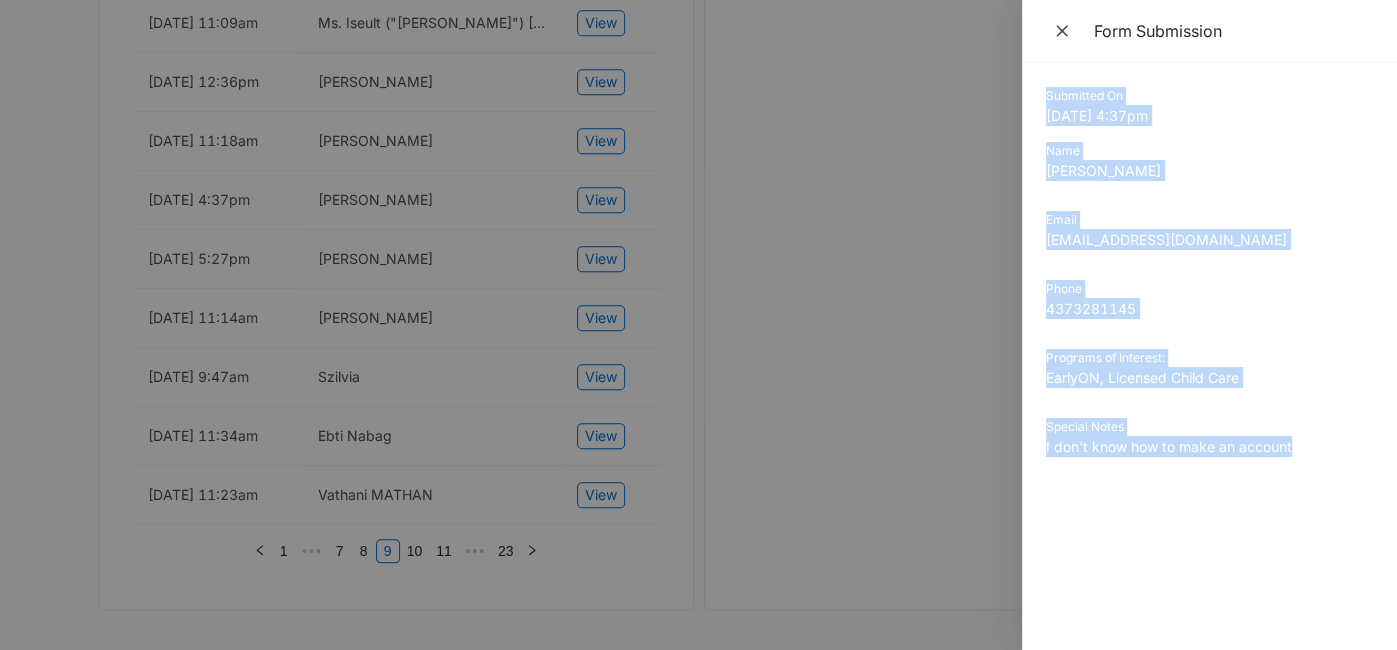 drag, startPoint x: 1046, startPoint y: 96, endPoint x: 1318, endPoint y: 471, distance: 463.2591 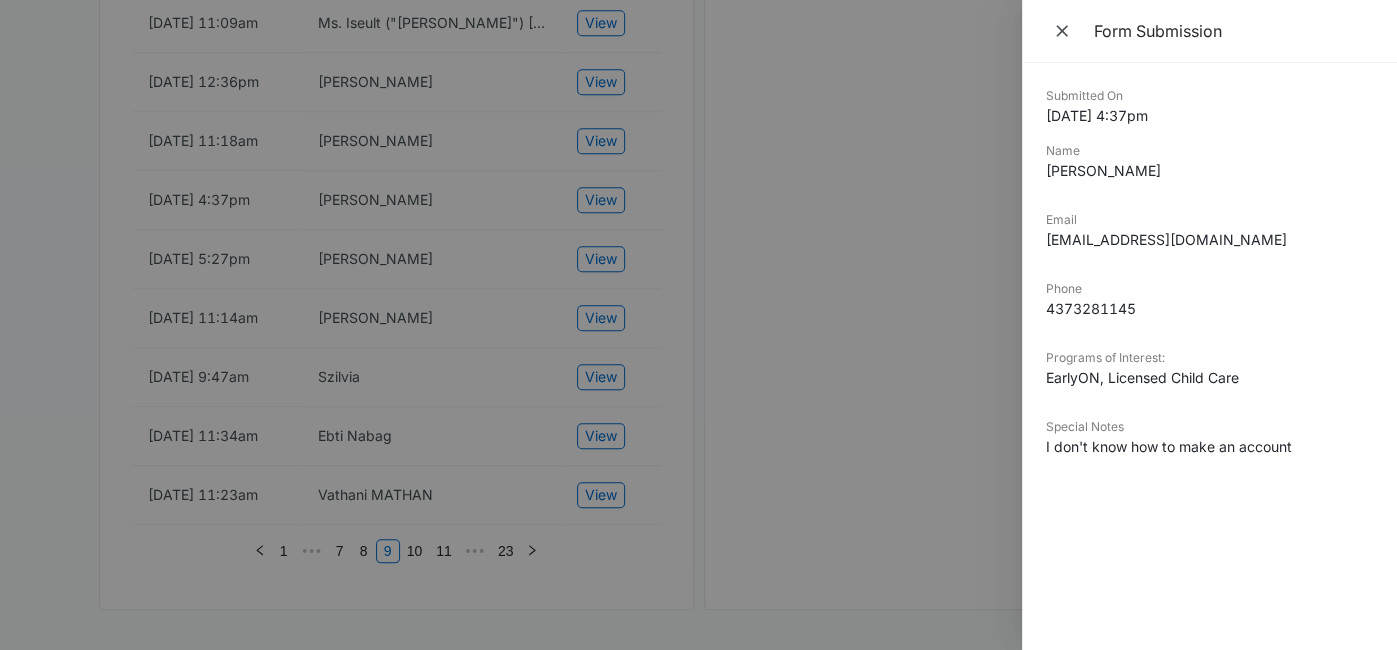 click at bounding box center (698, 325) 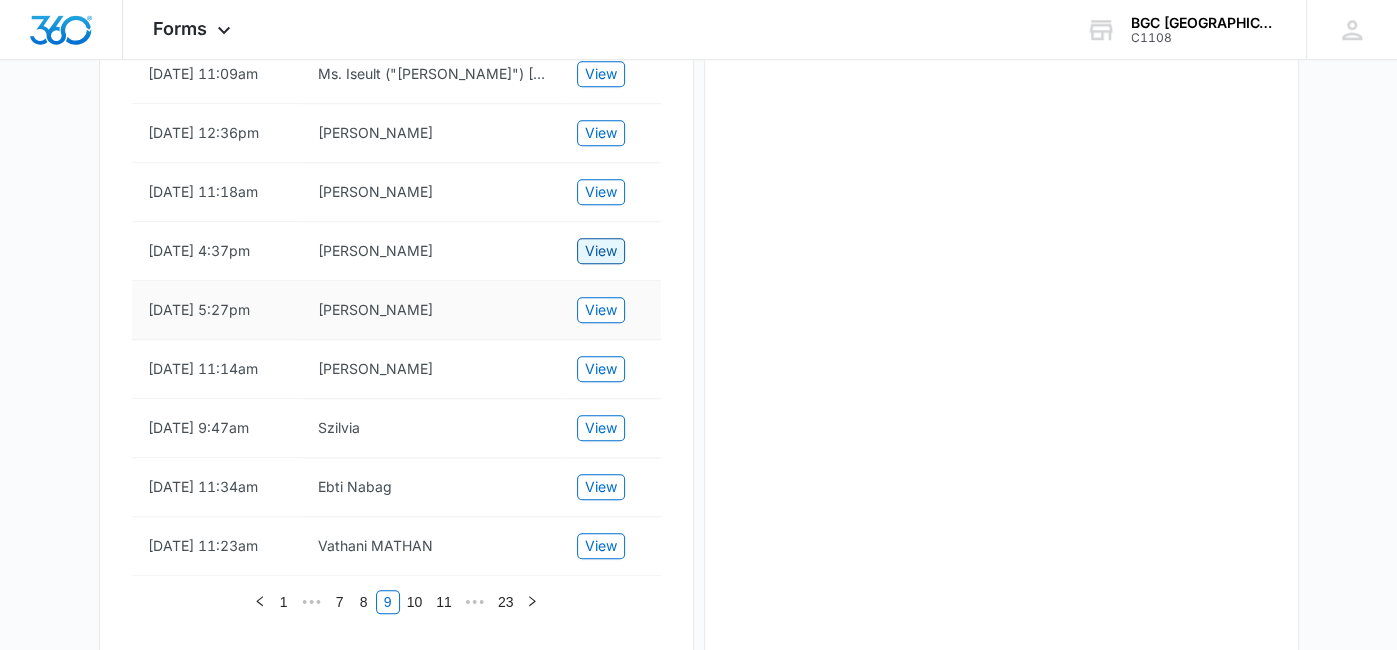 scroll, scrollTop: 1142, scrollLeft: 0, axis: vertical 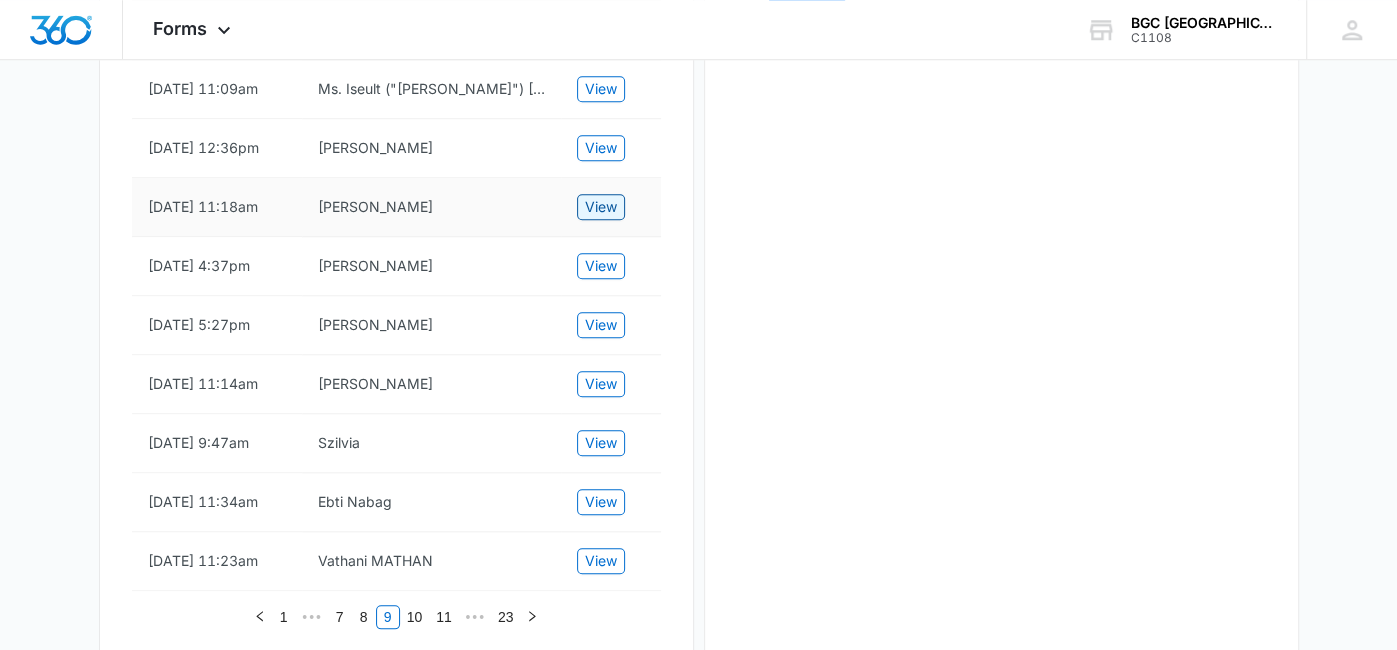 click on "View" at bounding box center [601, 207] 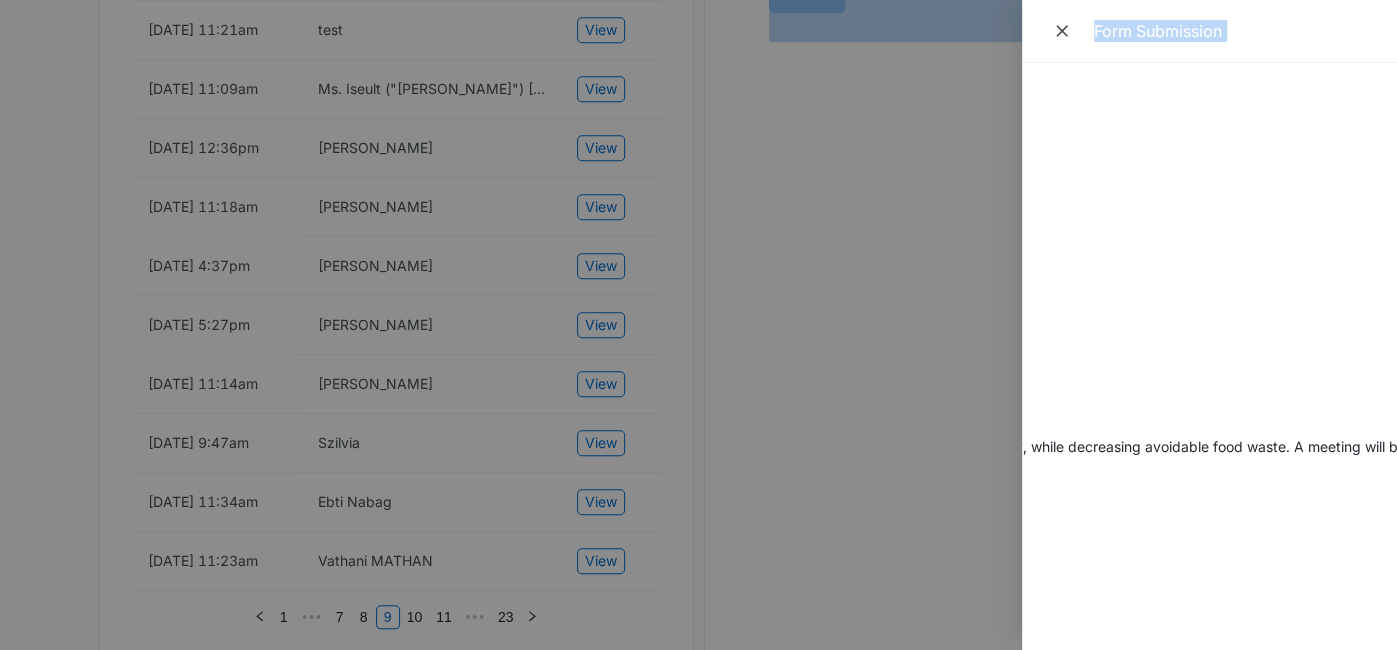 scroll, scrollTop: 0, scrollLeft: 1573, axis: horizontal 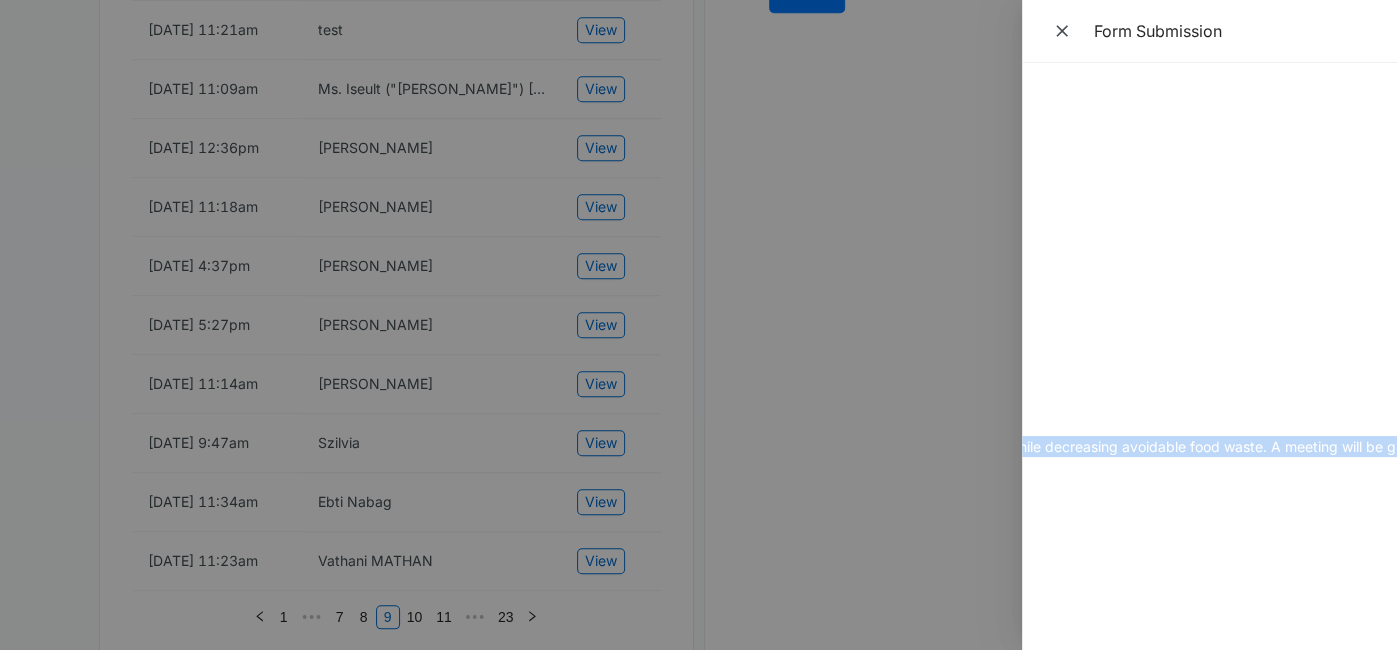 drag, startPoint x: 1048, startPoint y: 93, endPoint x: 1382, endPoint y: 454, distance: 491.80994 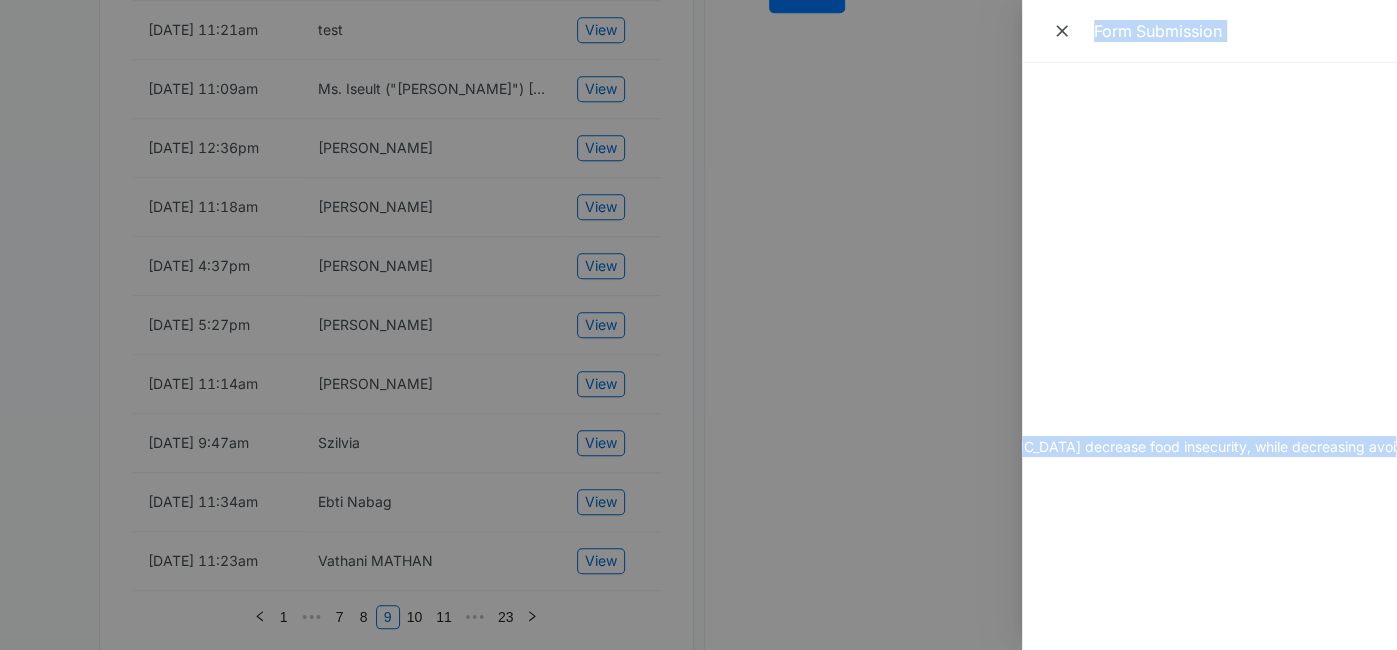 scroll, scrollTop: 0, scrollLeft: 0, axis: both 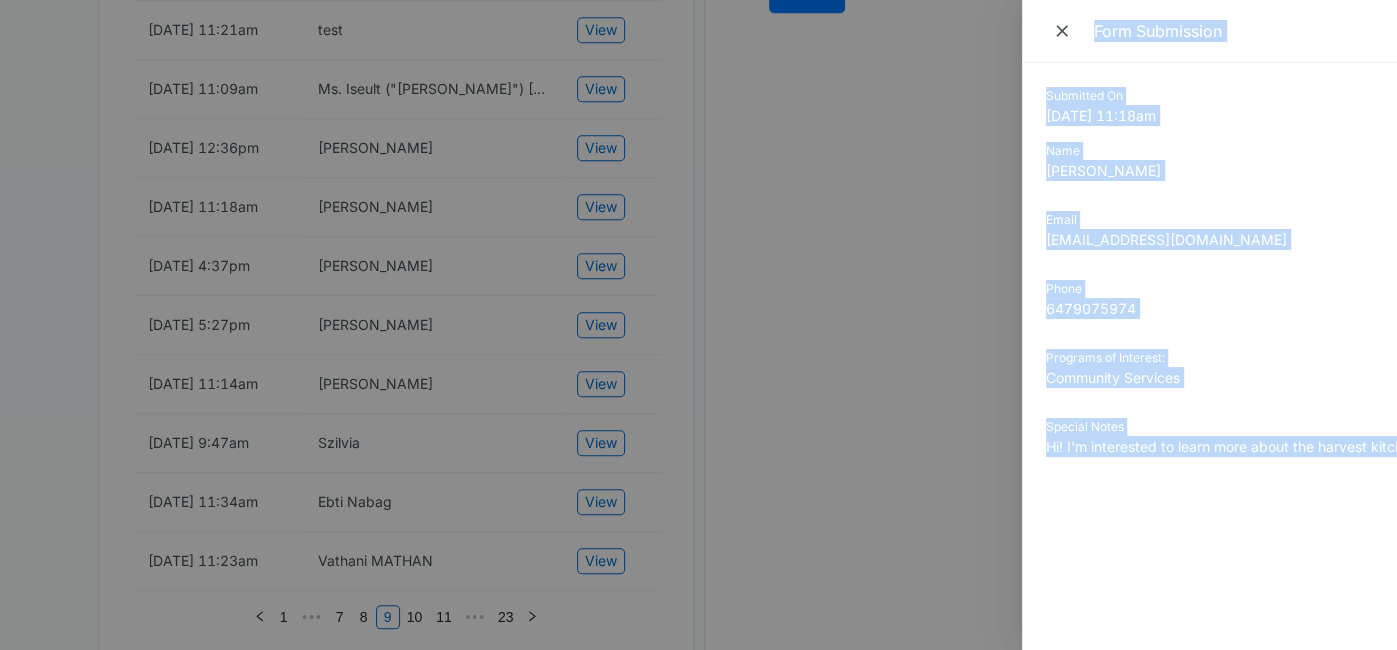 drag, startPoint x: 1128, startPoint y: 454, endPoint x: 912, endPoint y: 486, distance: 218.3575 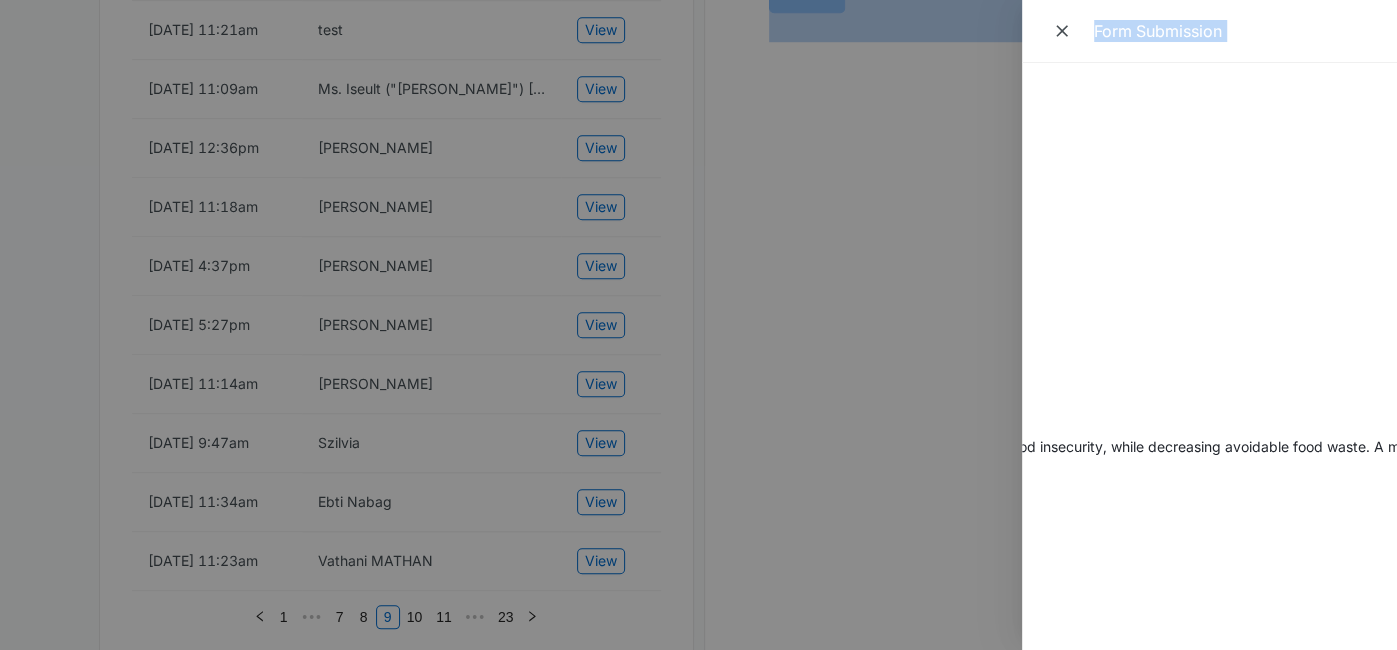 scroll, scrollTop: 0, scrollLeft: 1573, axis: horizontal 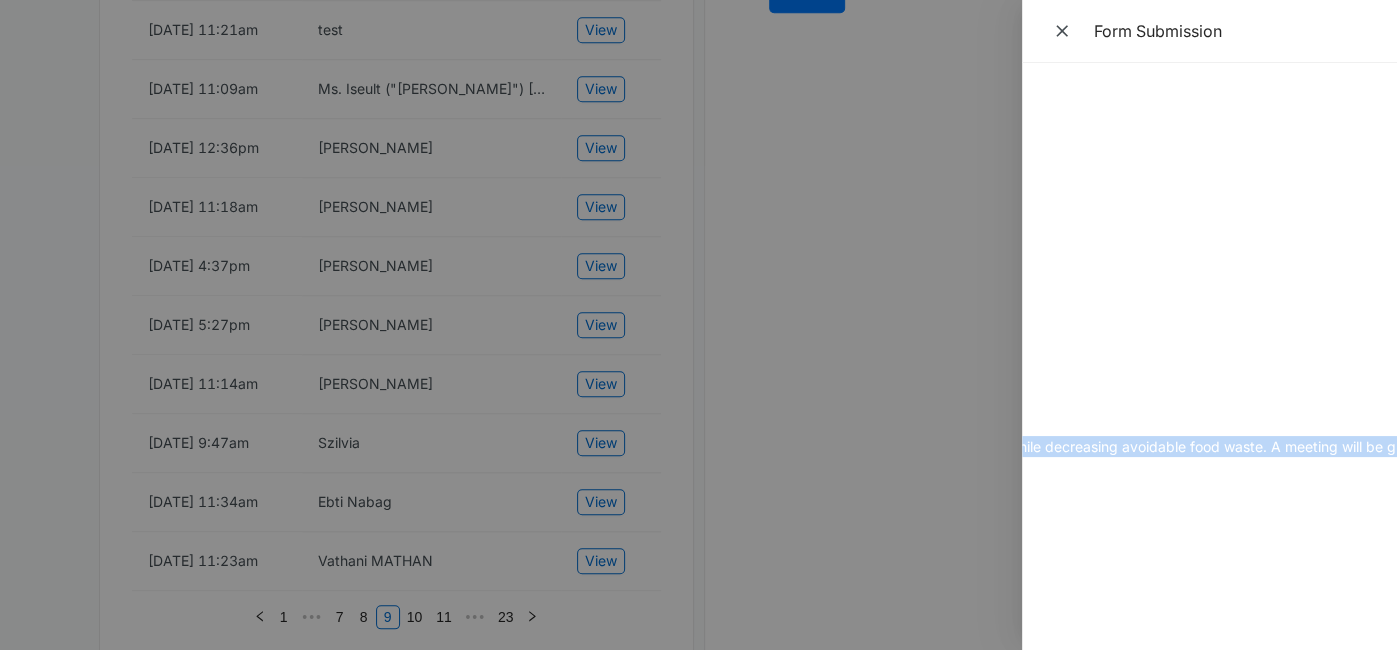 drag, startPoint x: 1047, startPoint y: 91, endPoint x: 1382, endPoint y: 449, distance: 490.2948 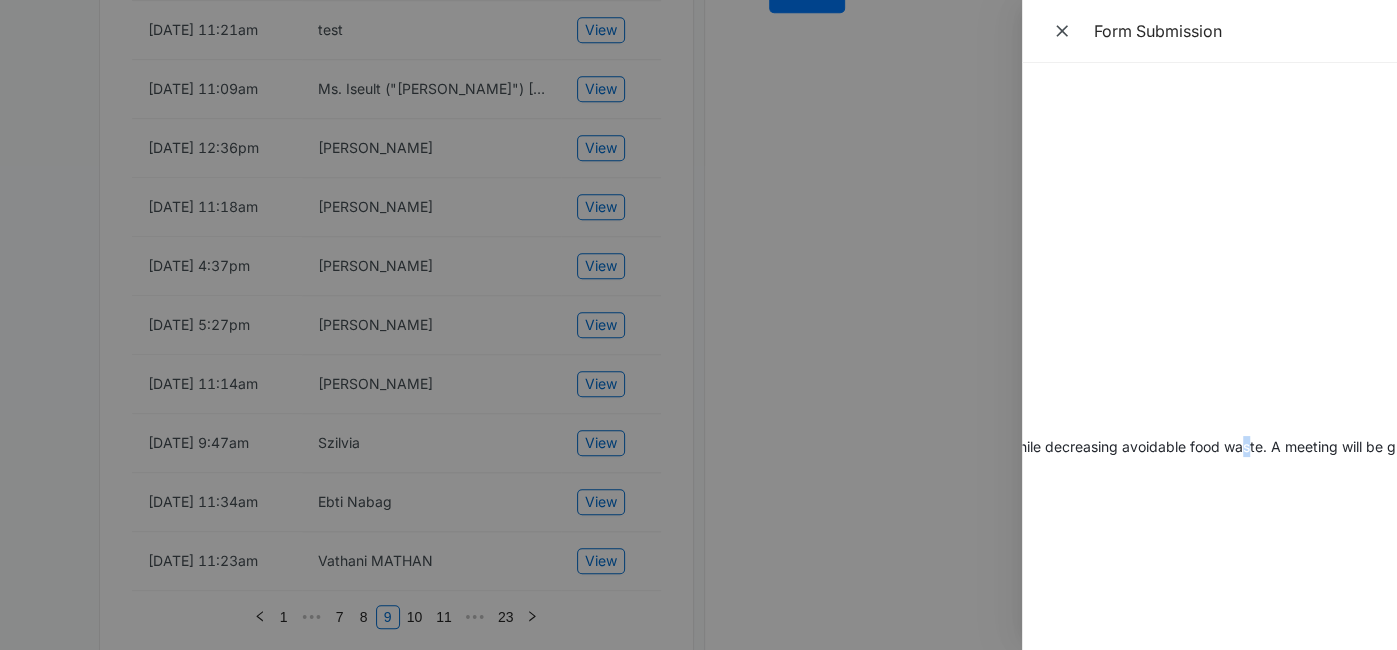 click on "Submitted On [DATE] 11:18am Name [PERSON_NAME] Email [EMAIL_ADDRESS][DOMAIN_NAME] Phone [PHONE_NUMBER] Programs of Interest: Community Services Special Notes Hi! I'm interested to learn more about the harvest kitchen program in terms of operation and impact. I'm trying to find new solutions that will help the community of [GEOGRAPHIC_DATA]-[GEOGRAPHIC_DATA] decrease food insecurity, while decreasing avoidable food waste. A meeting will be greatly appreciated." at bounding box center [1209, 356] 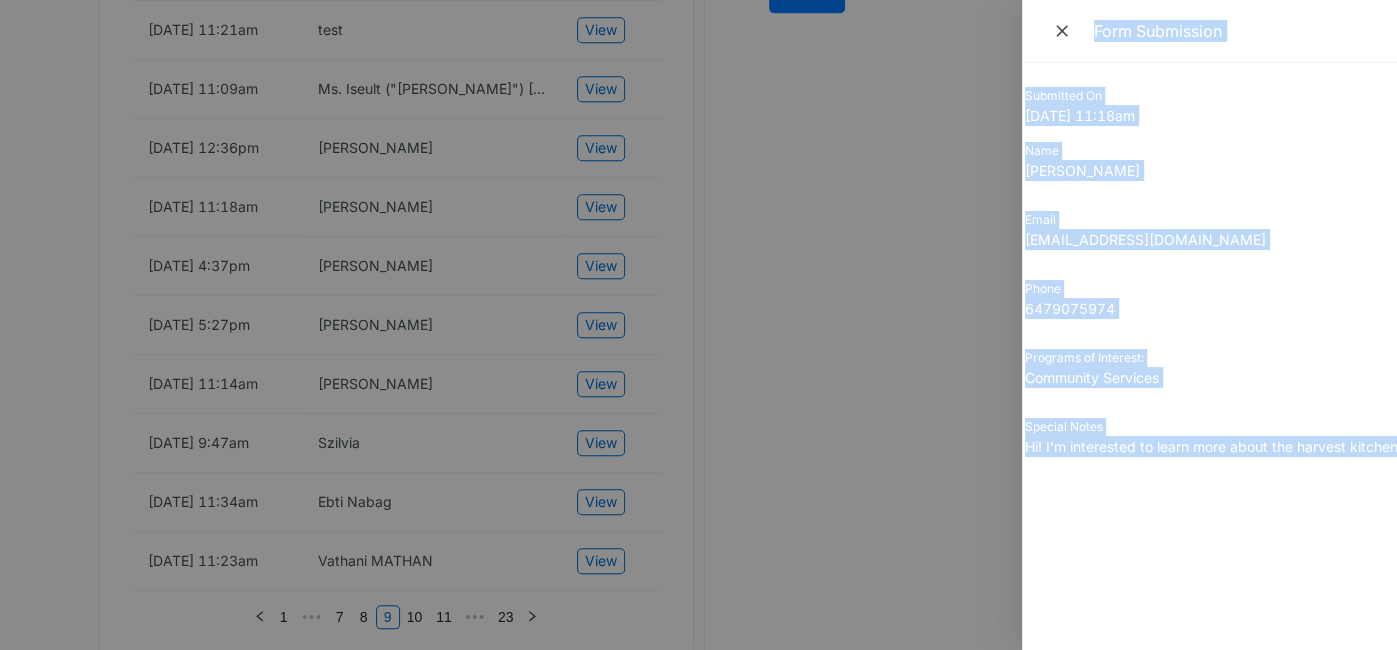 scroll, scrollTop: 0, scrollLeft: 0, axis: both 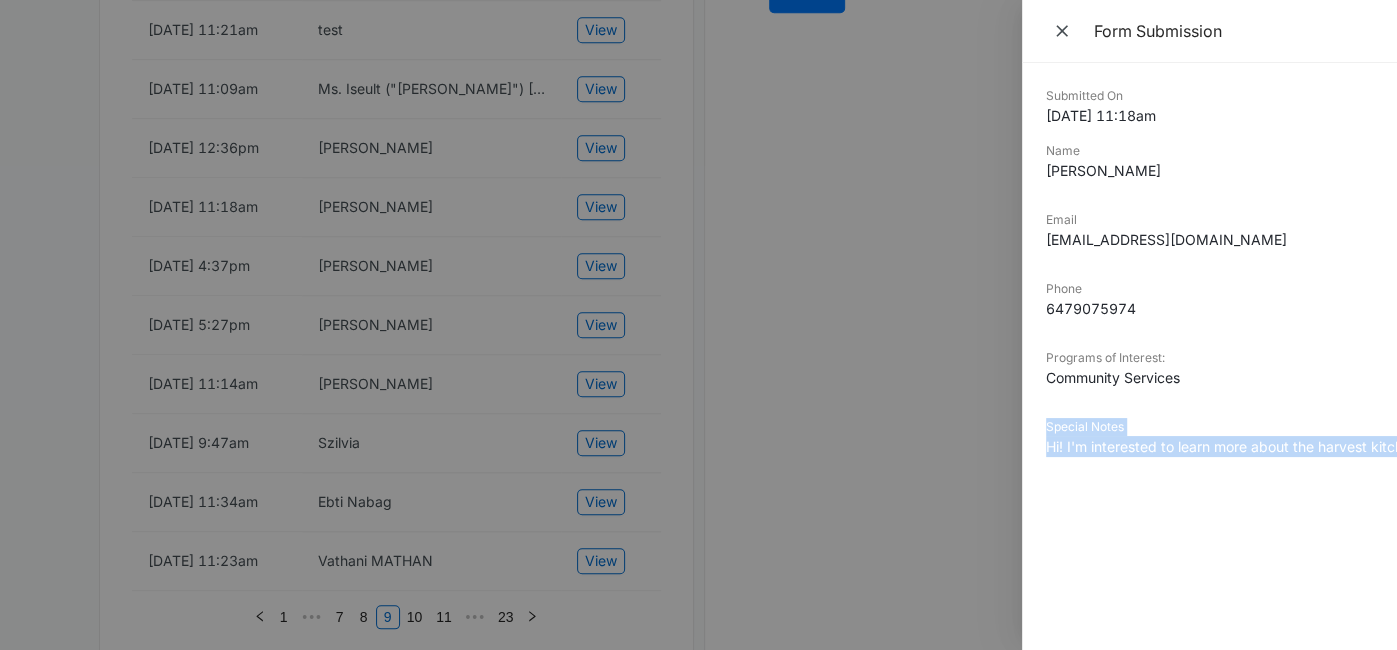 drag, startPoint x: 1202, startPoint y: 449, endPoint x: 1175, endPoint y: 392, distance: 63.07139 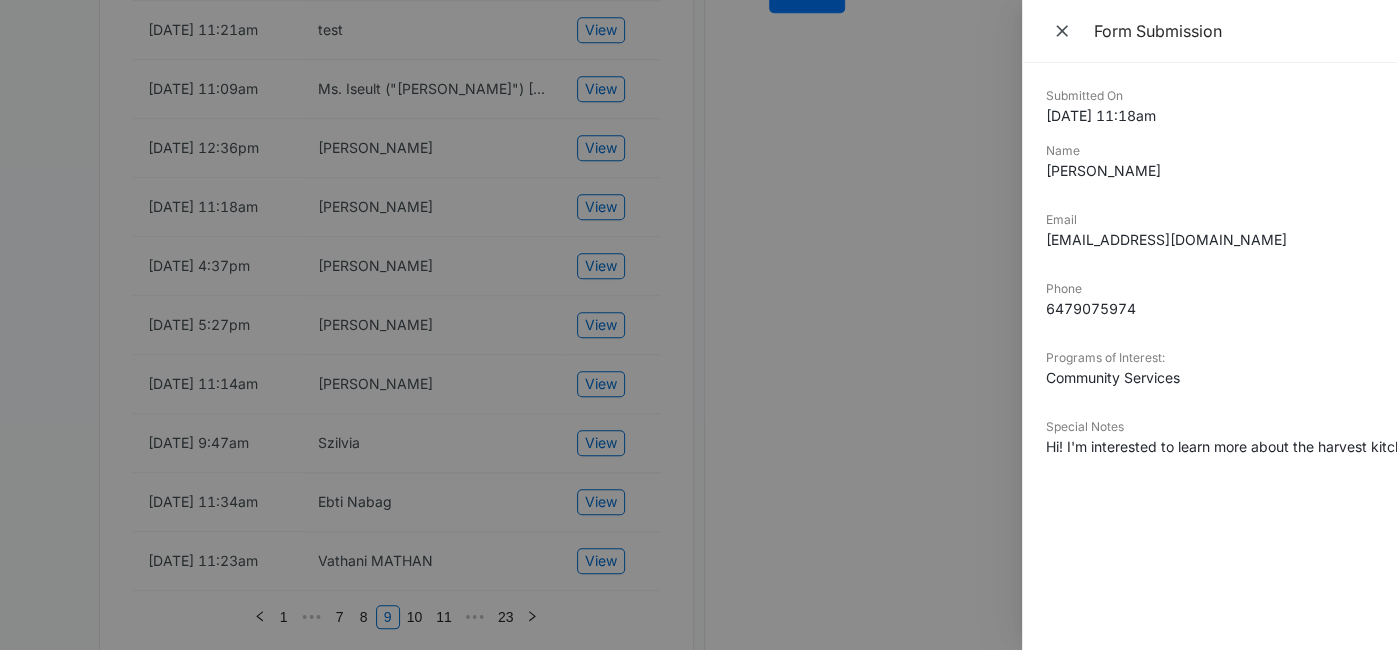 click on "Submitted On" at bounding box center (1209, 96) 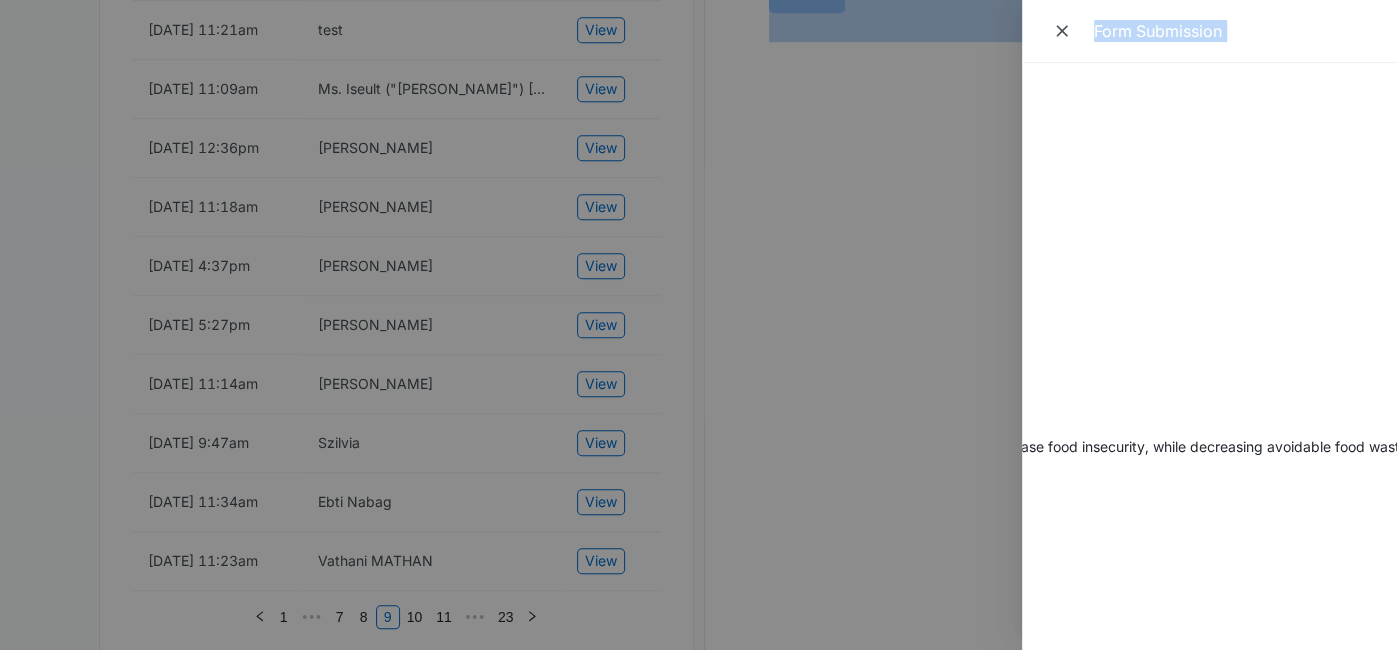 scroll, scrollTop: 0, scrollLeft: 1573, axis: horizontal 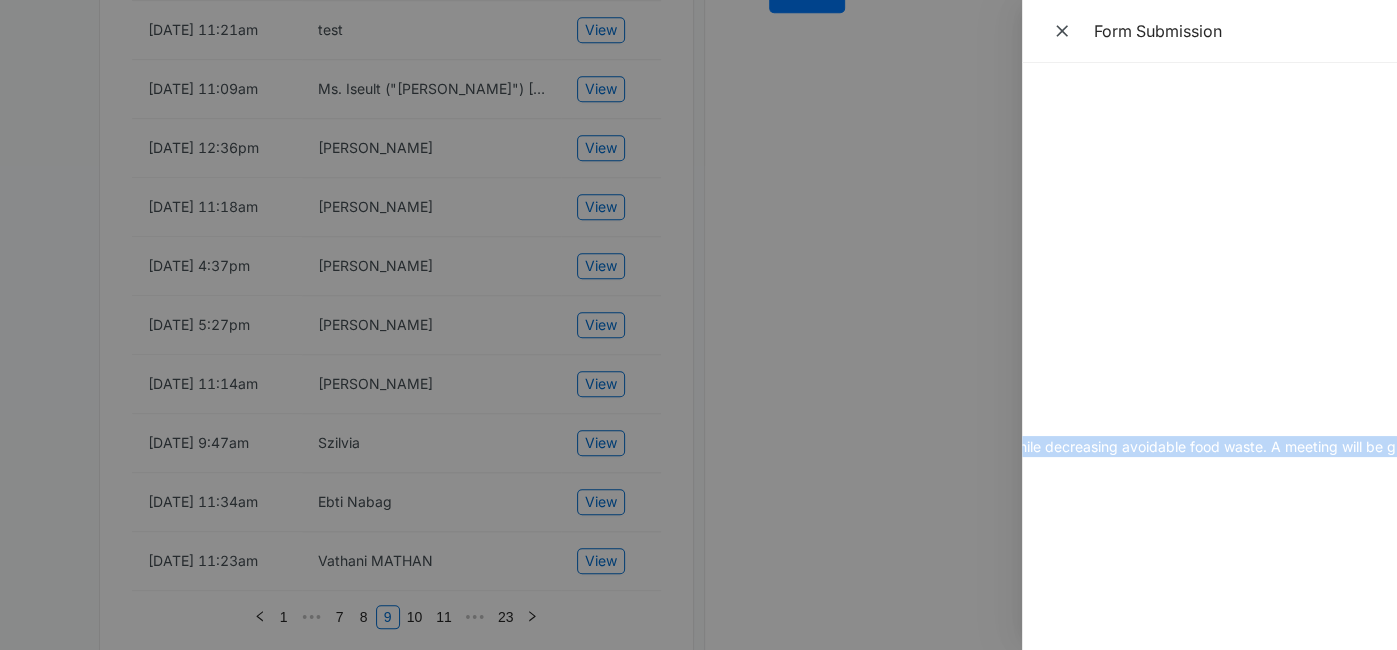 drag, startPoint x: 1047, startPoint y: 96, endPoint x: 1374, endPoint y: 455, distance: 485.60272 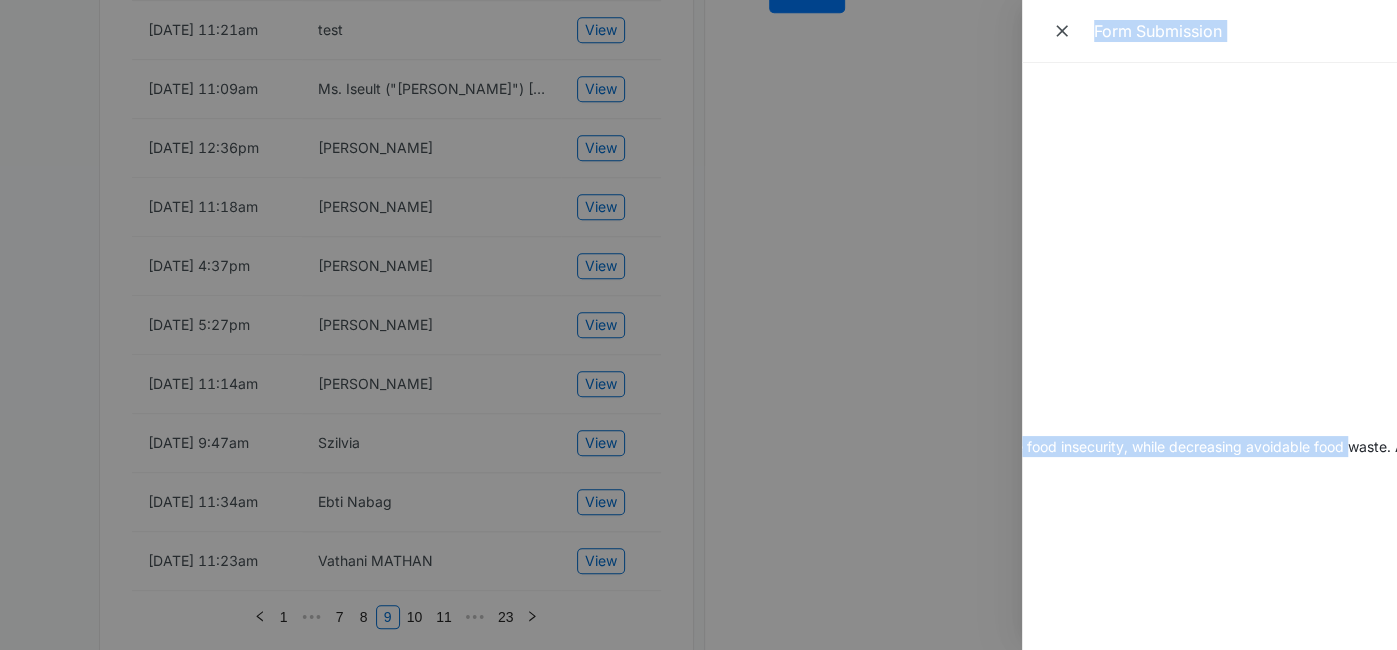 scroll, scrollTop: 0, scrollLeft: 874, axis: horizontal 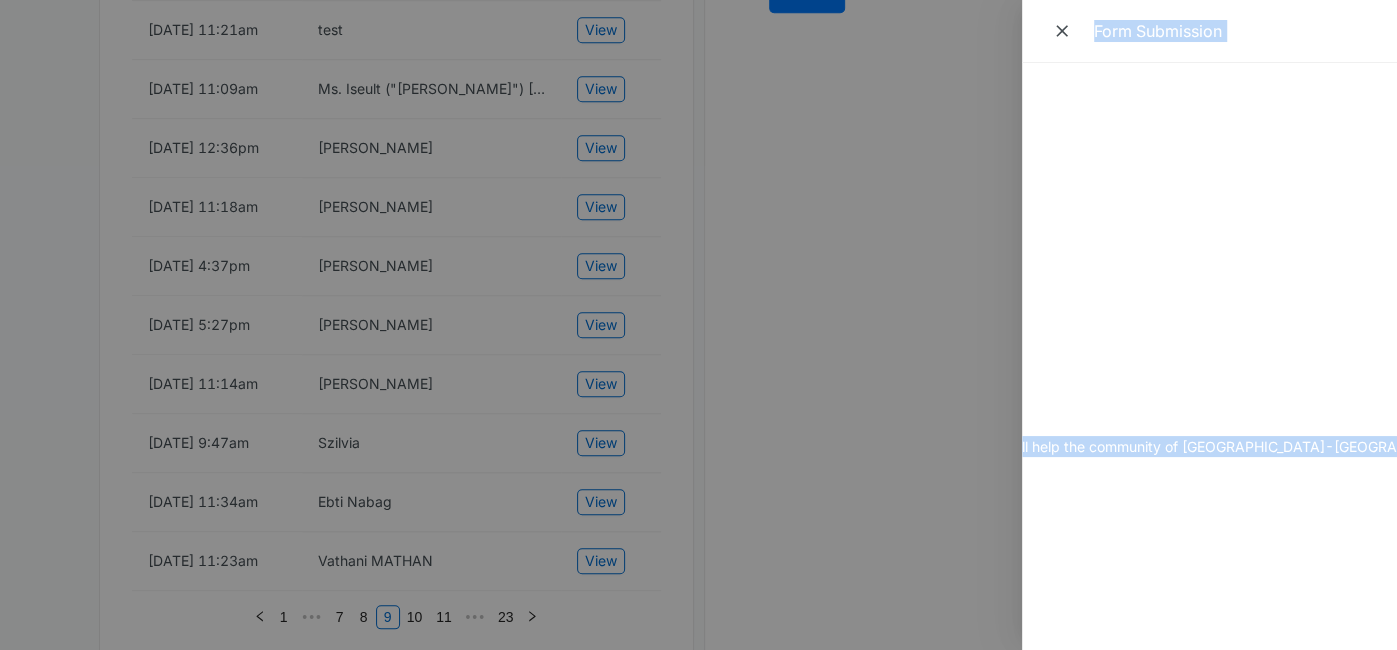 drag, startPoint x: 1202, startPoint y: 458, endPoint x: 974, endPoint y: 482, distance: 229.25967 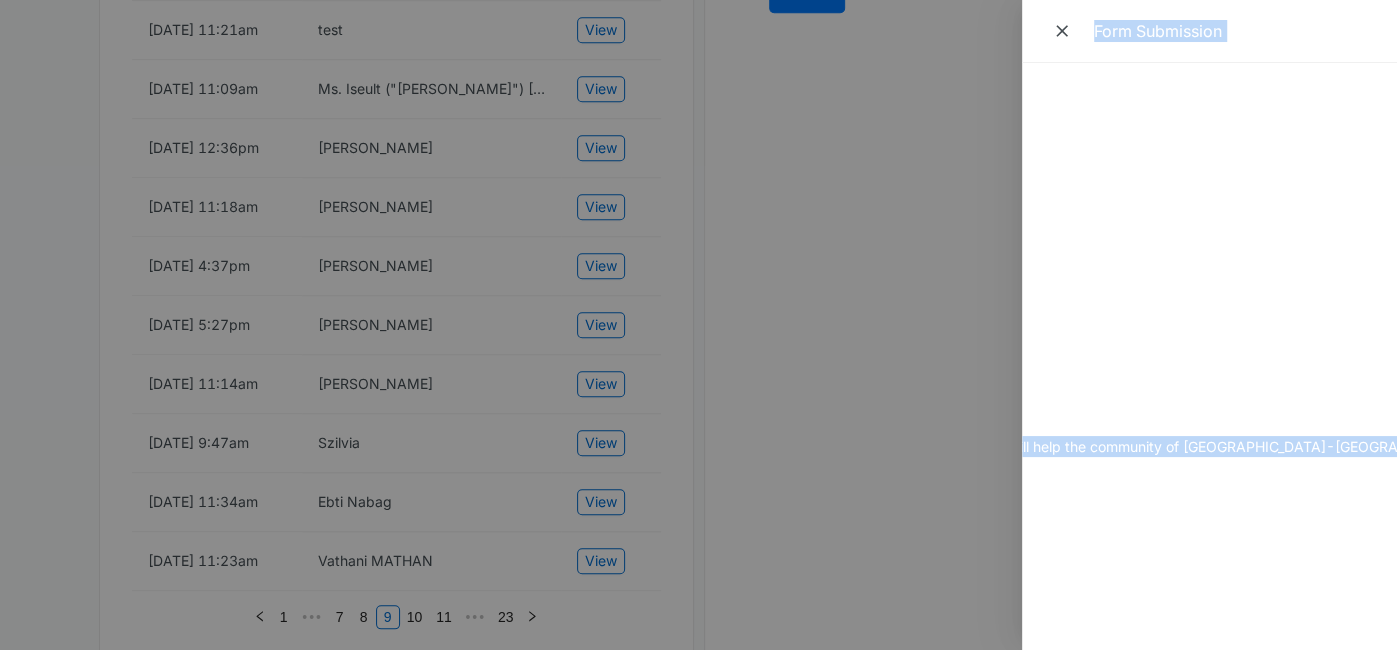 click on "Form Submission Submitted On [DATE] 11:18am Name [PERSON_NAME] Email [EMAIL_ADDRESS][DOMAIN_NAME] Phone [PHONE_NUMBER] Programs of Interest: Community Services Special Notes Hi! I'm interested to learn more about the harvest kitchen program in terms of operation and impact. I'm trying to find new solutions that will help the community of [GEOGRAPHIC_DATA]-[GEOGRAPHIC_DATA] decrease food insecurity, while decreasing avoidable food waste. A meeting will be greatly appreciated." at bounding box center [698, 325] 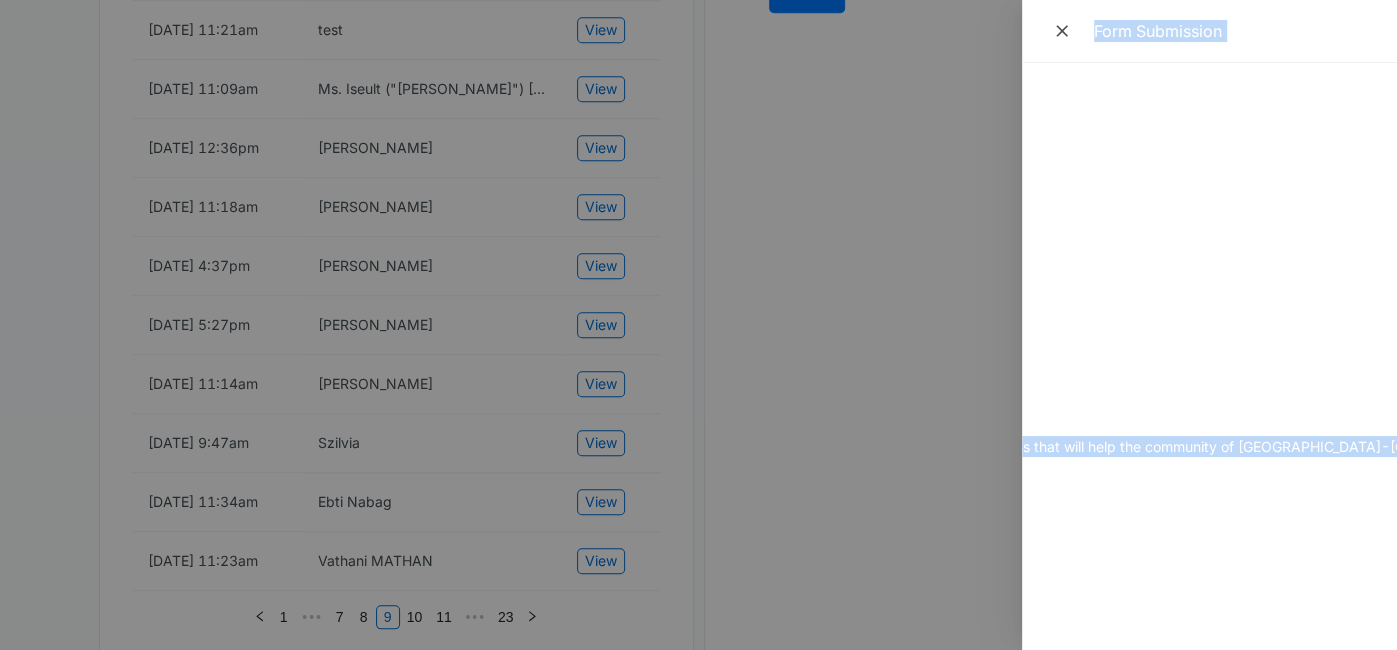 click at bounding box center (698, 325) 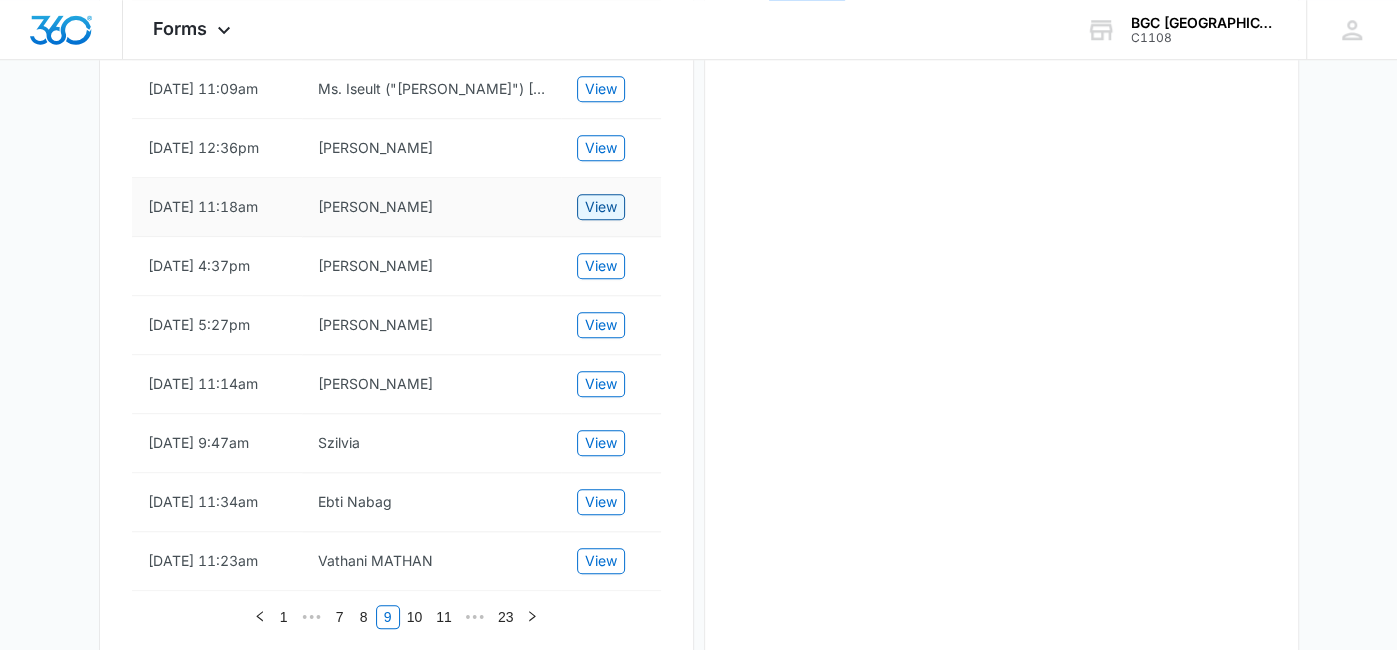 click on "View" at bounding box center (601, 207) 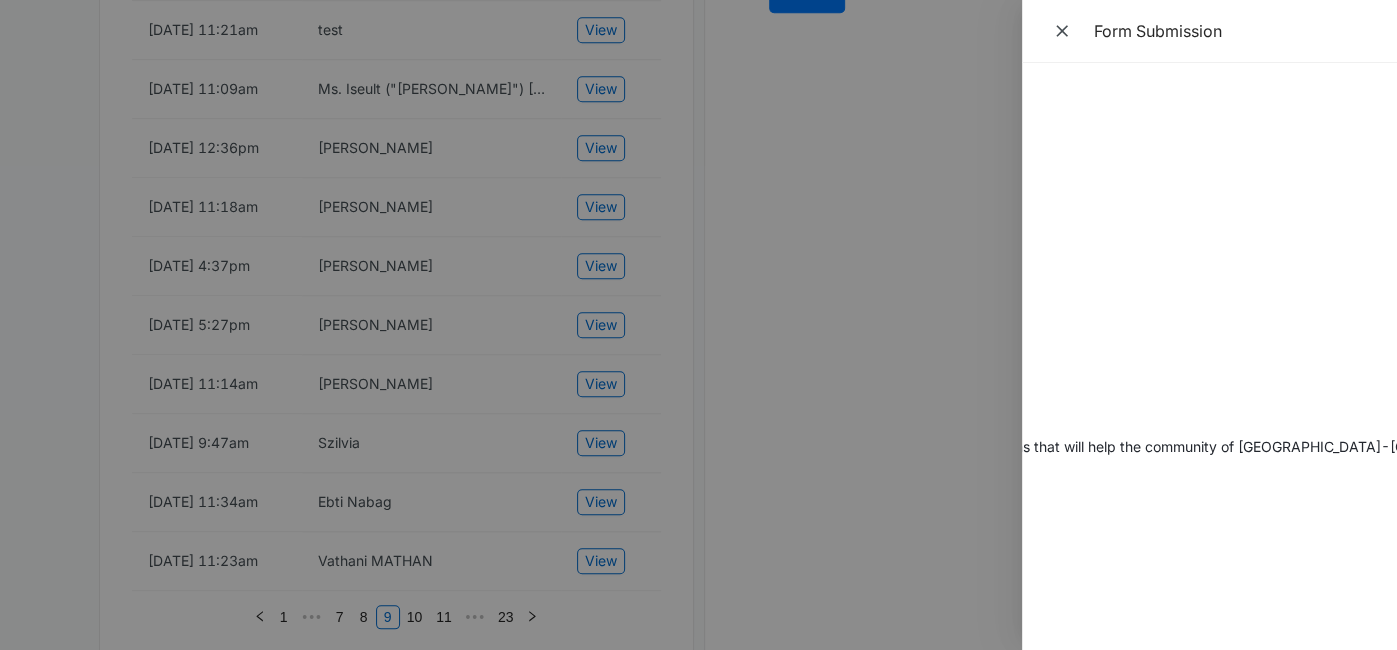 click on "Hi! I'm interested to learn more about the harvest kitchen program in terms of operation and impact. I'm trying to find new solutions that will help the community of [GEOGRAPHIC_DATA]-[GEOGRAPHIC_DATA] decrease food insecurity, while decreasing avoidable food waste. A meeting will be greatly appreciated." at bounding box center (335, 446) 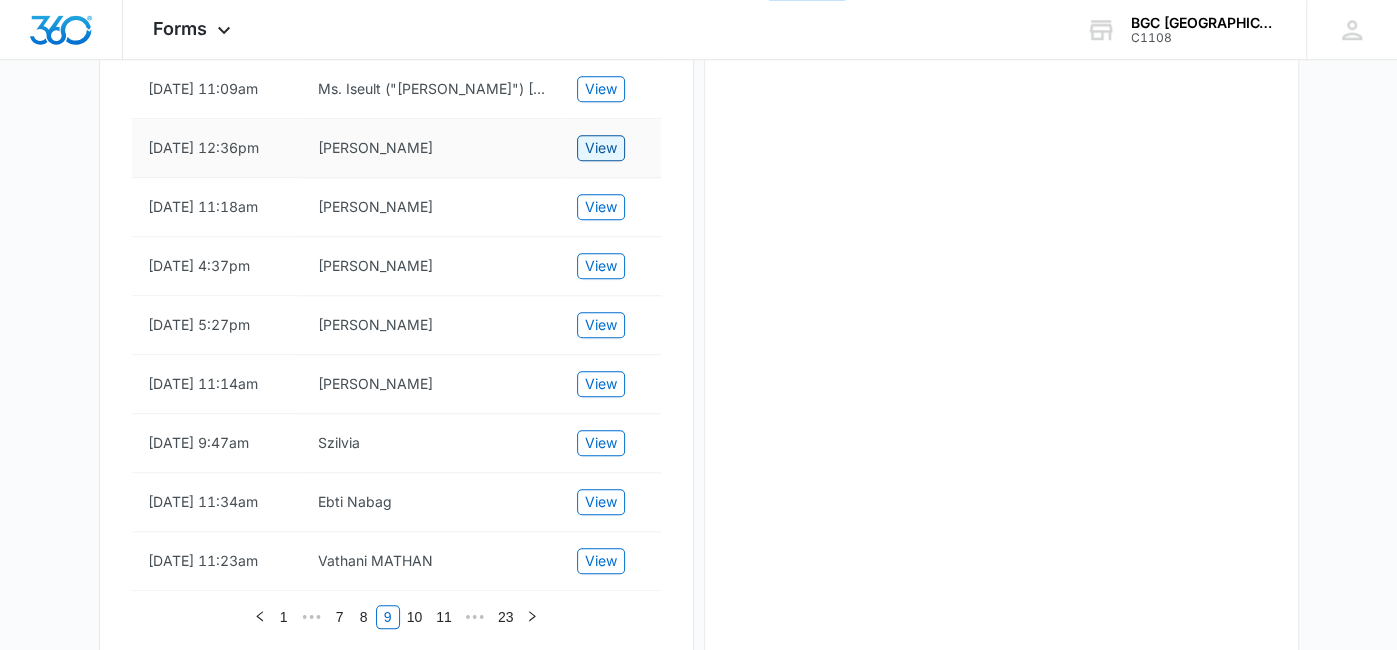 click on "View" at bounding box center (601, 148) 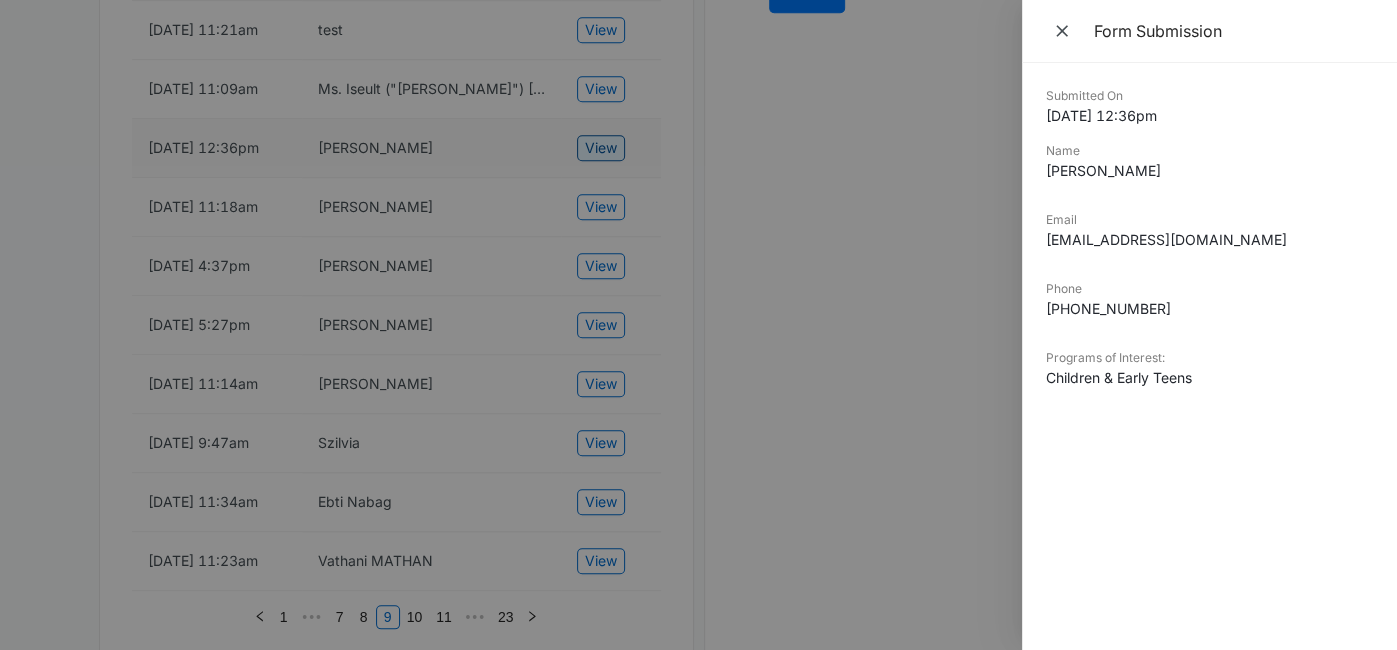 scroll, scrollTop: 0, scrollLeft: 0, axis: both 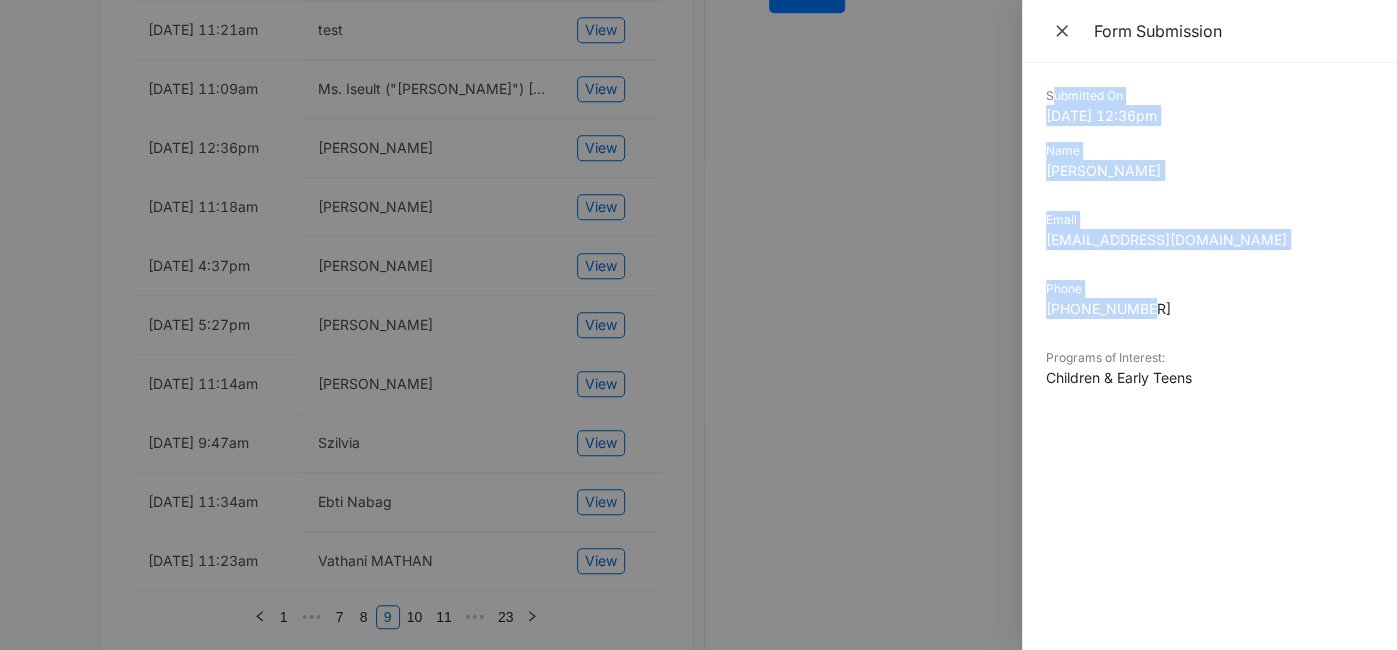 drag, startPoint x: 1050, startPoint y: 92, endPoint x: 1146, endPoint y: 314, distance: 241.86774 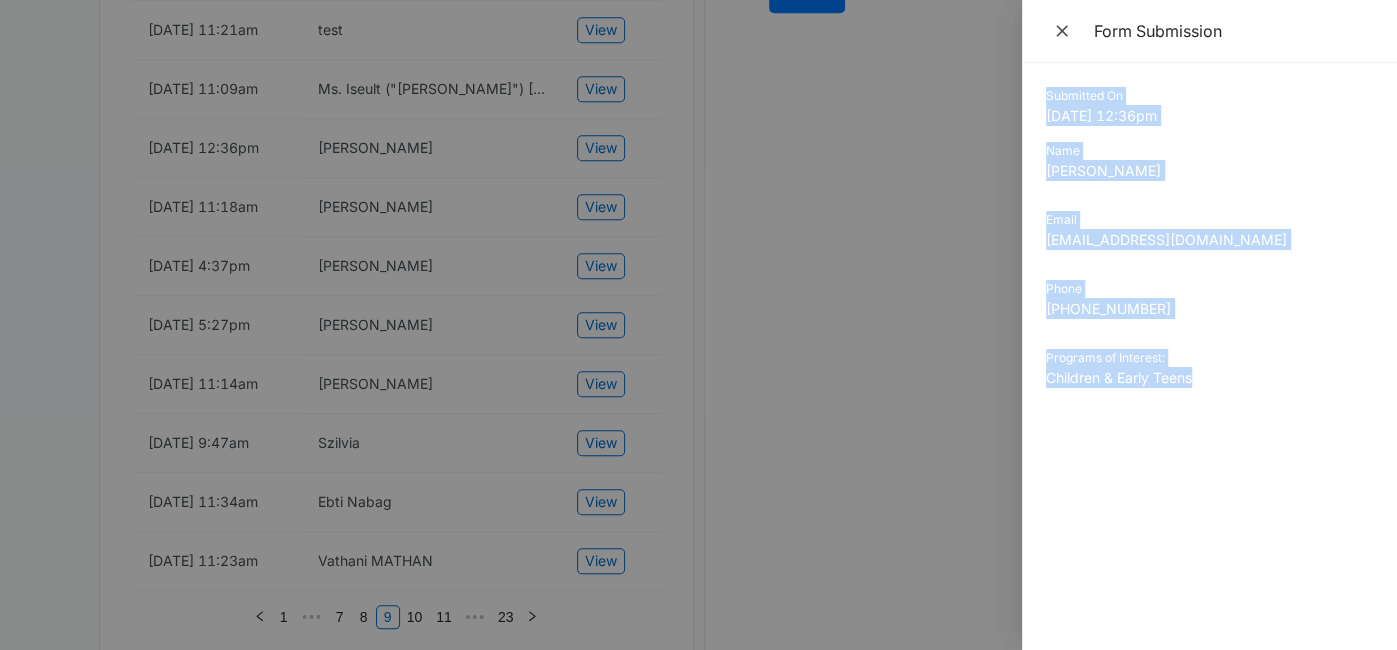 drag, startPoint x: 1045, startPoint y: 97, endPoint x: 1214, endPoint y: 399, distance: 346.0708 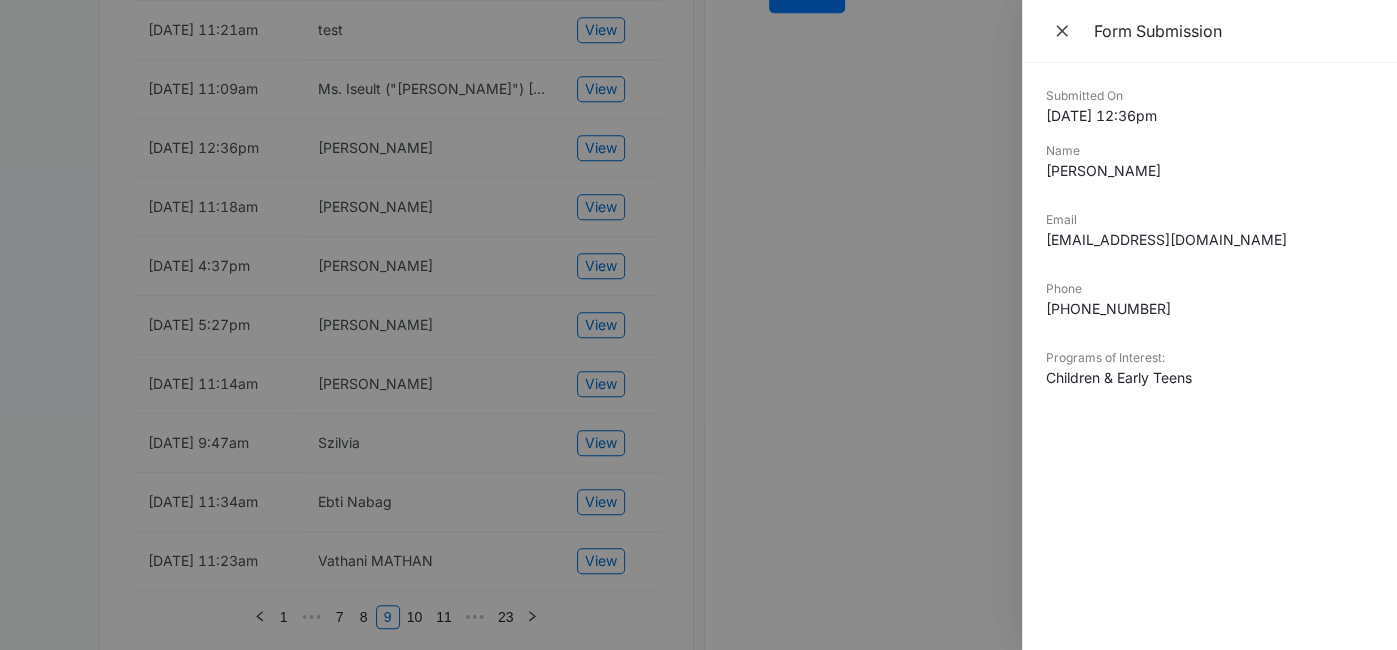 click at bounding box center (698, 325) 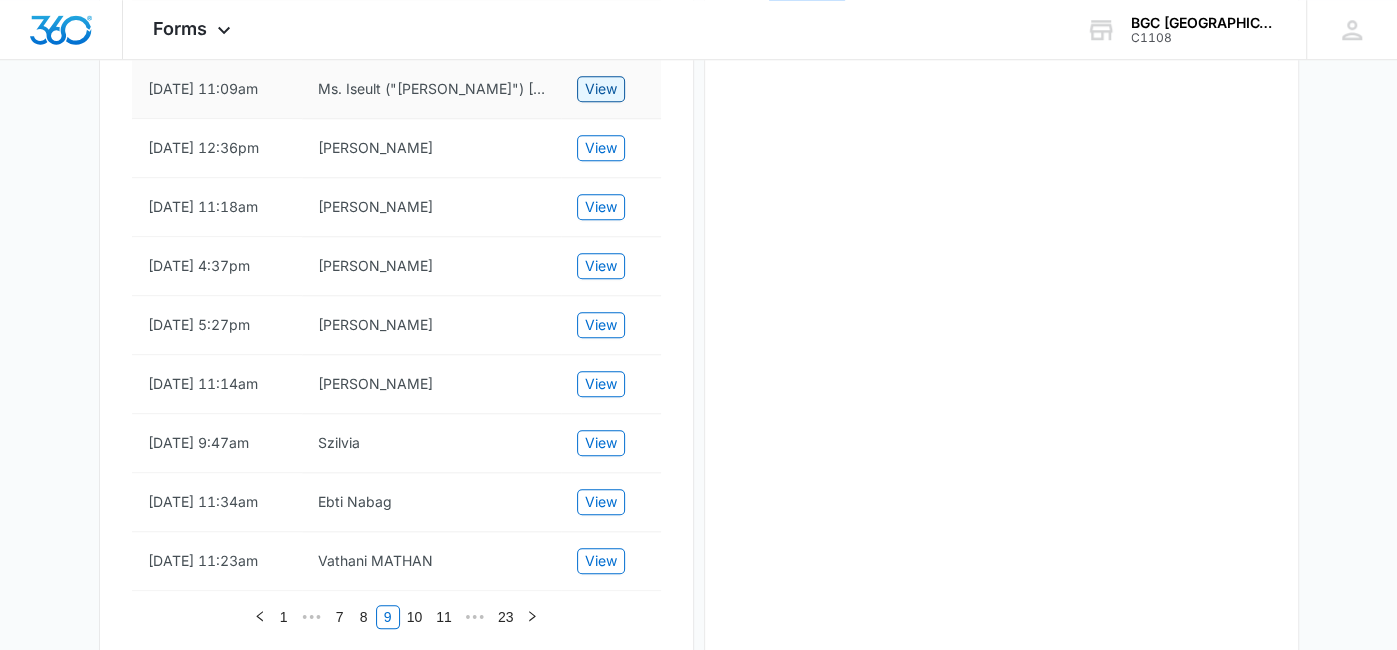 click on "View" at bounding box center [601, 89] 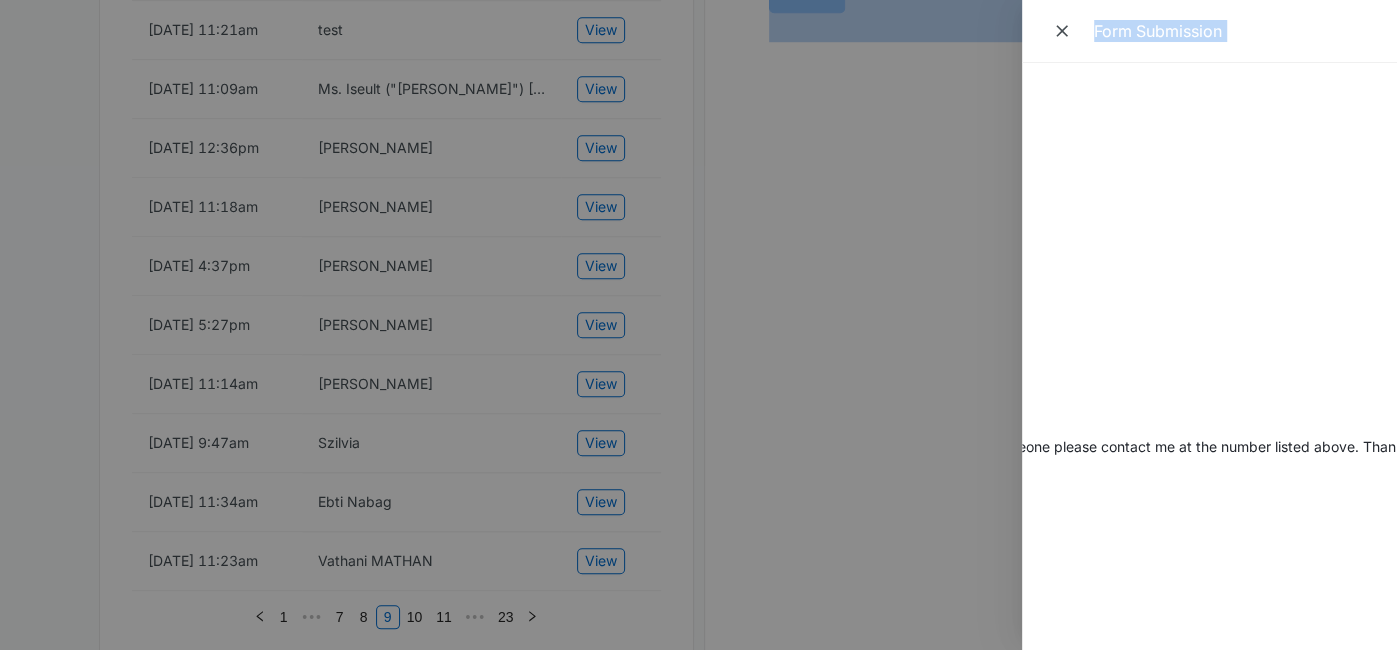 scroll, scrollTop: 0, scrollLeft: 1137, axis: horizontal 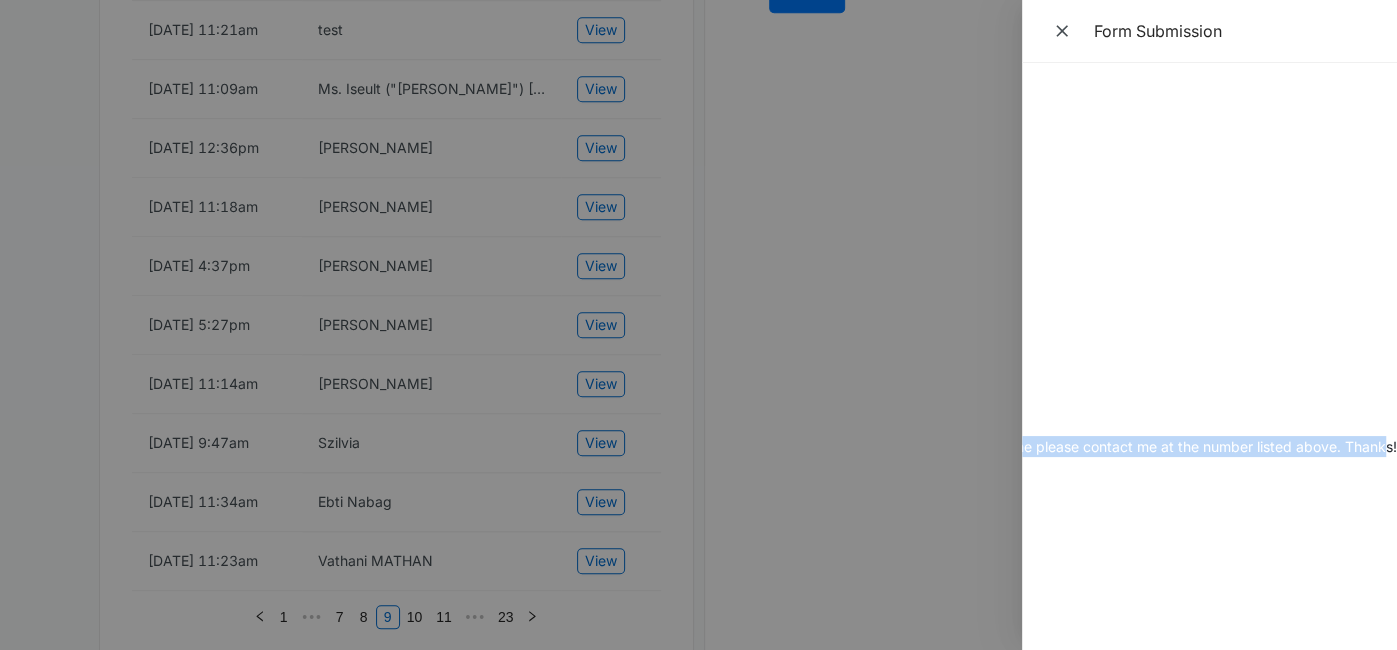 drag, startPoint x: 1047, startPoint y: 96, endPoint x: 1384, endPoint y: 448, distance: 487.312 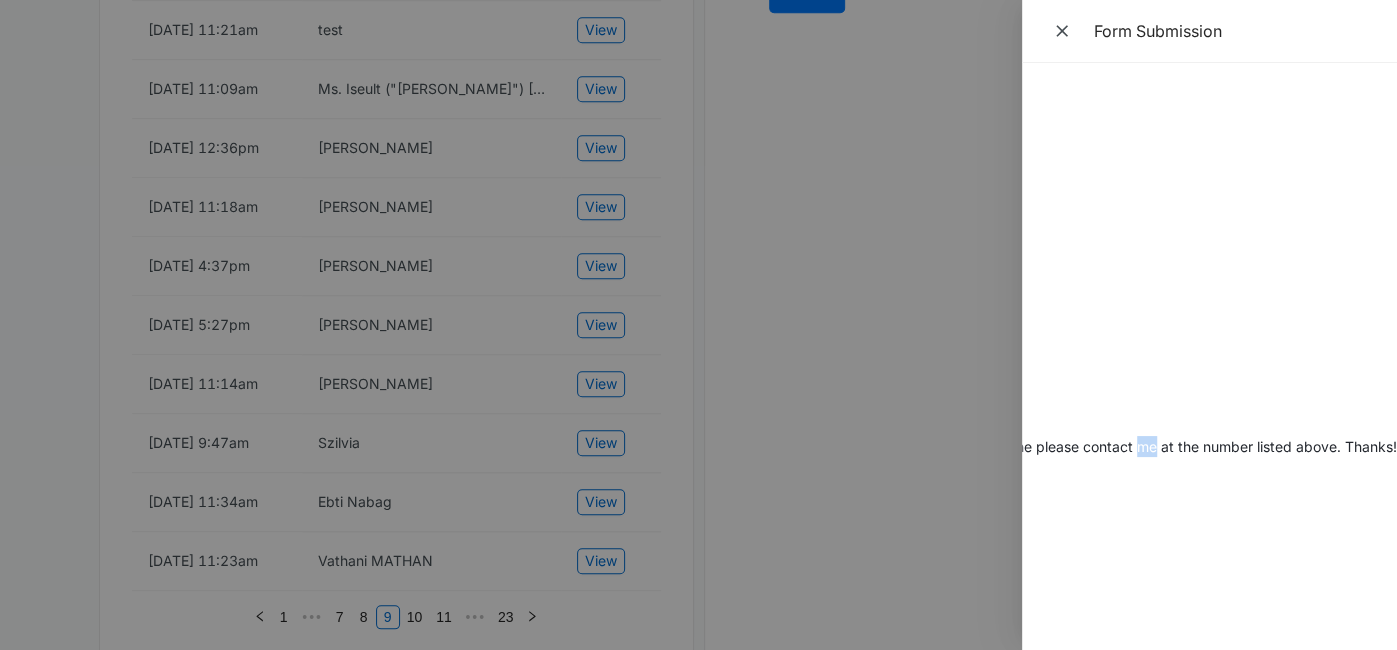 click on "Submitted On [DATE] 11:09am Name Ms. Iseult ("[PERSON_NAME]") [PERSON_NAME] [PERSON_NAME][EMAIL_ADDRESS][DOMAIN_NAME] Phone [PHONE_NUMBER] Programs of Interest: Youth, Children & Early Teens Special Notes I would like to make a small donation in honour of a friend's brother who recently passed away.  Does BGC have a donation method for that purpose? If so, would someone please contact me at the number listed above. Thanks!" at bounding box center (1209, 356) 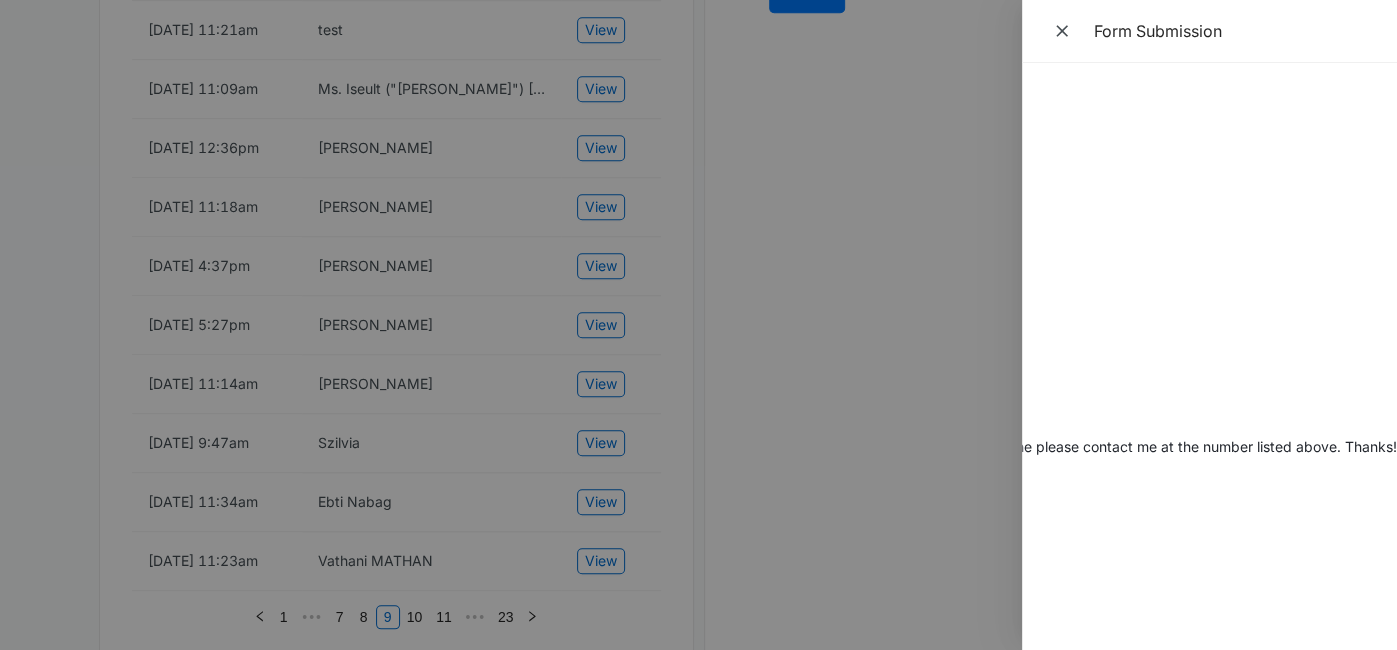click on "I would like to make a small donation in honour of a friend's brother who recently passed away.  Does BGC have a donation method for that purpose? If so, would someone please contact me at the number listed above. Thanks!" at bounding box center [78, 446] 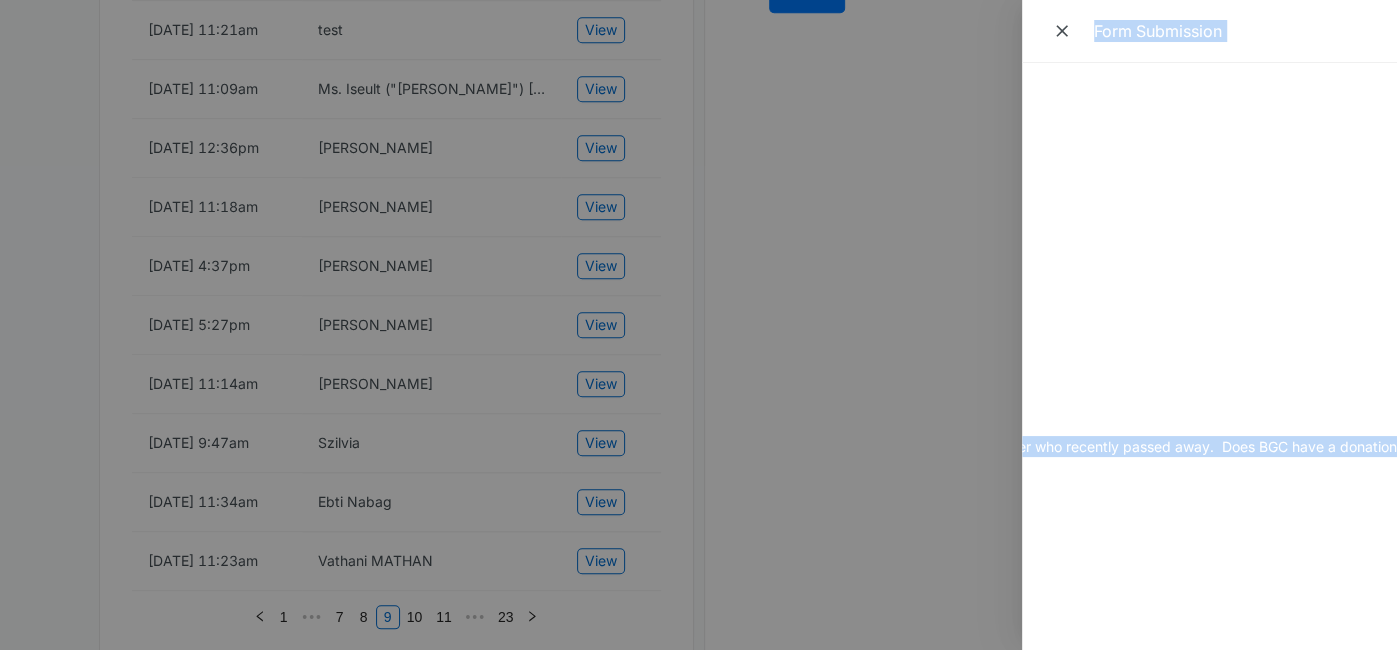 scroll, scrollTop: 0, scrollLeft: 0, axis: both 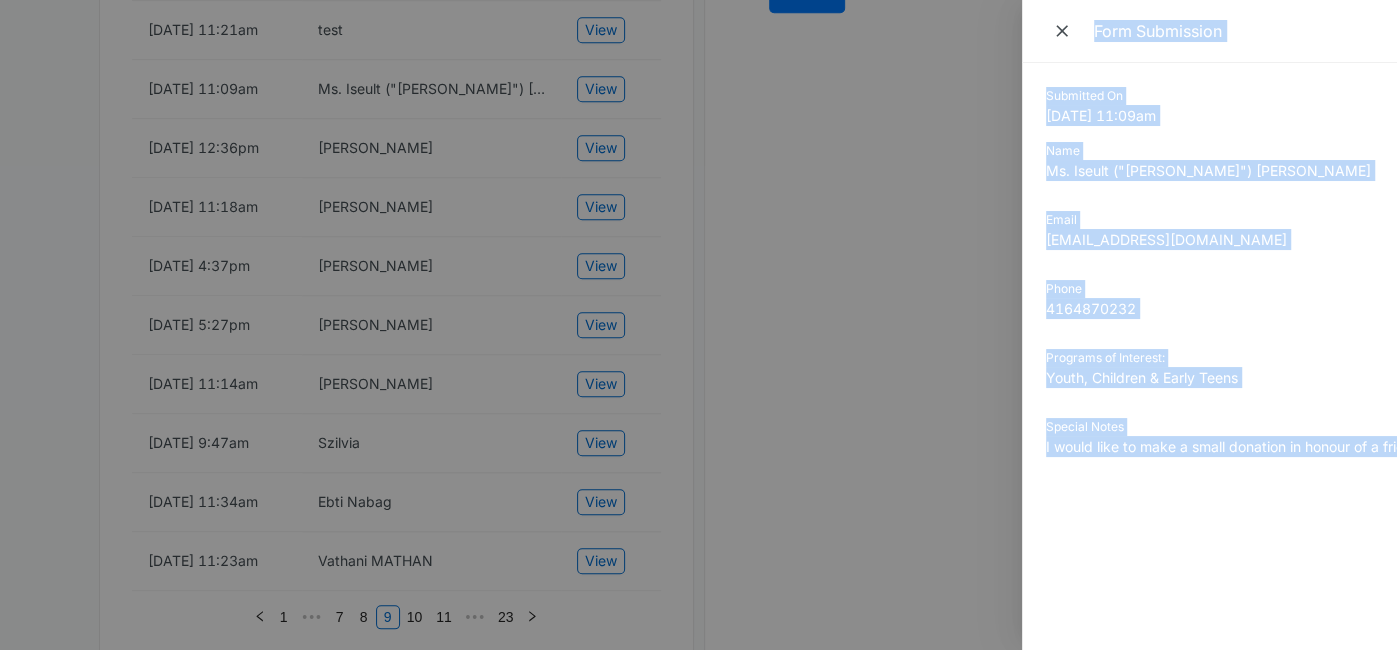 drag, startPoint x: 1113, startPoint y: 455, endPoint x: 1005, endPoint y: 380, distance: 131.48764 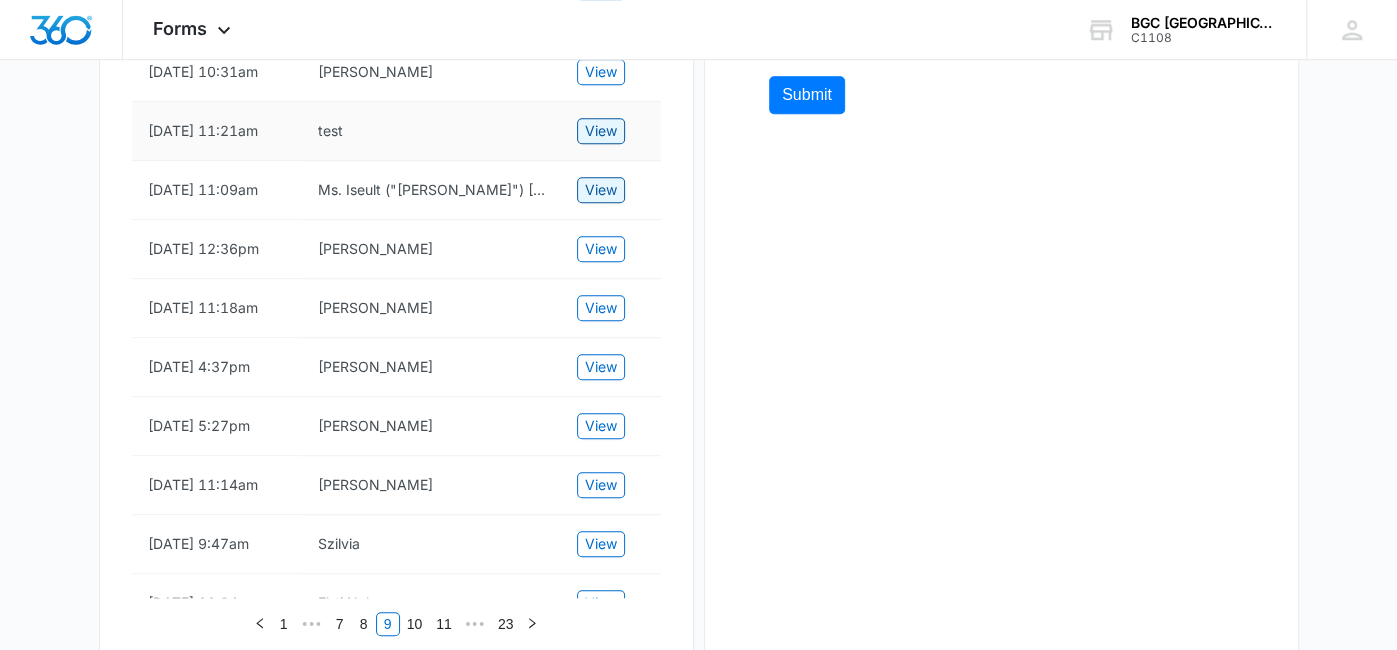 scroll, scrollTop: 1041, scrollLeft: 0, axis: vertical 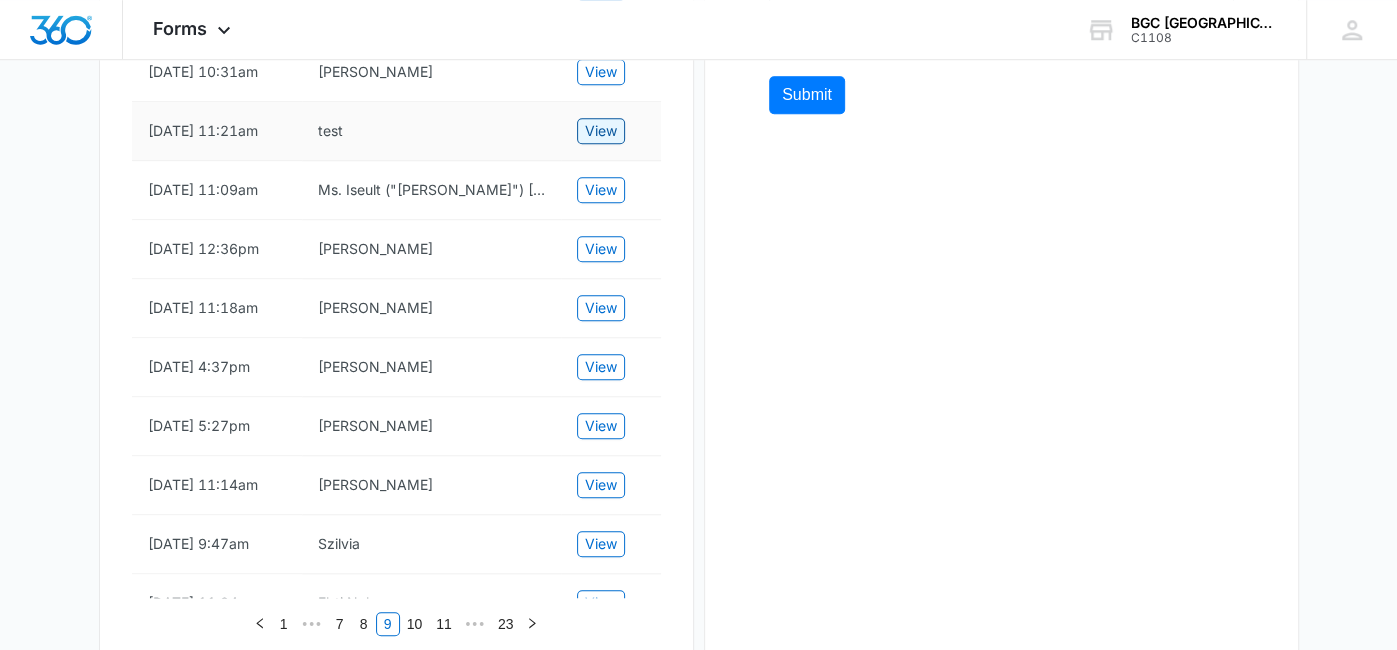 click on "View" at bounding box center [601, 131] 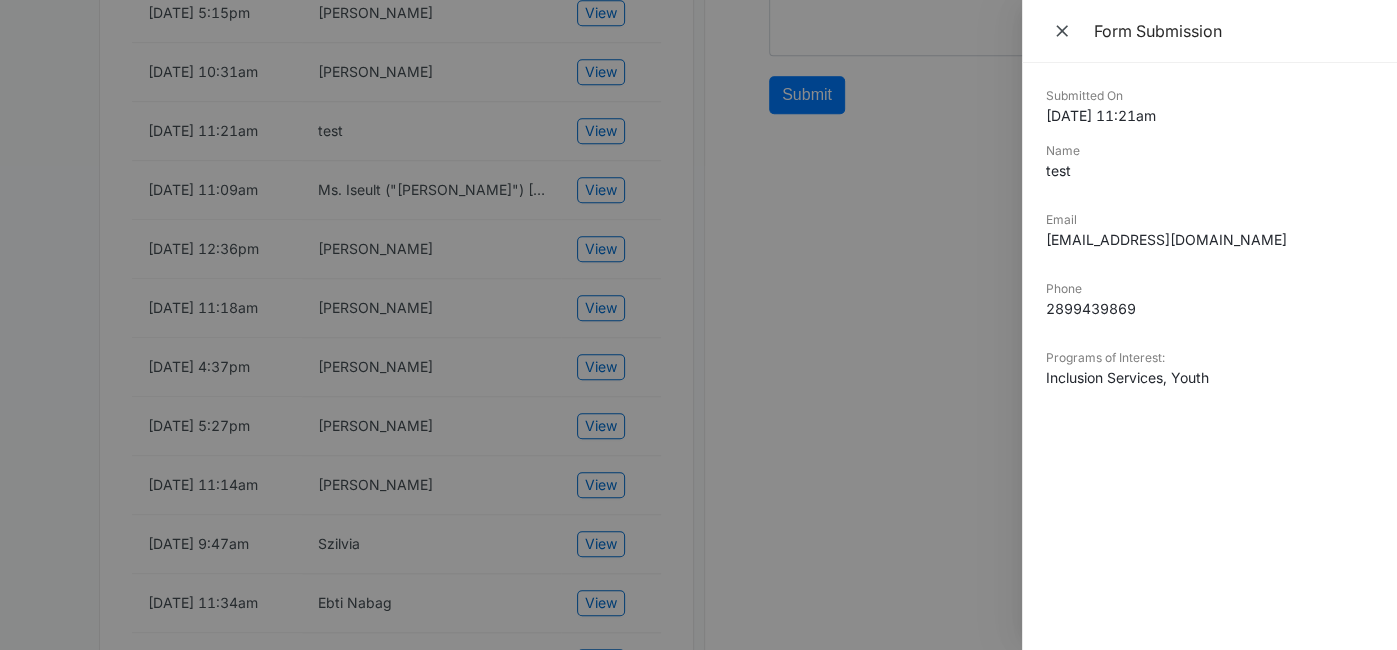 click on "[DATE] 11:21am" at bounding box center [1209, 115] 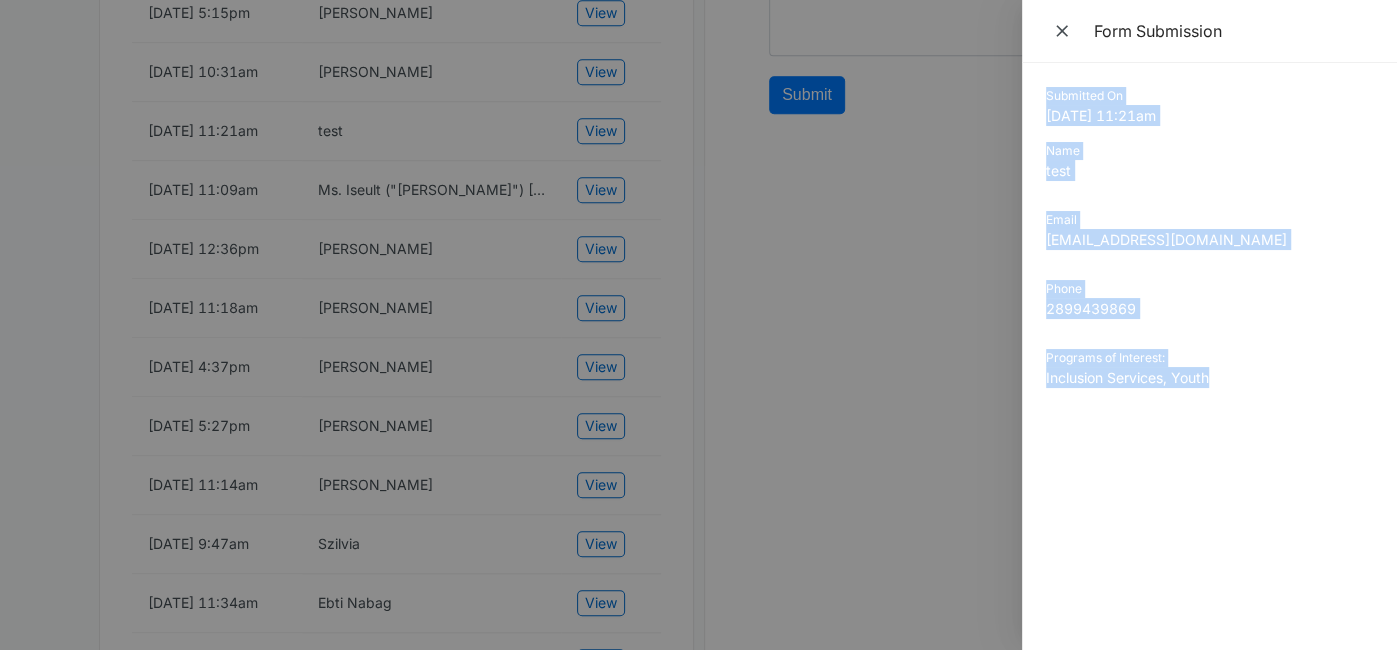 drag, startPoint x: 1049, startPoint y: 94, endPoint x: 1229, endPoint y: 383, distance: 340.47174 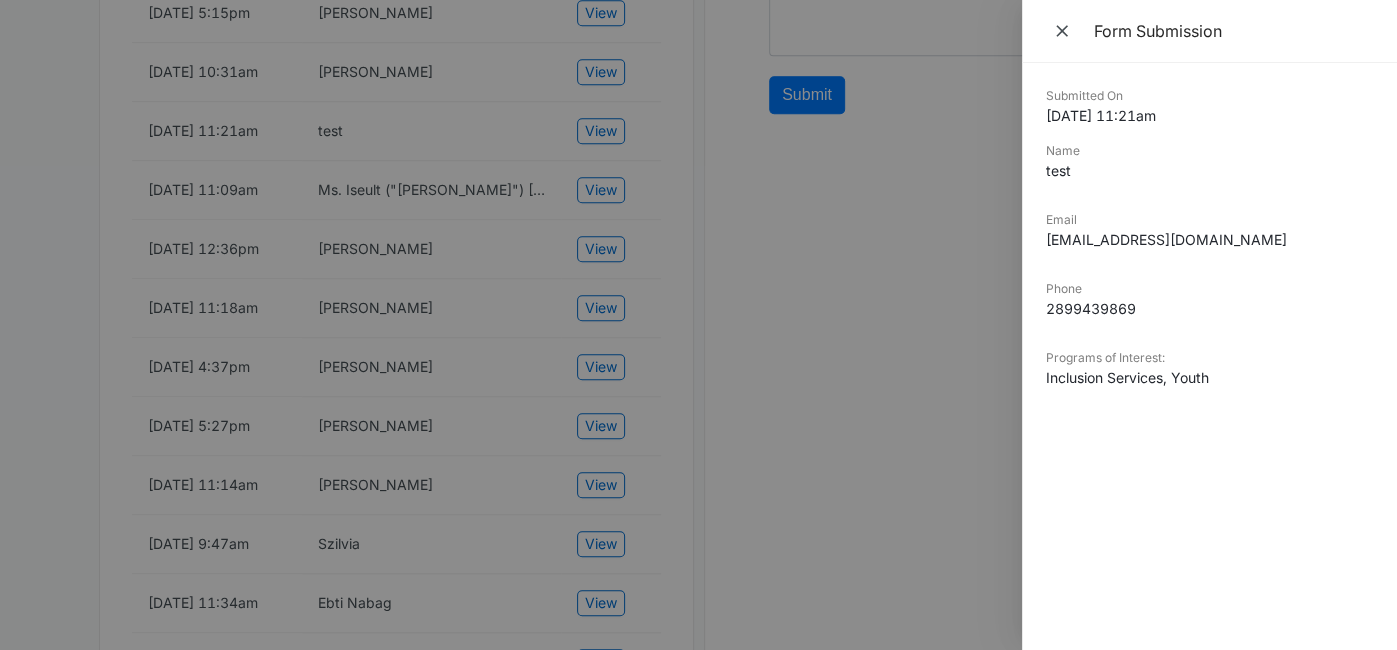 click at bounding box center [698, 325] 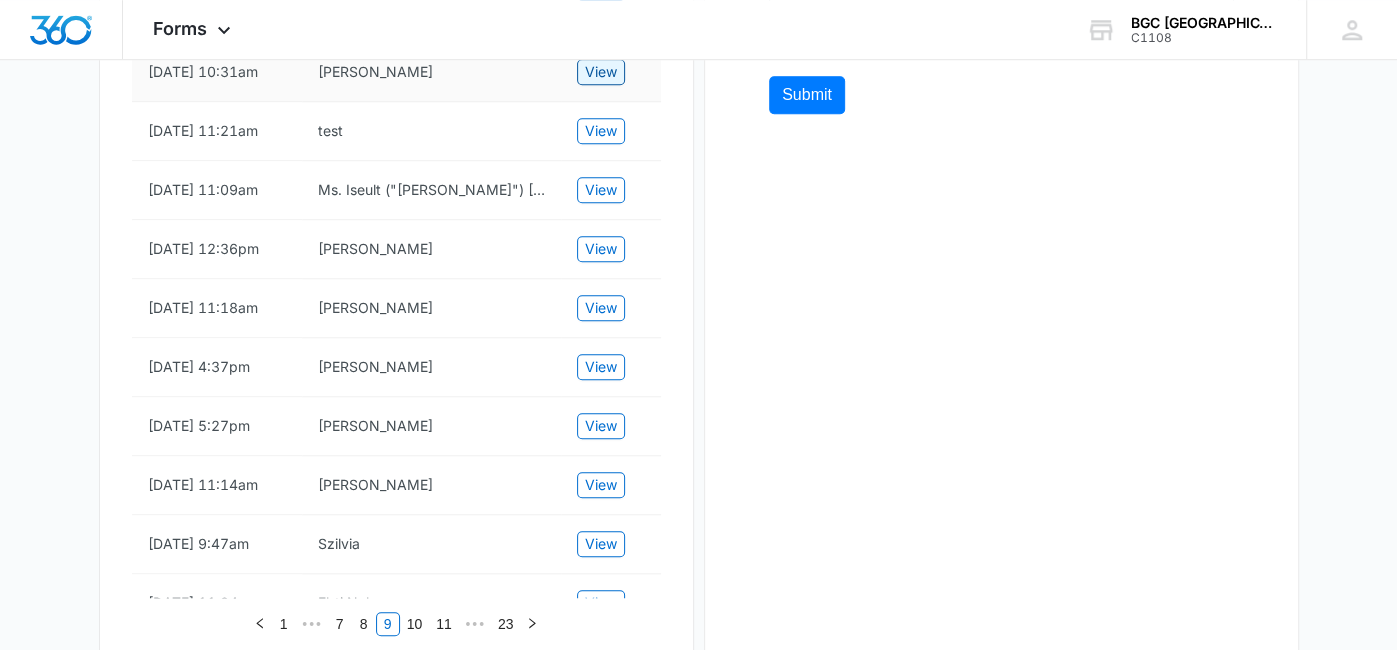 click on "View" at bounding box center [601, 72] 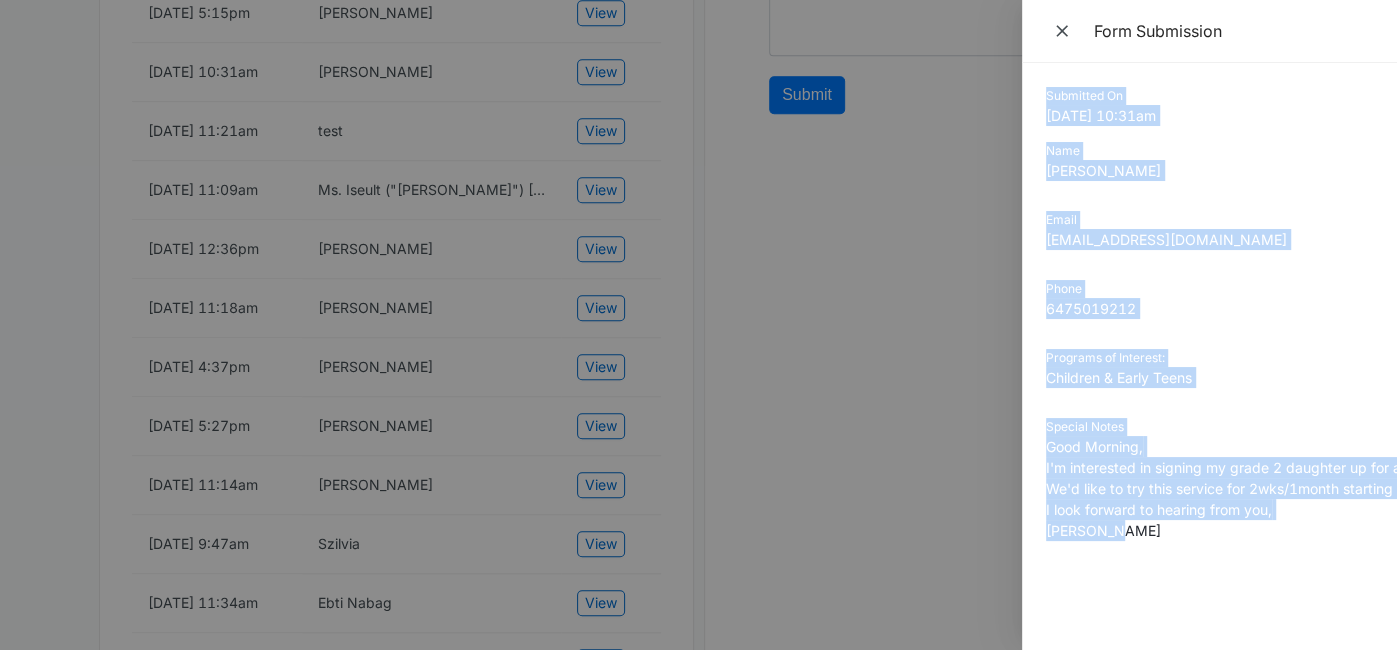 drag, startPoint x: 1045, startPoint y: 94, endPoint x: 1167, endPoint y: 565, distance: 486.54395 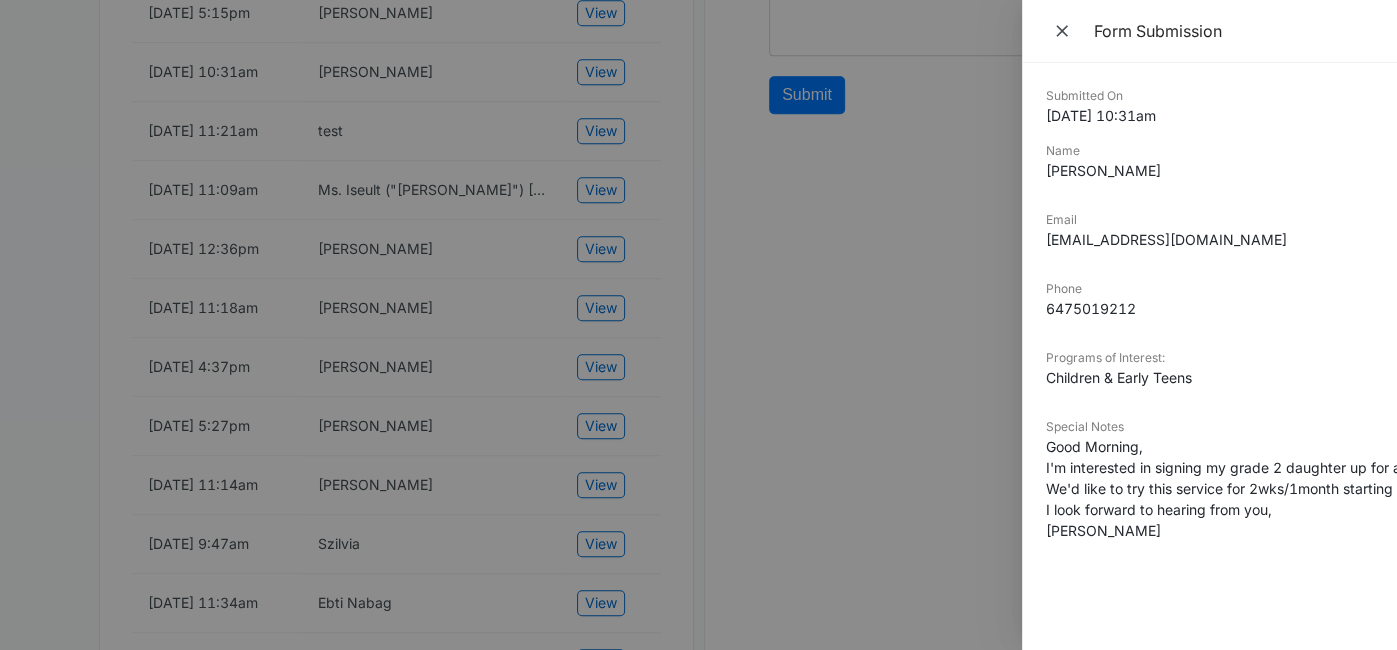 click at bounding box center (698, 325) 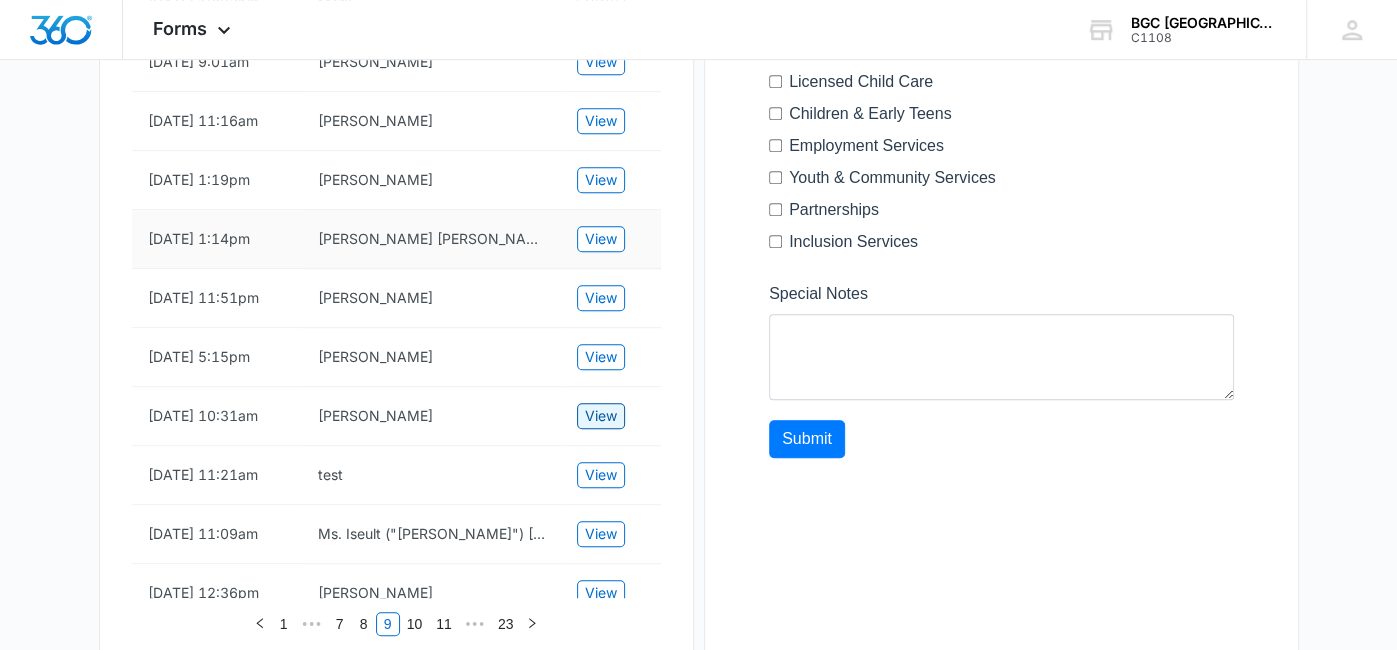 scroll, scrollTop: 694, scrollLeft: 0, axis: vertical 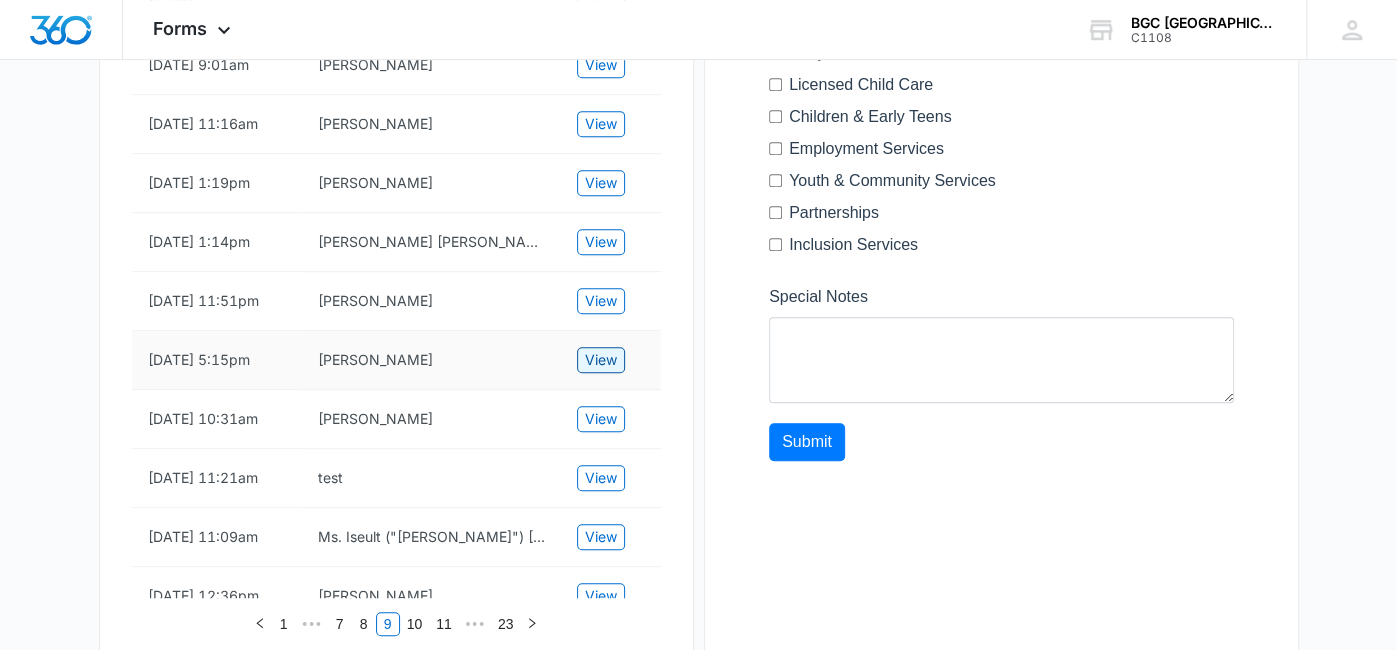 click on "View" at bounding box center (601, 360) 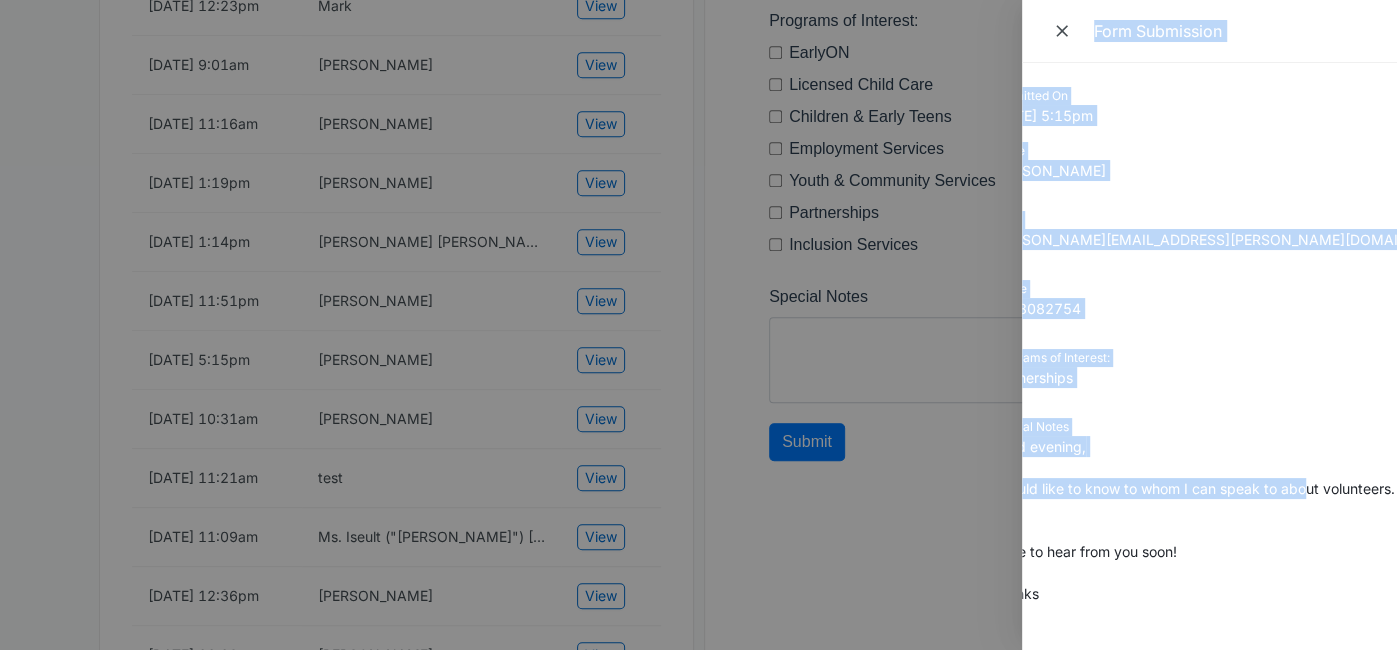 scroll, scrollTop: 0, scrollLeft: 0, axis: both 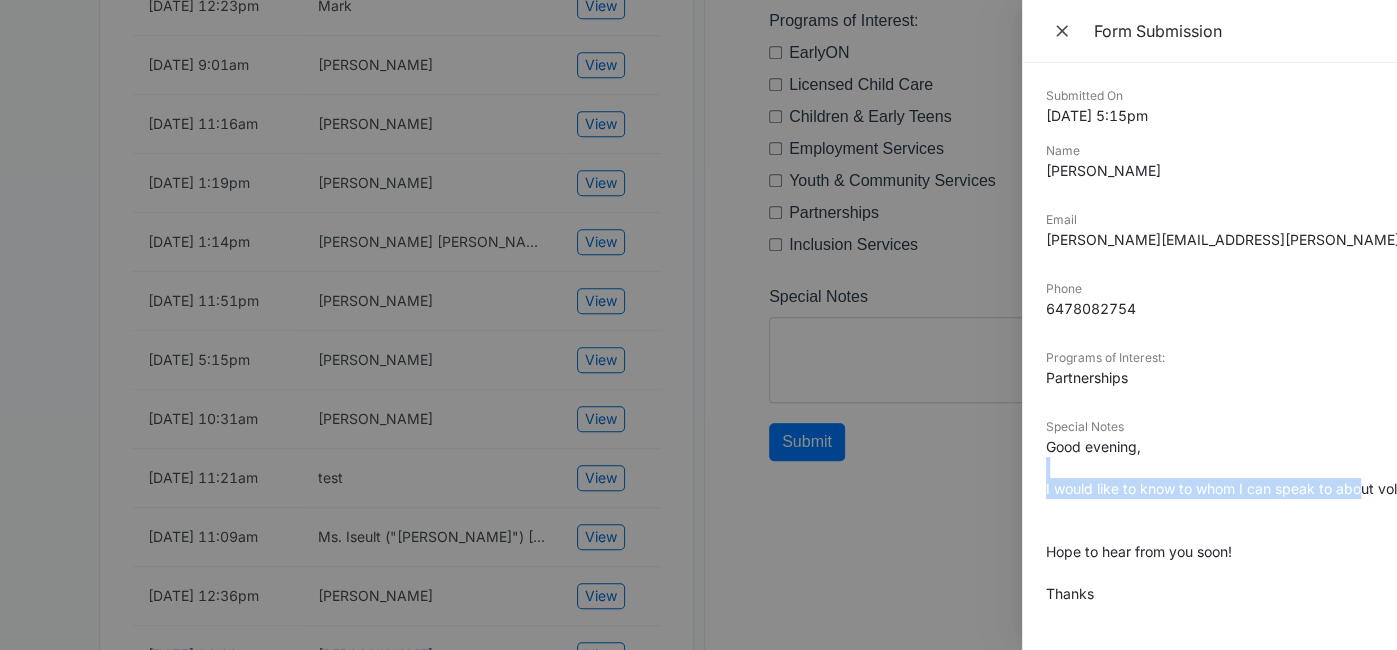 drag, startPoint x: 1359, startPoint y: 491, endPoint x: 1170, endPoint y: 469, distance: 190.27611 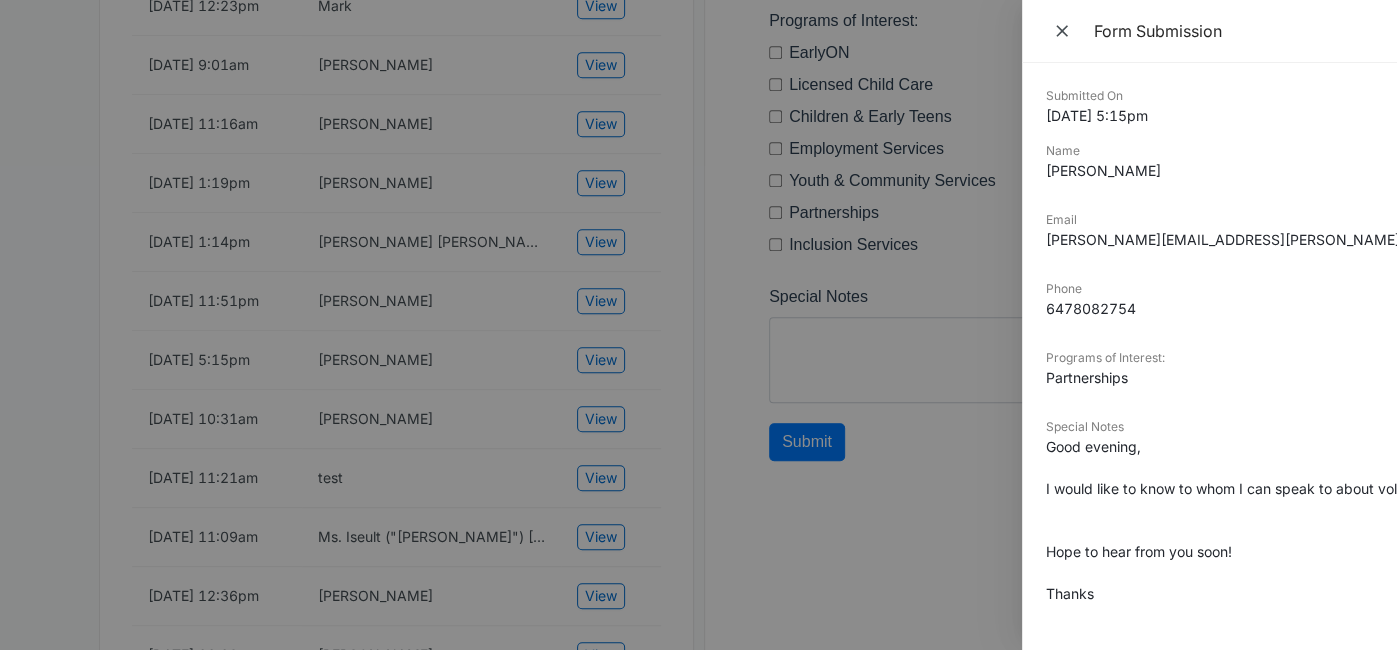 click on "Special Notes" at bounding box center [1209, 427] 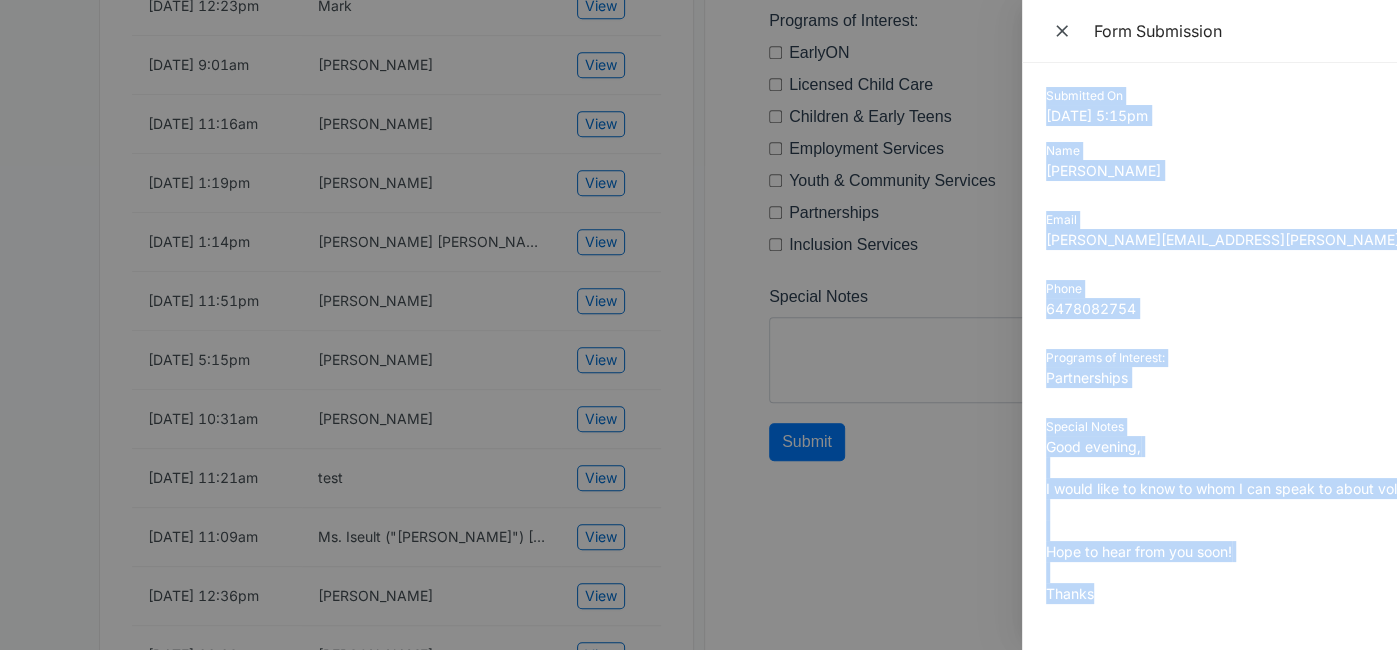drag, startPoint x: 1045, startPoint y: 101, endPoint x: 1240, endPoint y: 647, distance: 579.7767 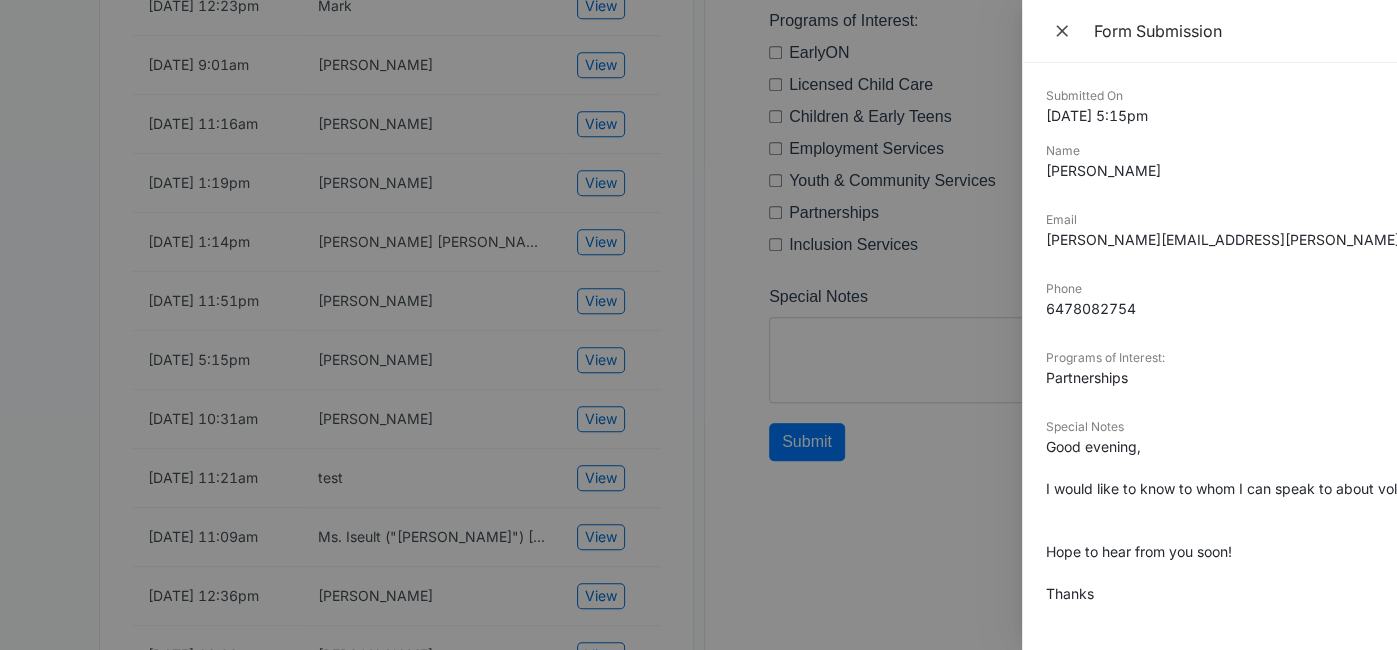 click at bounding box center (698, 325) 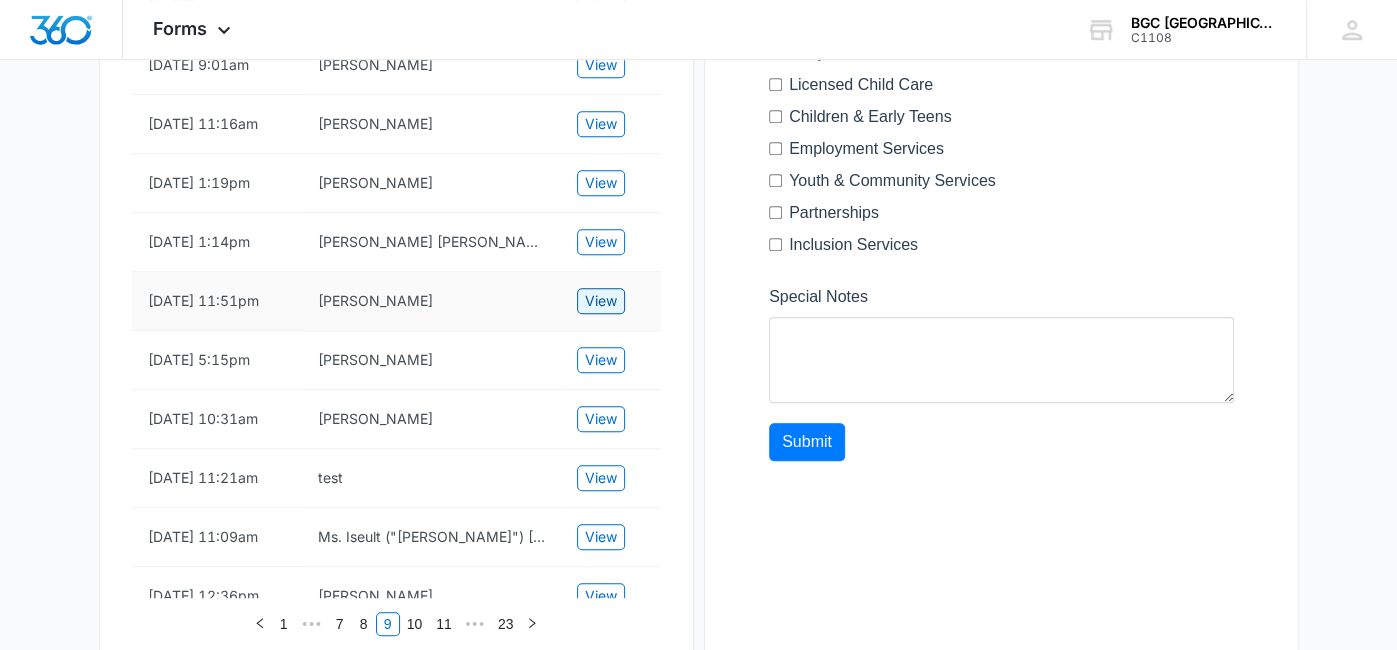 click on "View" at bounding box center (601, 301) 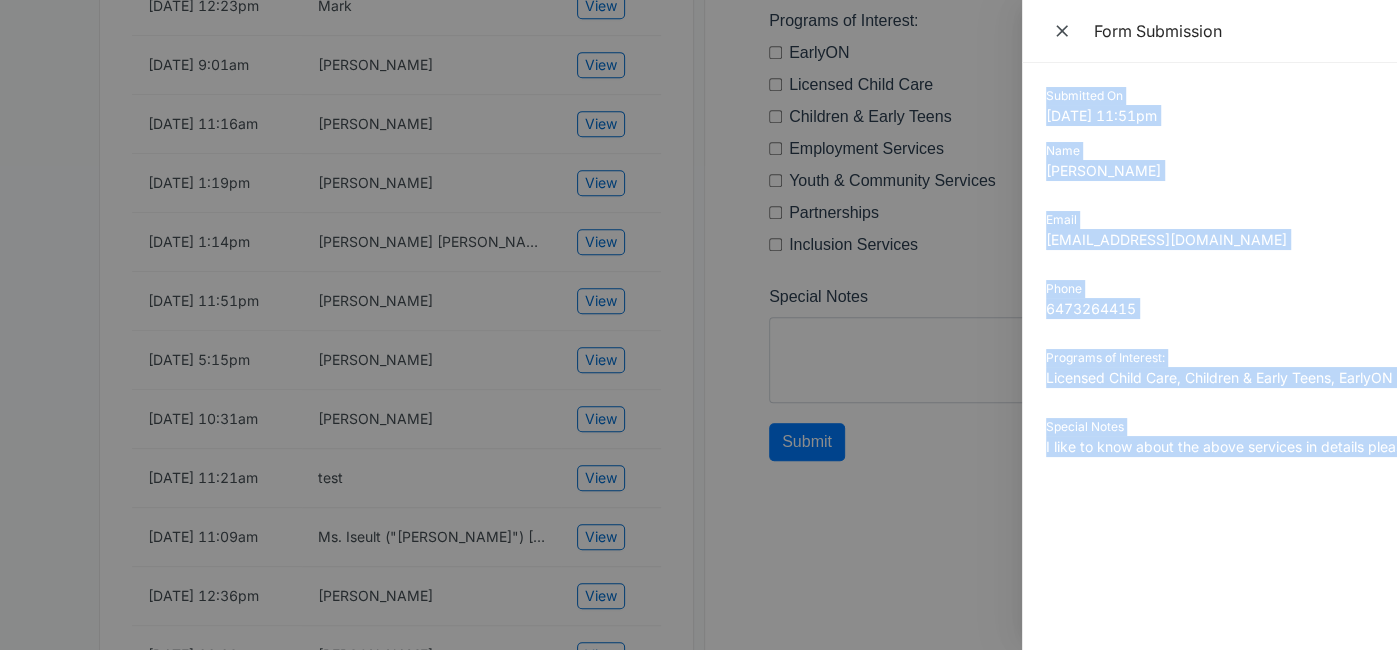 scroll, scrollTop: 0, scrollLeft: 14, axis: horizontal 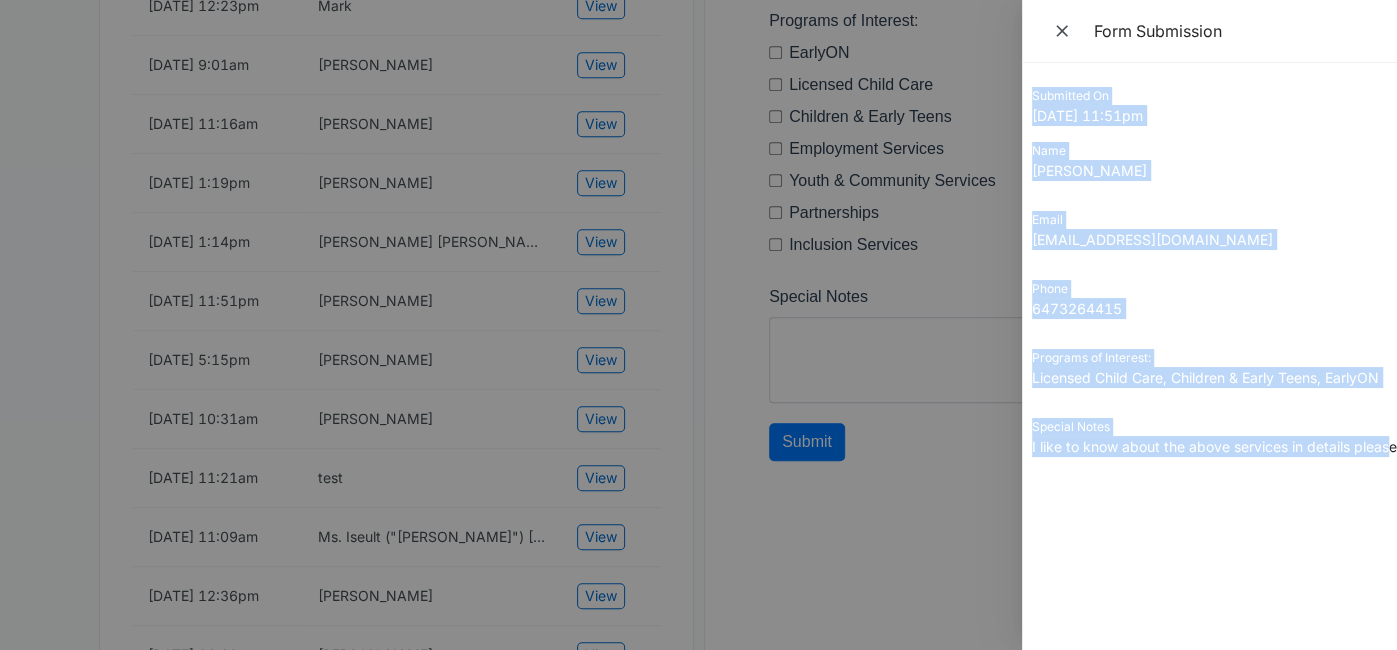 drag, startPoint x: 1048, startPoint y: 94, endPoint x: 1385, endPoint y: 453, distance: 492.39212 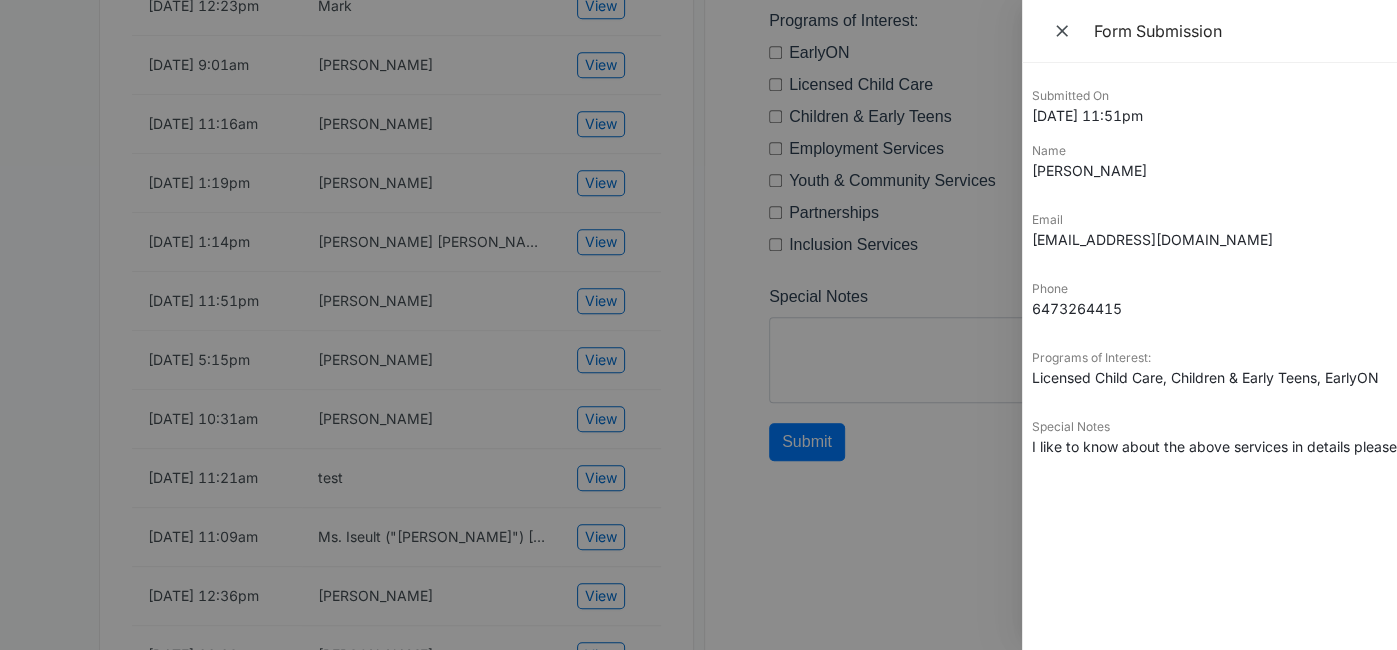 click at bounding box center [698, 325] 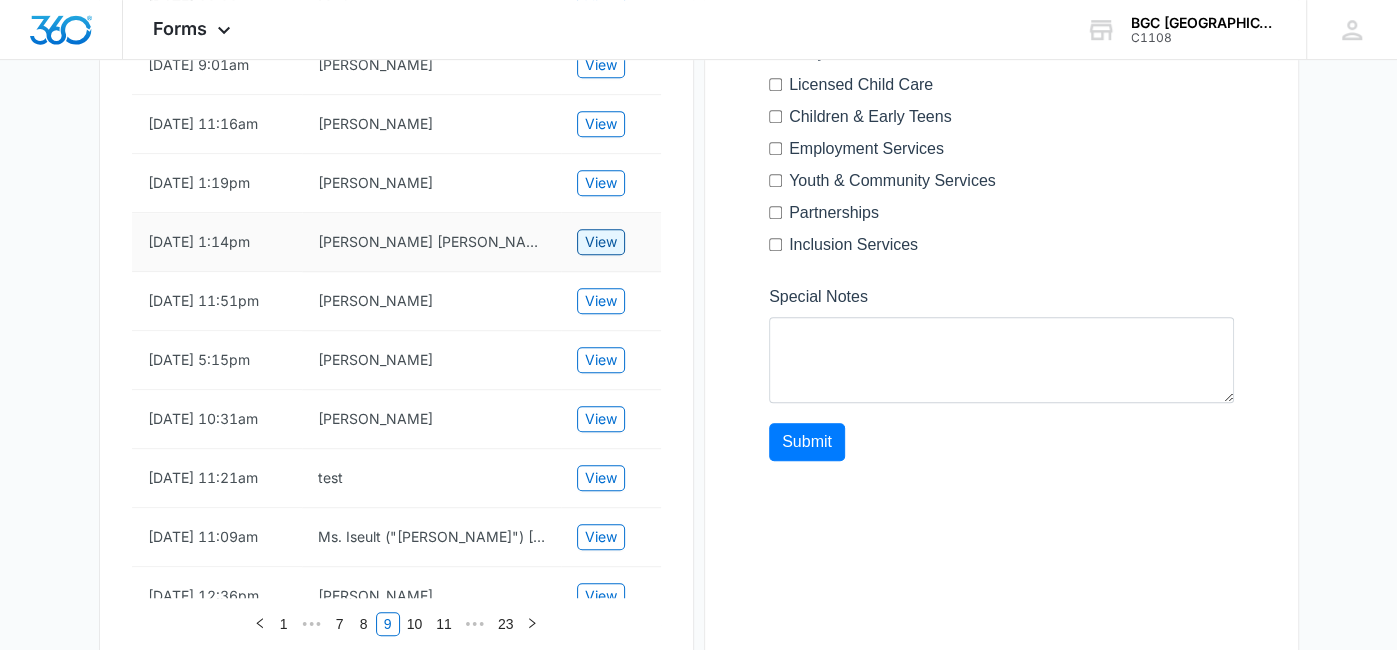 click on "View" at bounding box center [601, 242] 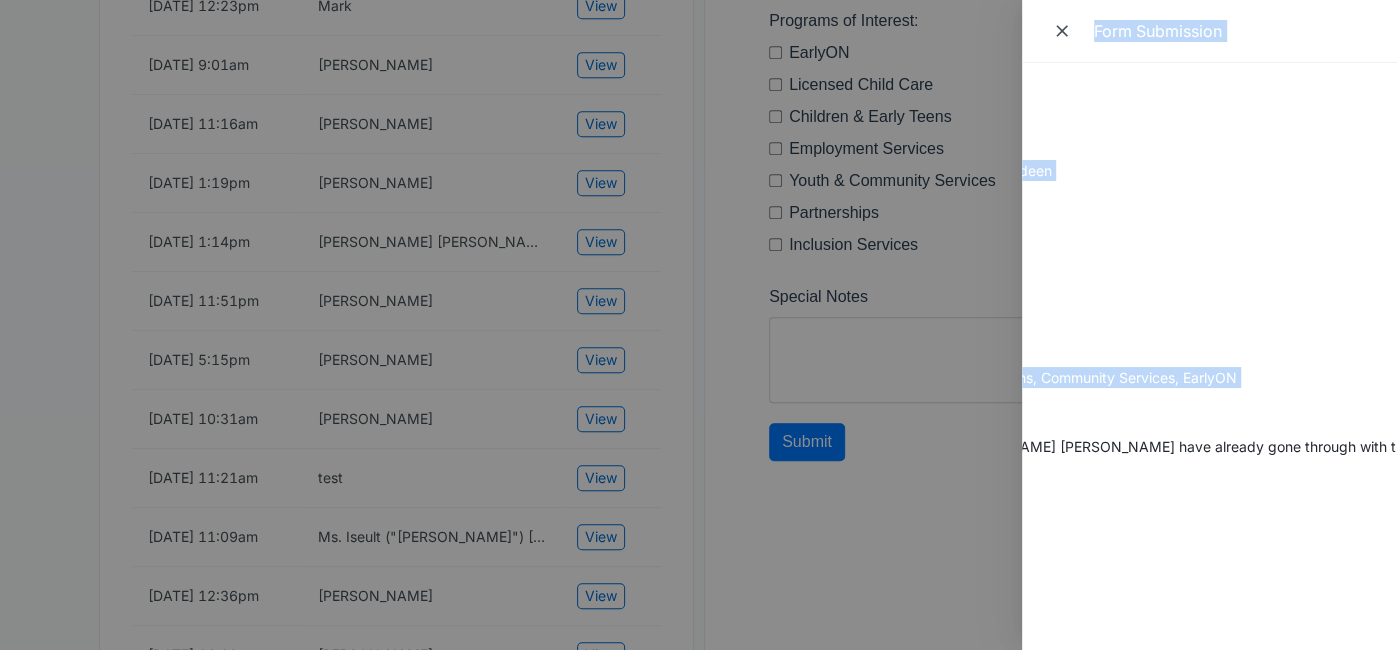 scroll, scrollTop: 0, scrollLeft: 0, axis: both 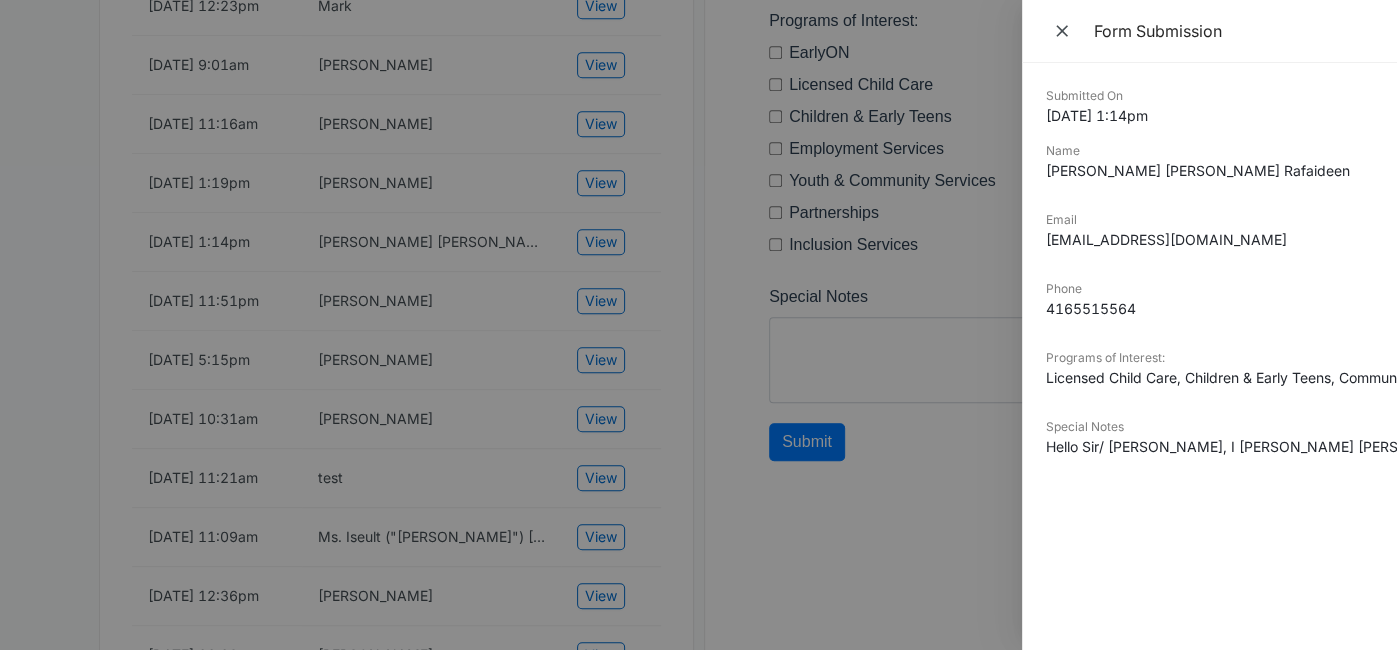 drag, startPoint x: 1170, startPoint y: 449, endPoint x: 1182, endPoint y: 453, distance: 12.649111 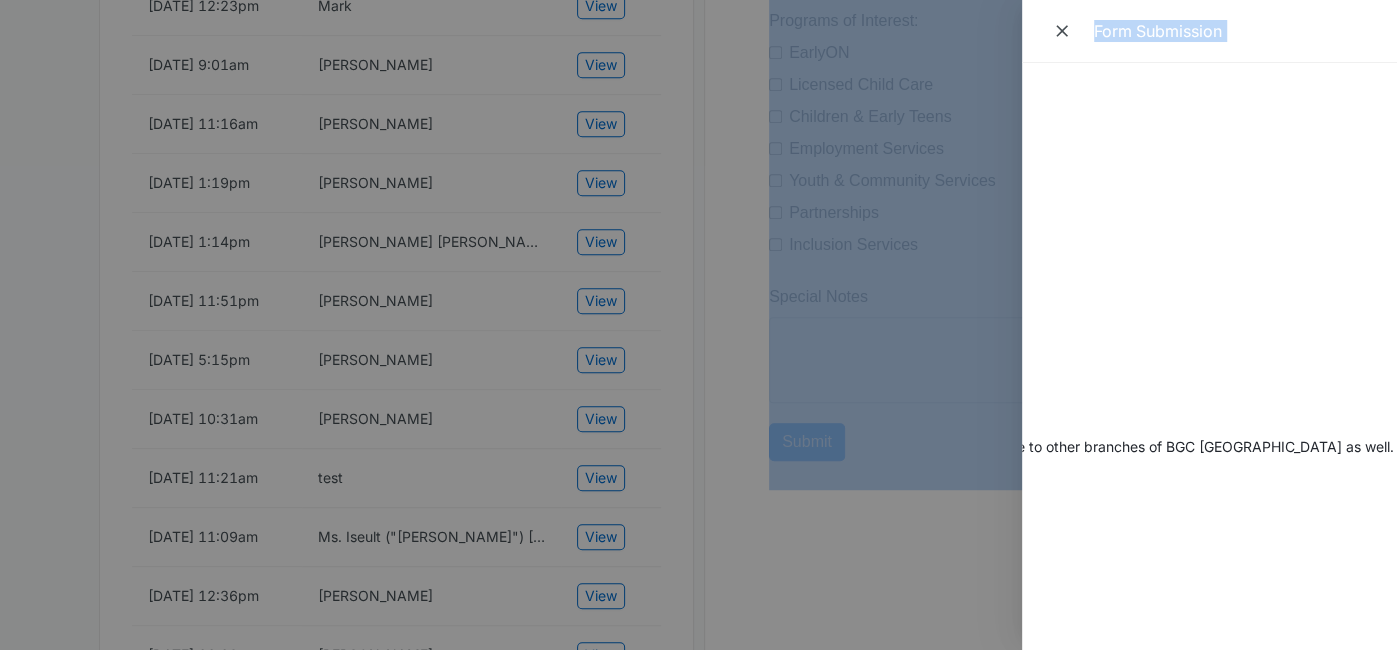 scroll, scrollTop: 0, scrollLeft: 4001, axis: horizontal 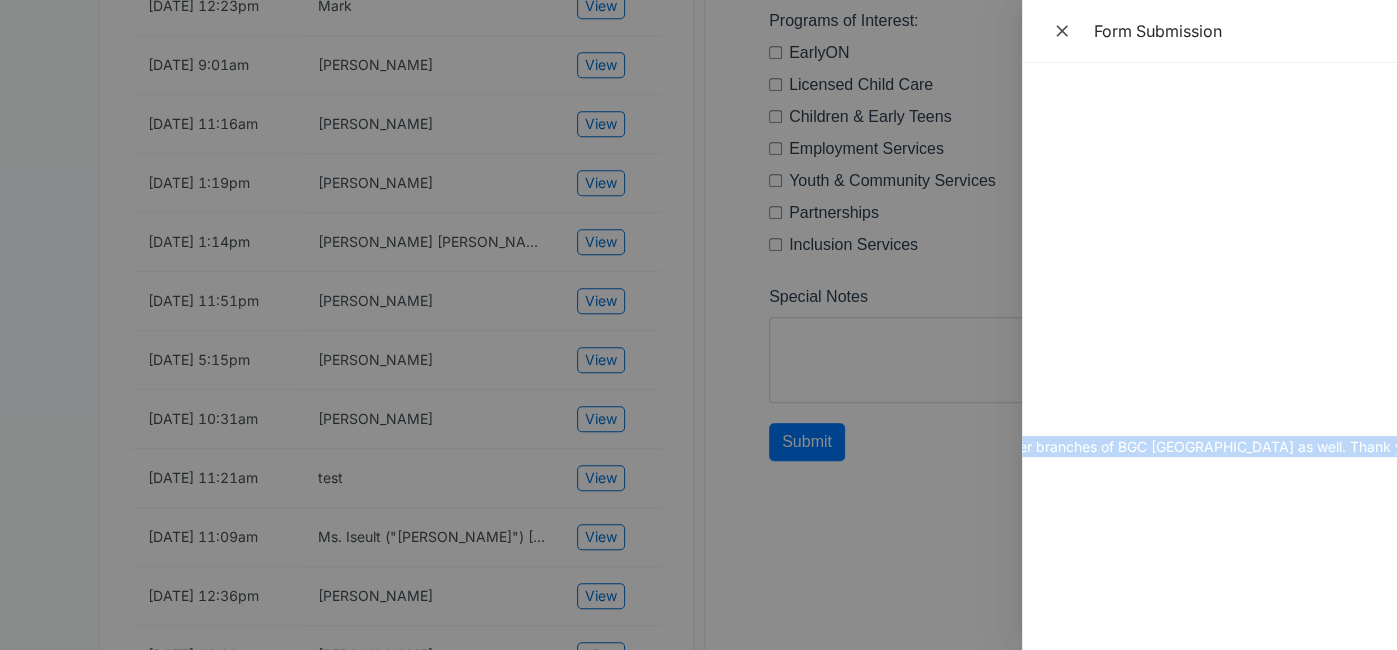 drag, startPoint x: 1045, startPoint y: 91, endPoint x: 1385, endPoint y: 448, distance: 493 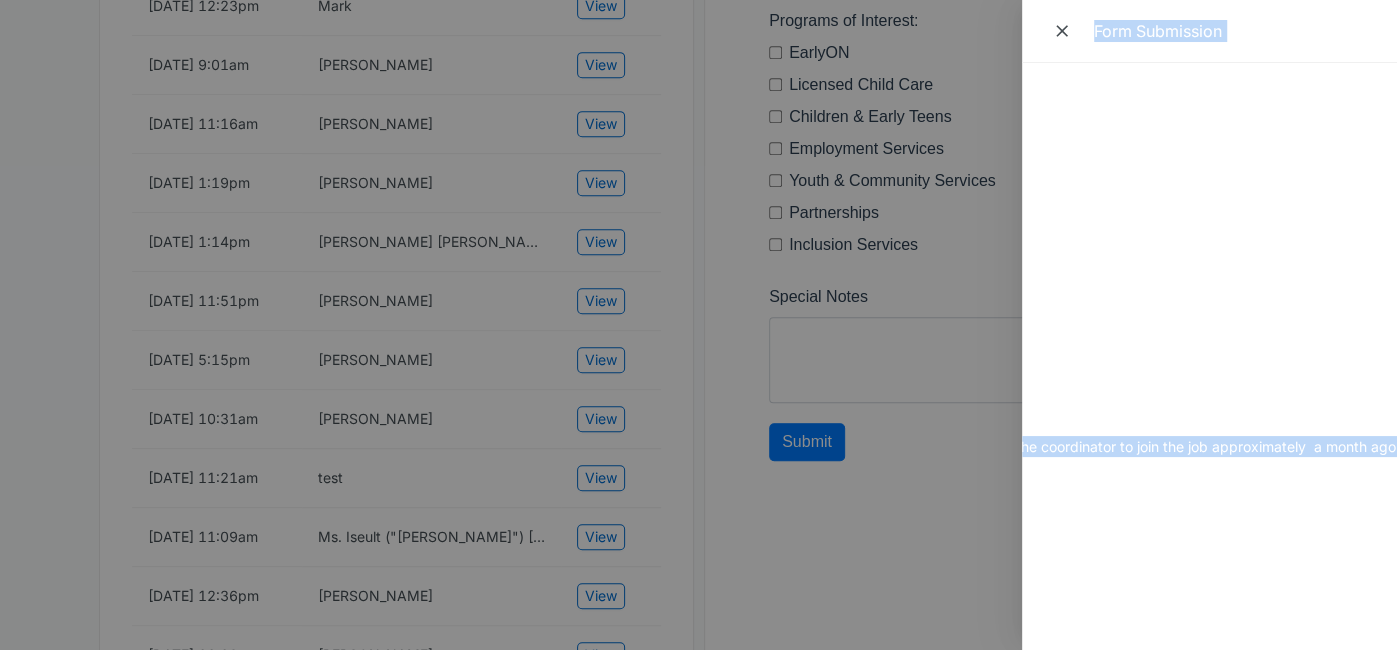 scroll, scrollTop: 0, scrollLeft: 0, axis: both 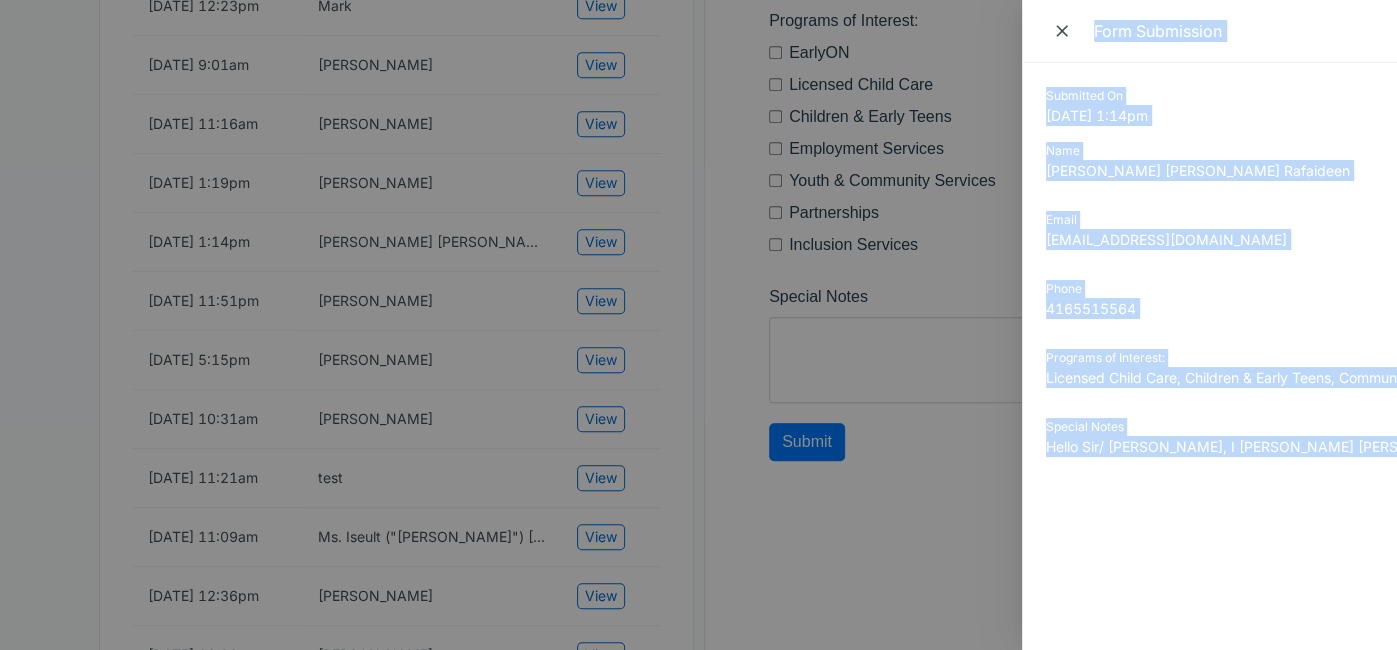 drag, startPoint x: 1148, startPoint y: 446, endPoint x: 882, endPoint y: 450, distance: 266.03006 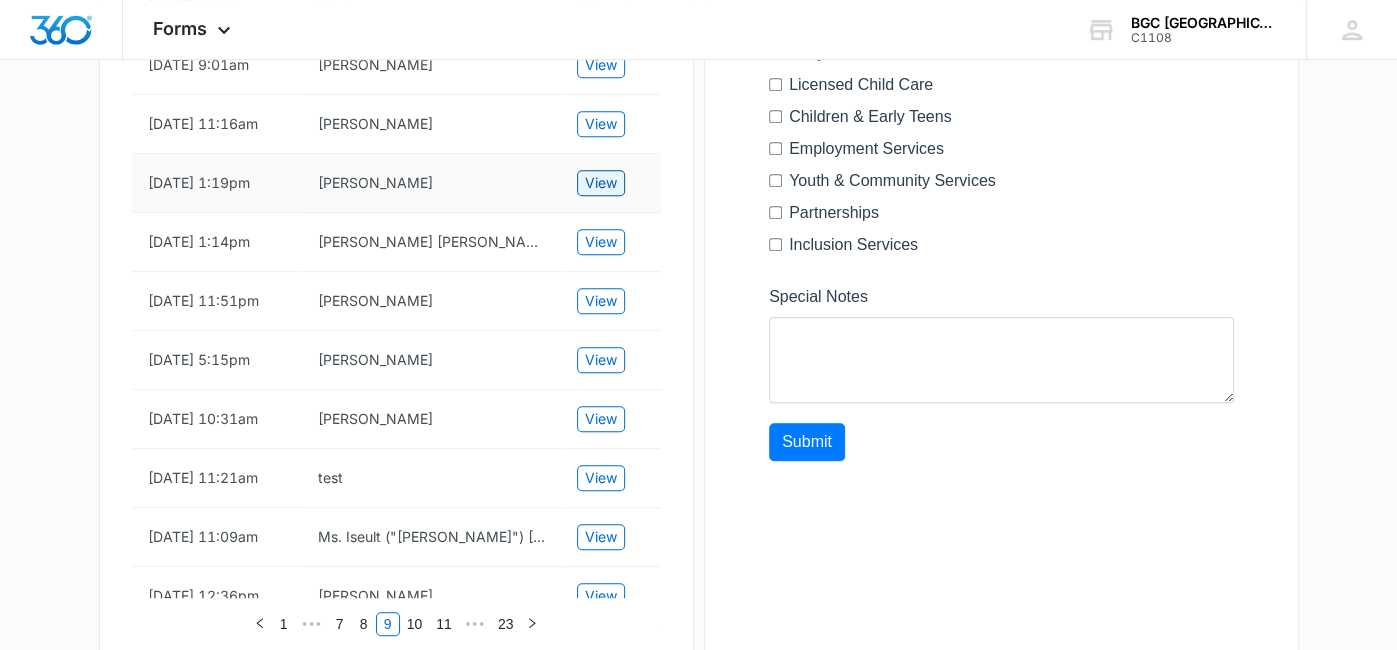 click on "View" at bounding box center (601, 183) 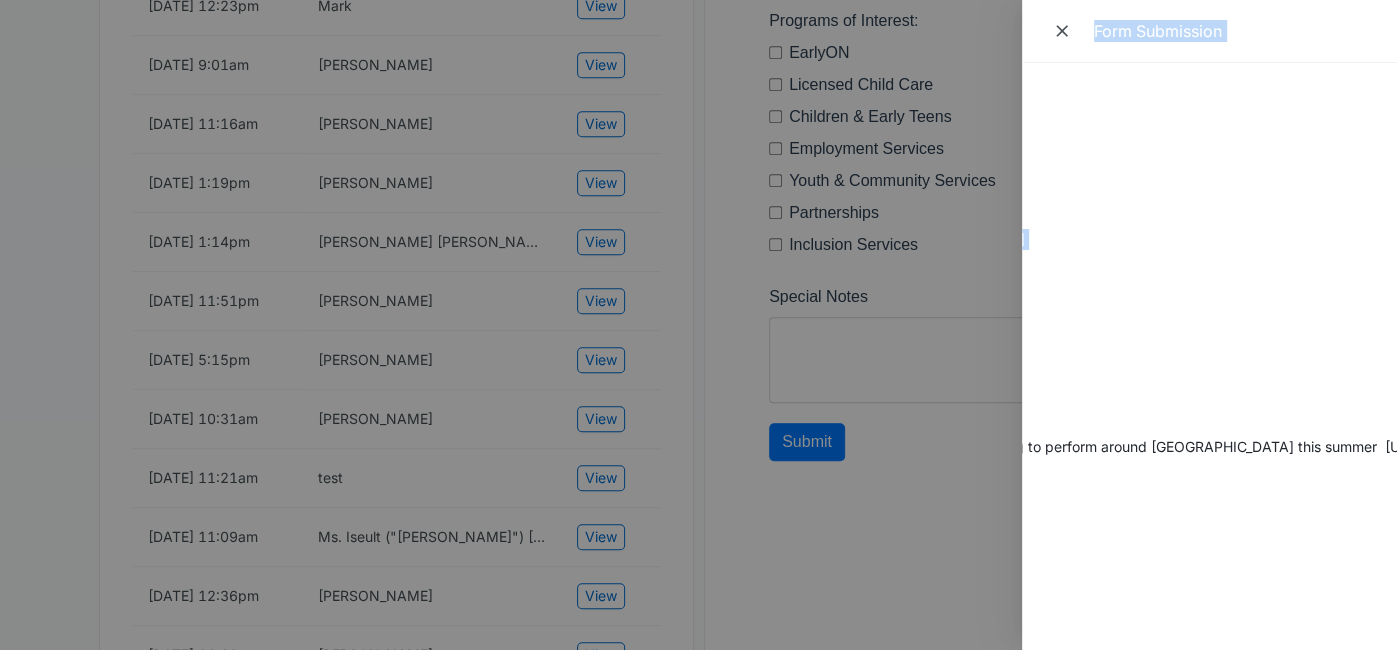 scroll, scrollTop: 0, scrollLeft: 0, axis: both 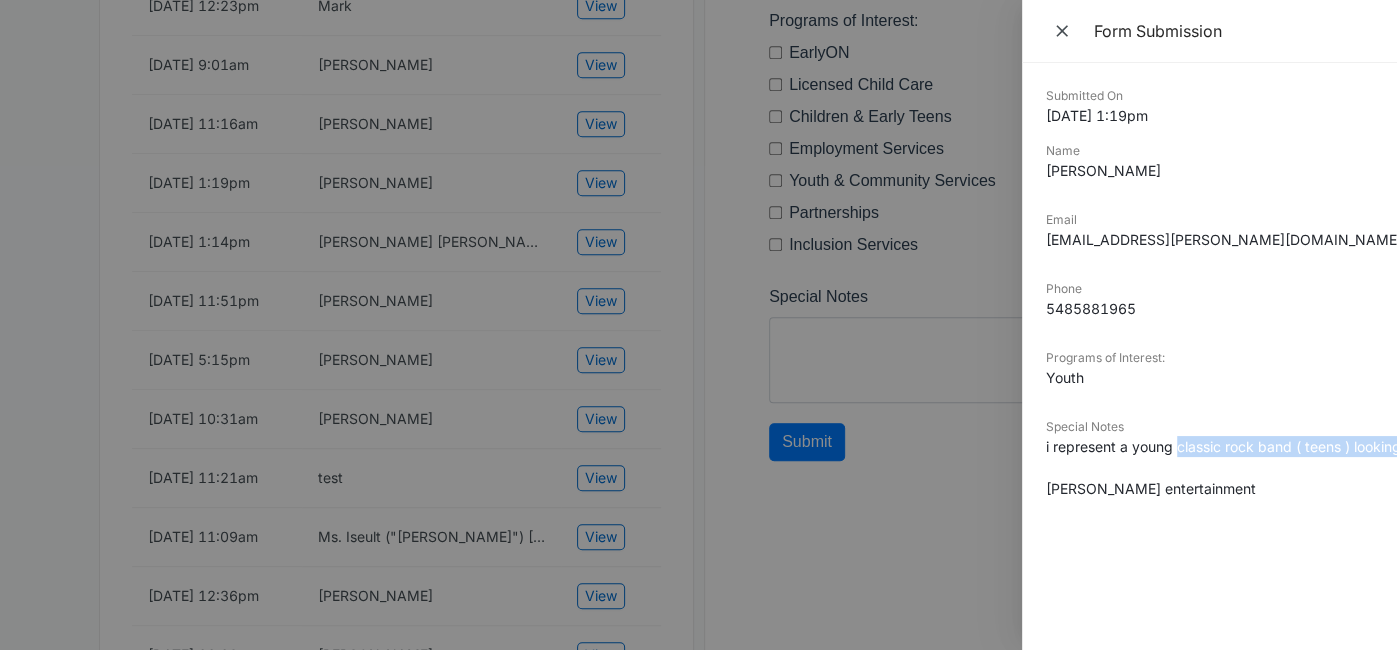 drag, startPoint x: 1179, startPoint y: 447, endPoint x: 1223, endPoint y: 491, distance: 62.225395 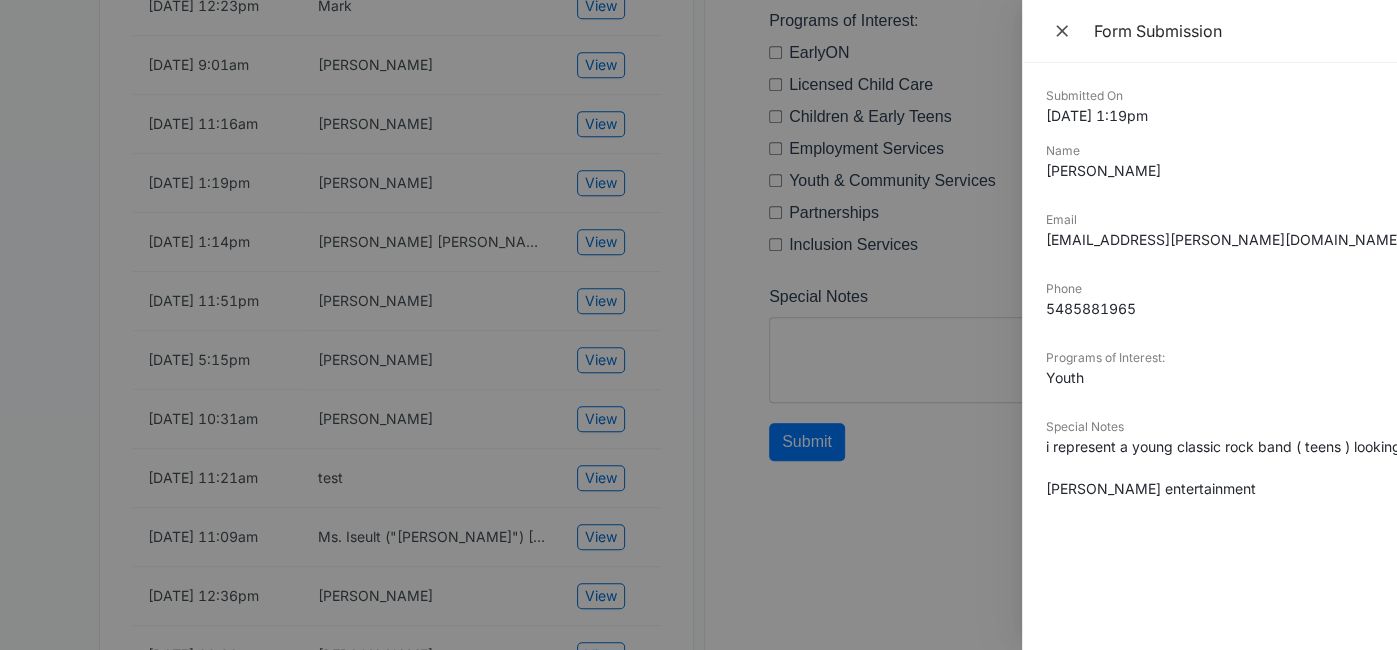 click on "i represent a young classic rock band ( teens ) looking to perform around [GEOGRAPHIC_DATA] this summer  [URL][DOMAIN_NAME]   If interested i can be reached at [EMAIL_ADDRESS][PERSON_NAME][DOMAIN_NAME] or the phone listed above
[PERSON_NAME] entertainment" at bounding box center (1209, 467) 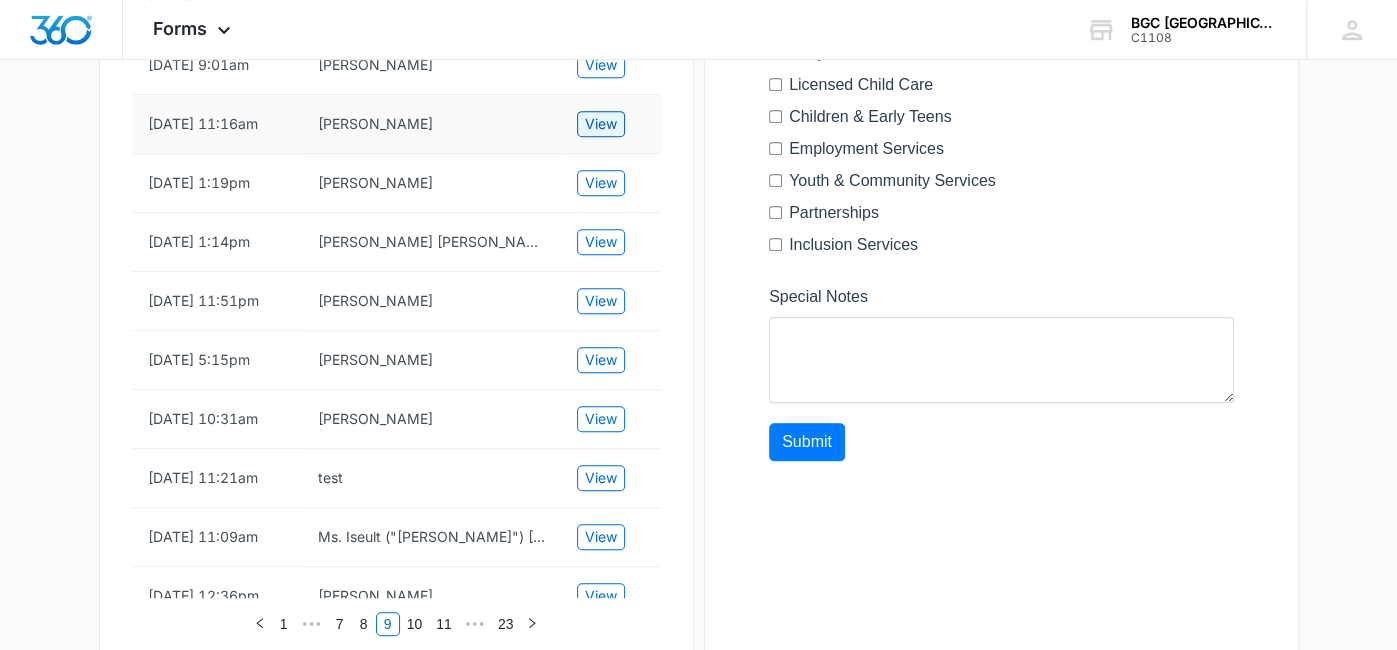 click on "View" at bounding box center (601, 124) 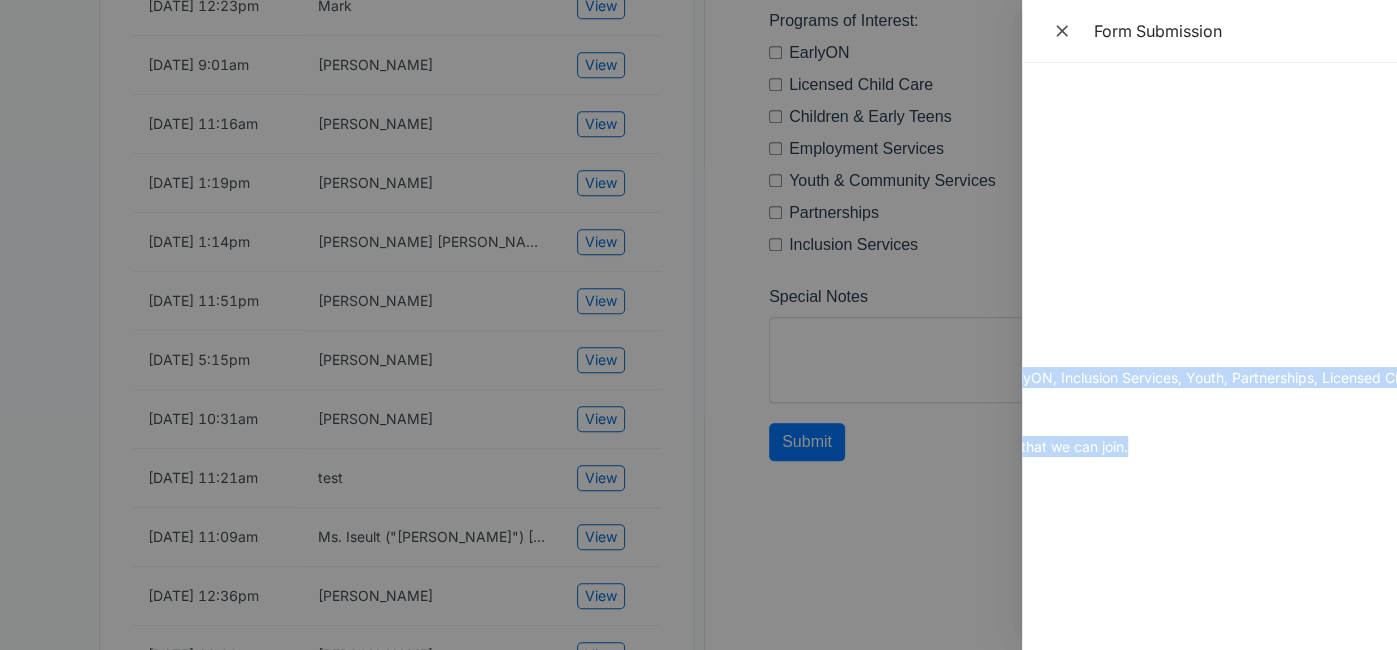 scroll, scrollTop: 0, scrollLeft: 386, axis: horizontal 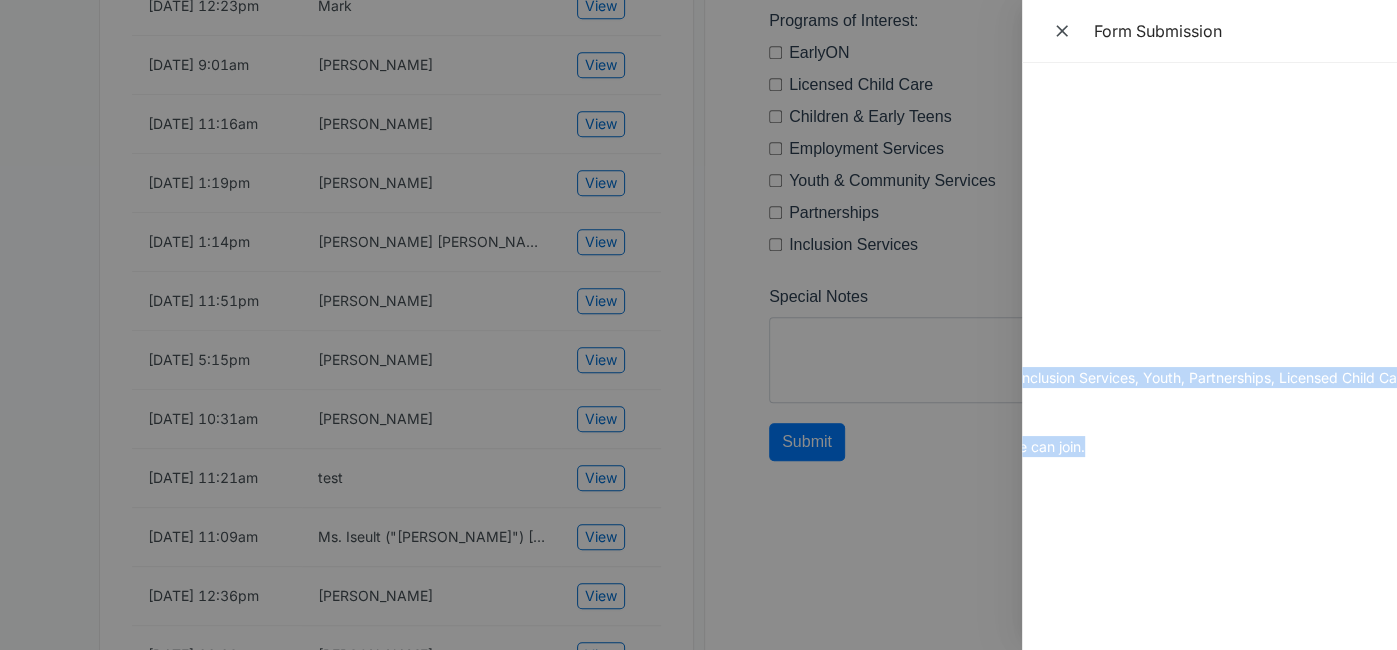 drag, startPoint x: 1038, startPoint y: 94, endPoint x: 1151, endPoint y: 456, distance: 379.22684 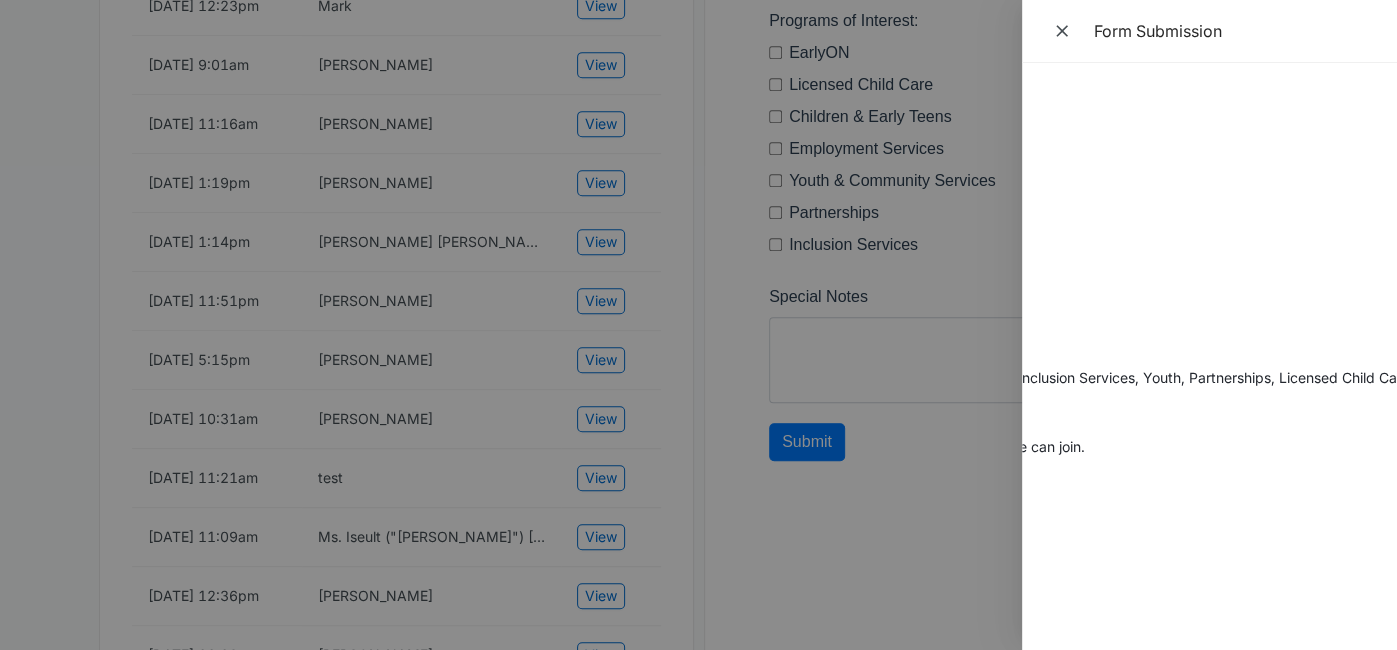 click at bounding box center (698, 325) 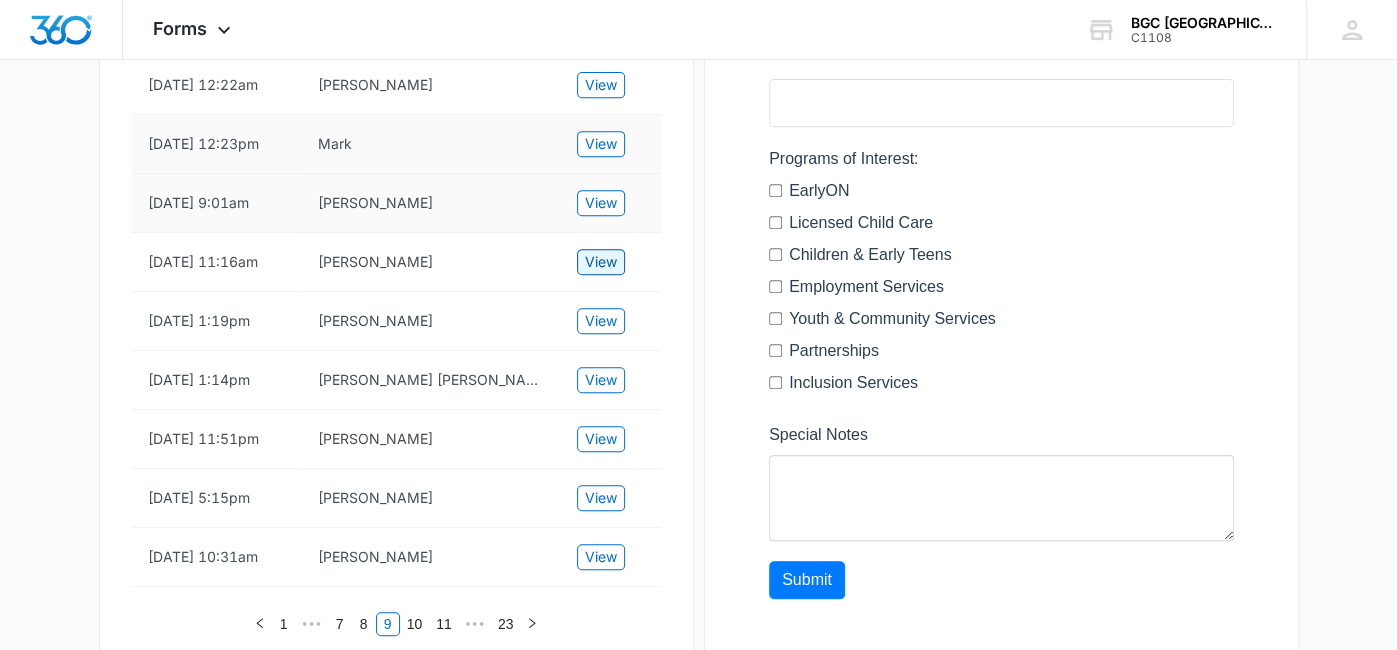 scroll, scrollTop: 554, scrollLeft: 0, axis: vertical 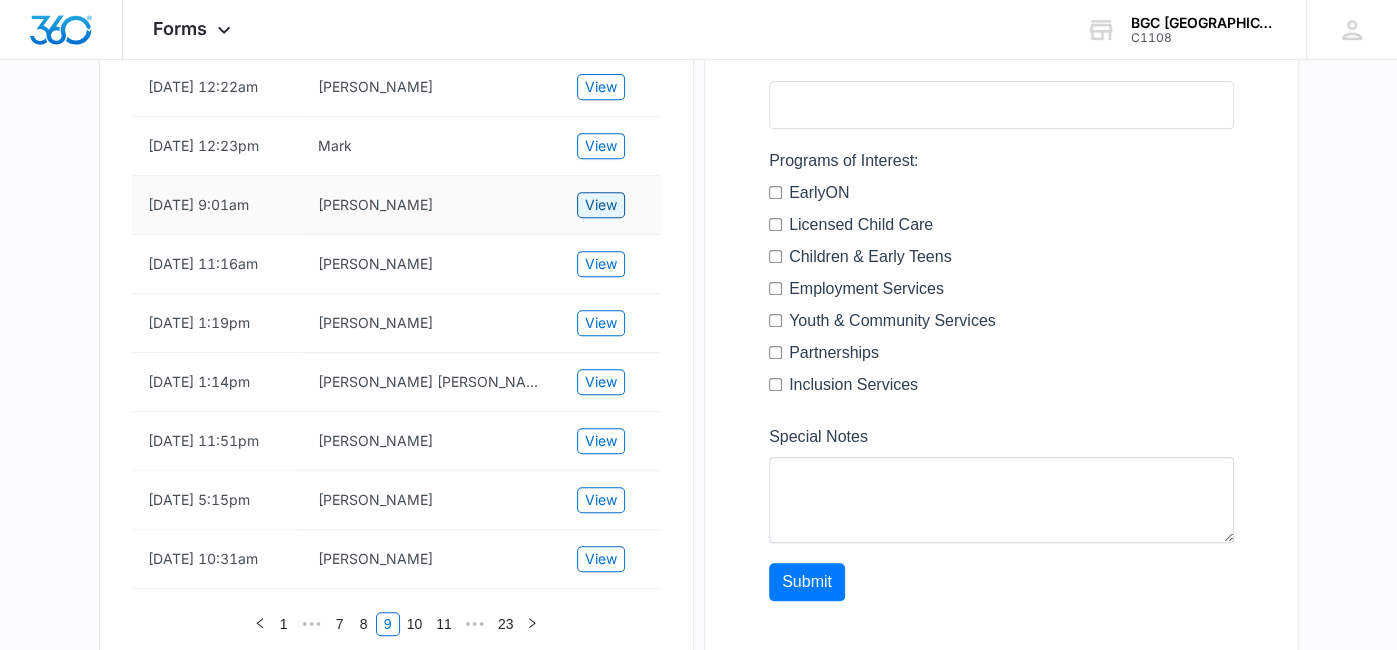 click on "View" at bounding box center (601, 205) 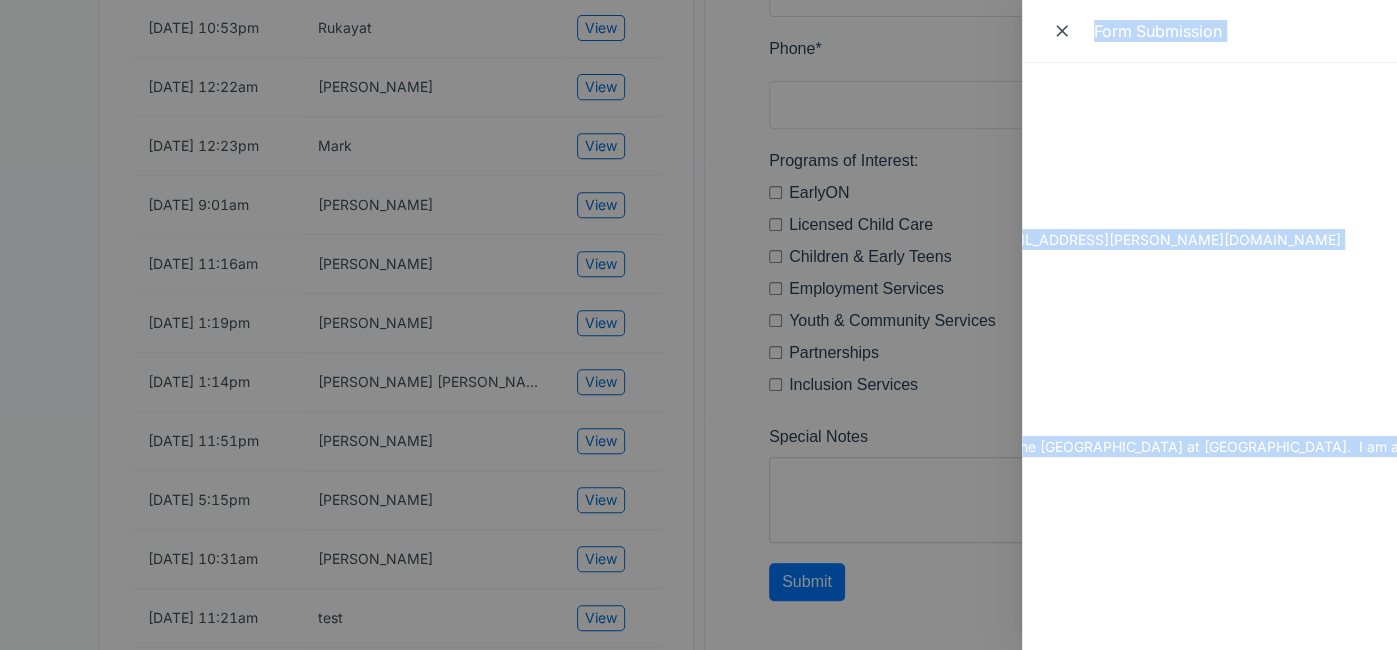 scroll, scrollTop: 0, scrollLeft: 0, axis: both 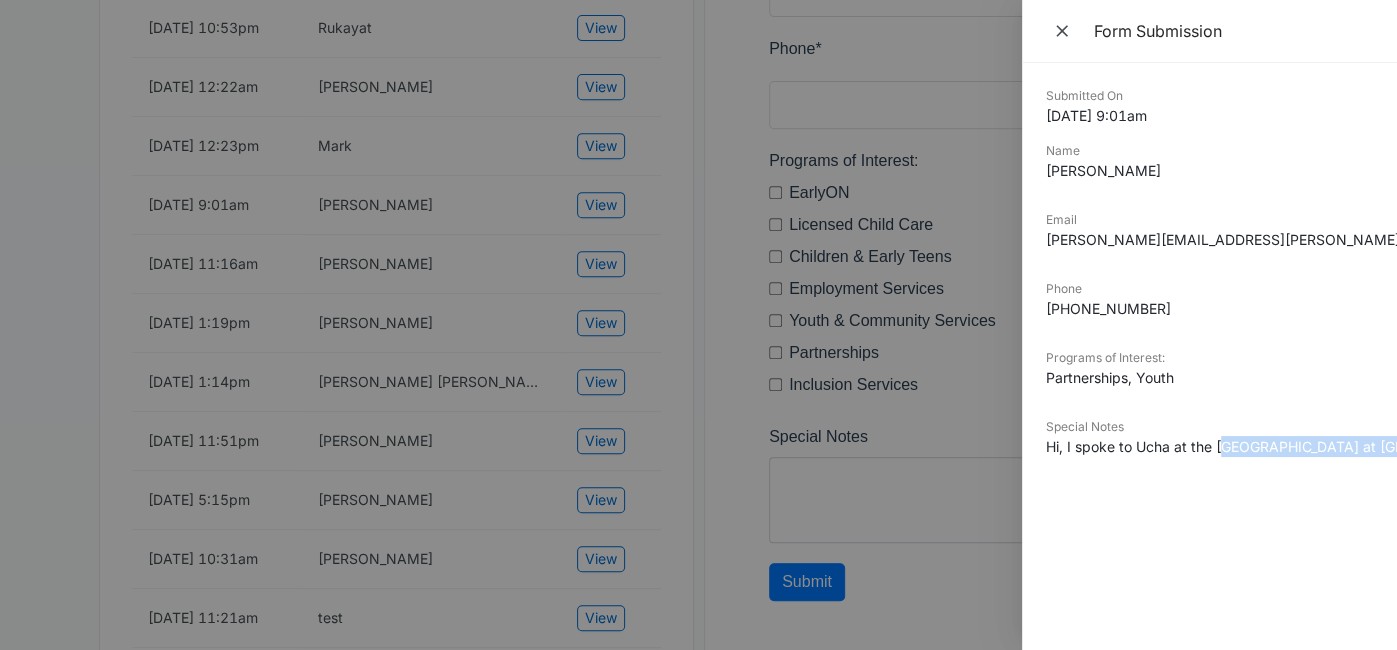 drag, startPoint x: 1146, startPoint y: 445, endPoint x: 1227, endPoint y: 442, distance: 81.055534 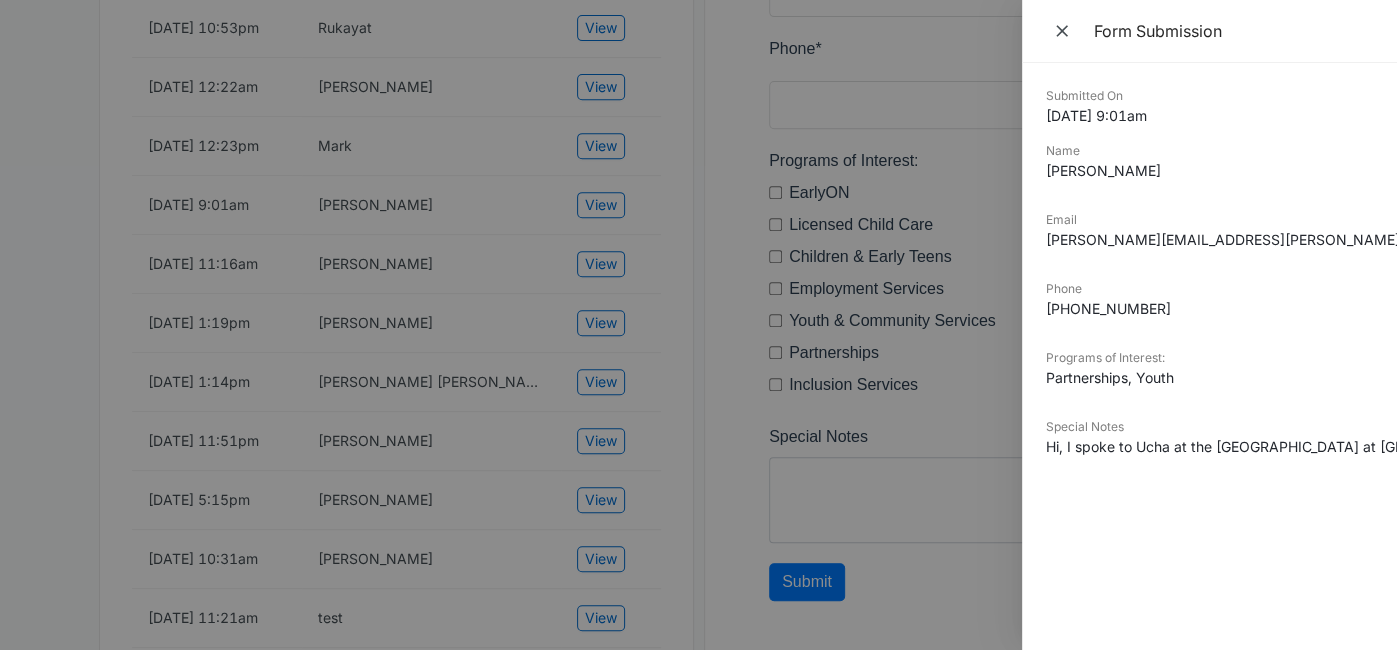 click on "Hi, I spoke to Ucha at the [GEOGRAPHIC_DATA] at [GEOGRAPHIC_DATA].  I am a member at [GEOGRAPHIC_DATA] but also a member of SOROPTIMIST INTERNATIONAL of [GEOGRAPHIC_DATA].  We are running a Dream It Be It conference in late August, and are looking for community partners who could partner with us : in providing mentors for the girls, in promoting the conference with girls in your organization.  Our purpose is to raise the confidence of girls in career preparation.  Your programs and this one do seem to mesh." at bounding box center [1209, 446] 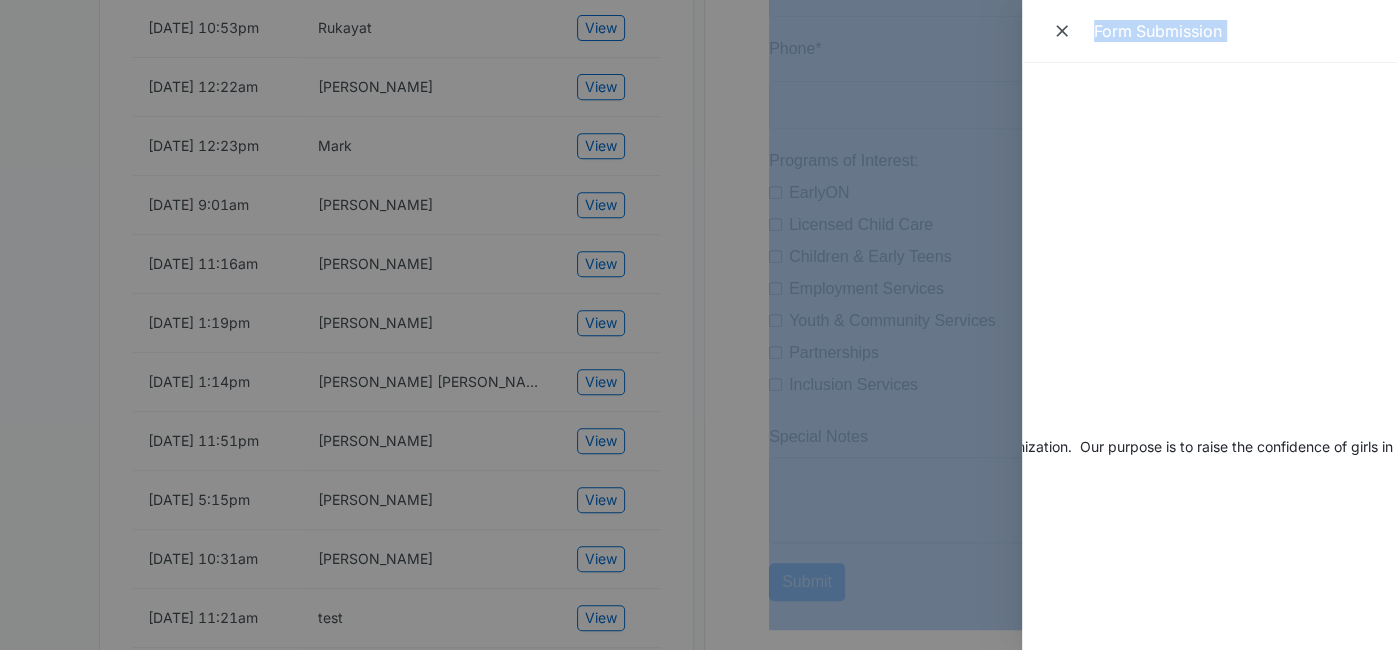 scroll, scrollTop: 0, scrollLeft: 2746, axis: horizontal 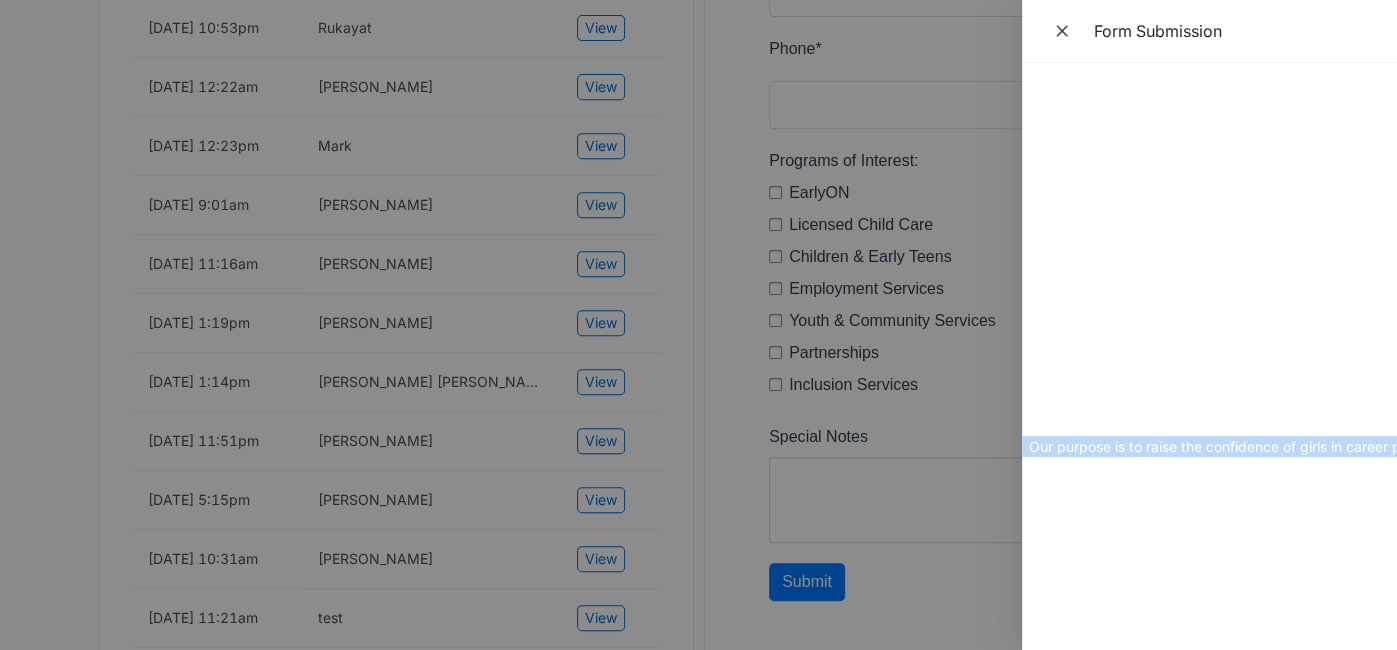 drag, startPoint x: 1175, startPoint y: 445, endPoint x: 1384, endPoint y: 448, distance: 209.02153 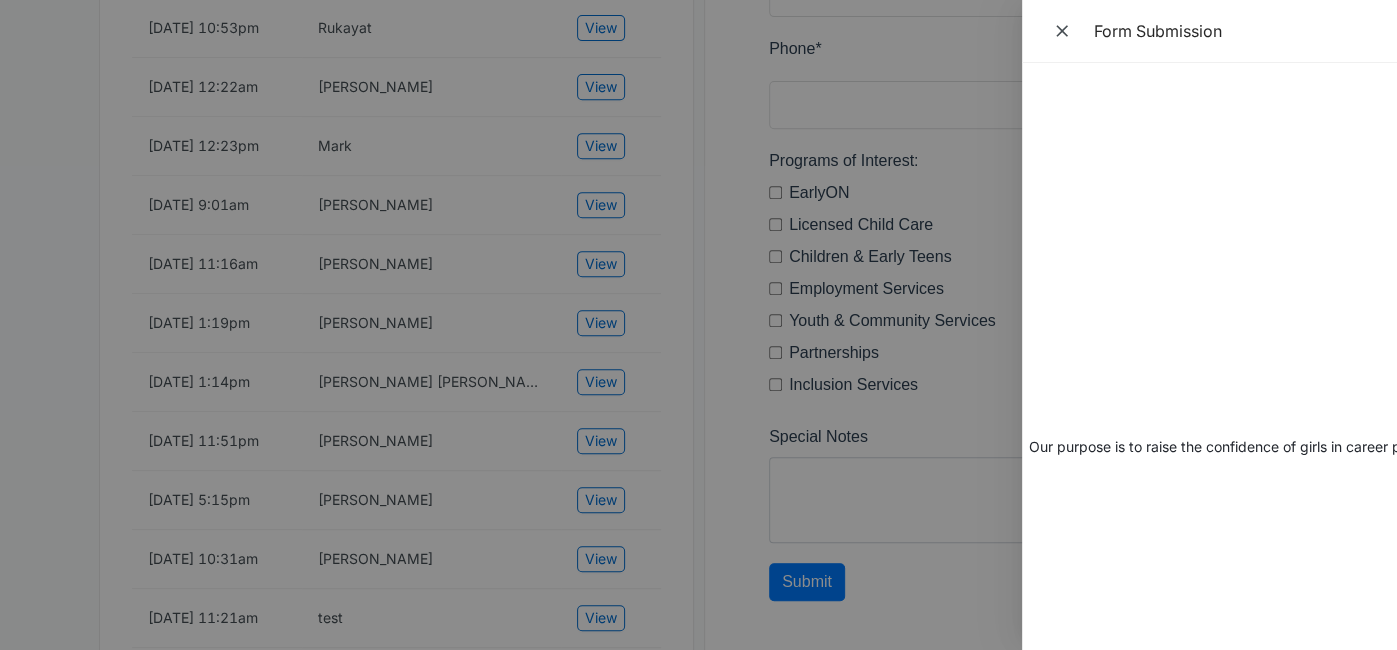 click on "Submitted On [DATE] 9:01am Name [PERSON_NAME] Email [PERSON_NAME][EMAIL_ADDRESS][PERSON_NAME][DOMAIN_NAME] Phone [PHONE_NUMBER] Programs of Interest: Partnerships, Youth Special Notes Hi, I spoke to Ucha at the [GEOGRAPHIC_DATA] at [GEOGRAPHIC_DATA].  I am a member at [GEOGRAPHIC_DATA] but also a member of SOROPTIMIST INTERNATIONAL of [GEOGRAPHIC_DATA].  We are running a Dream It Be It conference in late August, and are looking for community partners who could partner with us : in providing mentors for the girls, in promoting the conference with girls in your organization.  Our purpose is to raise the confidence of girls in career preparation.  Your programs and this one do seem to mesh." at bounding box center (1209, 356) 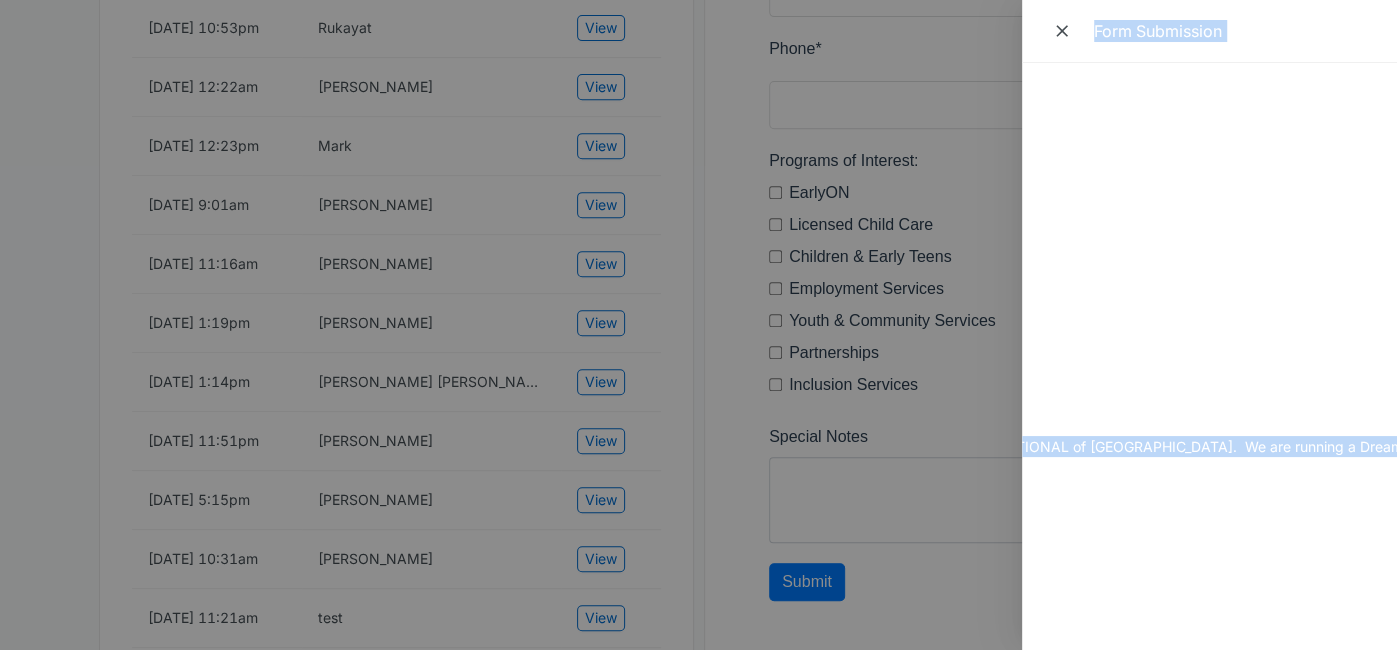 scroll, scrollTop: 0, scrollLeft: 0, axis: both 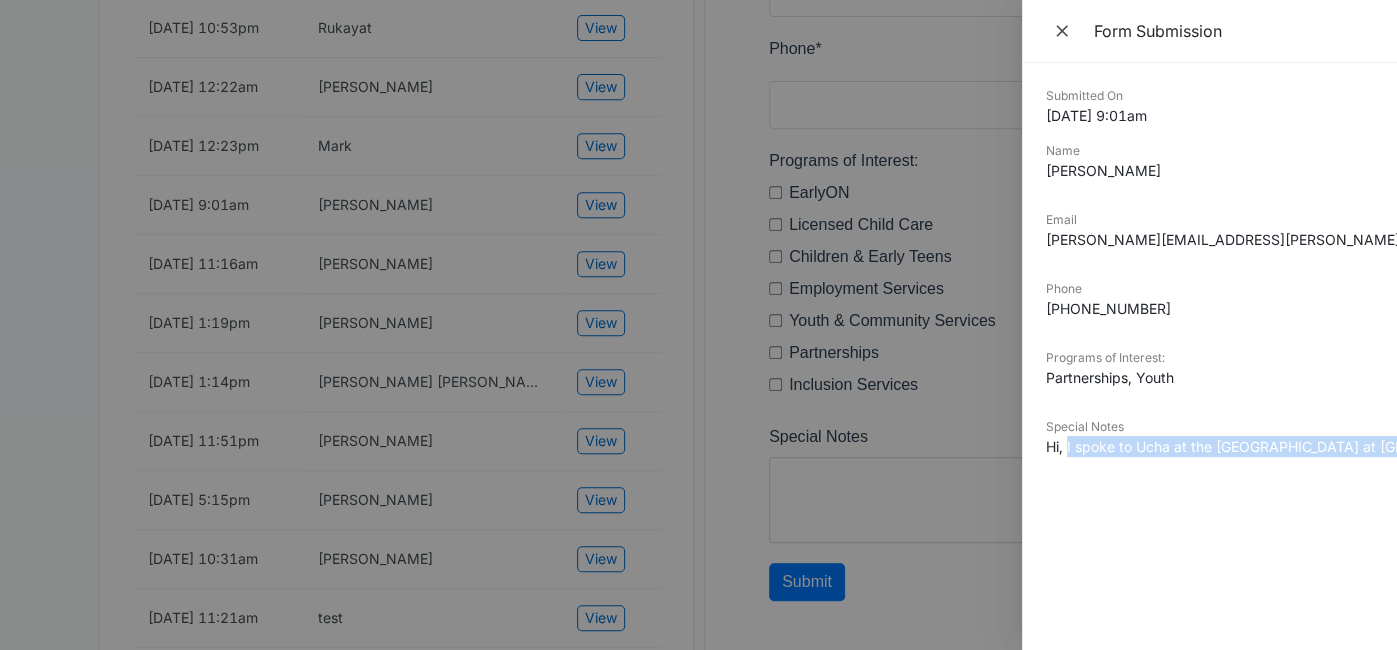 drag, startPoint x: 1262, startPoint y: 442, endPoint x: 1067, endPoint y: 289, distance: 247.85883 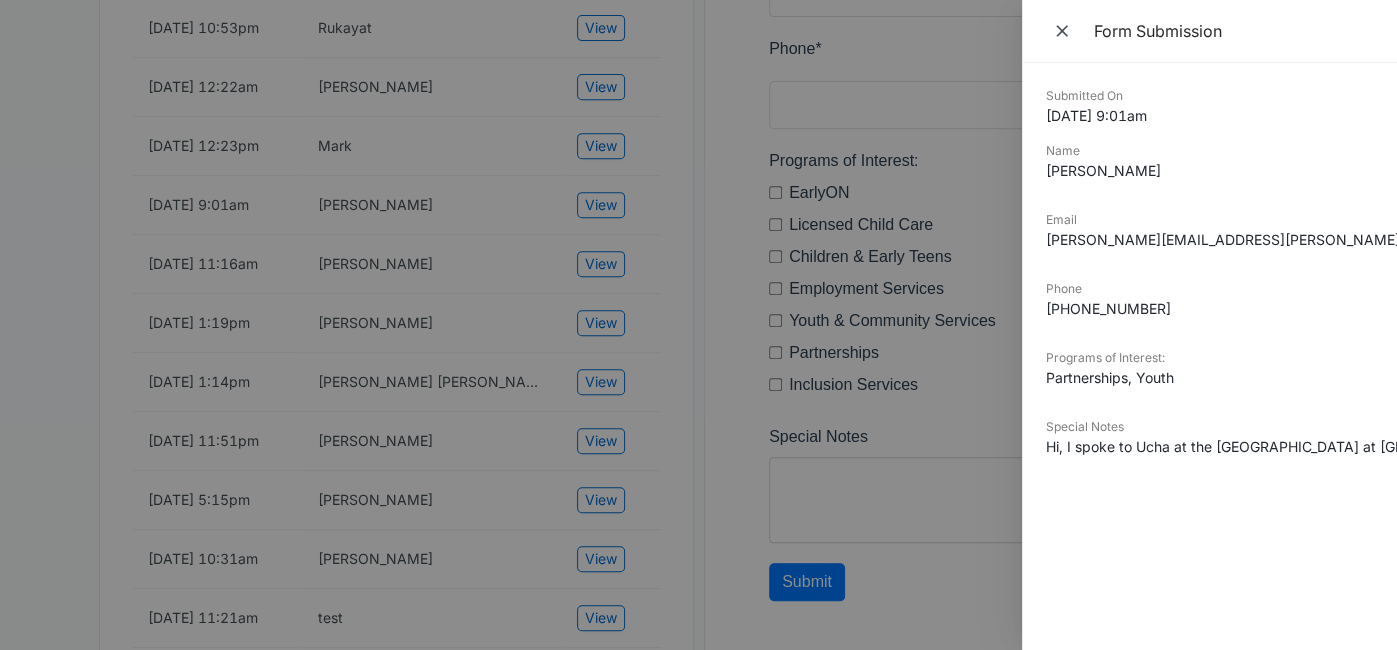 drag, startPoint x: 1049, startPoint y: 188, endPoint x: 1046, endPoint y: 154, distance: 34.132095 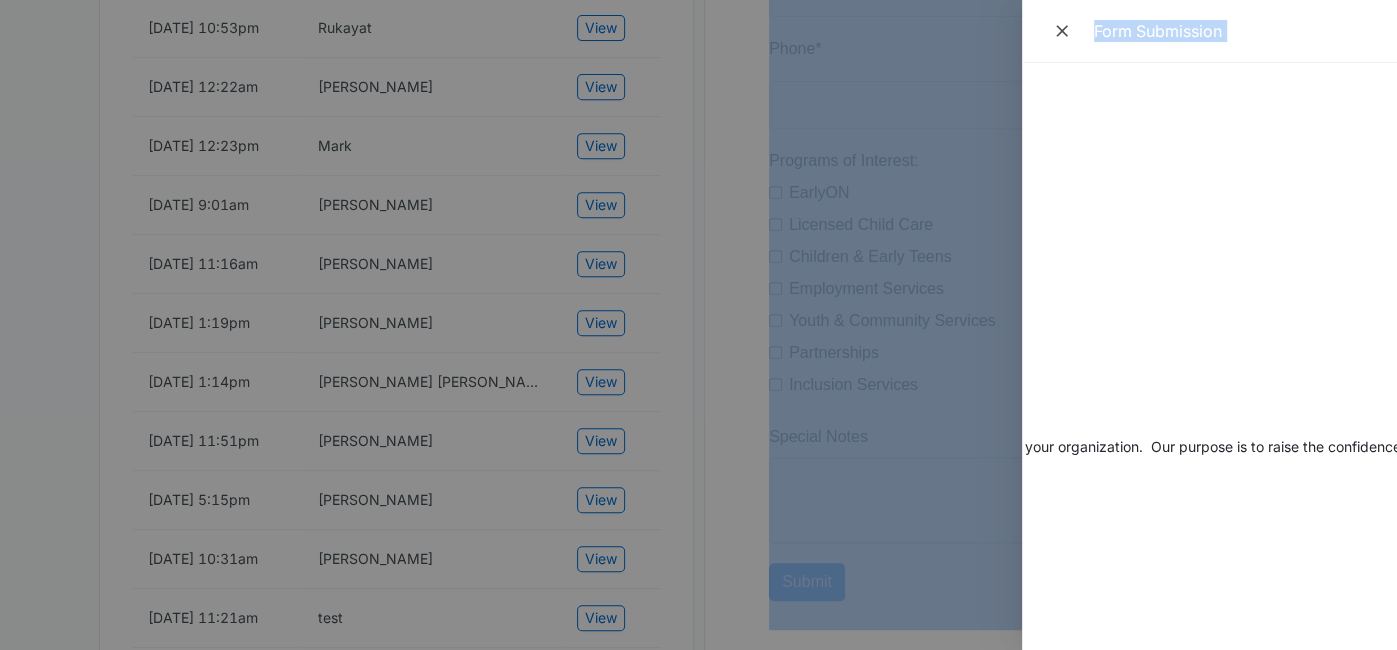 scroll, scrollTop: 0, scrollLeft: 2746, axis: horizontal 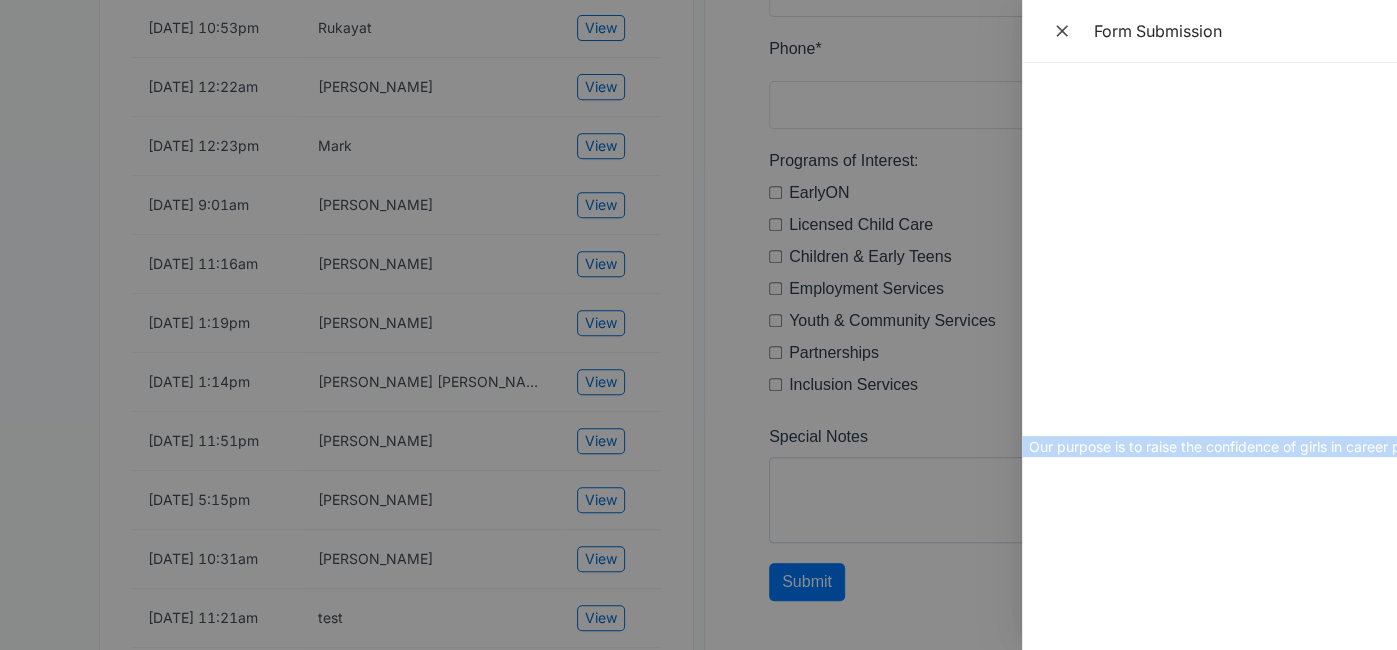 drag, startPoint x: 1049, startPoint y: 93, endPoint x: 1382, endPoint y: 450, distance: 488.19873 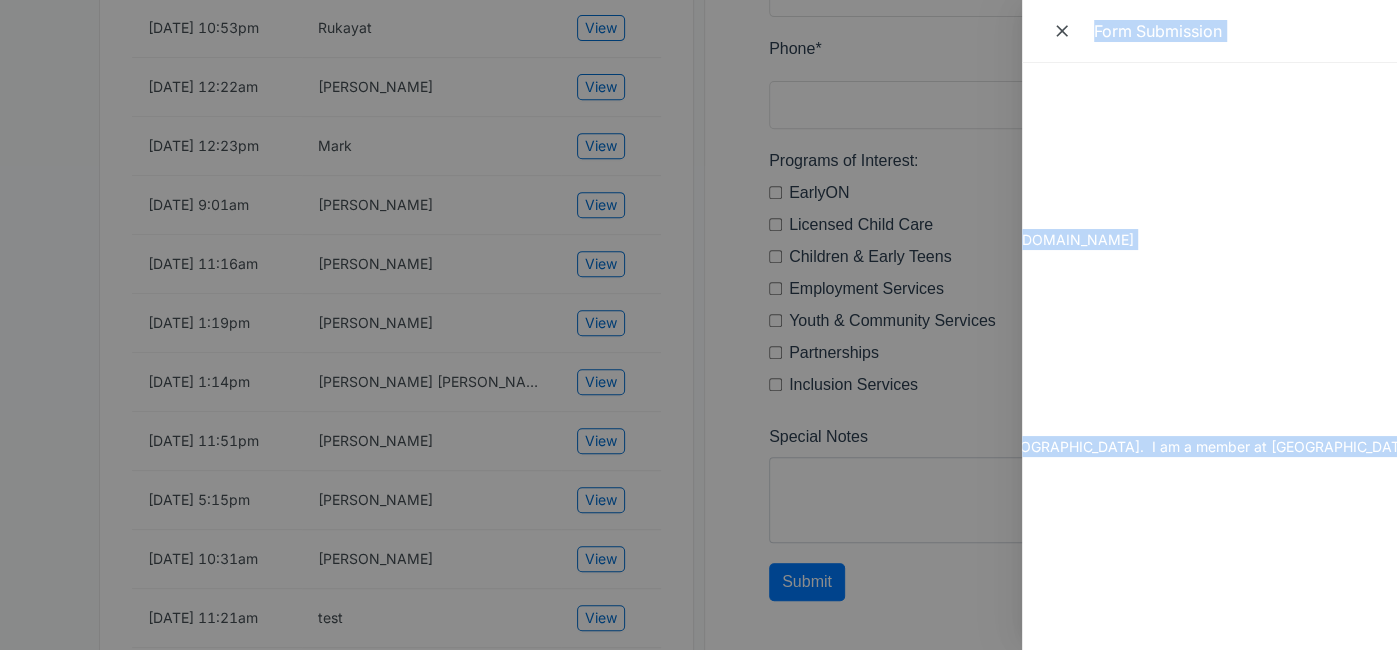scroll, scrollTop: 0, scrollLeft: 0, axis: both 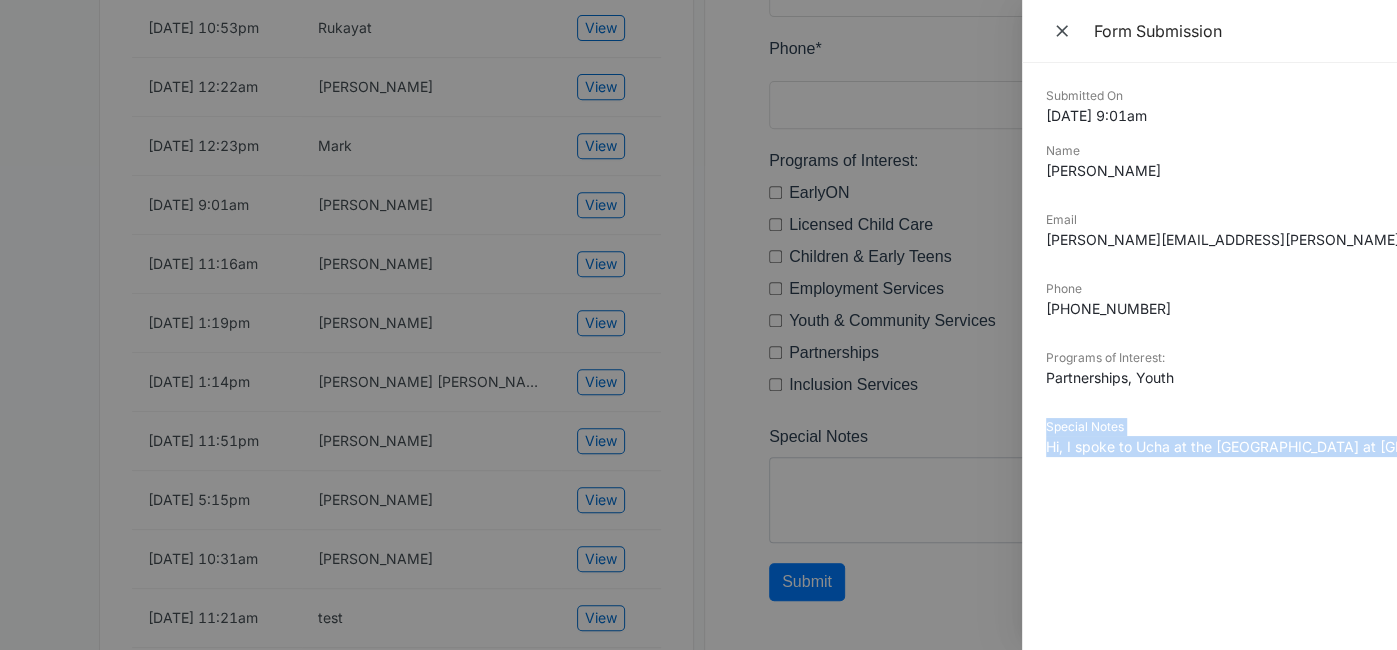 drag, startPoint x: 1260, startPoint y: 443, endPoint x: 1274, endPoint y: 380, distance: 64.53681 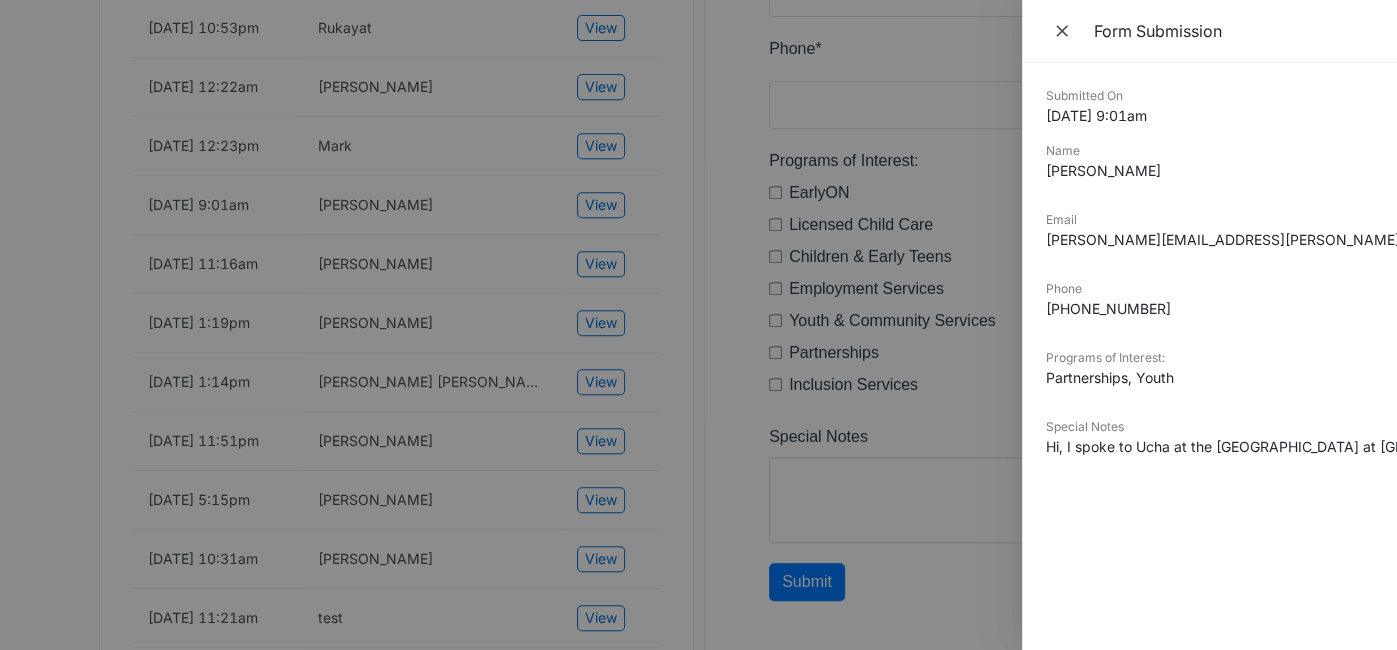 click at bounding box center (698, 325) 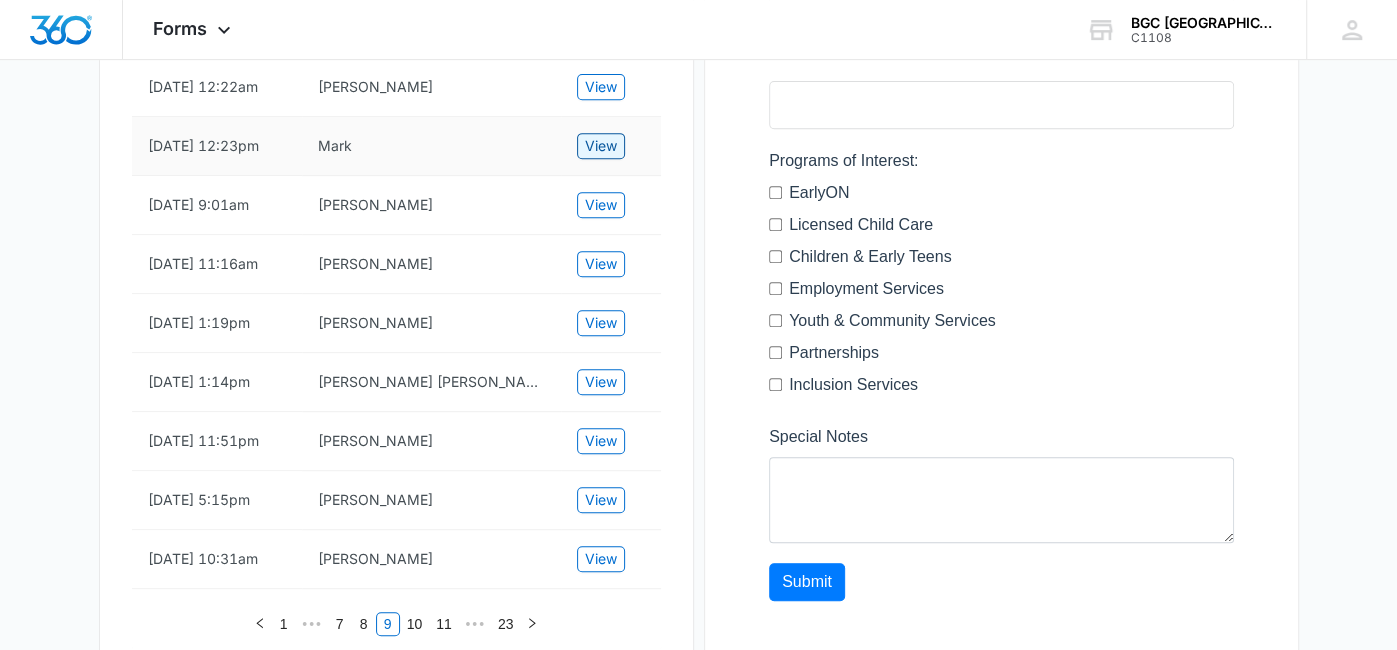 click on "View" at bounding box center [601, 146] 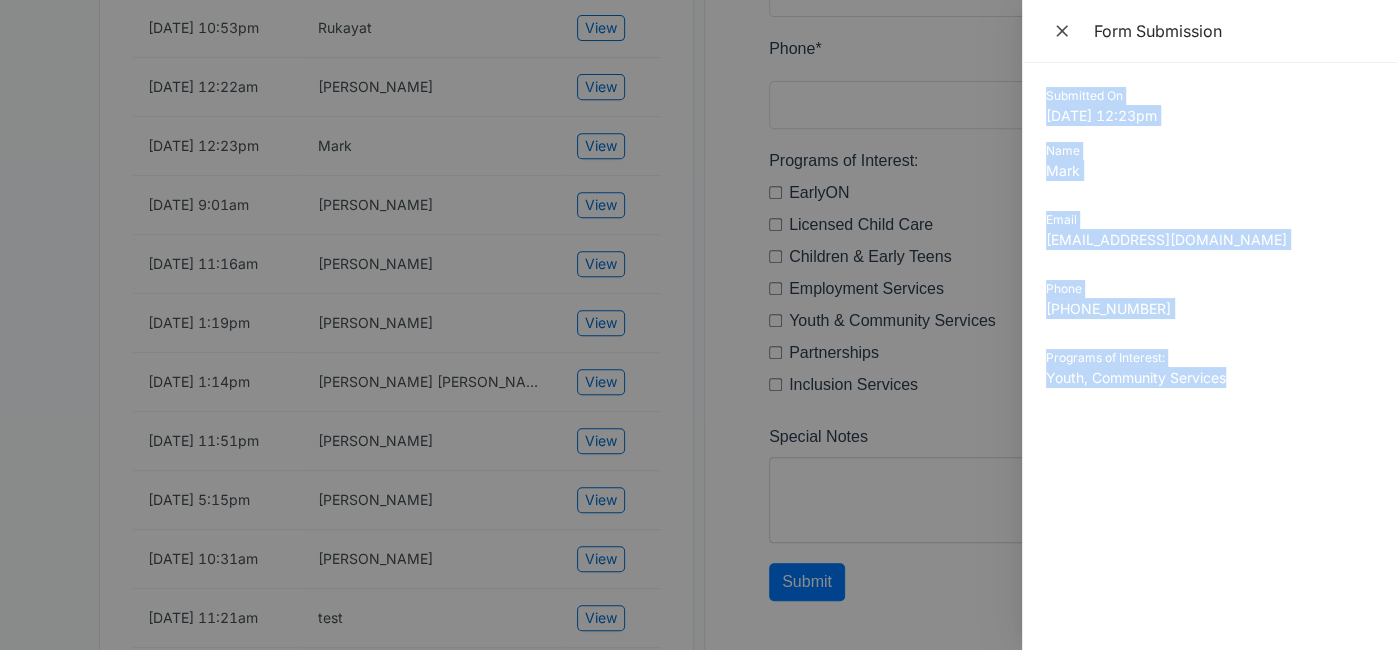 drag, startPoint x: 1044, startPoint y: 92, endPoint x: 1262, endPoint y: 414, distance: 388.85474 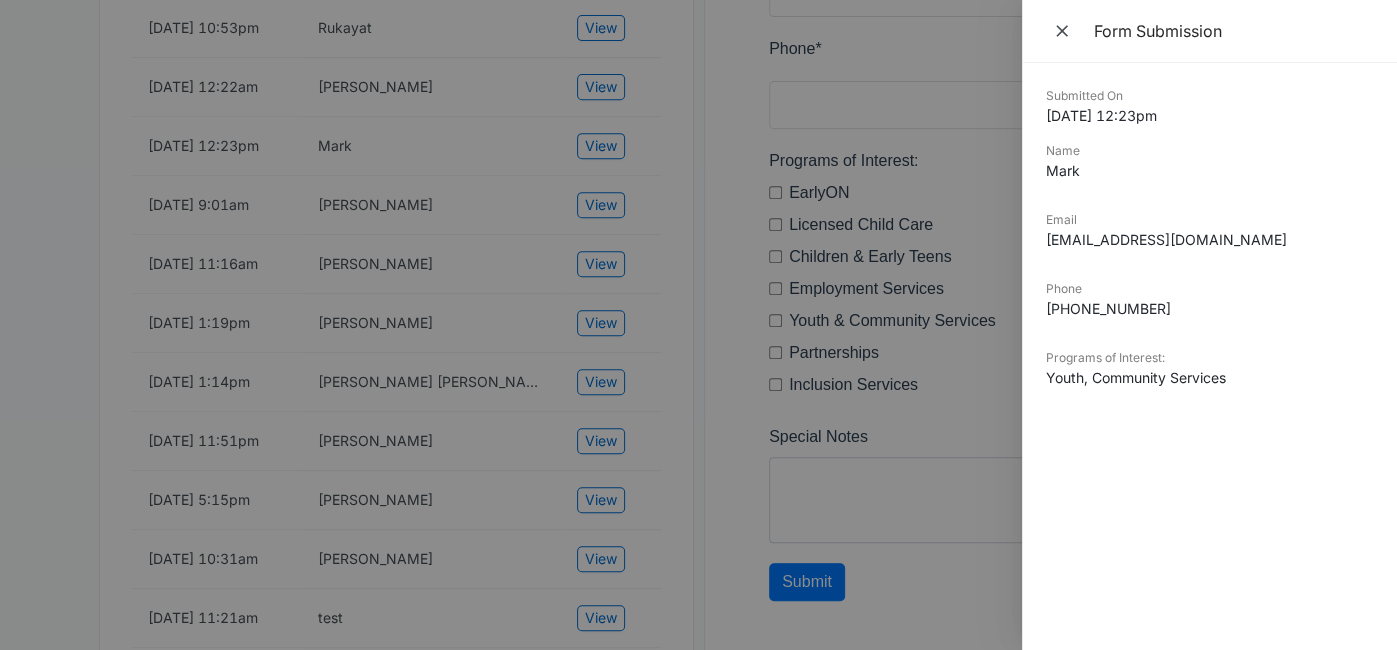 click at bounding box center [698, 325] 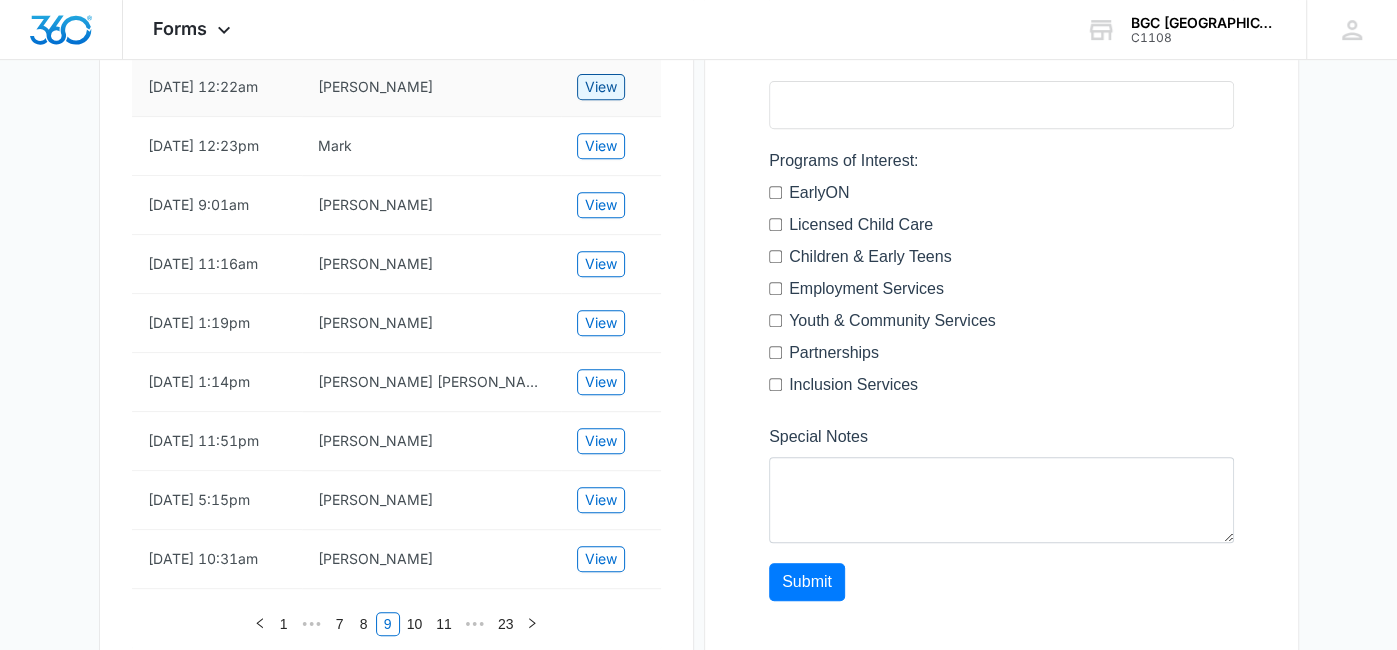click on "View" at bounding box center (601, 87) 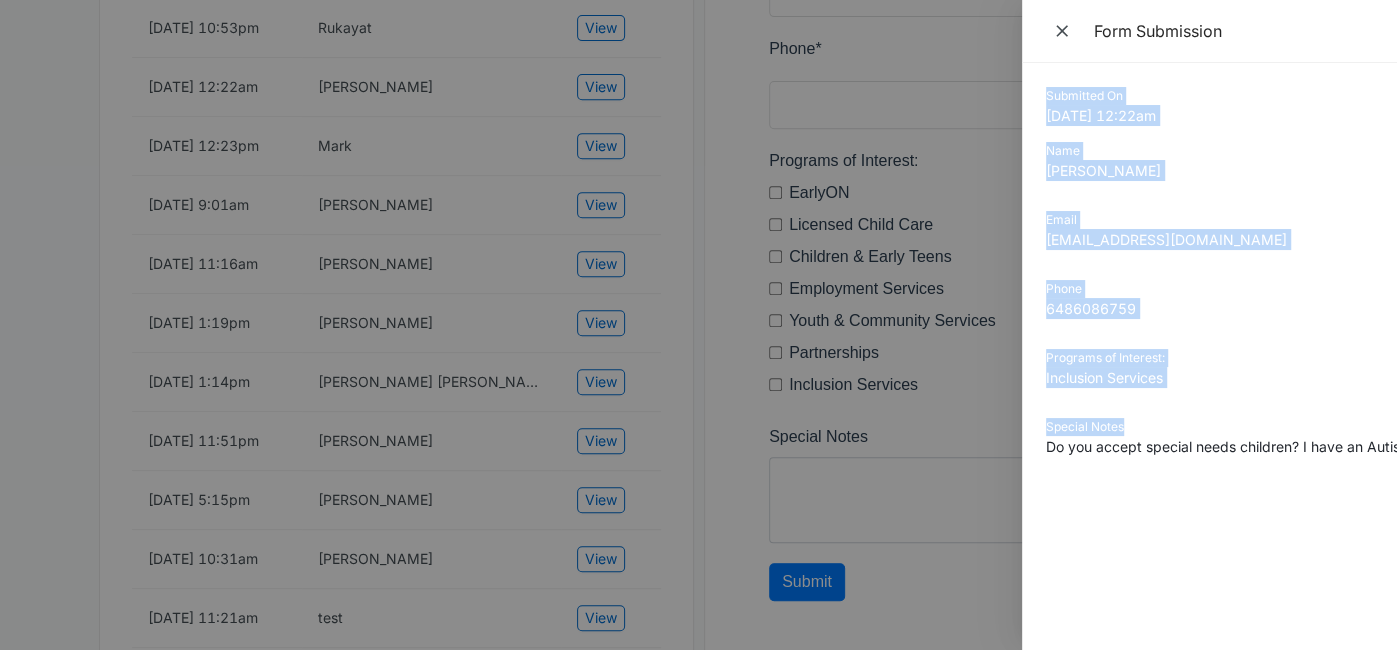 scroll, scrollTop: 0, scrollLeft: 106, axis: horizontal 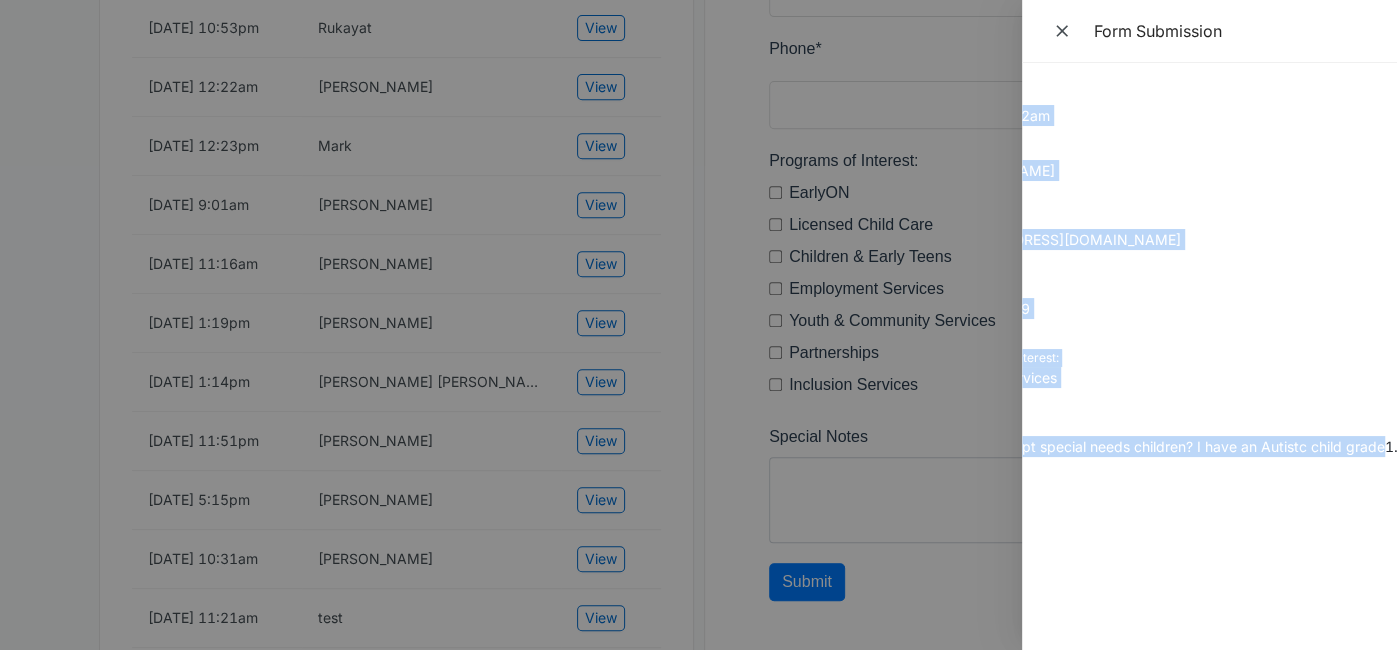 drag, startPoint x: 1047, startPoint y: 95, endPoint x: 1384, endPoint y: 447, distance: 487.312 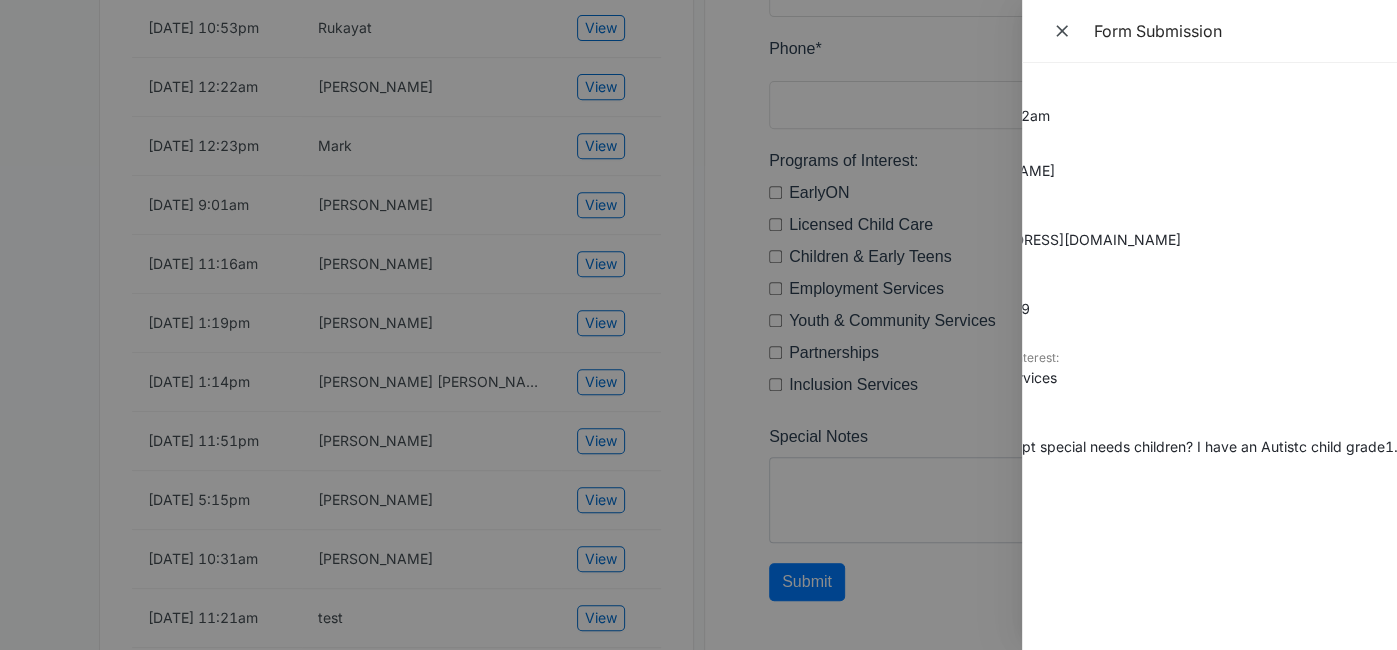click on "Submitted On [DATE] 12:22am Name [PERSON_NAME] Email [EMAIL_ADDRESS][DOMAIN_NAME] Phone [PHONE_NUMBER] Programs of Interest: Inclusion Services Special Notes Do you accept special needs children? I have an Autistc child grade1." at bounding box center (1103, 287) 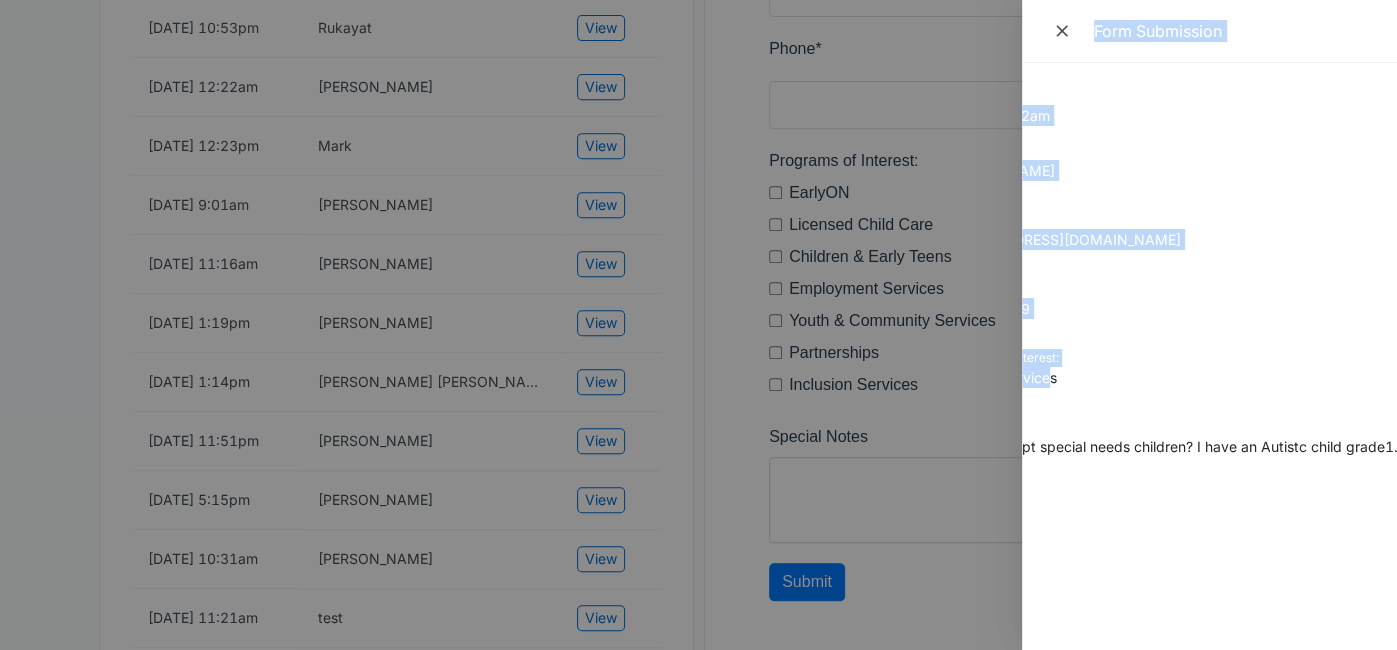 scroll, scrollTop: 0, scrollLeft: 0, axis: both 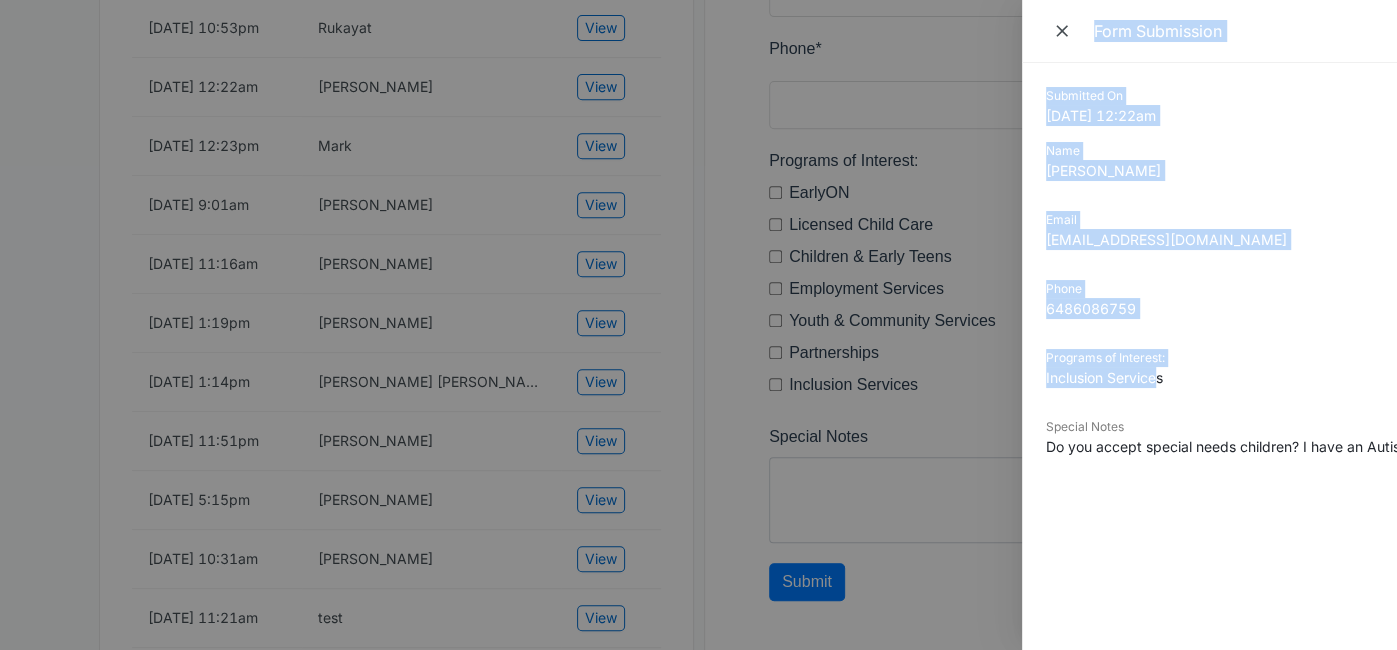 drag, startPoint x: 1016, startPoint y: 374, endPoint x: 951, endPoint y: 375, distance: 65.00769 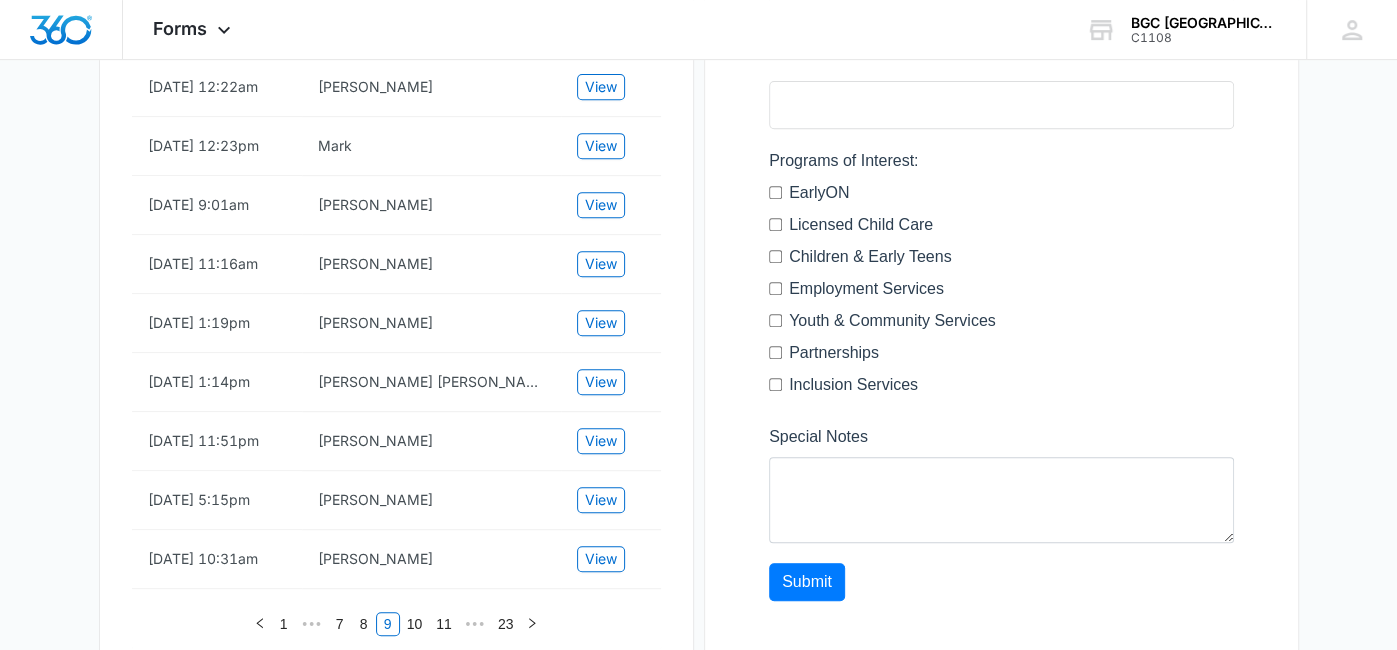 click on "View" at bounding box center [601, 28] 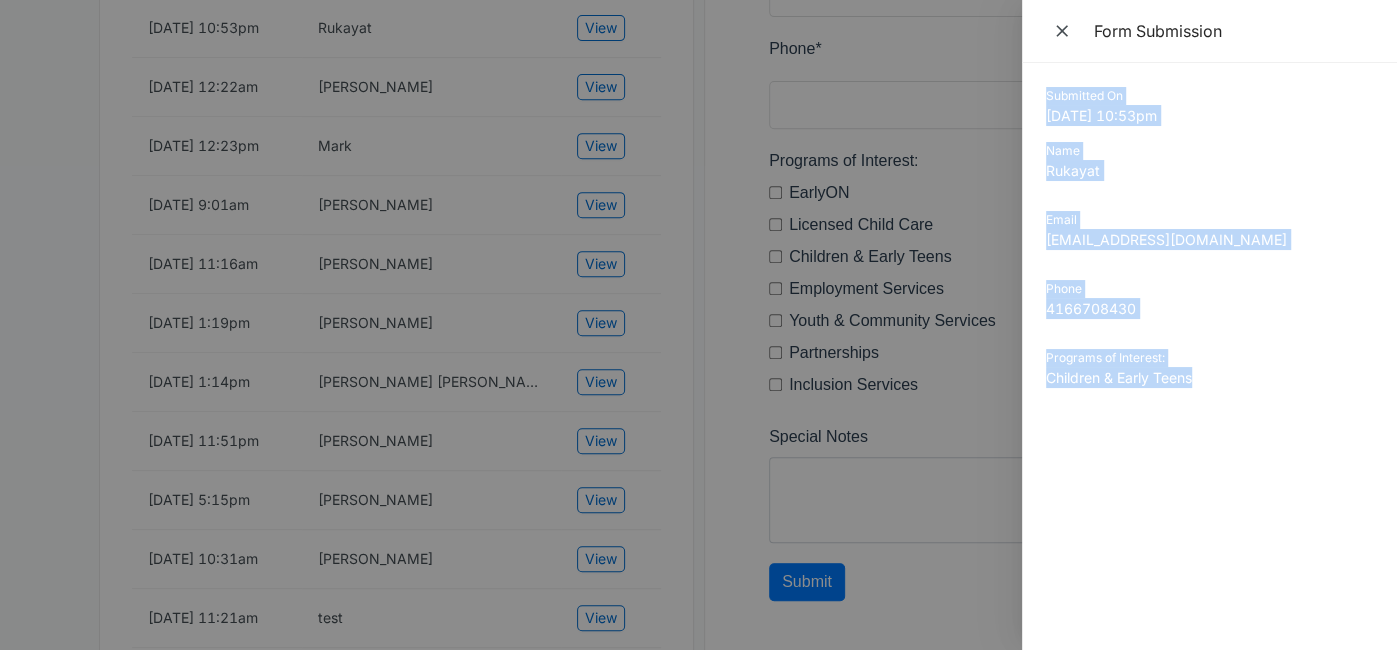 drag, startPoint x: 1048, startPoint y: 99, endPoint x: 1232, endPoint y: 418, distance: 368.26215 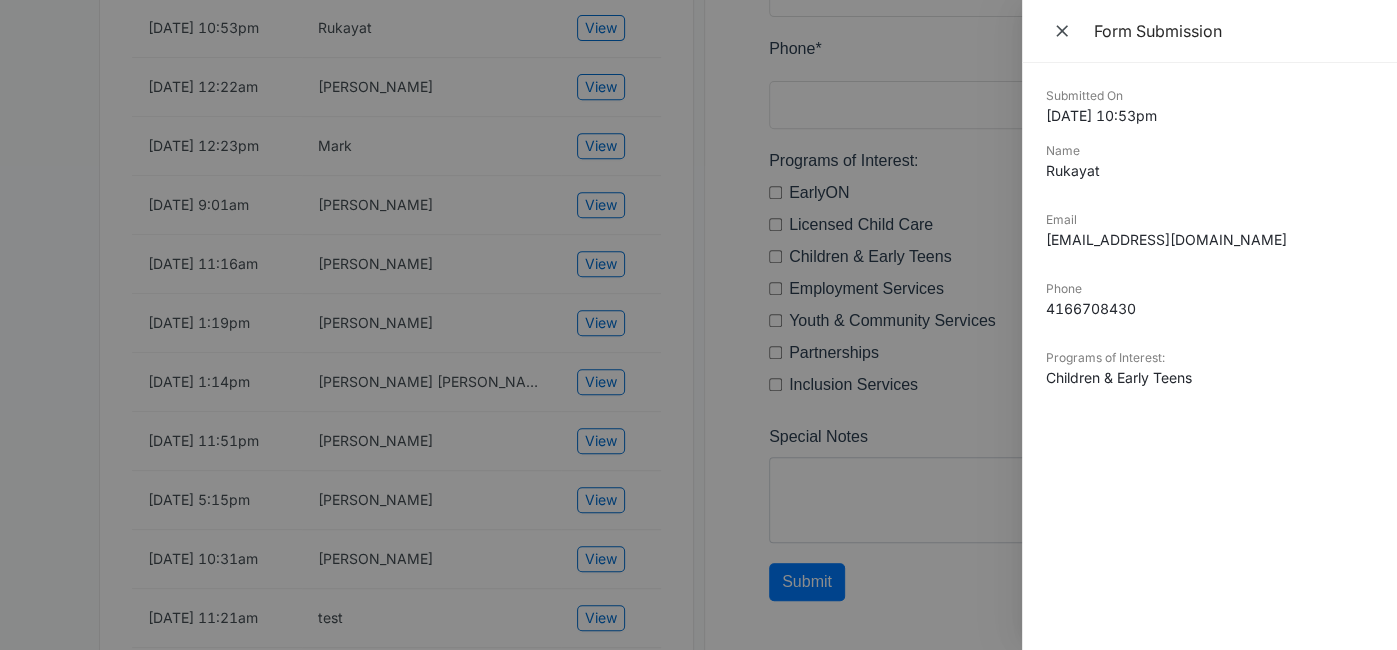 click at bounding box center [698, 325] 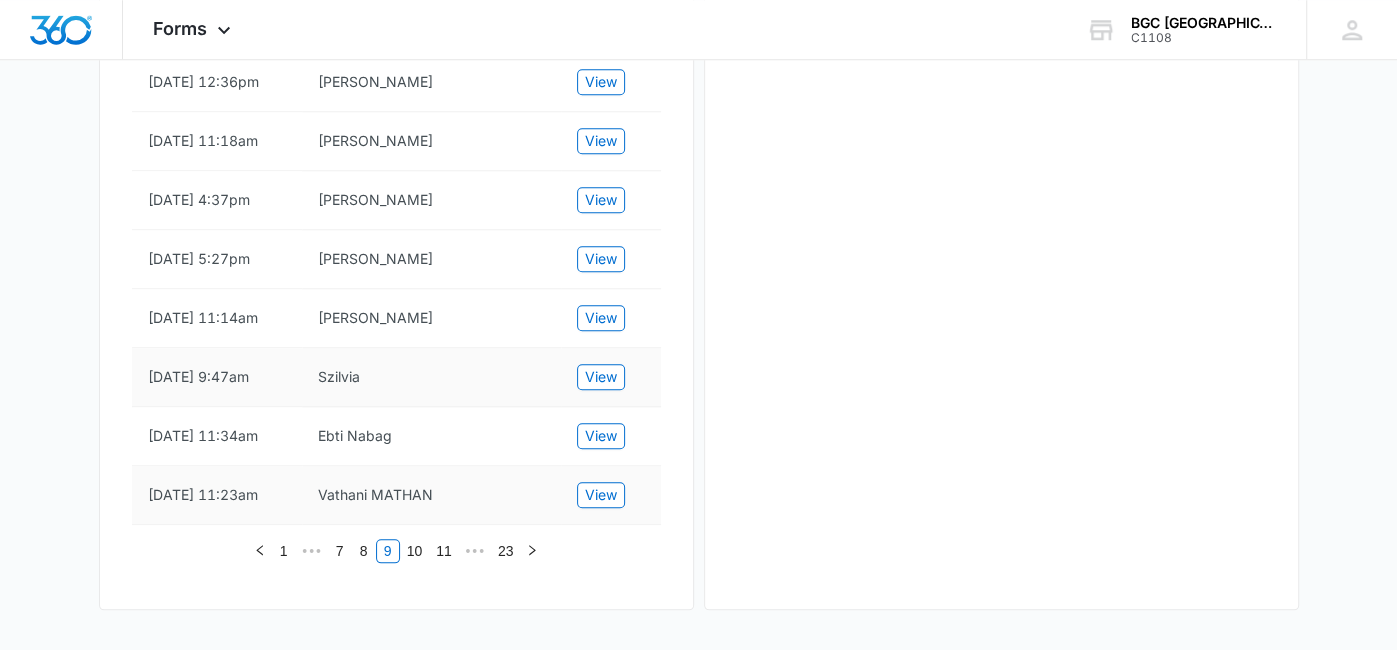 scroll, scrollTop: 1429, scrollLeft: 0, axis: vertical 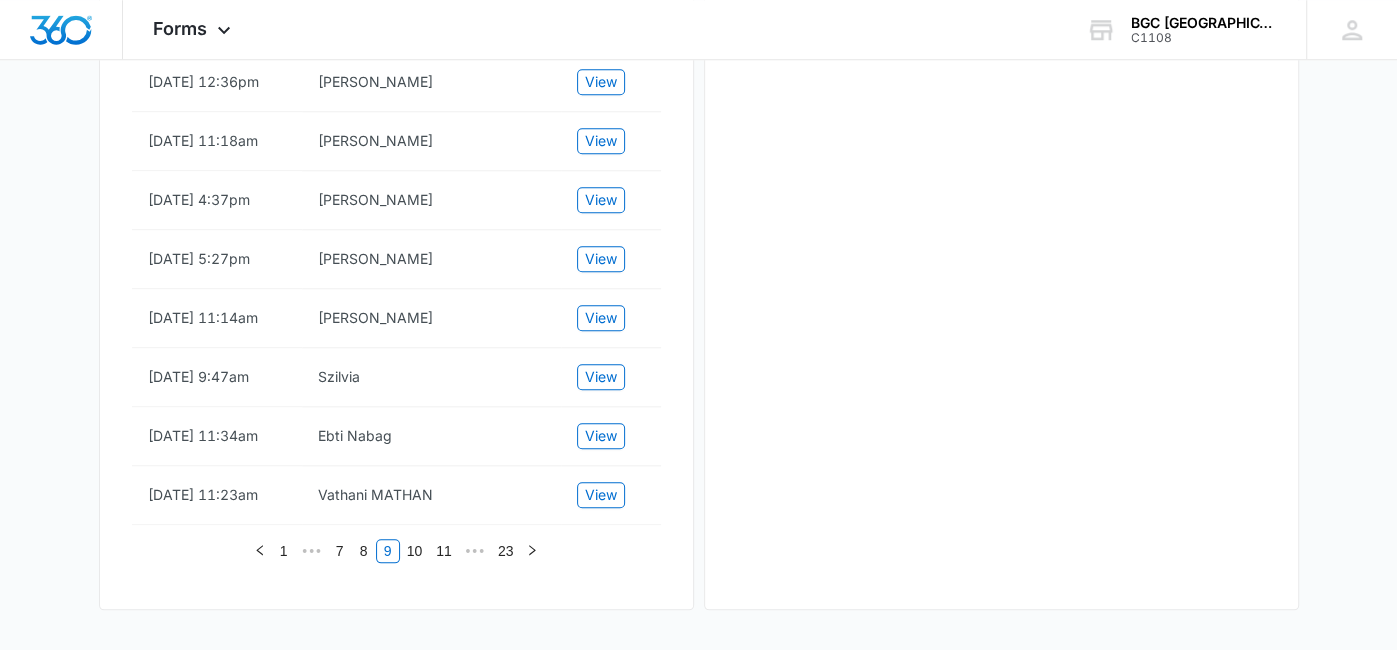 click on "1 ••• 7 8 9 10 11 ••• 23" at bounding box center [396, 551] 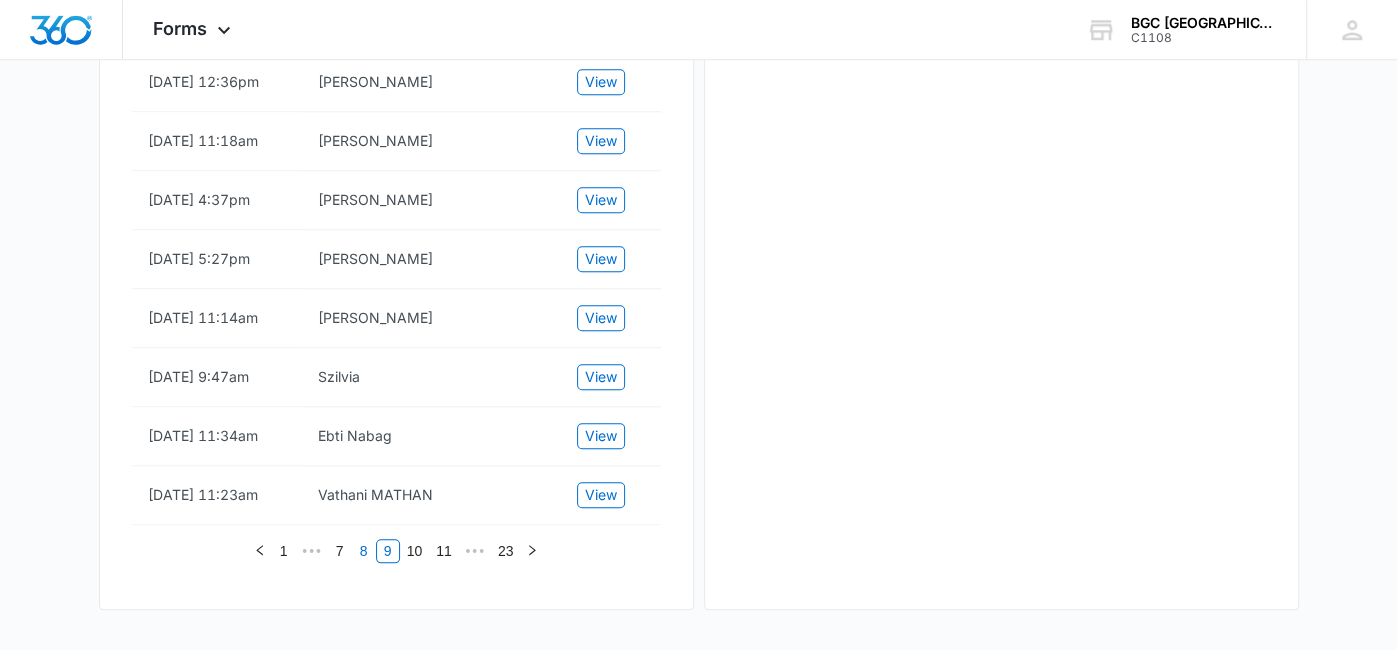 click on "8" at bounding box center [364, 551] 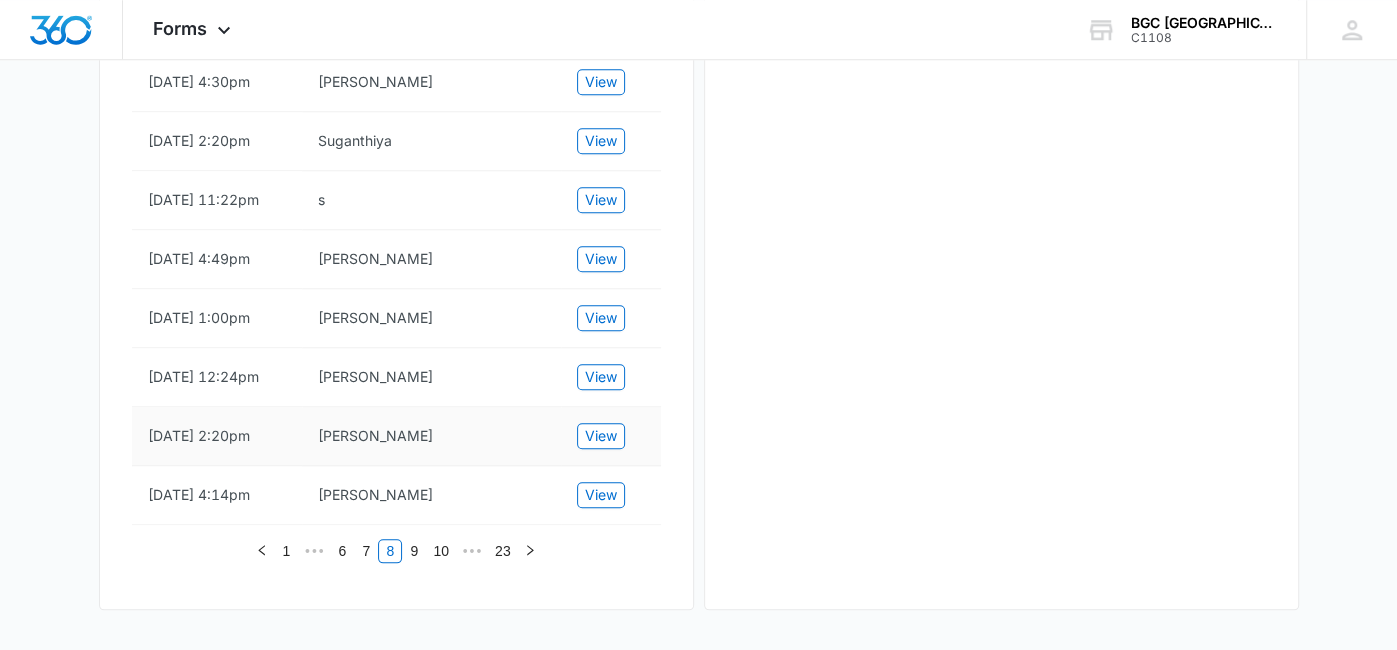 scroll, scrollTop: 1411, scrollLeft: 0, axis: vertical 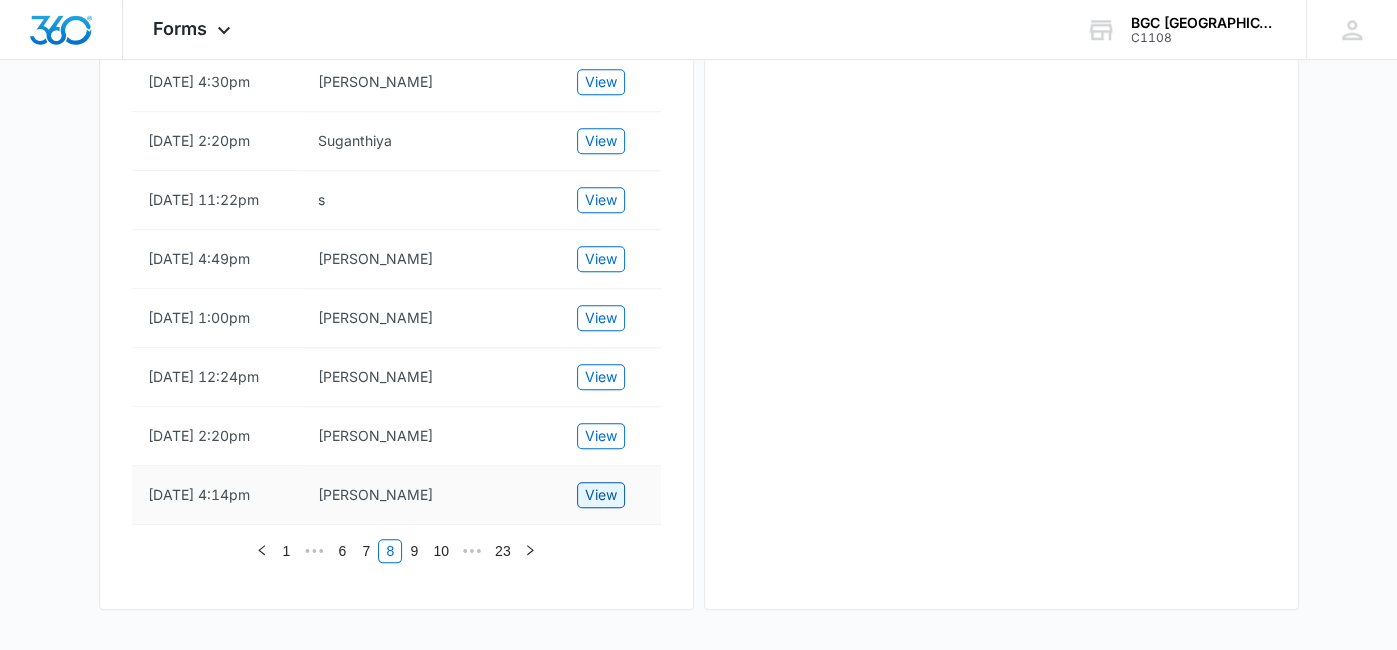 click on "View" at bounding box center (601, 495) 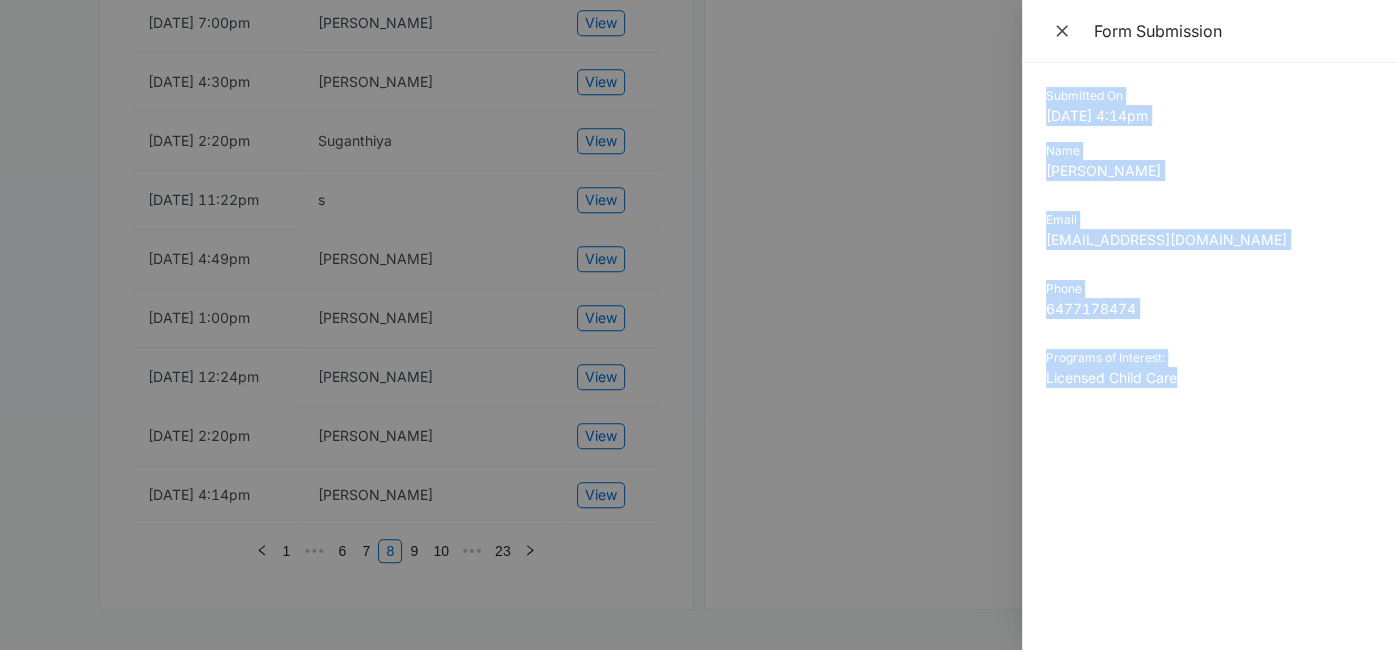 drag, startPoint x: 1046, startPoint y: 99, endPoint x: 1249, endPoint y: 405, distance: 367.21246 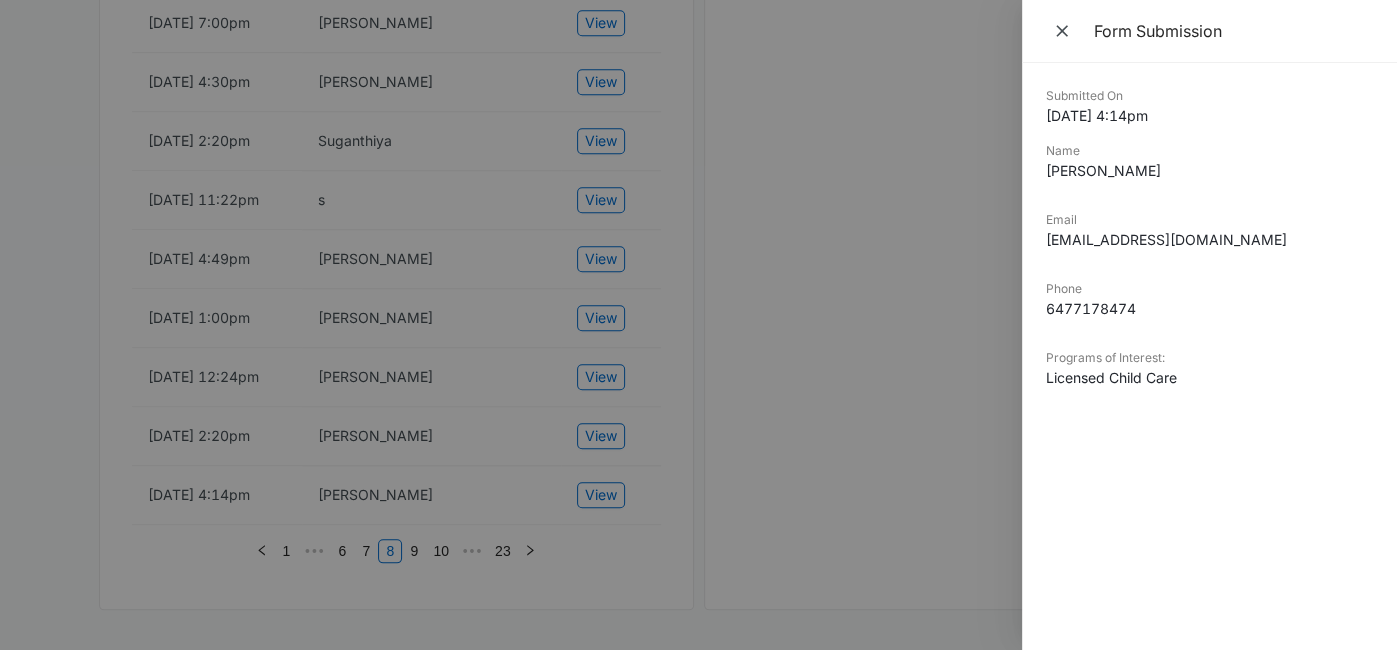 click at bounding box center (698, 325) 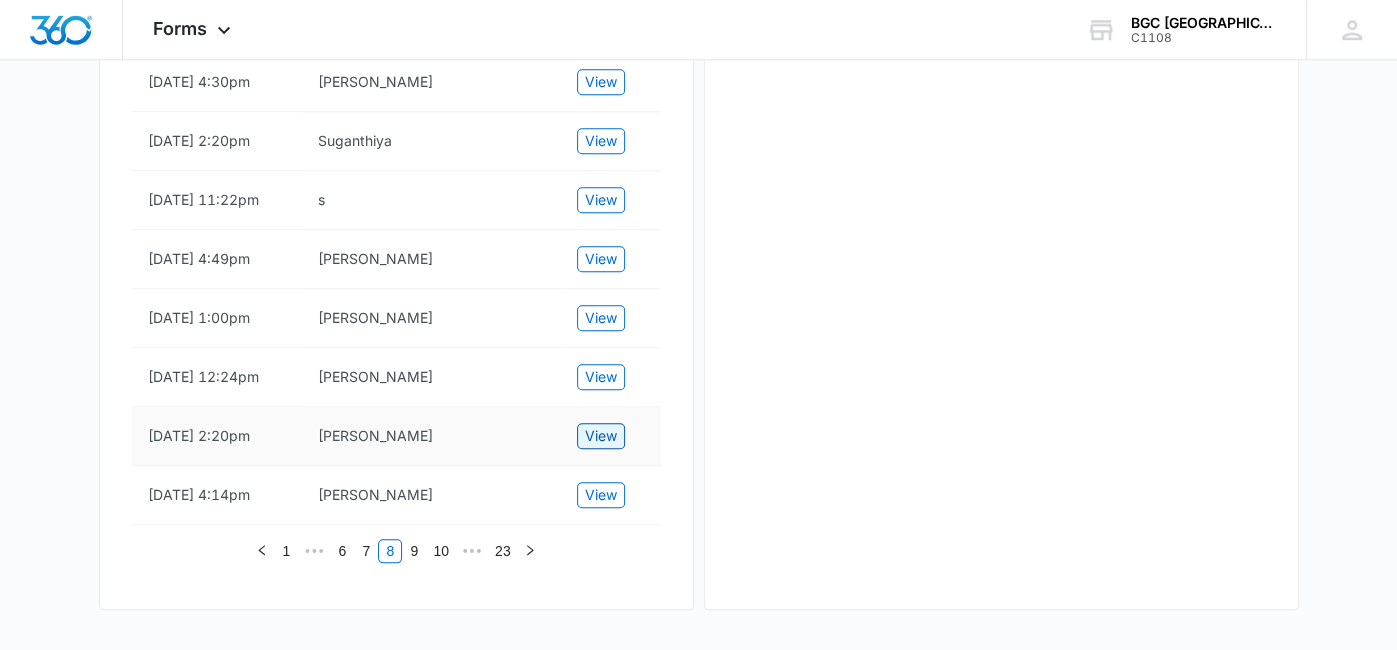 click on "View" at bounding box center [601, 436] 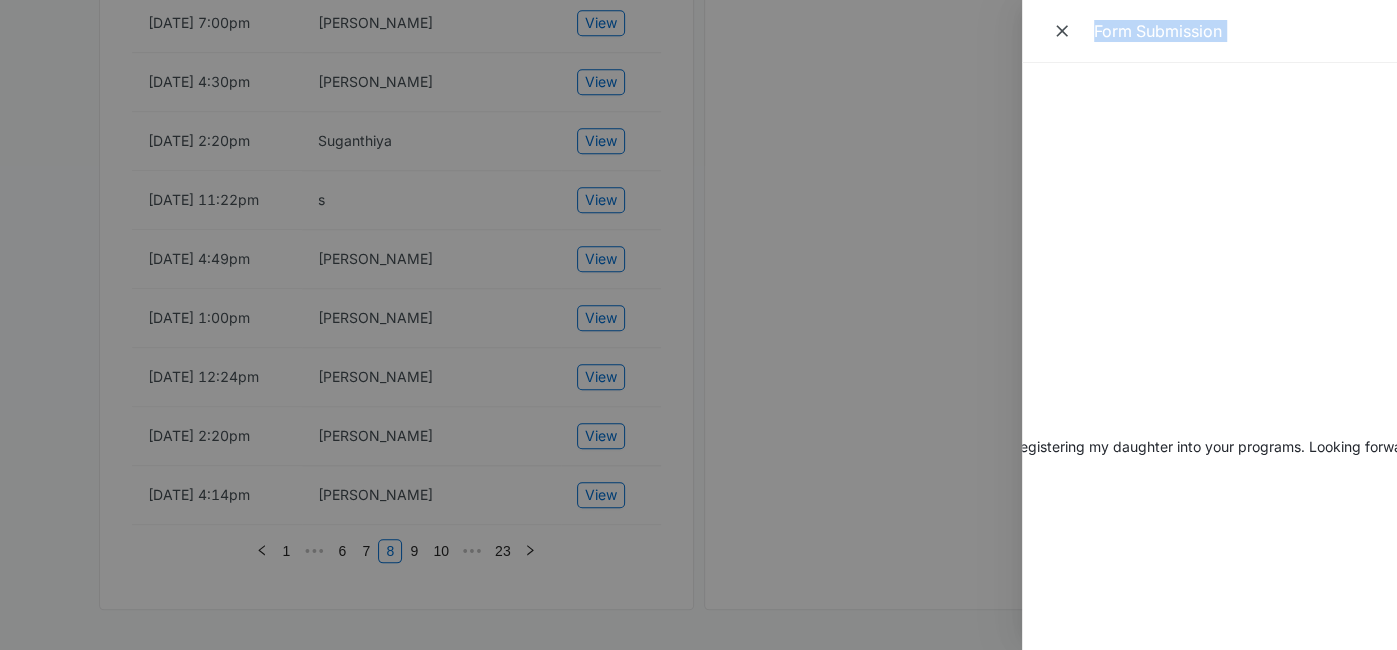 scroll, scrollTop: 0, scrollLeft: 0, axis: both 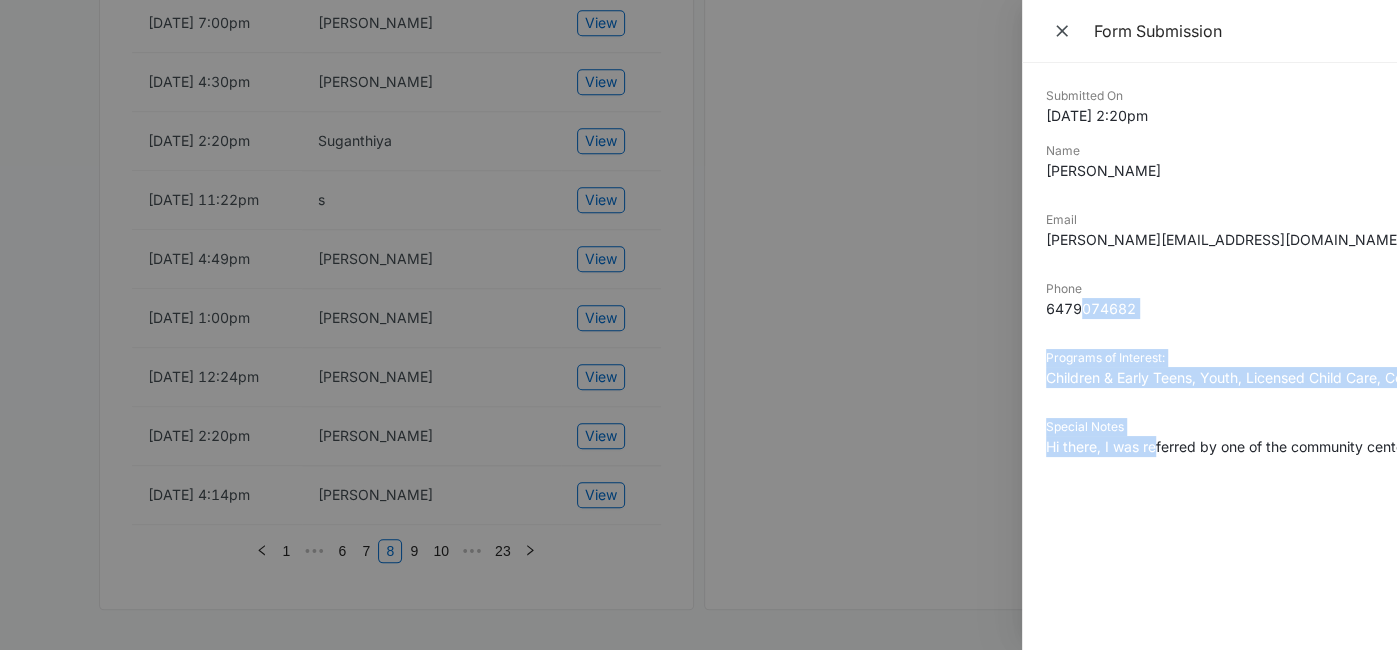drag, startPoint x: 1157, startPoint y: 440, endPoint x: 1099, endPoint y: 283, distance: 167.37085 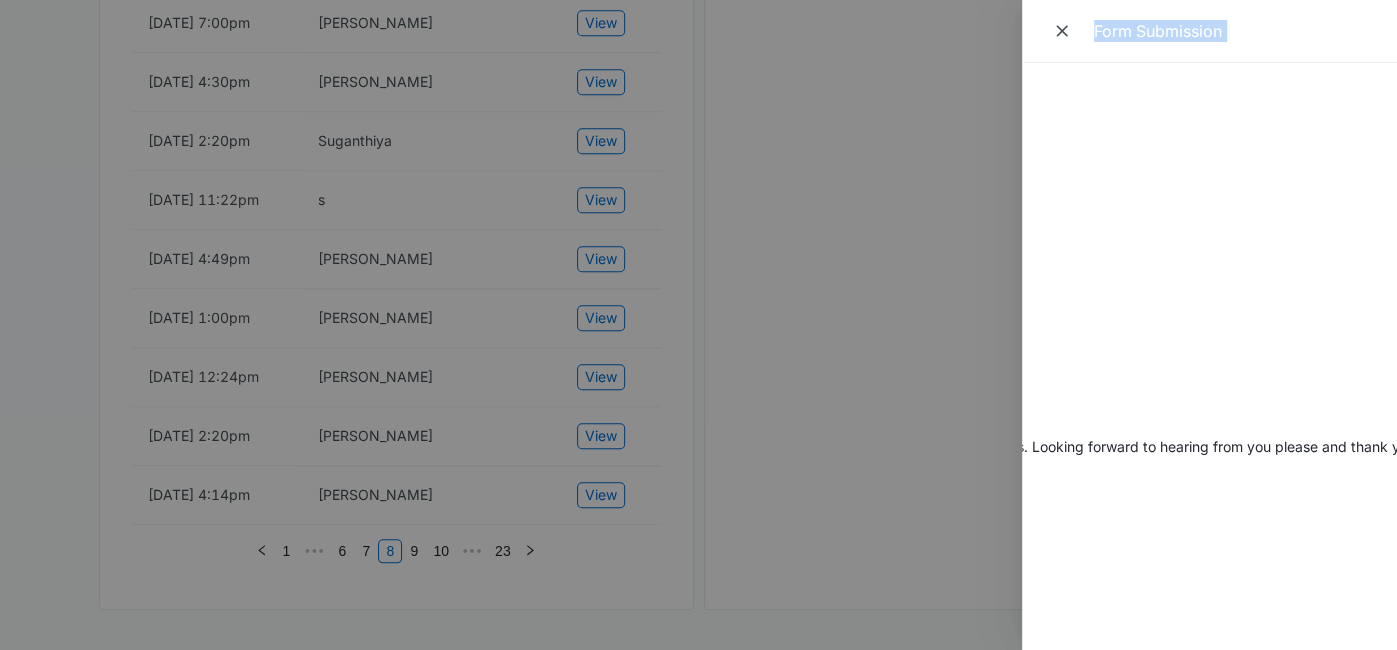scroll, scrollTop: 0, scrollLeft: 1231, axis: horizontal 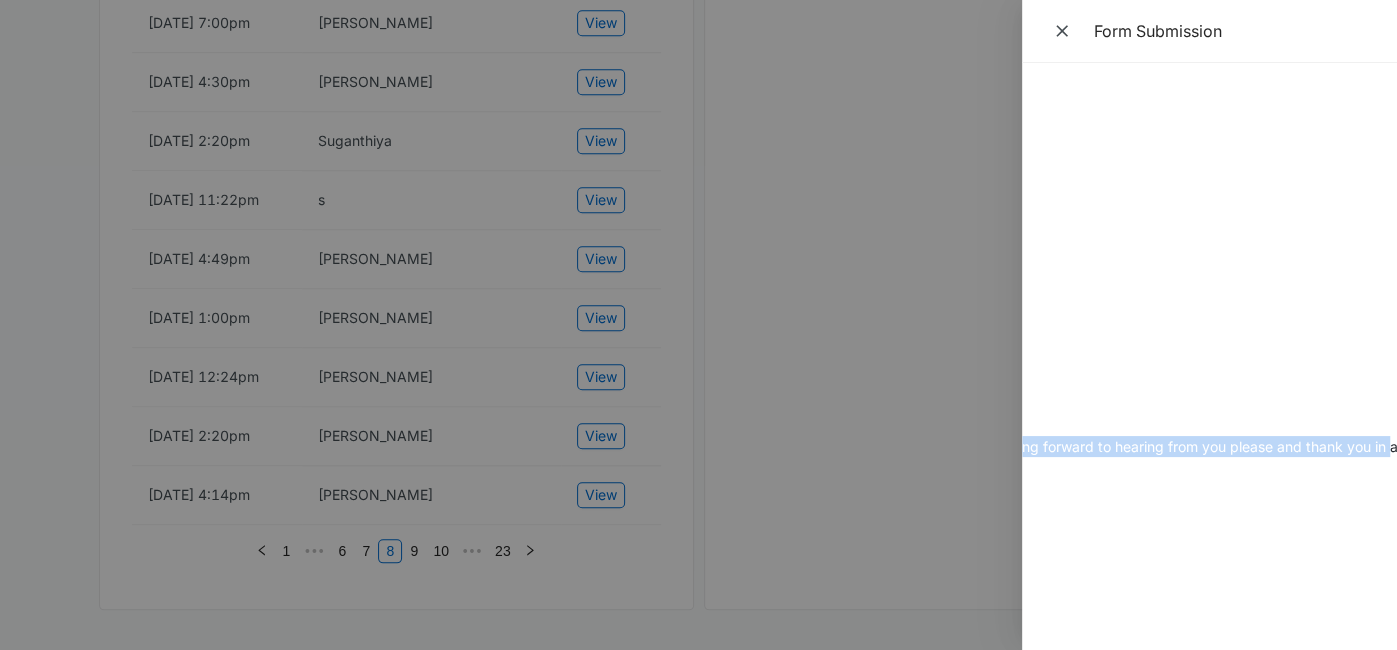 drag, startPoint x: 1049, startPoint y: 93, endPoint x: 1382, endPoint y: 451, distance: 488.93045 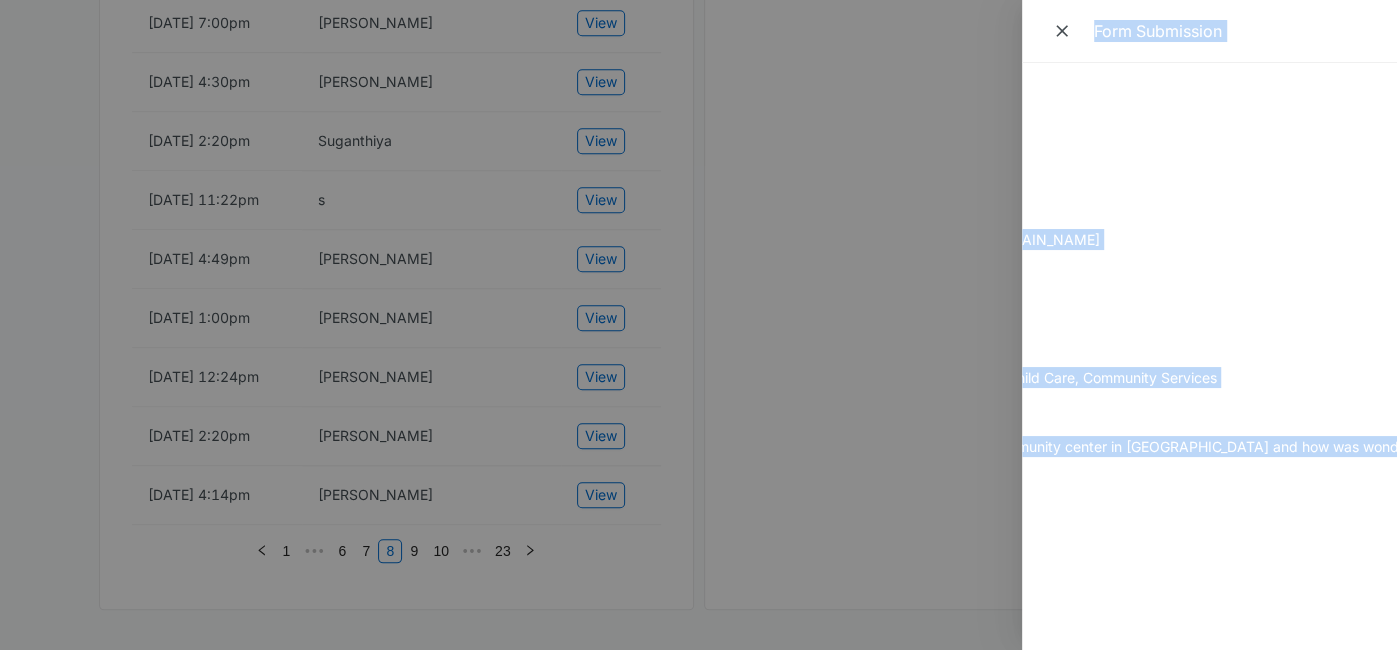 scroll, scrollTop: 0, scrollLeft: 0, axis: both 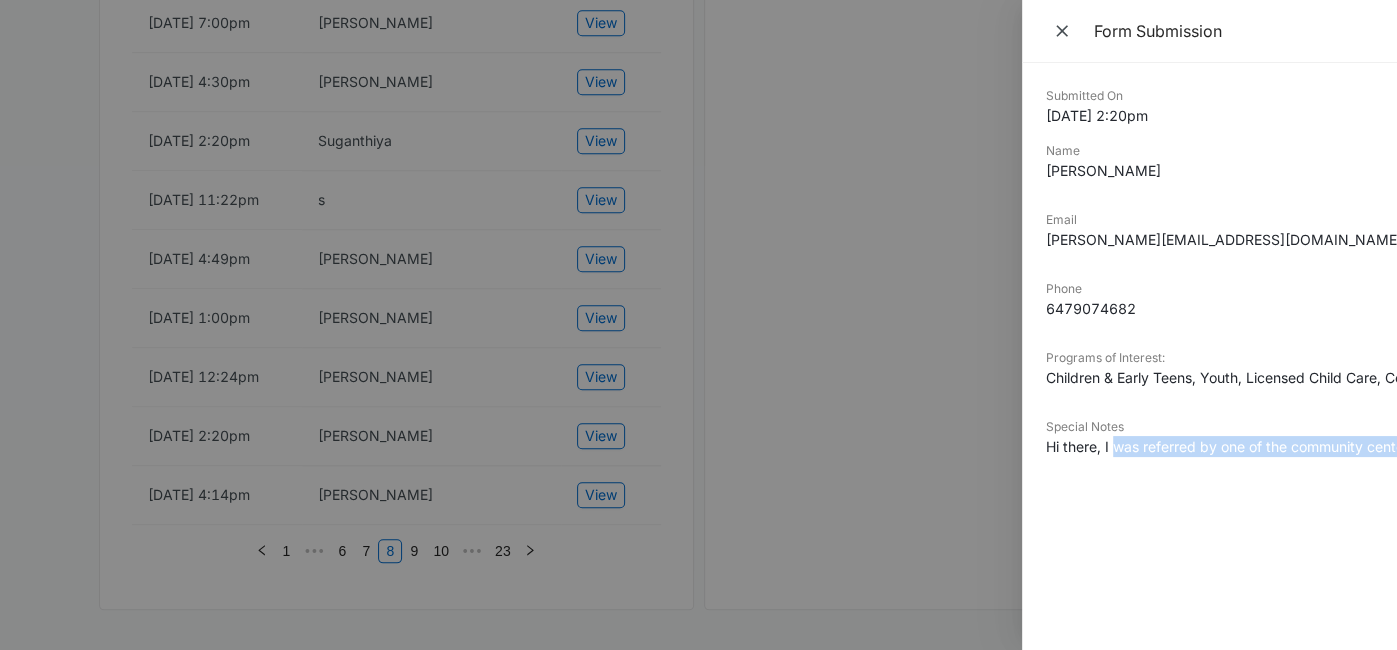 drag, startPoint x: 1186, startPoint y: 452, endPoint x: 1116, endPoint y: 448, distance: 70.11419 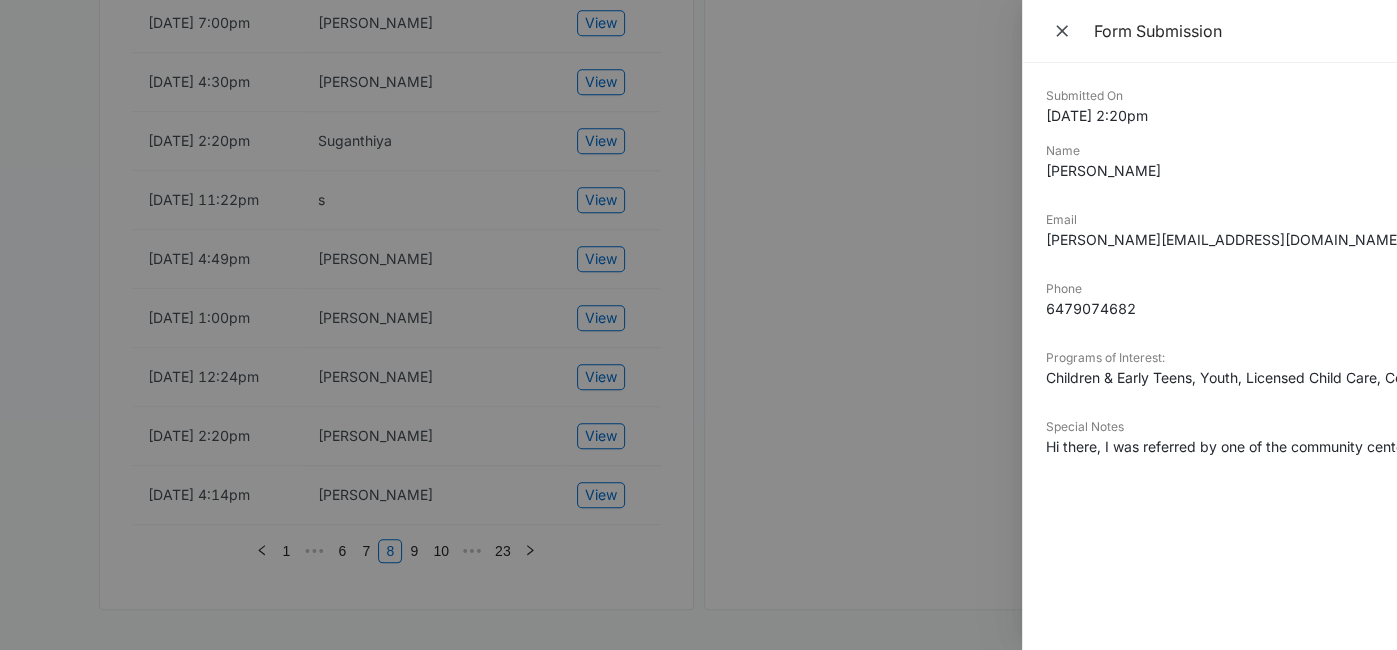click at bounding box center [698, 325] 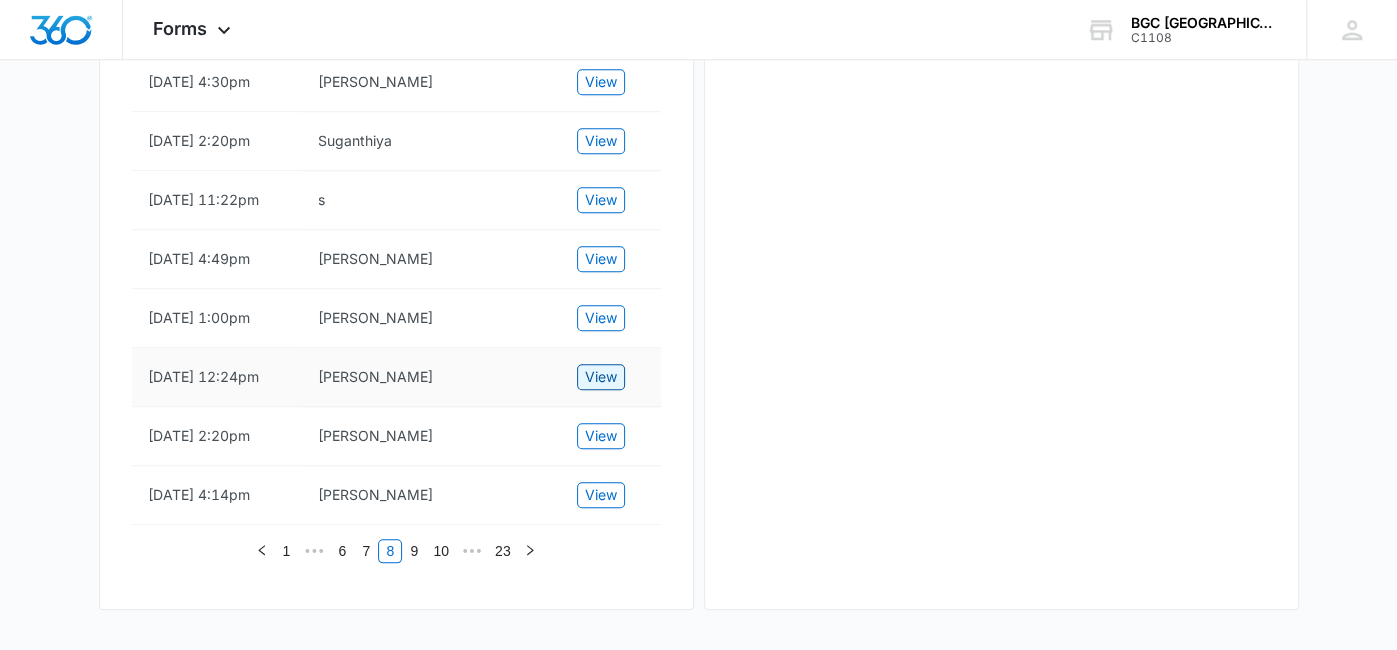 click on "View" at bounding box center (601, 377) 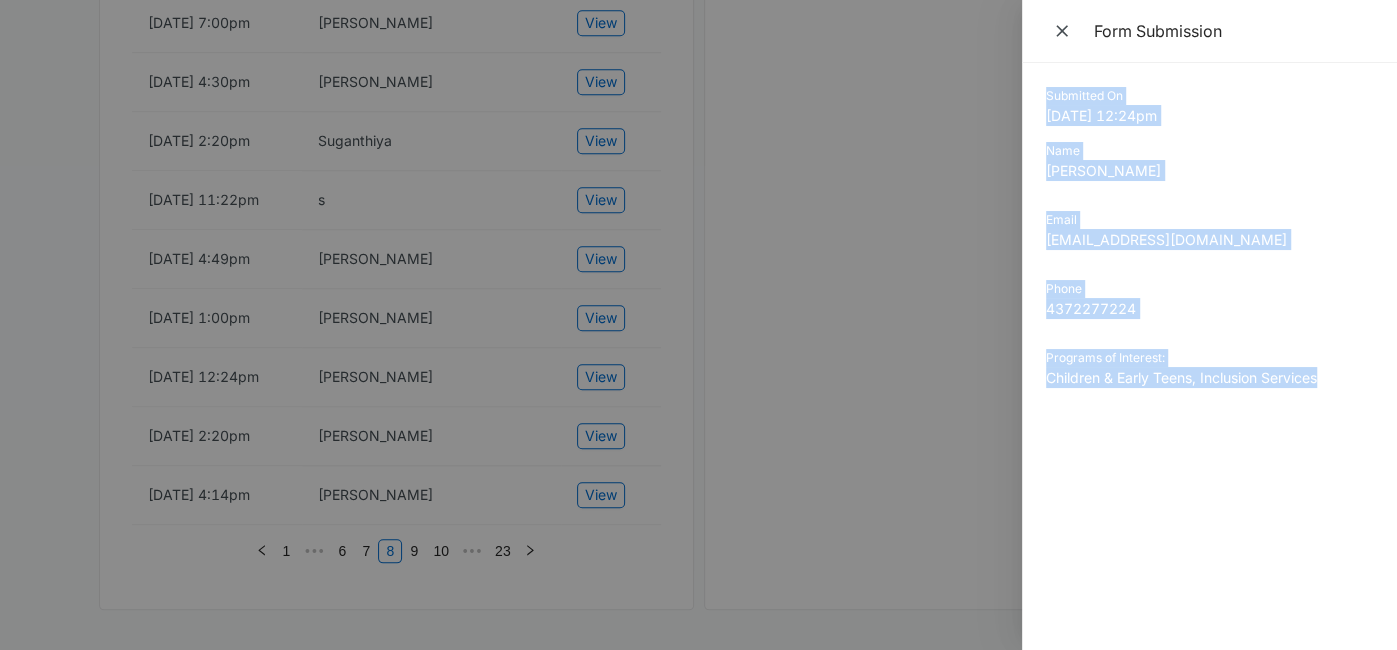 drag, startPoint x: 1048, startPoint y: 95, endPoint x: 1338, endPoint y: 395, distance: 417.25293 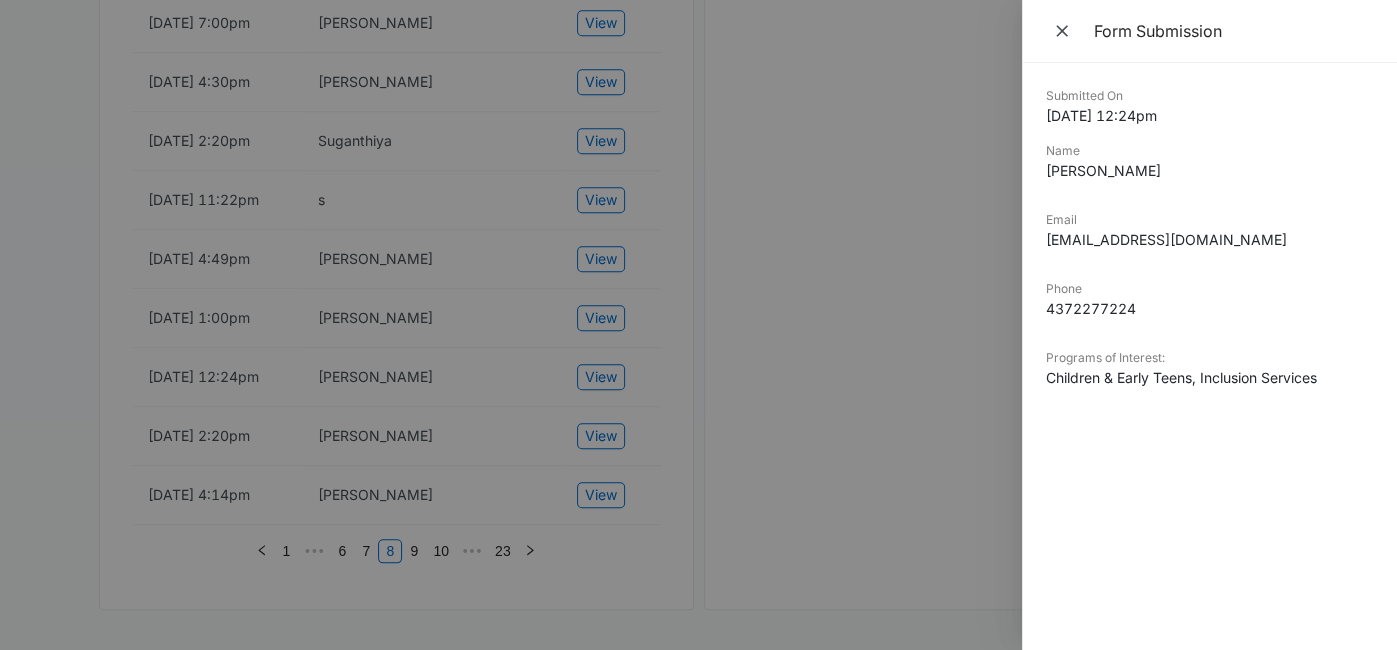 click at bounding box center (698, 325) 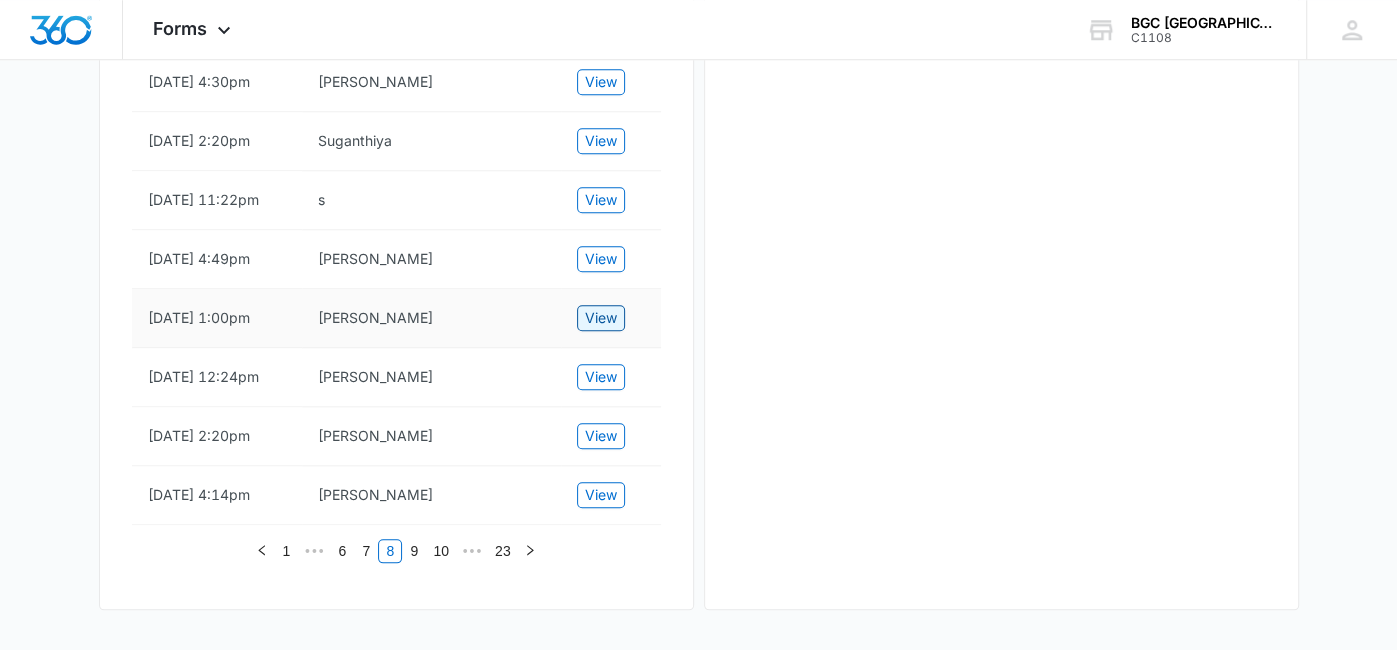 click on "View" at bounding box center (601, 318) 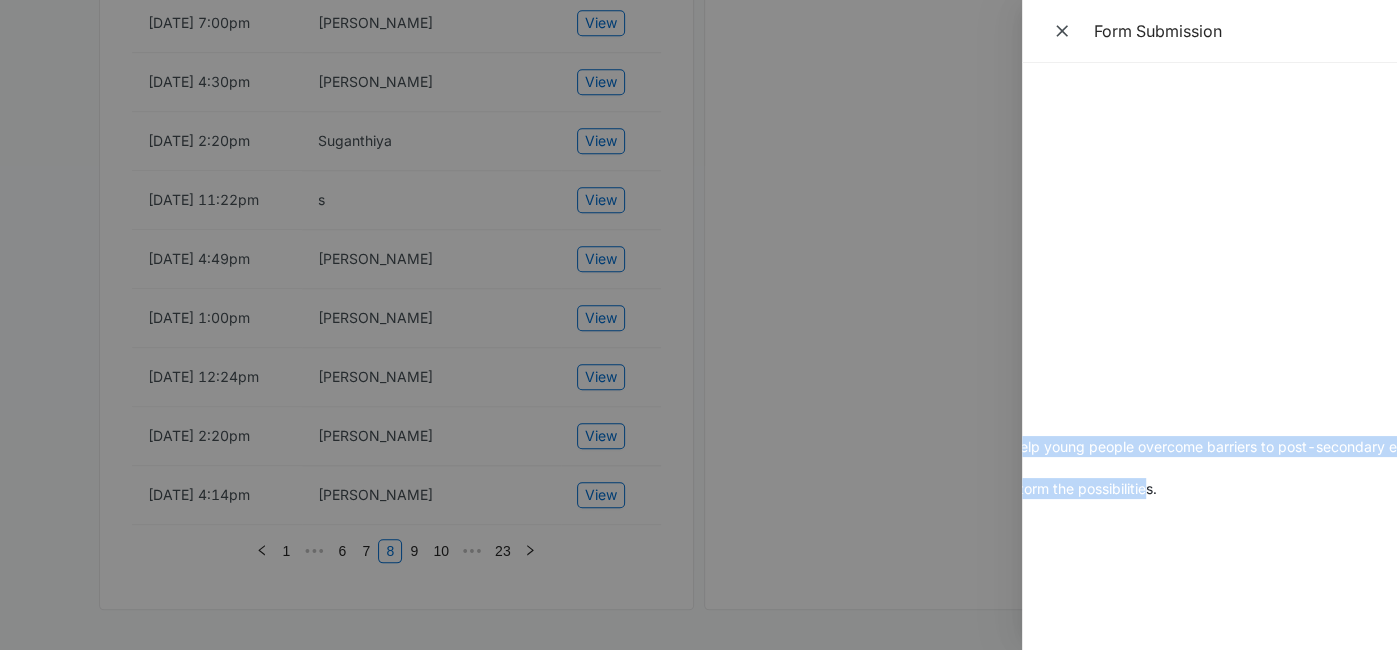 scroll, scrollTop: 0, scrollLeft: 667, axis: horizontal 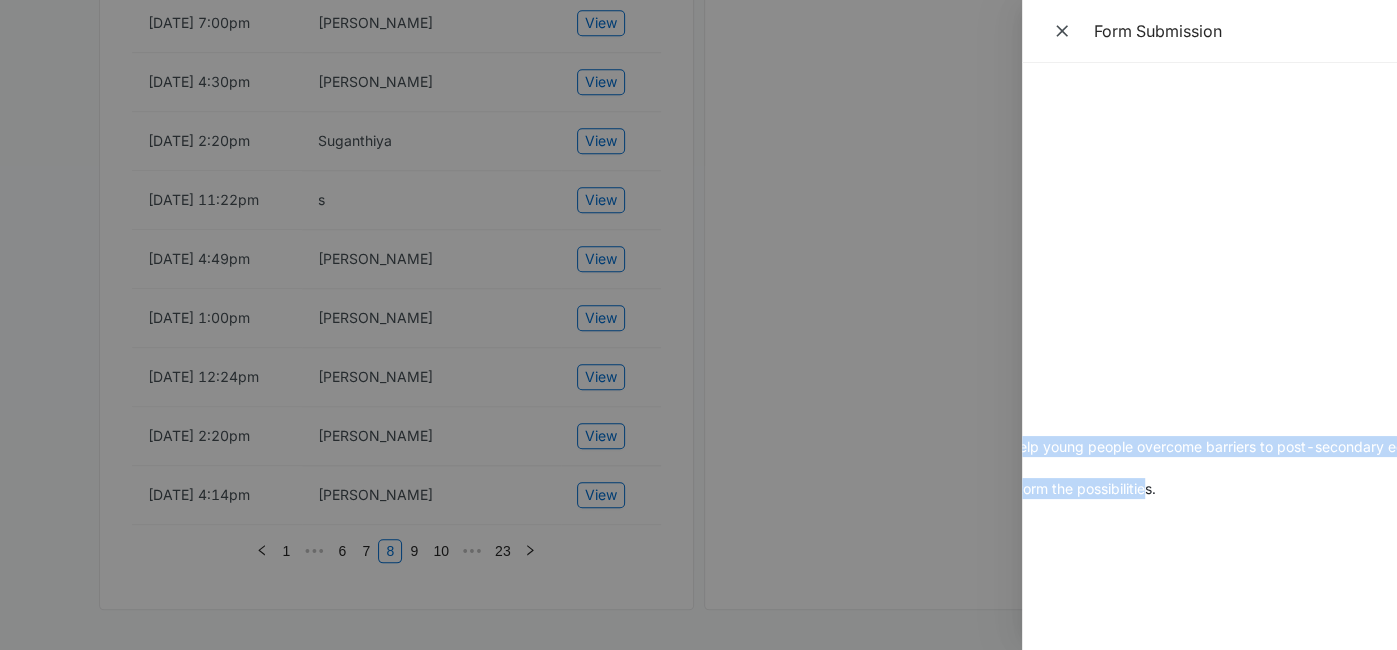 drag, startPoint x: 1046, startPoint y: 96, endPoint x: 1249, endPoint y: 514, distance: 464.6859 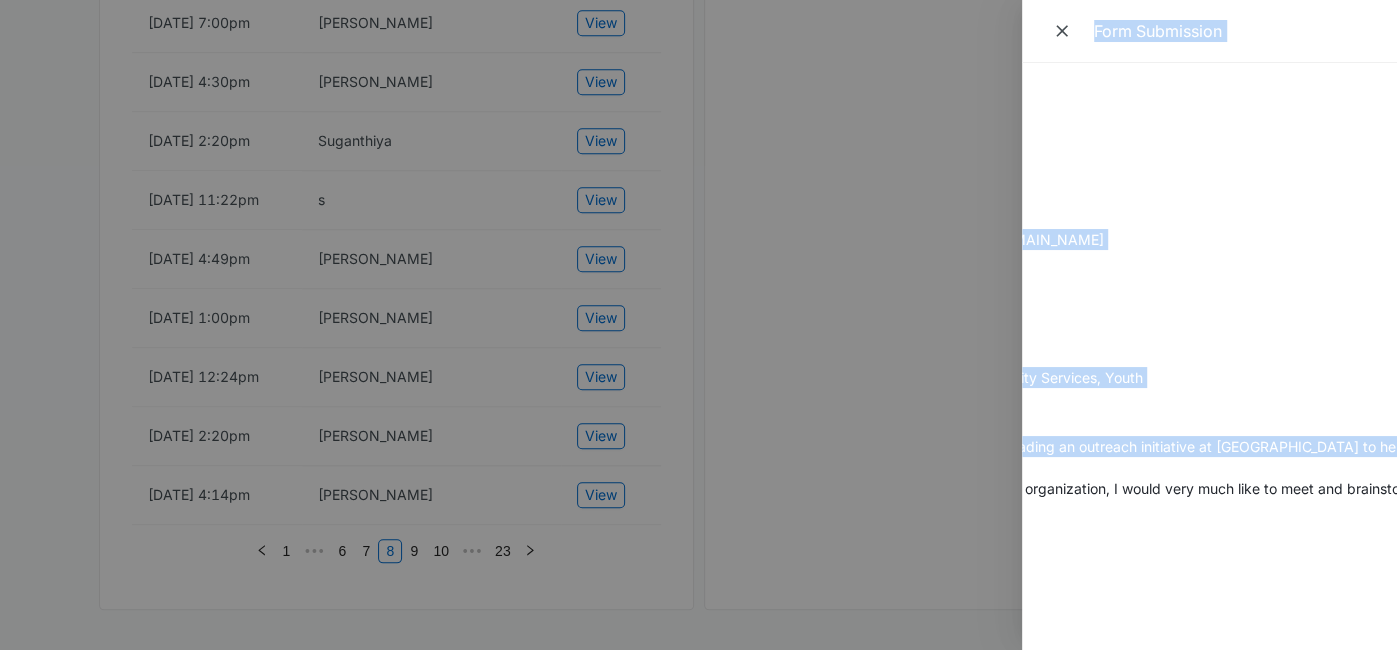 scroll, scrollTop: 0, scrollLeft: 0, axis: both 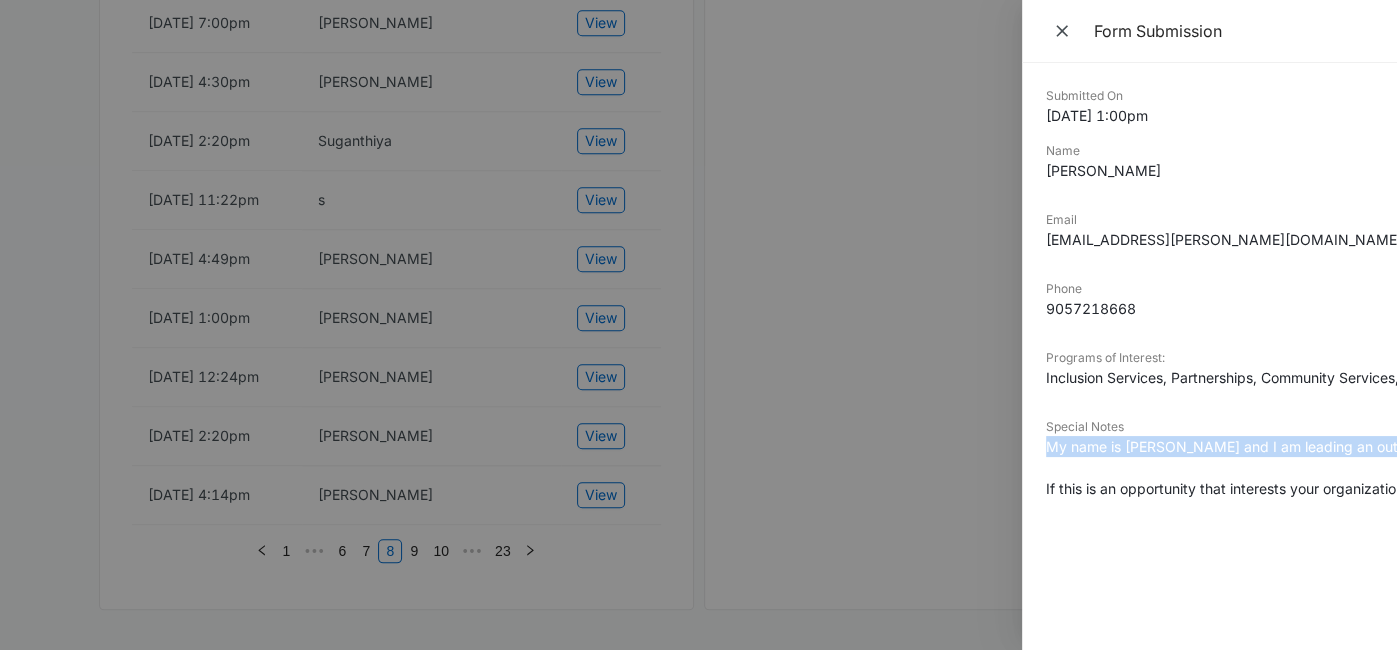 drag, startPoint x: 1206, startPoint y: 445, endPoint x: 1147, endPoint y: 423, distance: 62.968246 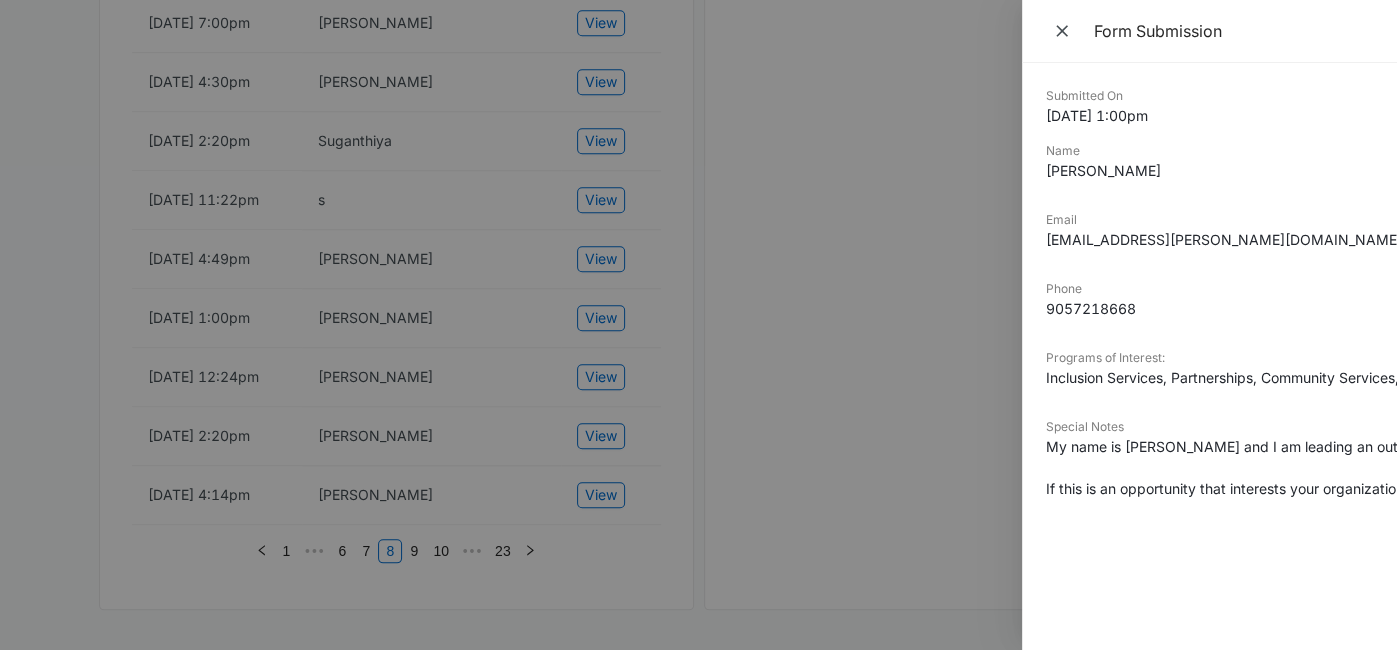 click at bounding box center [698, 325] 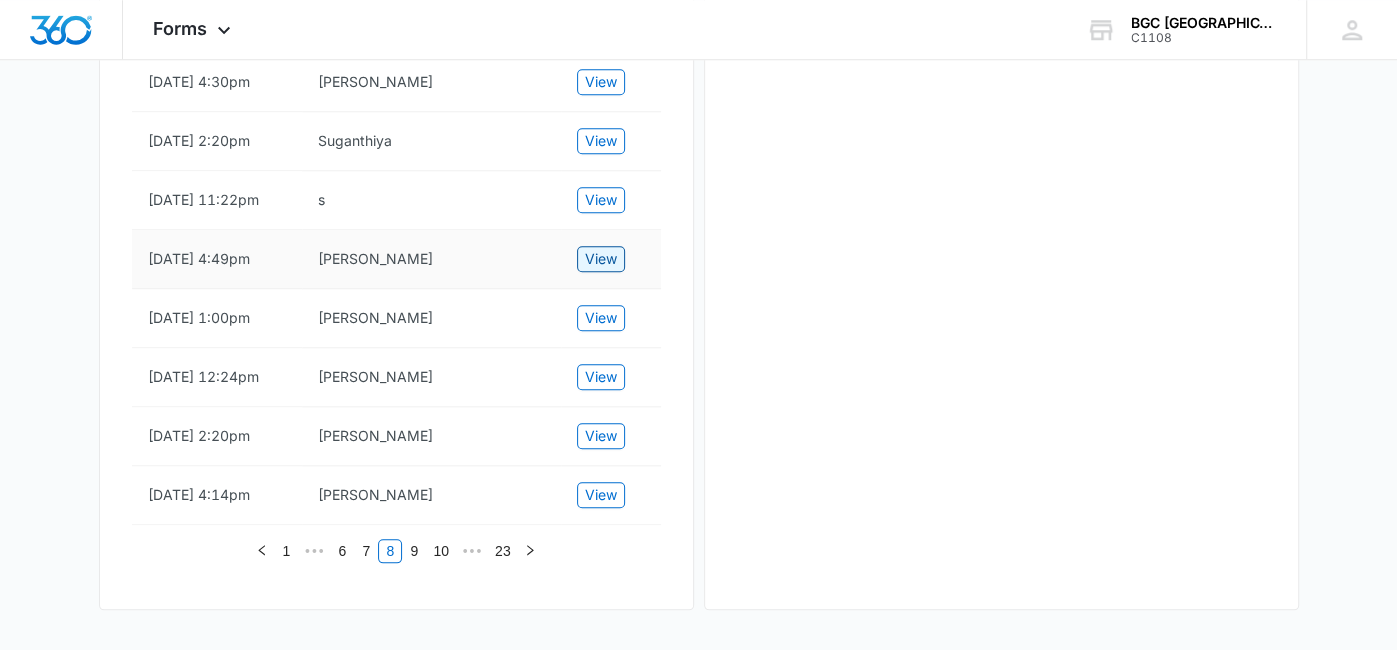 click on "View" at bounding box center (601, 259) 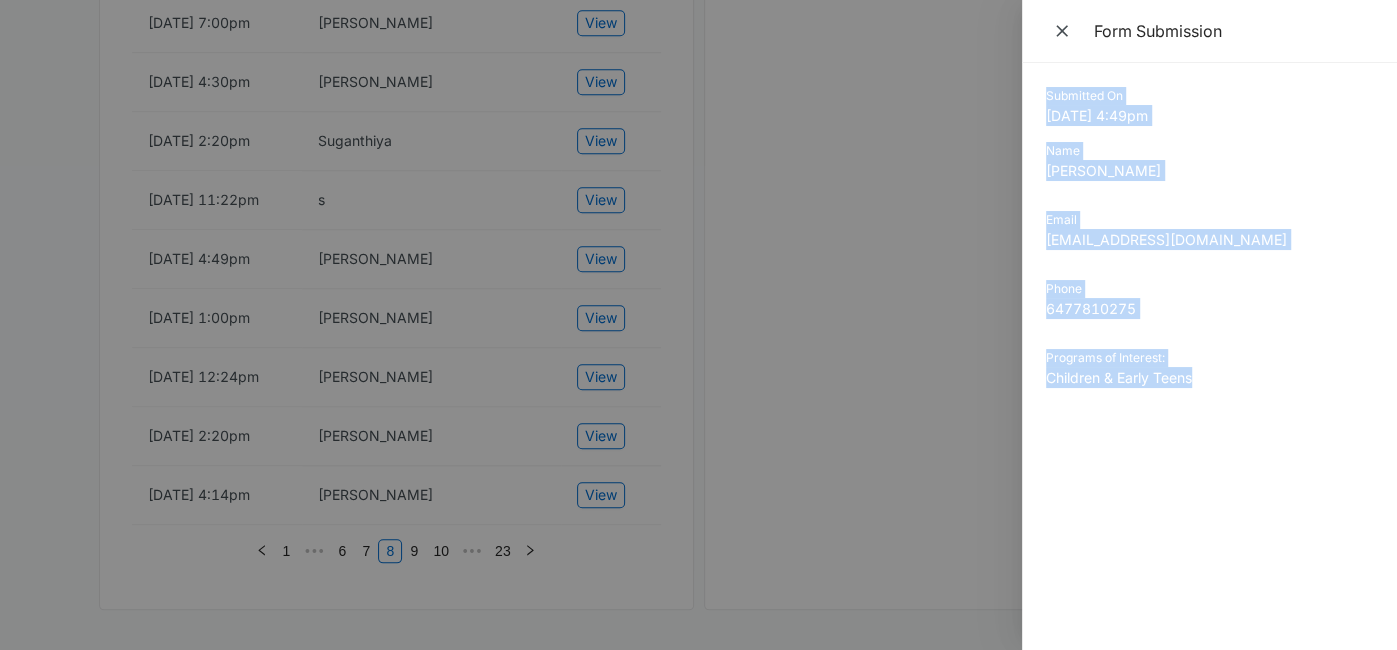 drag, startPoint x: 1048, startPoint y: 98, endPoint x: 1214, endPoint y: 387, distance: 333.28217 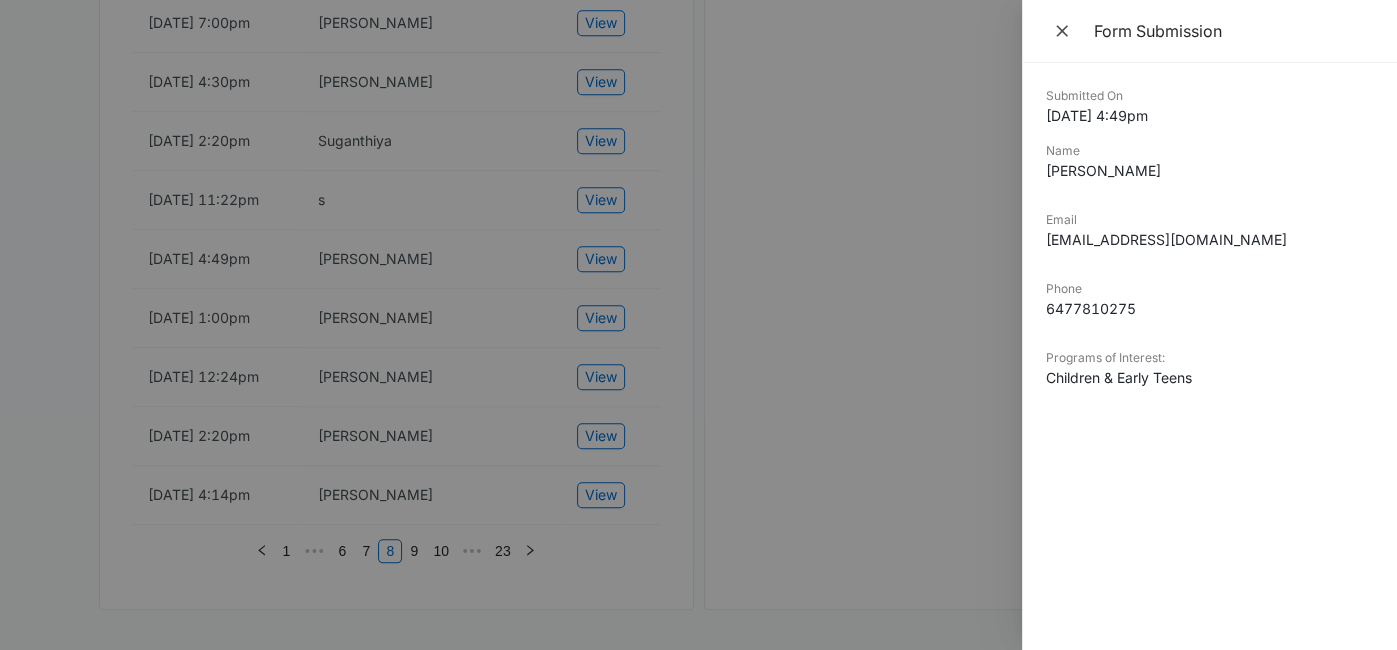 click at bounding box center [698, 325] 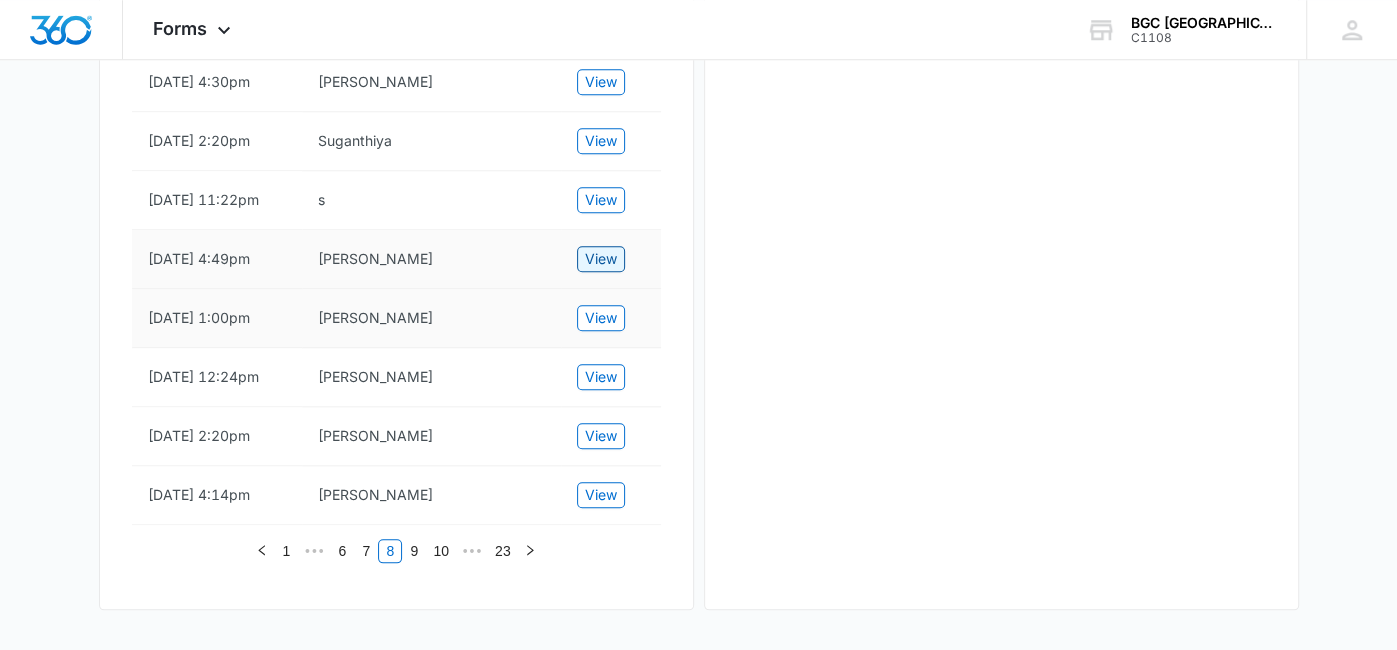 scroll, scrollTop: 1380, scrollLeft: 0, axis: vertical 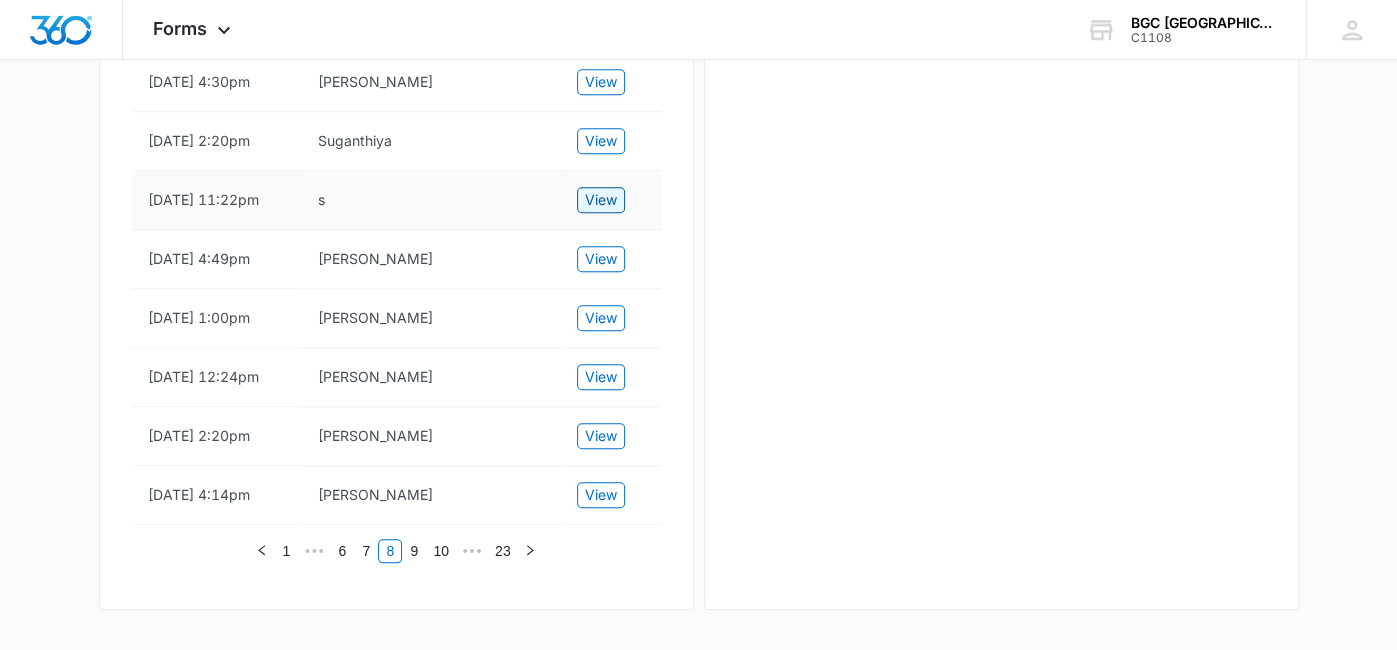 click on "View" at bounding box center (601, 200) 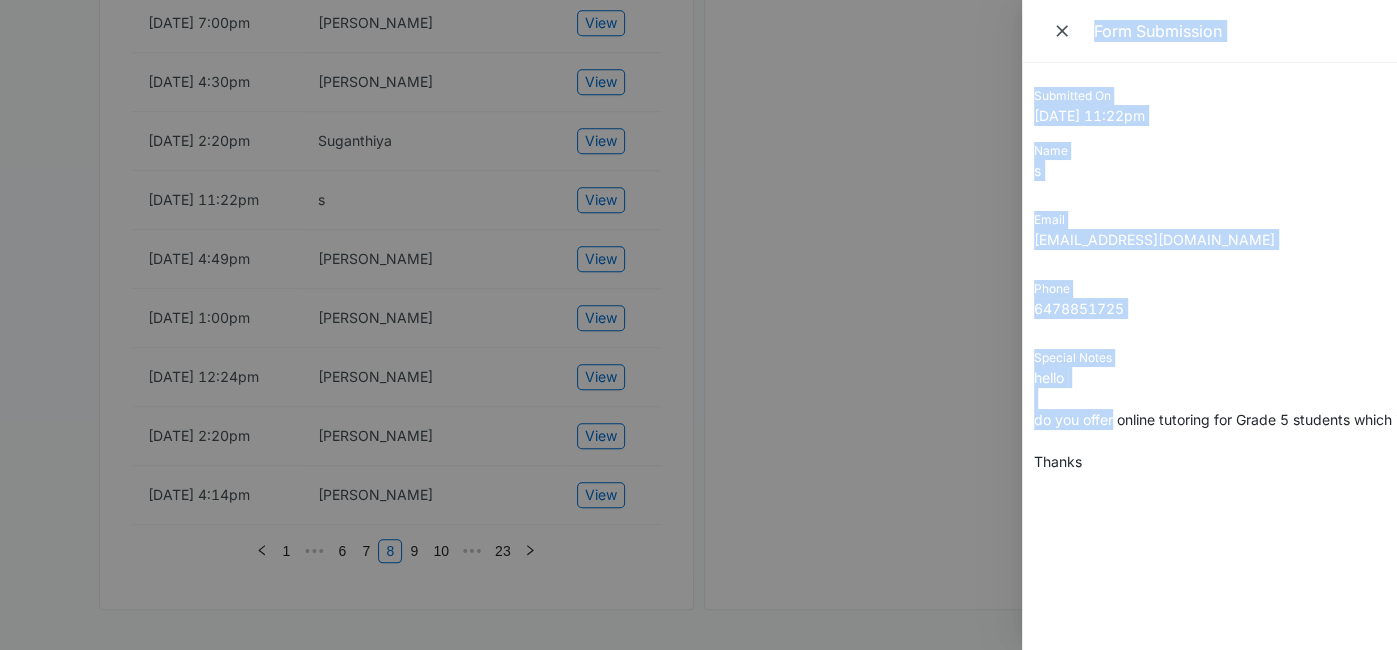 scroll, scrollTop: 0, scrollLeft: 0, axis: both 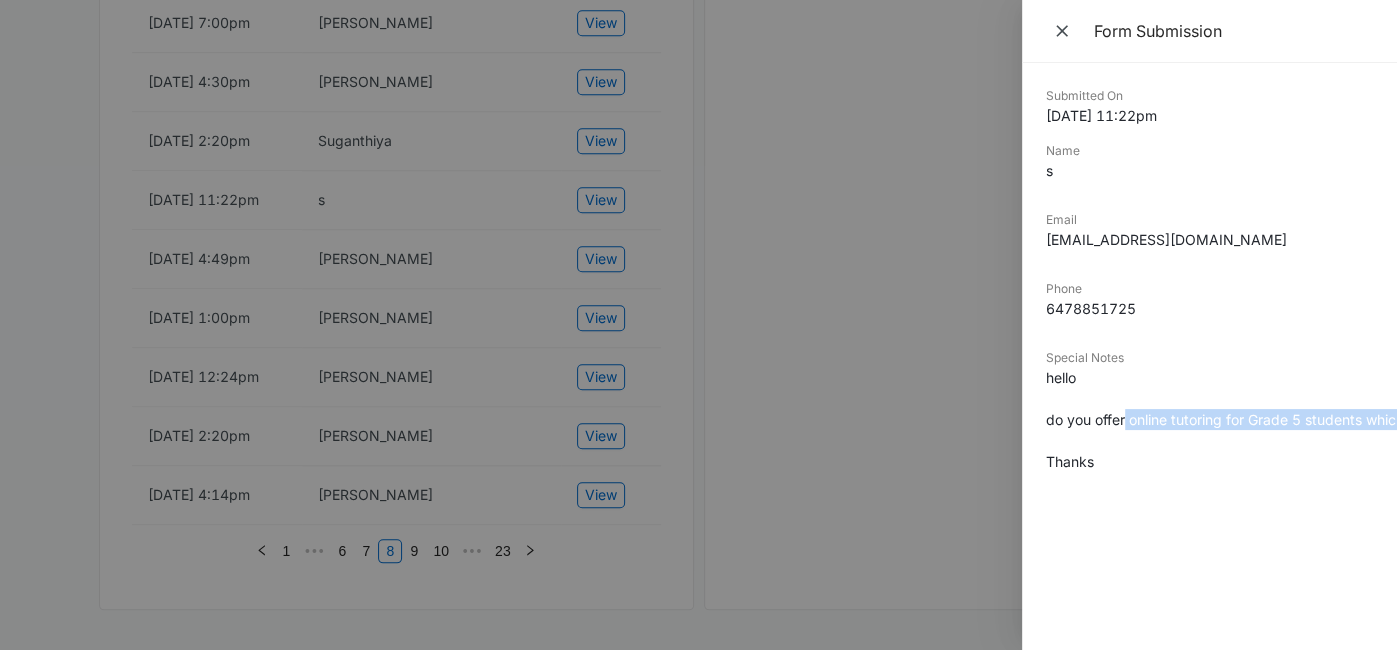 drag, startPoint x: 1124, startPoint y: 425, endPoint x: 1089, endPoint y: 437, distance: 37 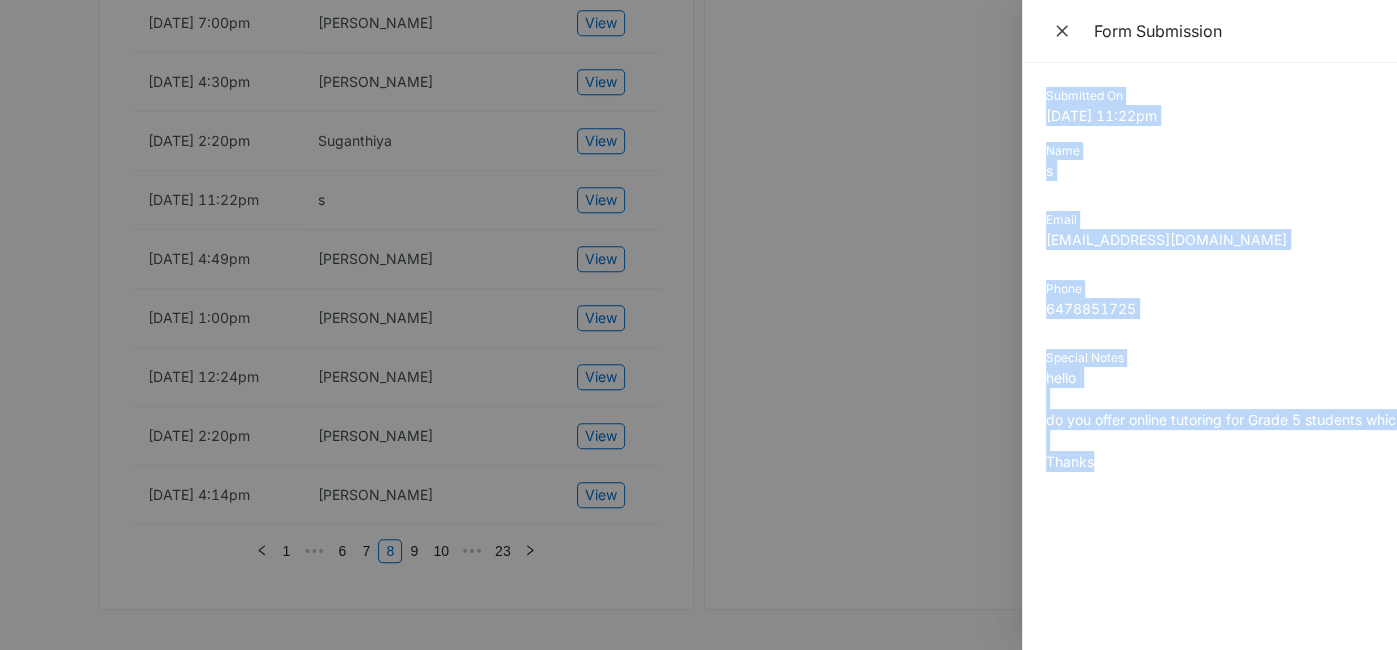 drag, startPoint x: 1049, startPoint y: 97, endPoint x: 1140, endPoint y: 503, distance: 416.0733 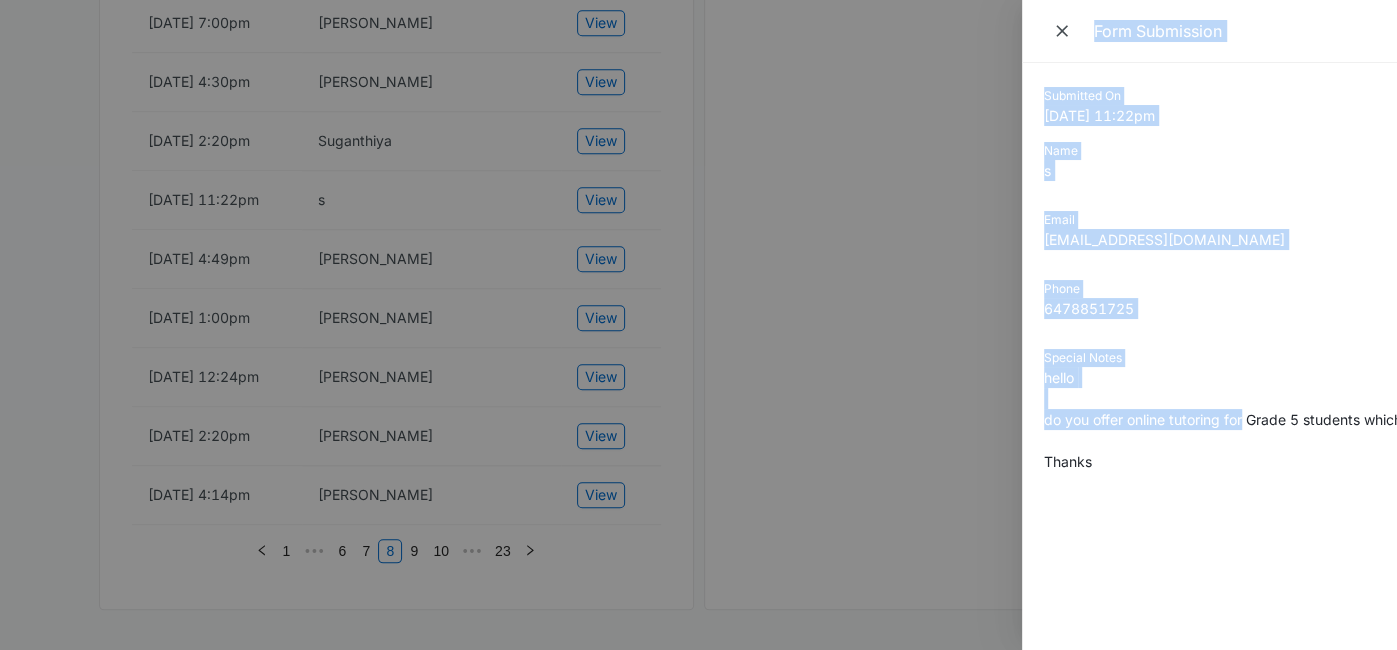 scroll, scrollTop: 0, scrollLeft: 0, axis: both 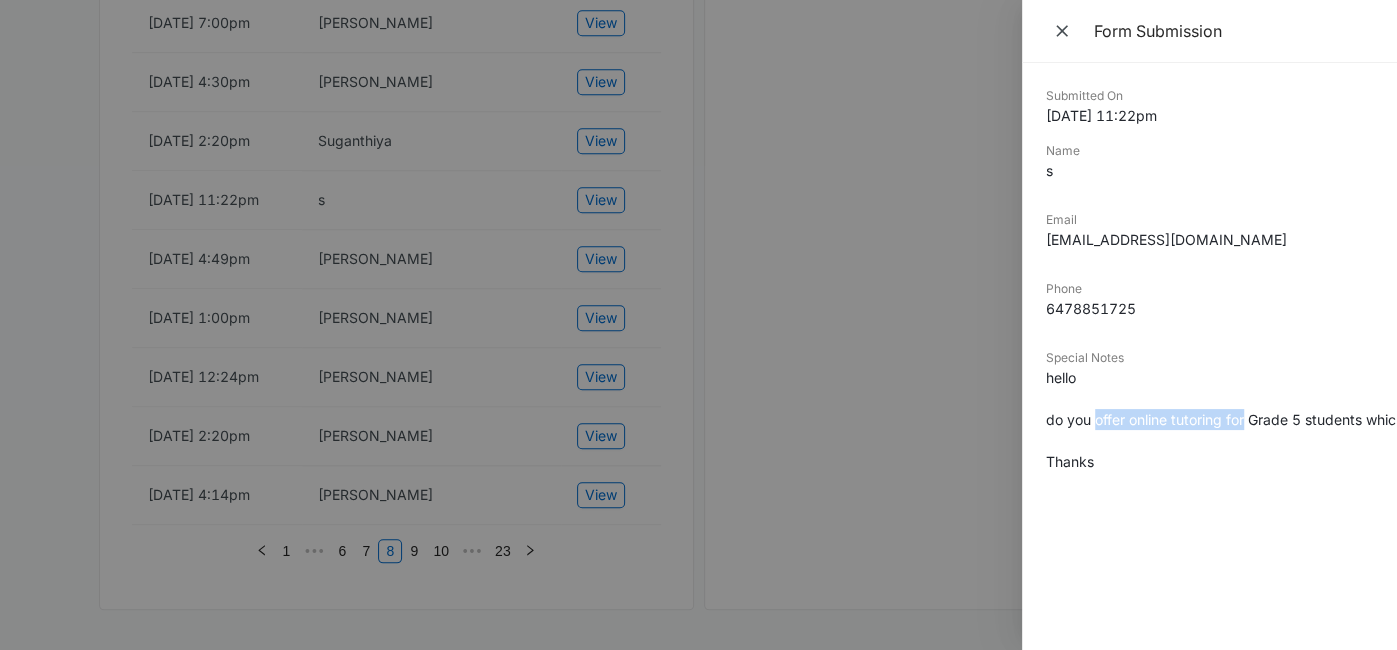 drag, startPoint x: 1230, startPoint y: 421, endPoint x: 901, endPoint y: 9, distance: 527.2428 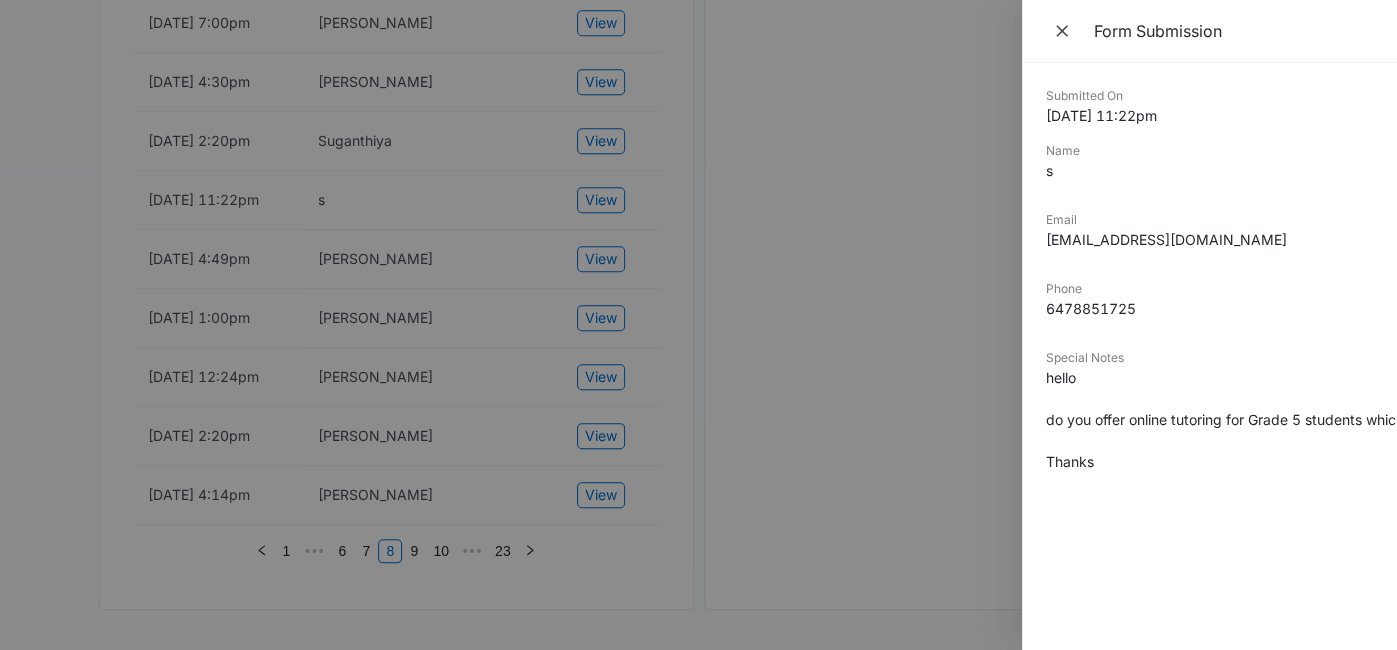 click at bounding box center [698, 325] 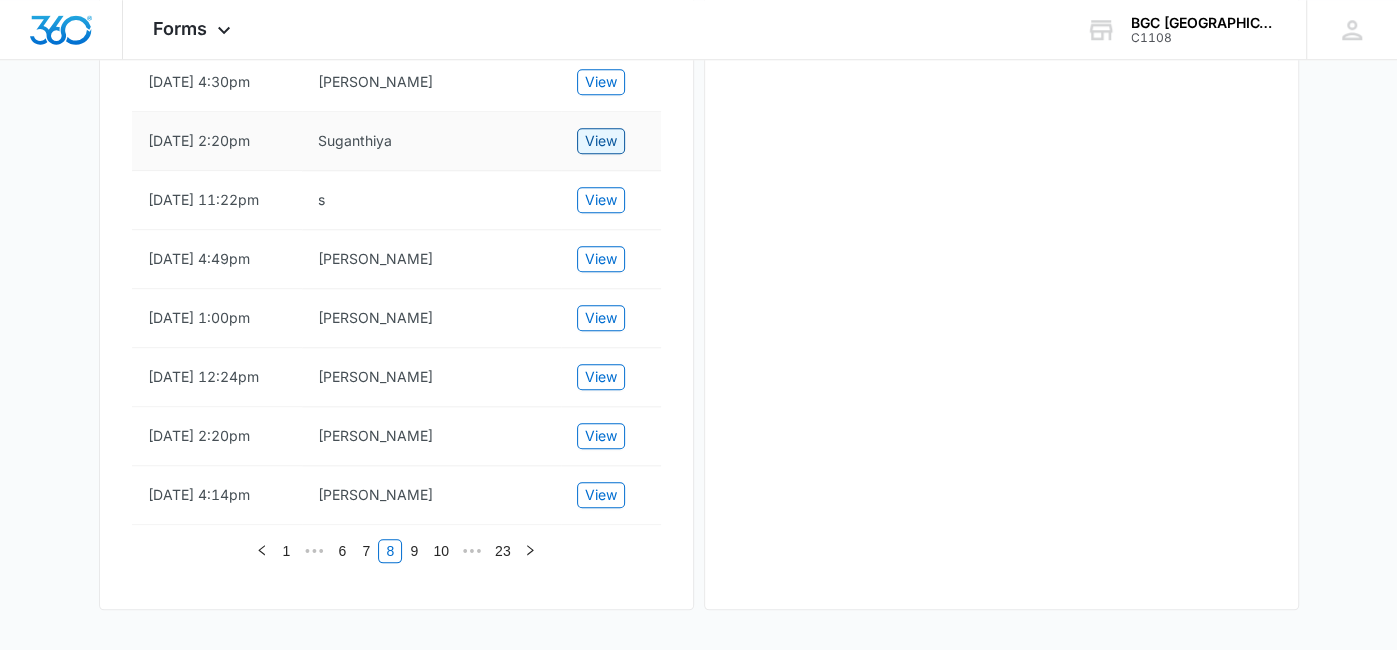 click on "View" at bounding box center [601, 141] 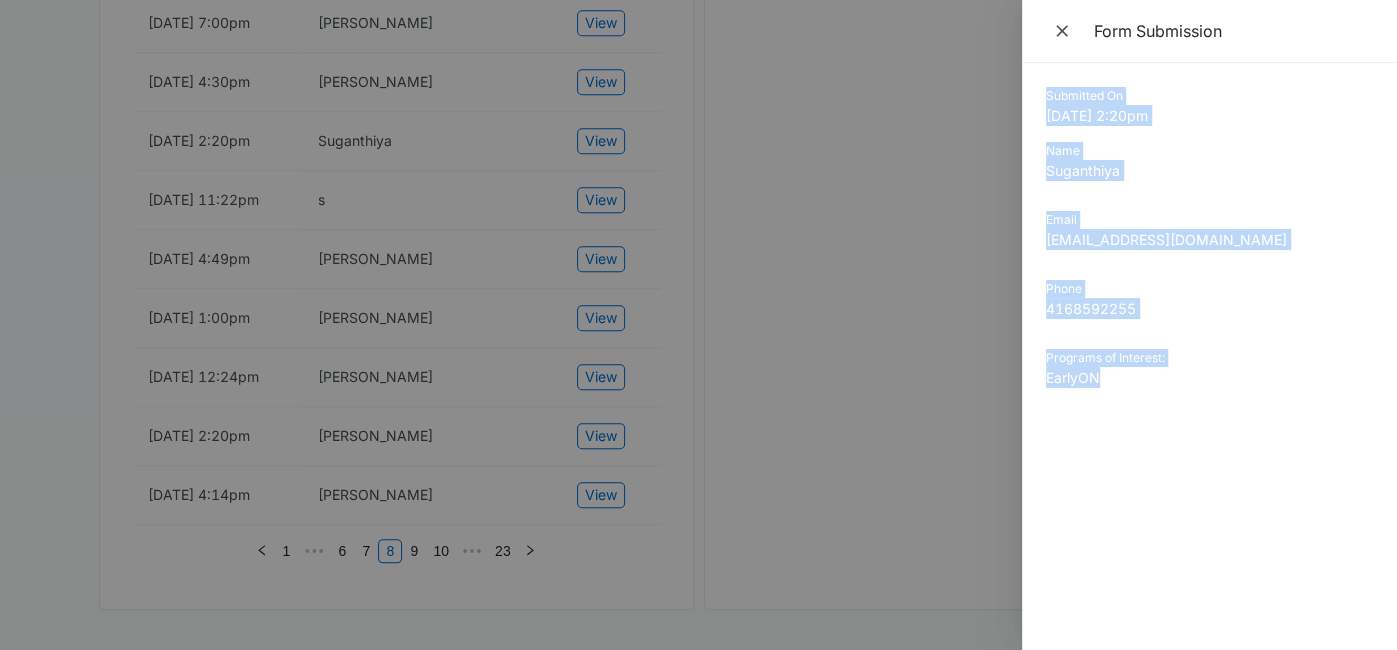 drag, startPoint x: 1047, startPoint y: 96, endPoint x: 1144, endPoint y: 423, distance: 341.08356 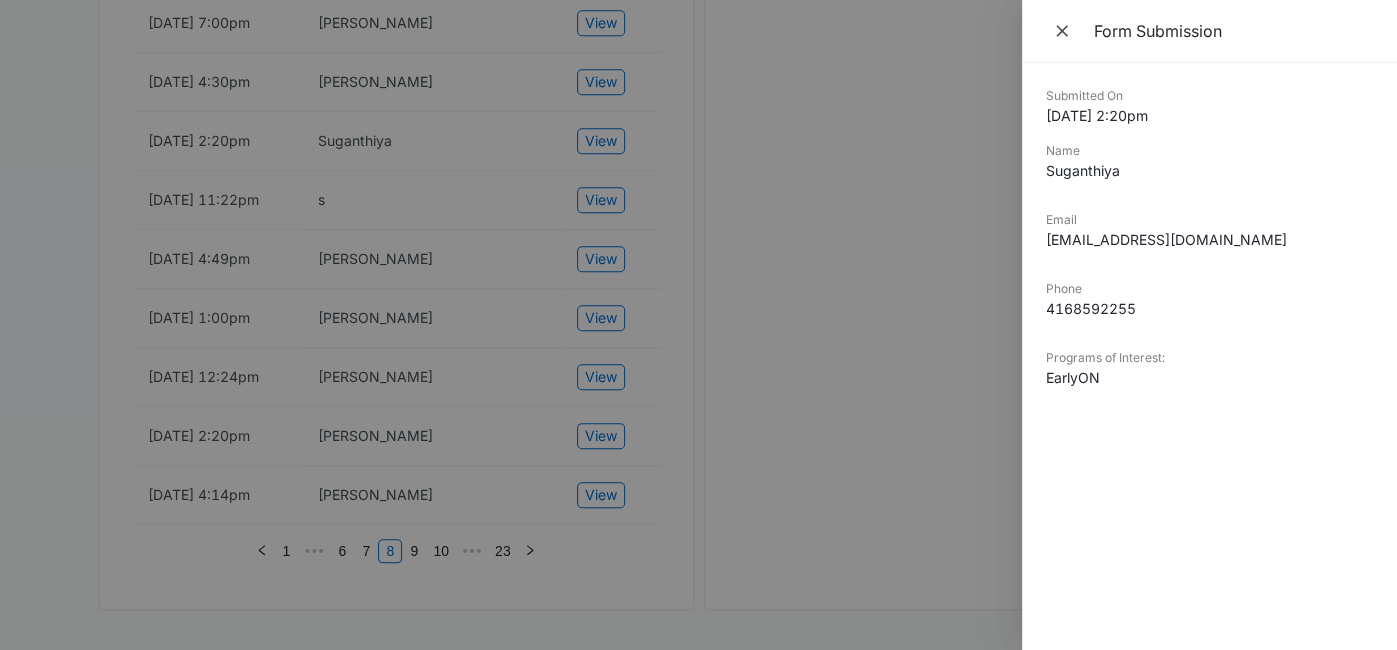 click at bounding box center [698, 325] 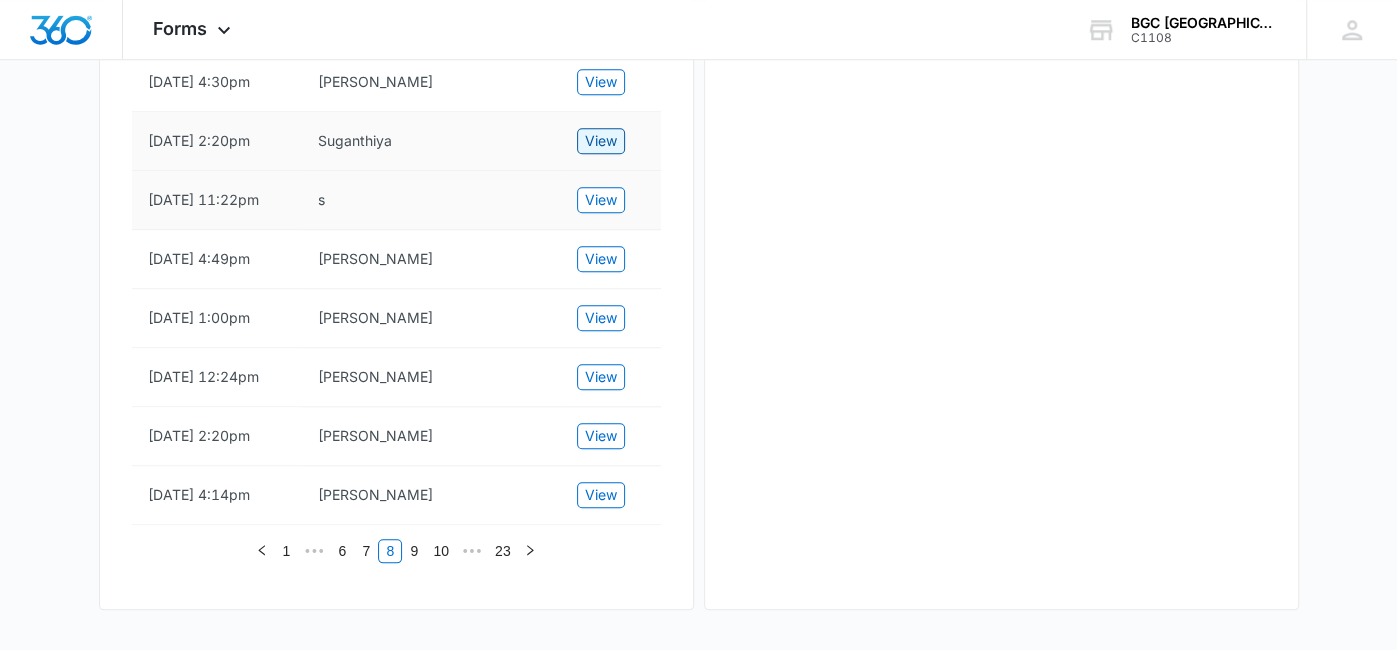 scroll, scrollTop: 1237, scrollLeft: 0, axis: vertical 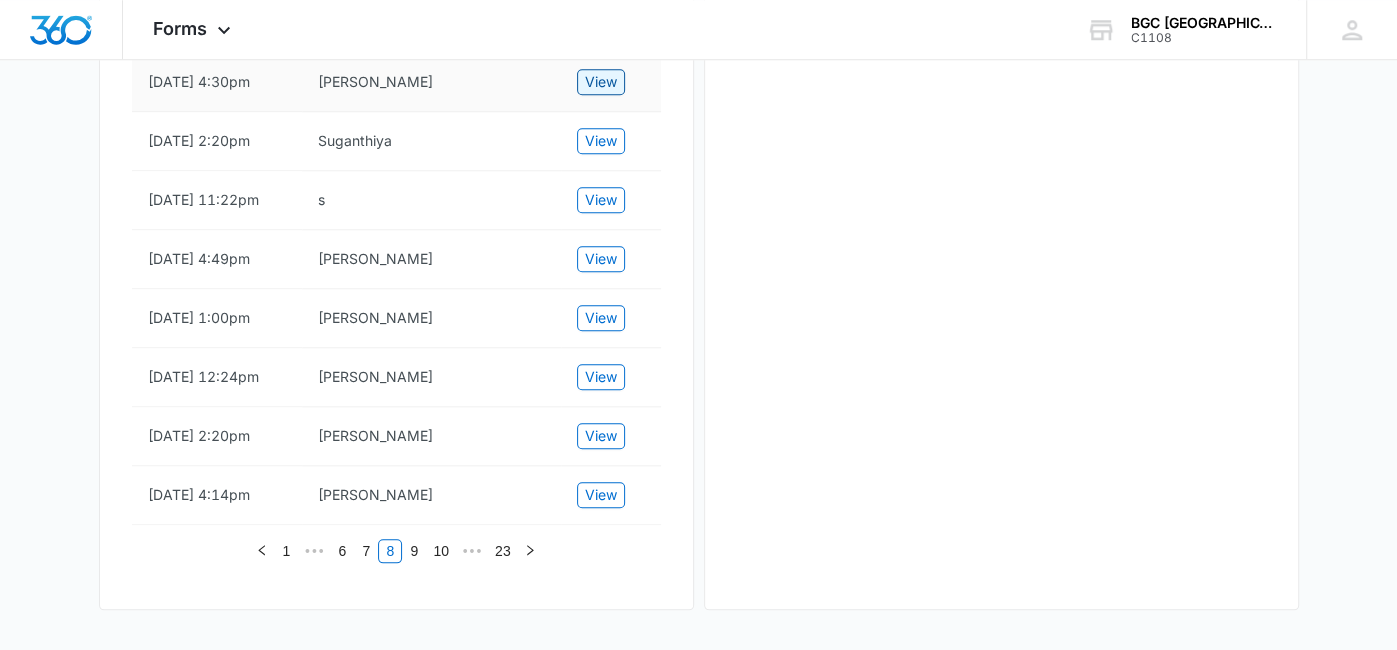 click on "View" at bounding box center [601, 82] 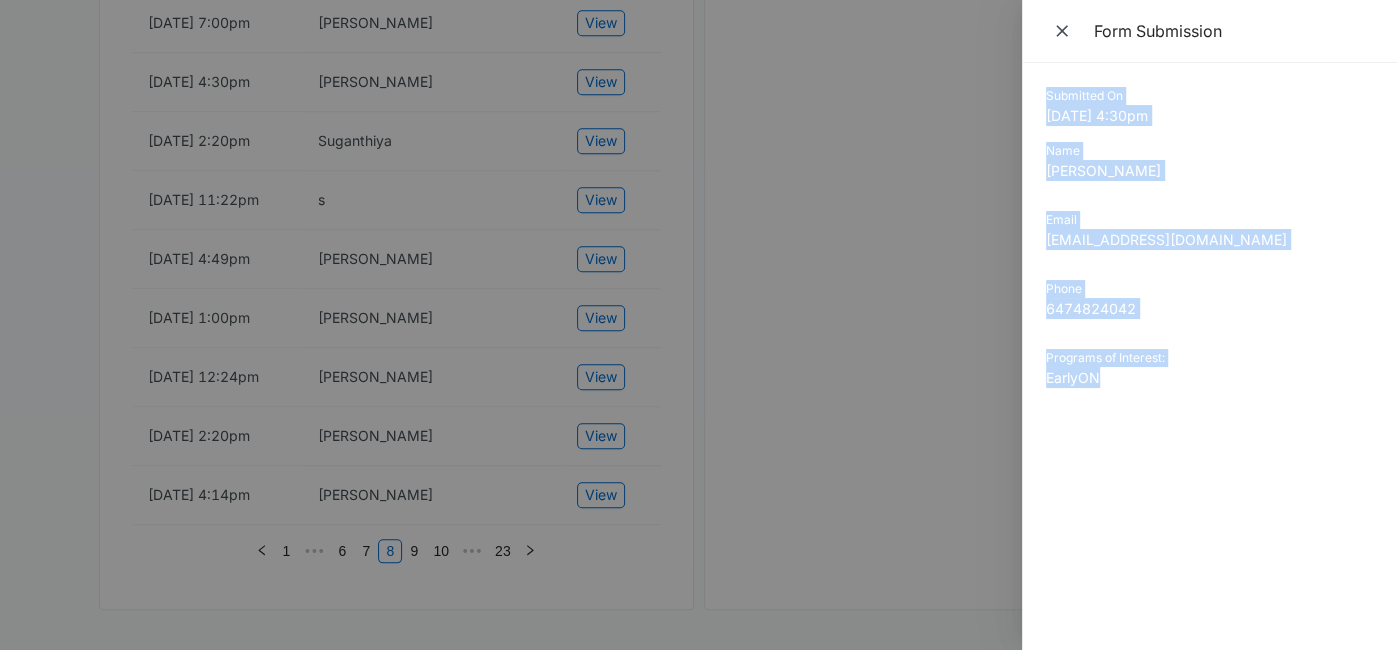 drag, startPoint x: 1043, startPoint y: 89, endPoint x: 1134, endPoint y: 432, distance: 354.86618 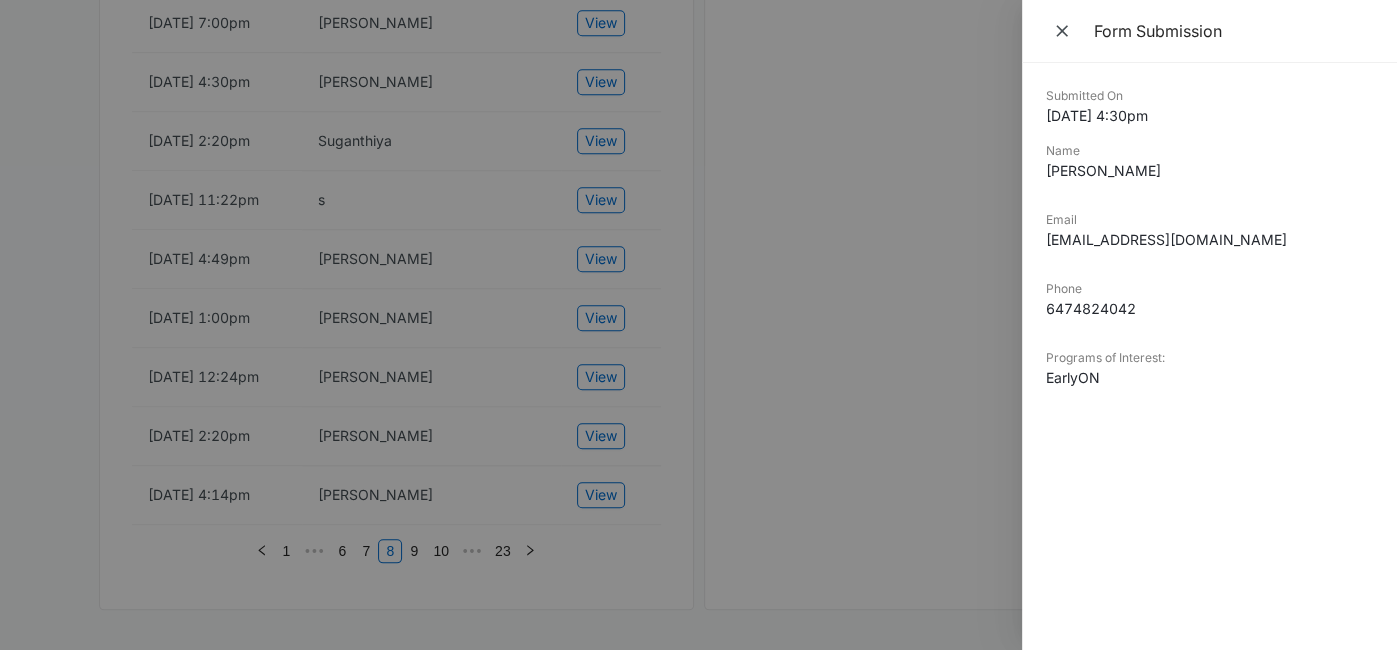 click at bounding box center [698, 325] 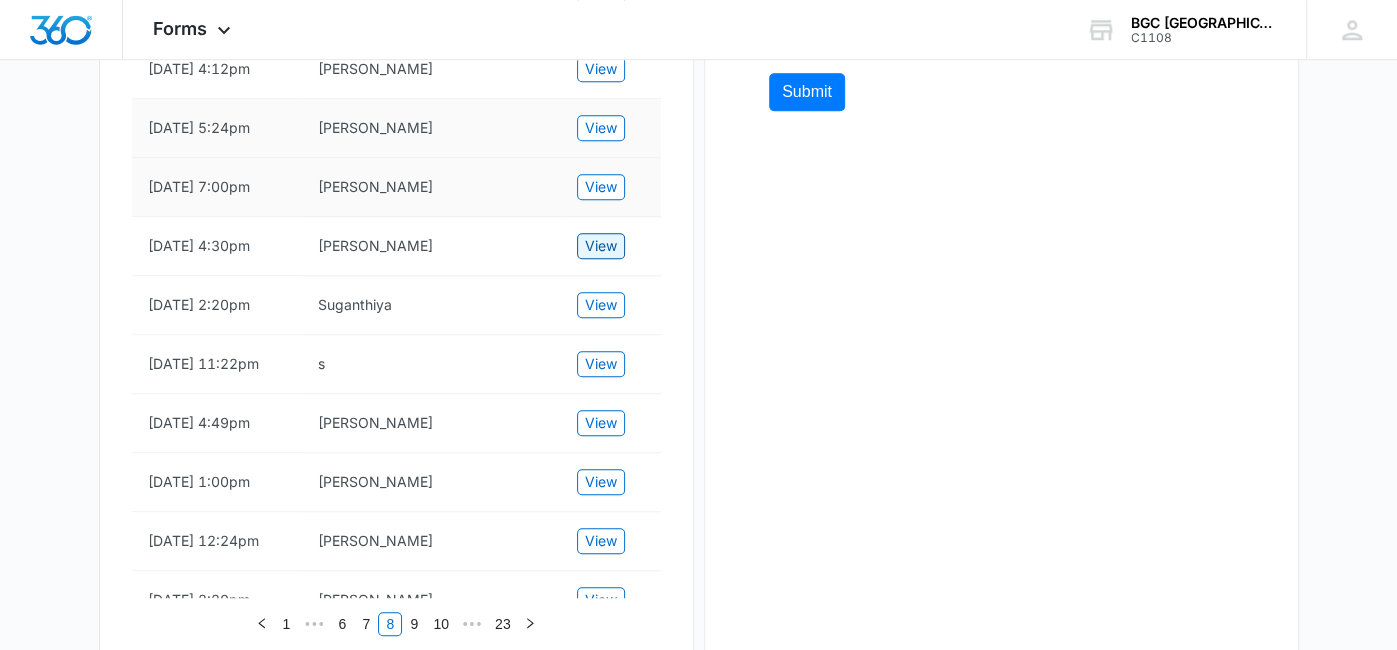 scroll, scrollTop: 1036, scrollLeft: 0, axis: vertical 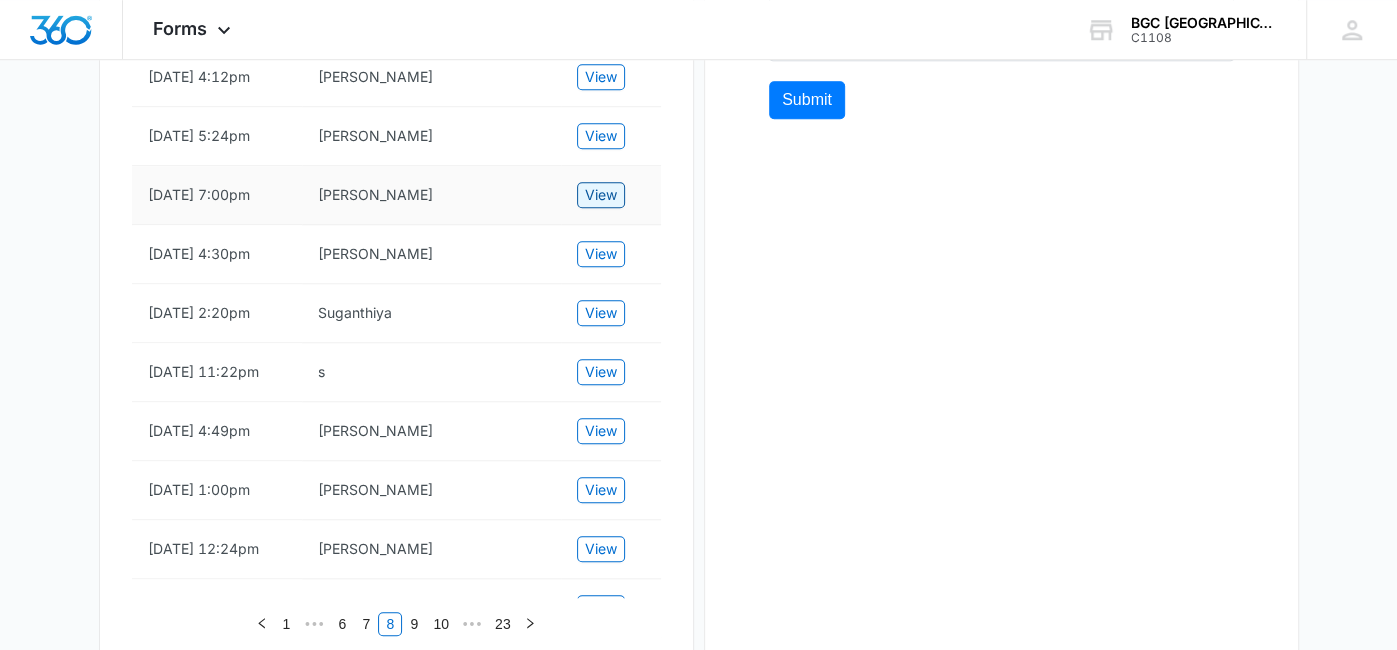 click on "View" at bounding box center (601, 195) 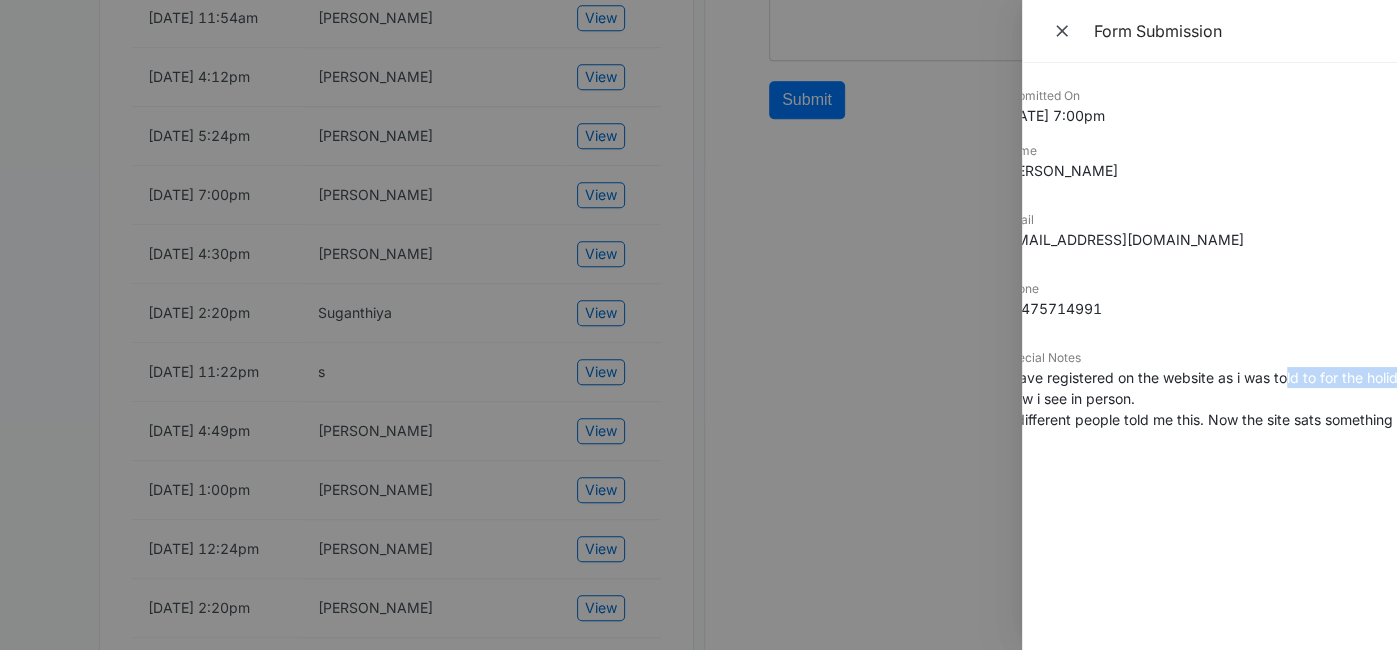 scroll, scrollTop: 0, scrollLeft: 0, axis: both 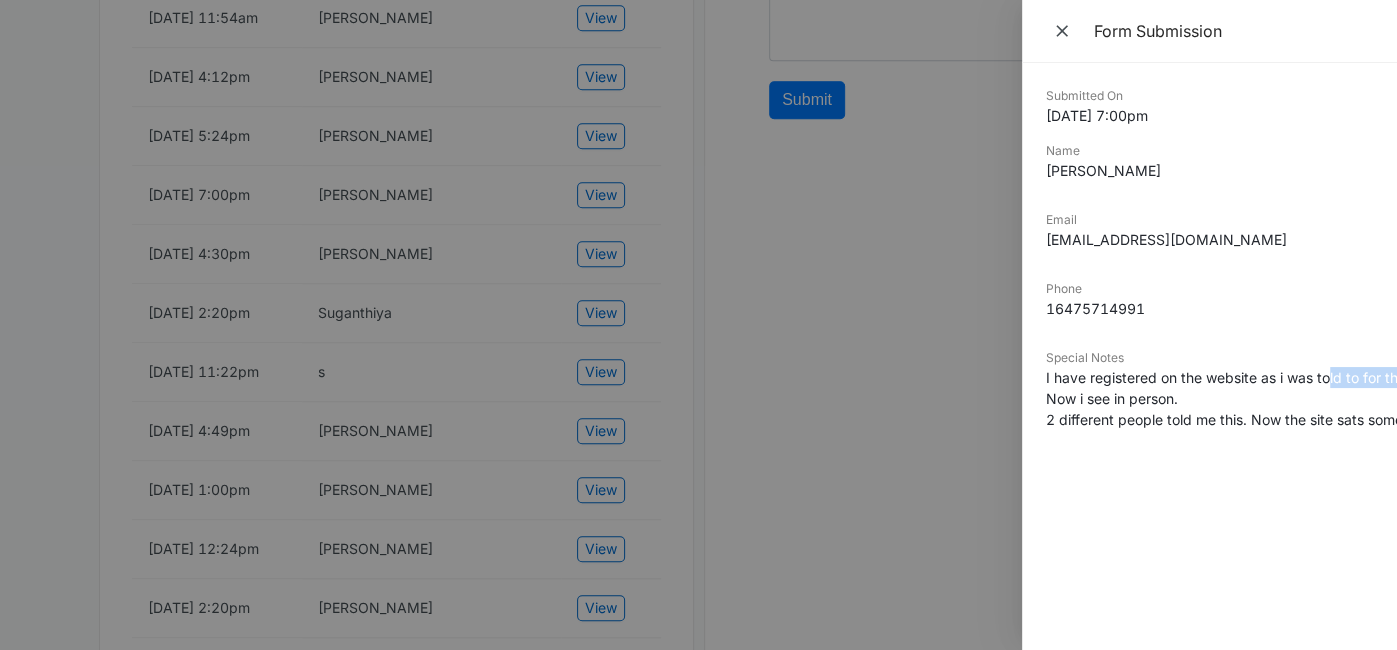 drag, startPoint x: 1326, startPoint y: 381, endPoint x: 1028, endPoint y: 404, distance: 298.88626 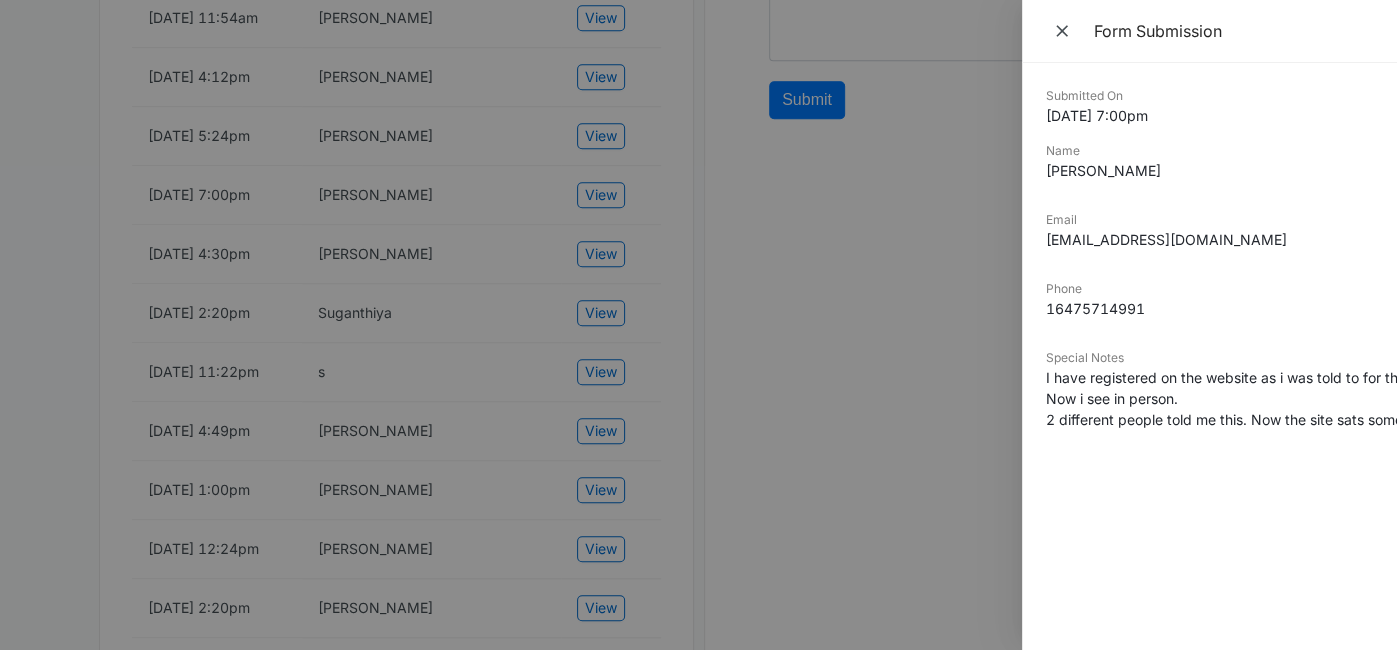 click on "[PERSON_NAME]" at bounding box center (1209, 170) 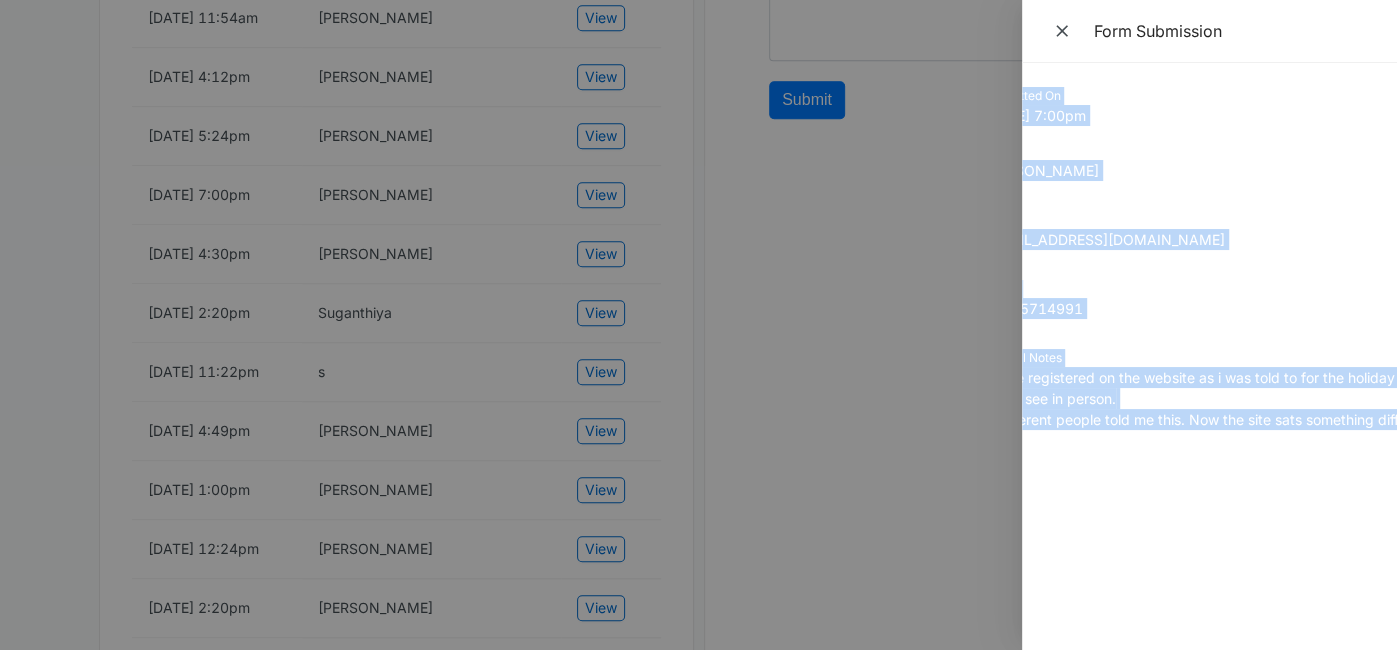 scroll, scrollTop: 0, scrollLeft: 98, axis: horizontal 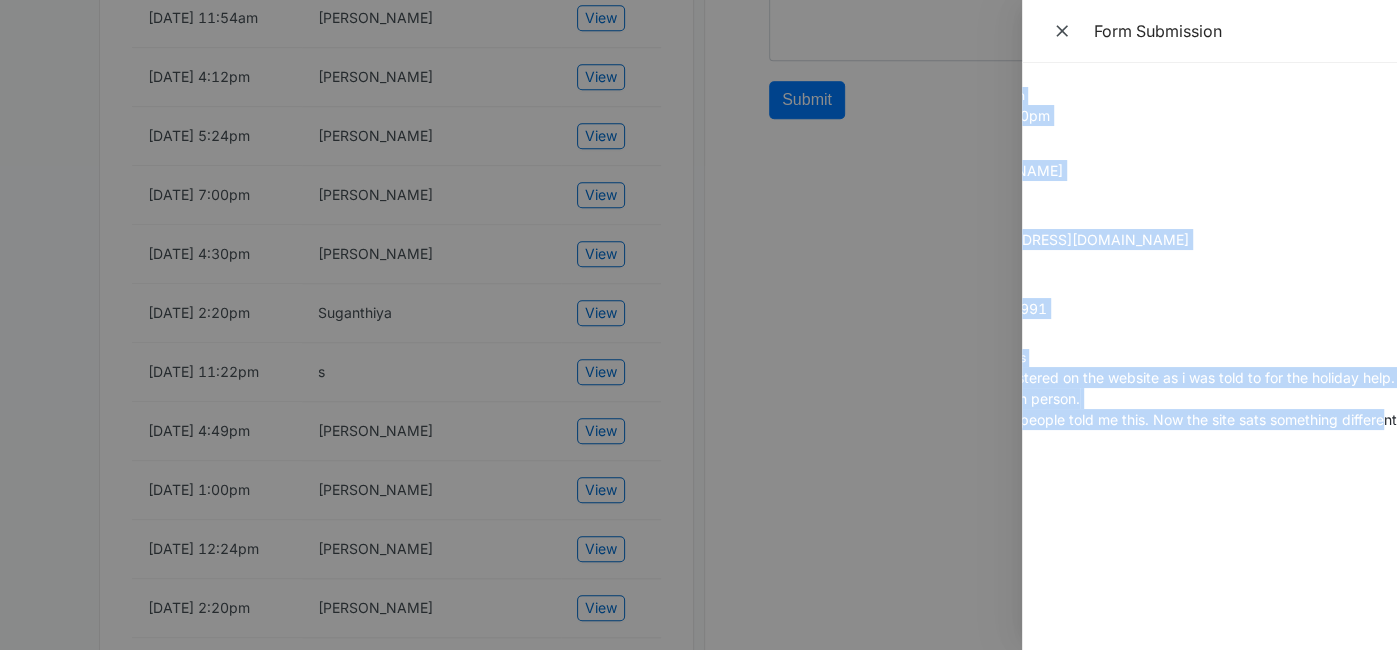 drag, startPoint x: 1047, startPoint y: 91, endPoint x: 1384, endPoint y: 419, distance: 470.26907 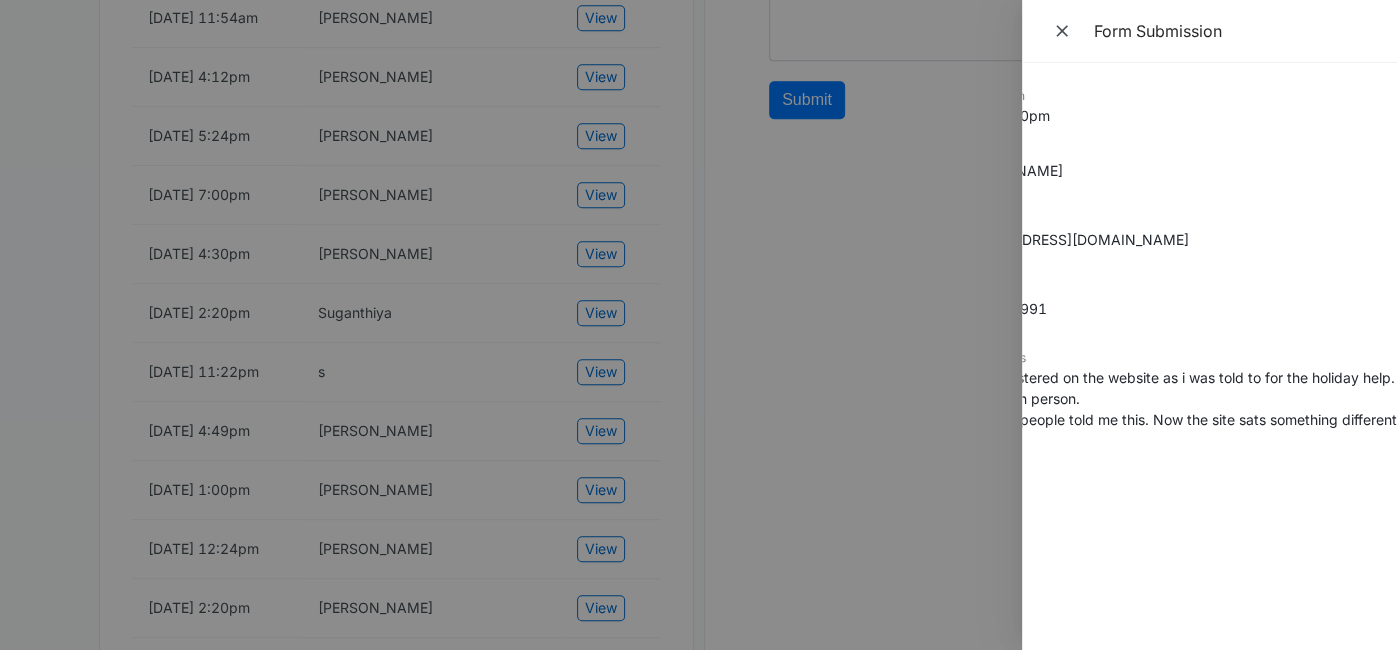 scroll, scrollTop: 0, scrollLeft: 0, axis: both 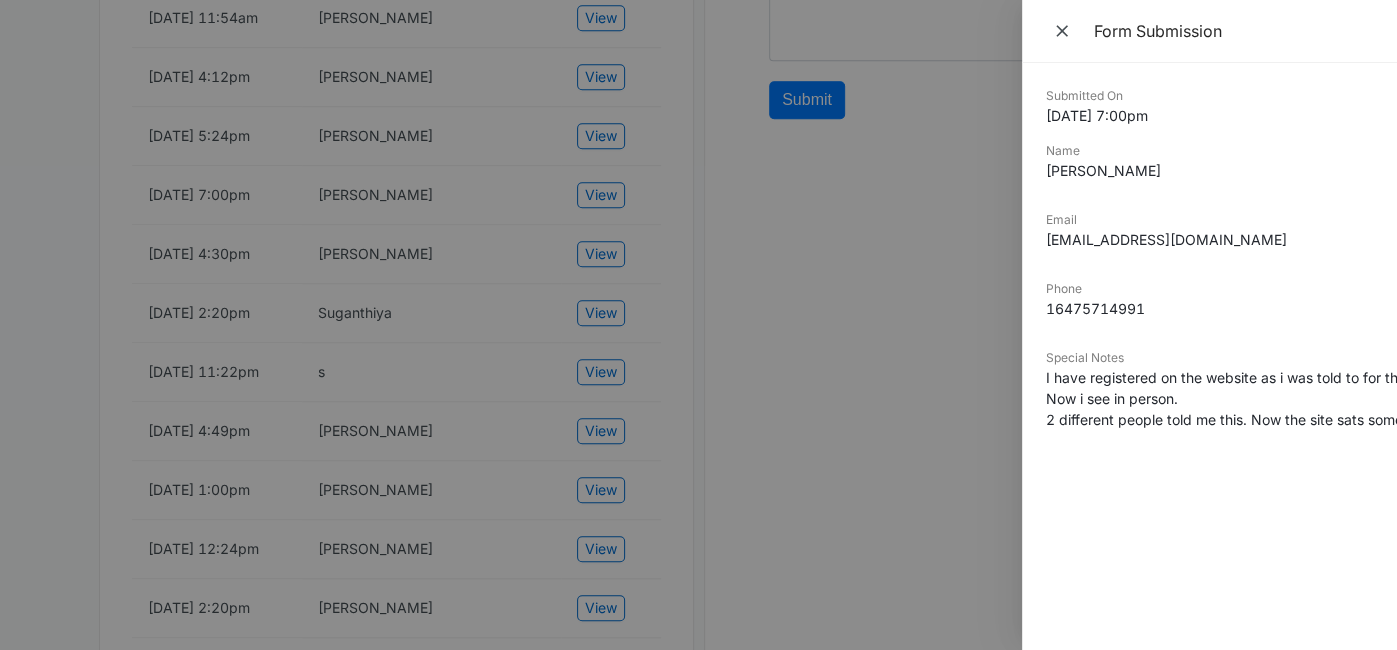 drag, startPoint x: 1134, startPoint y: 232, endPoint x: 976, endPoint y: 250, distance: 159.02202 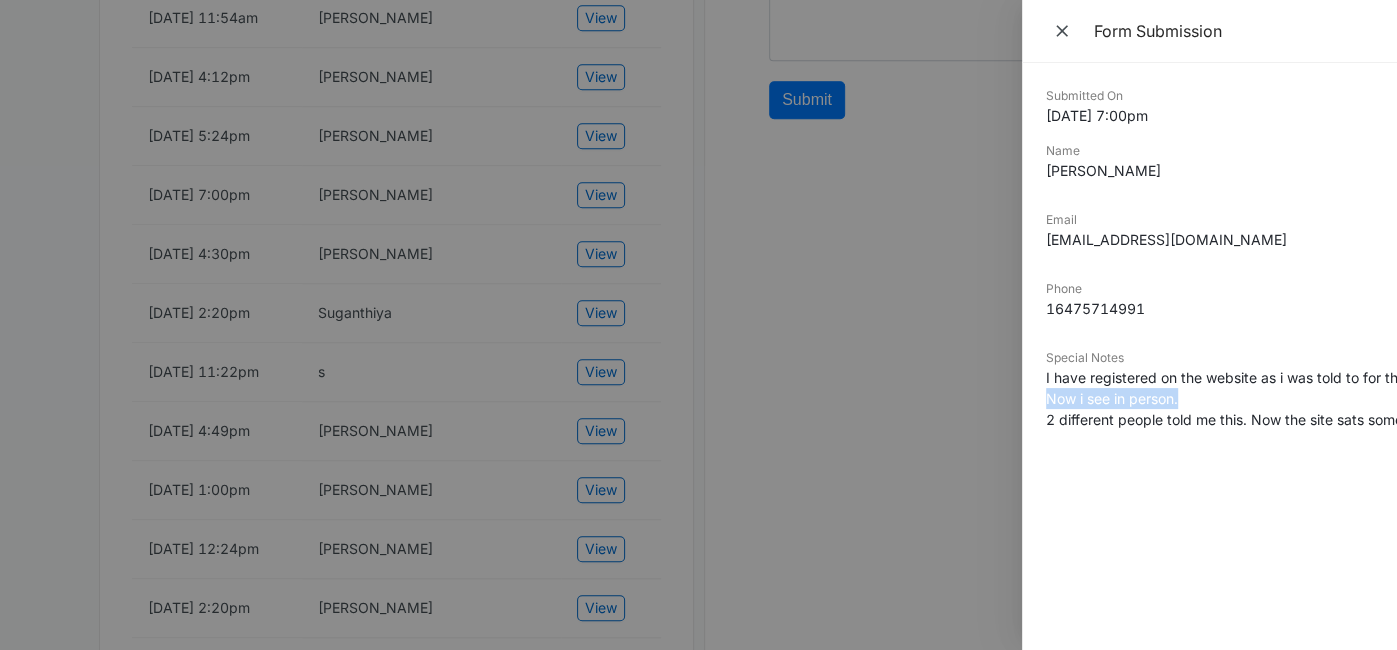 scroll, scrollTop: 0, scrollLeft: 98, axis: horizontal 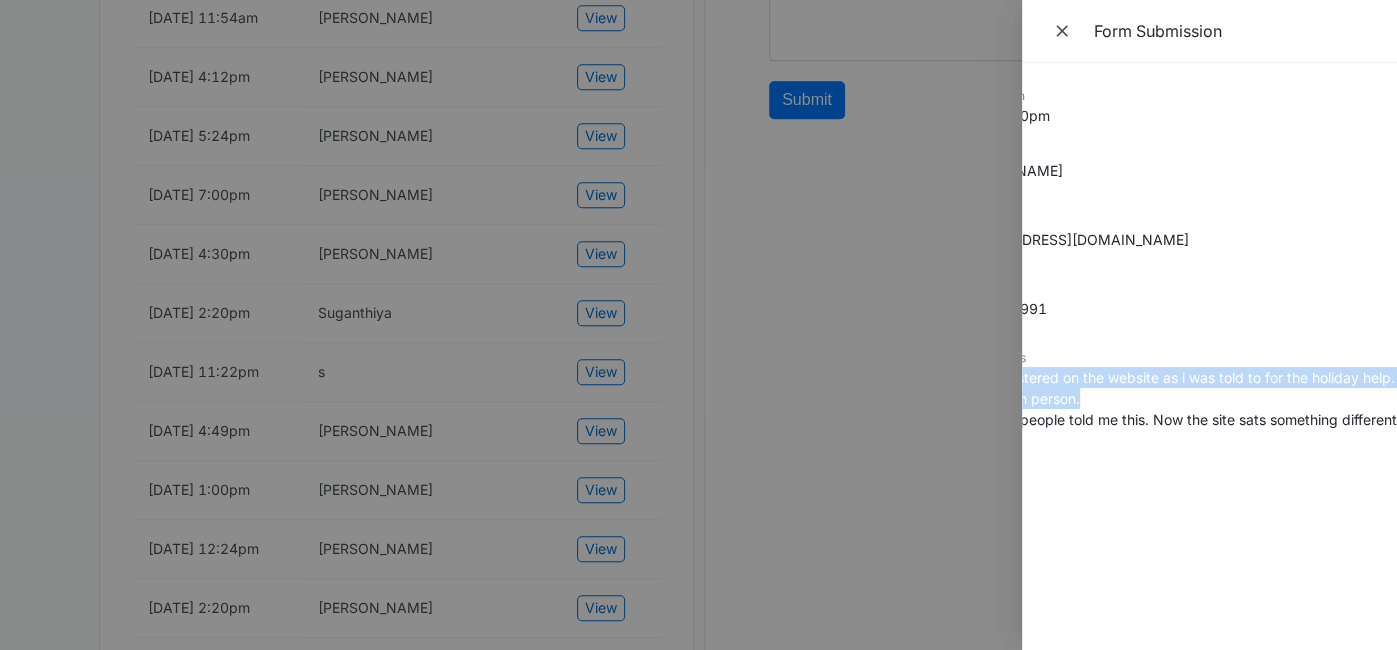 drag, startPoint x: 1332, startPoint y: 393, endPoint x: 958, endPoint y: 215, distance: 414.19803 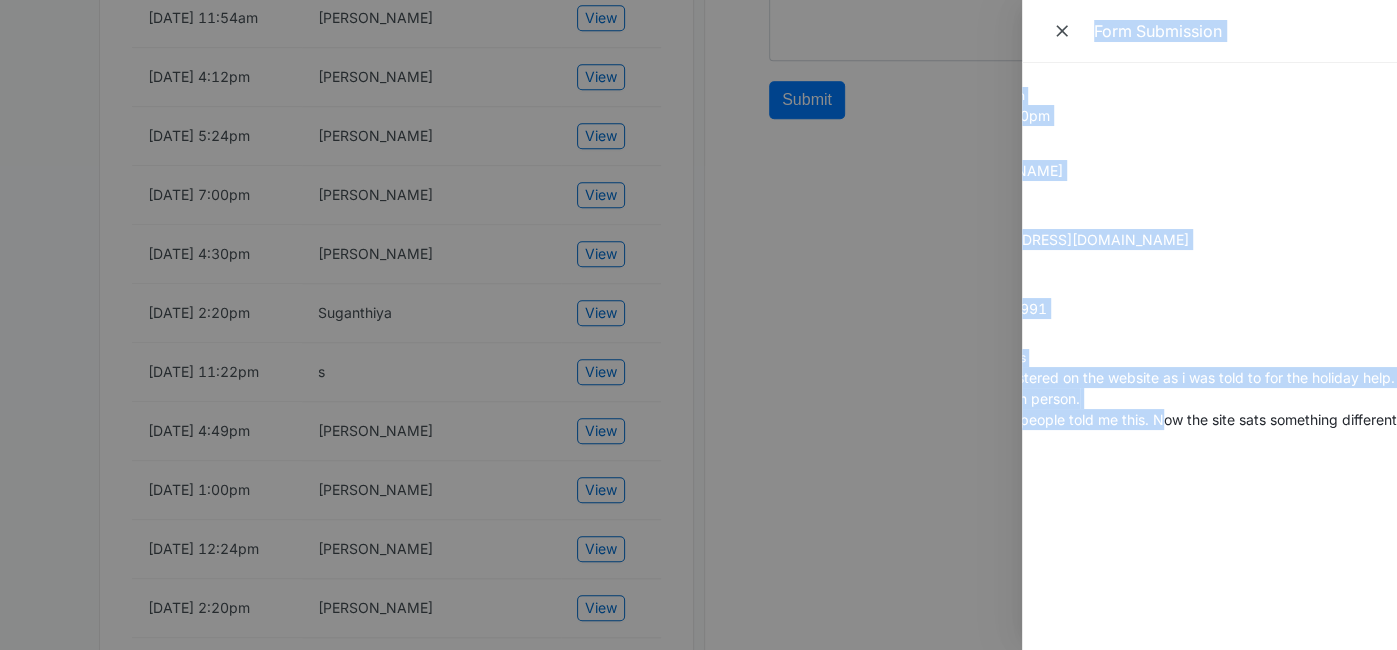 scroll, scrollTop: 0, scrollLeft: 0, axis: both 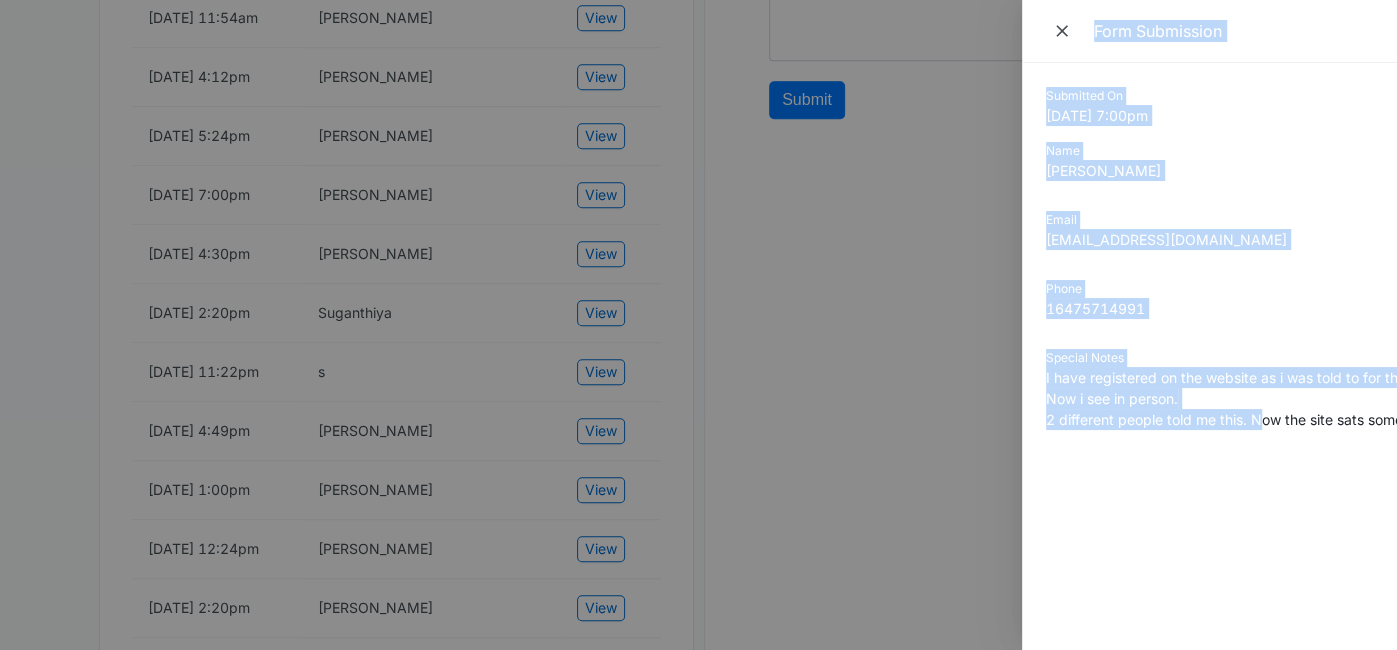 drag, startPoint x: 1161, startPoint y: 419, endPoint x: 973, endPoint y: 418, distance: 188.00266 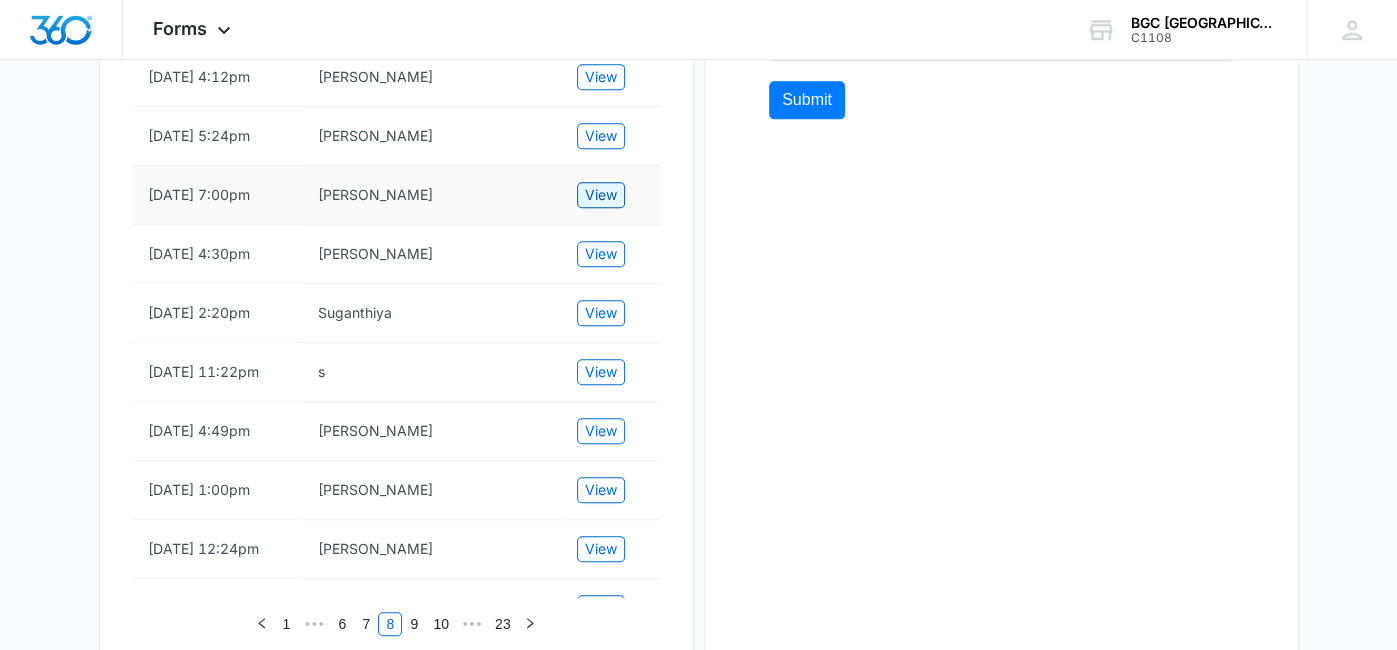 click on "View" at bounding box center (601, 195) 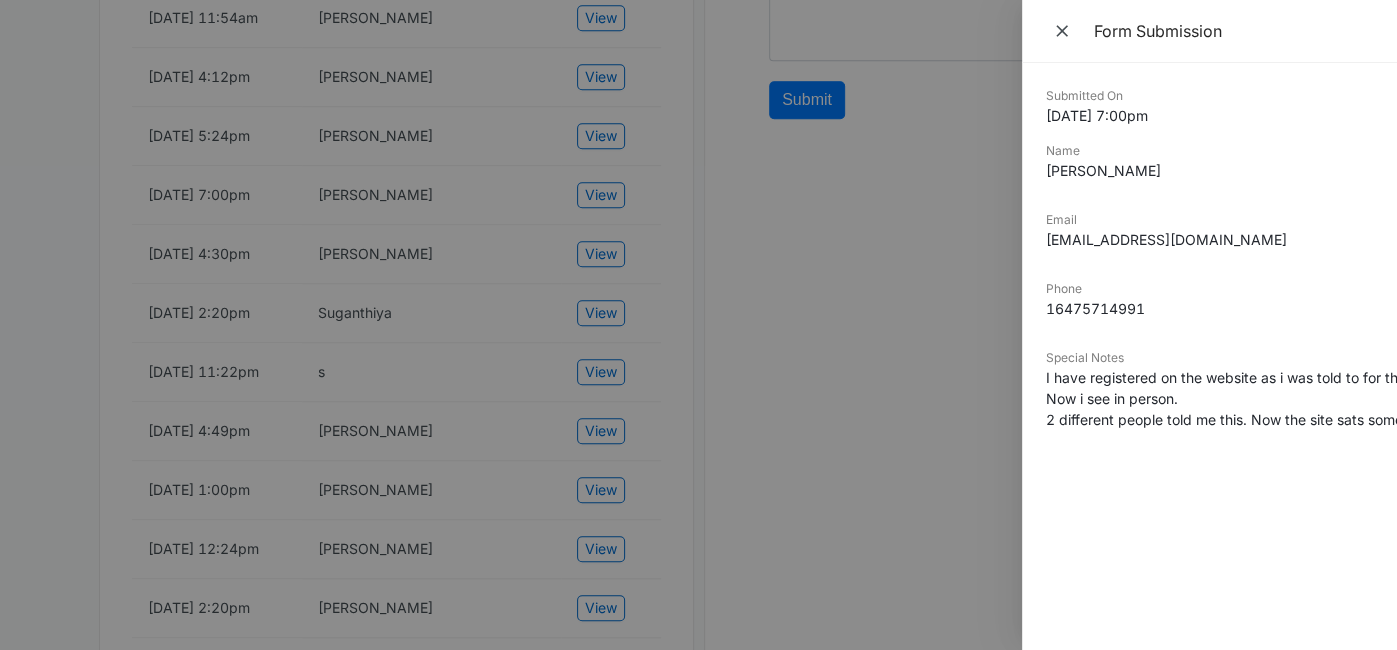 click at bounding box center (698, 325) 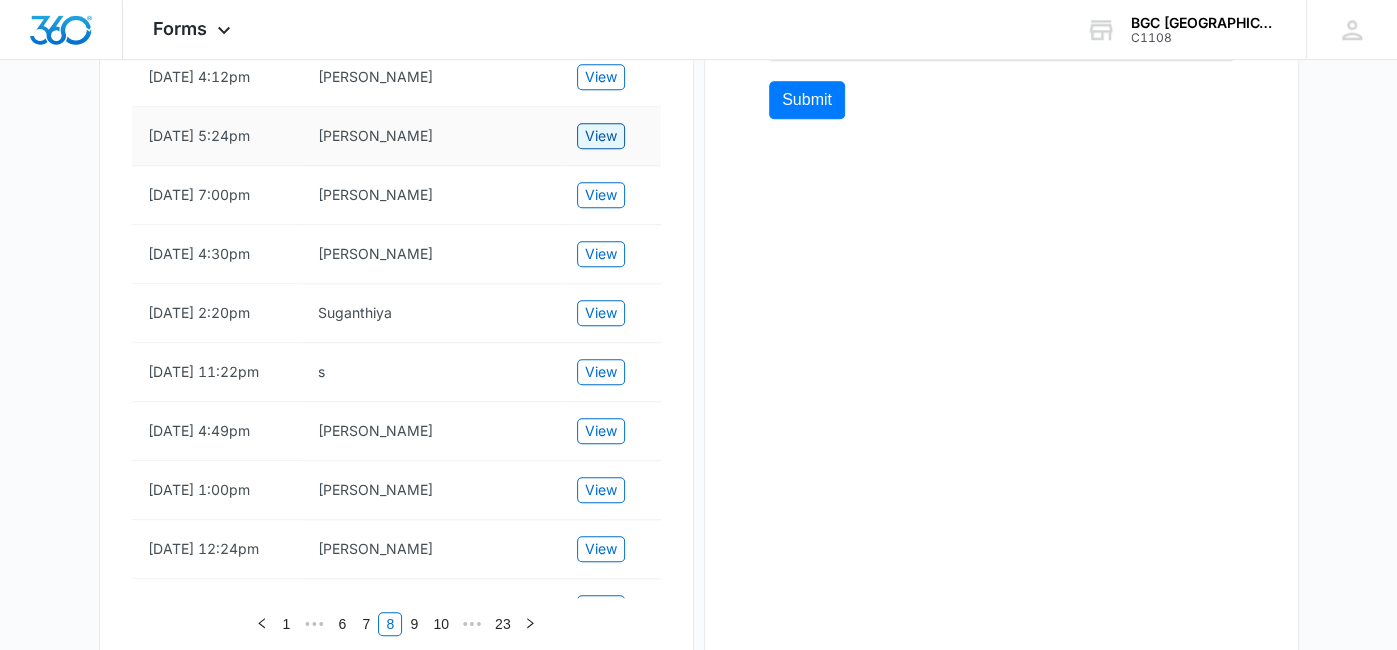 click on "View" at bounding box center [601, 136] 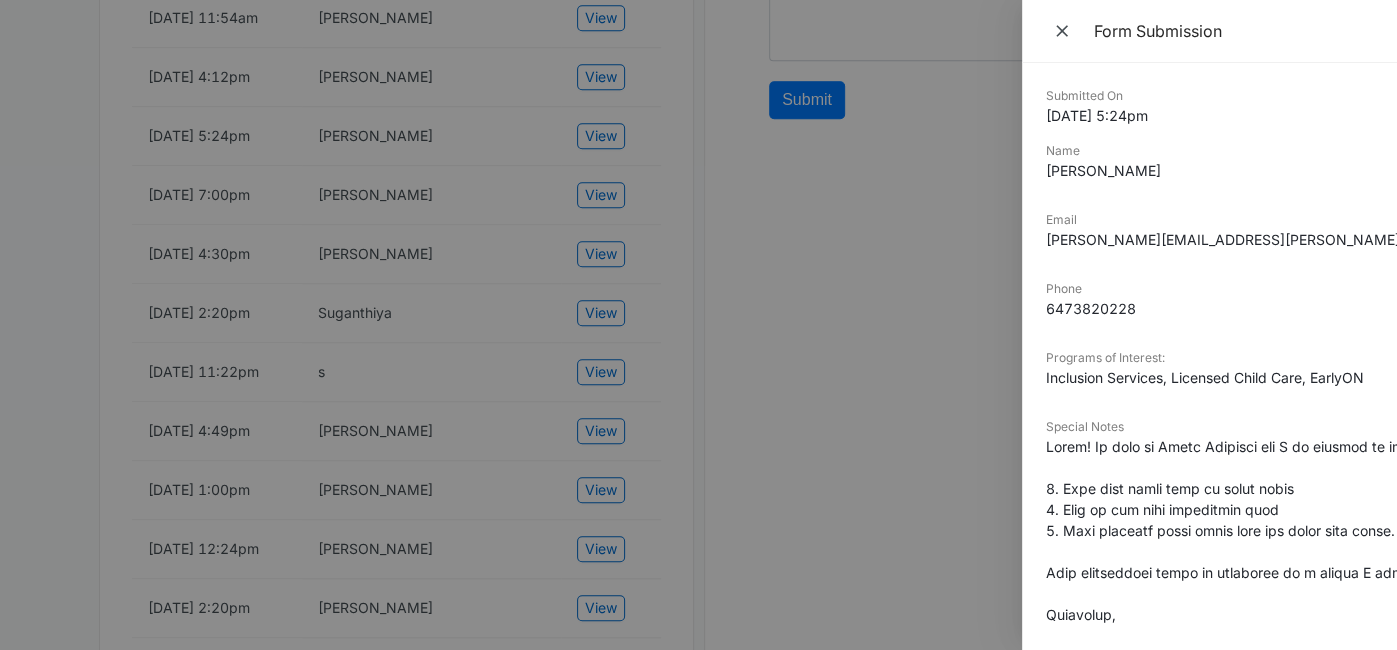 click on "Submitted On [DATE] 5:24pm Name [PERSON_NAME] Email [PERSON_NAME][EMAIL_ADDRESS][PERSON_NAME][DOMAIN_NAME] Phone [PHONE_NUMBER] Programs of Interest: Inclusion Services, Licensed Child Care, EarlyON Special Notes" at bounding box center (1209, 392) 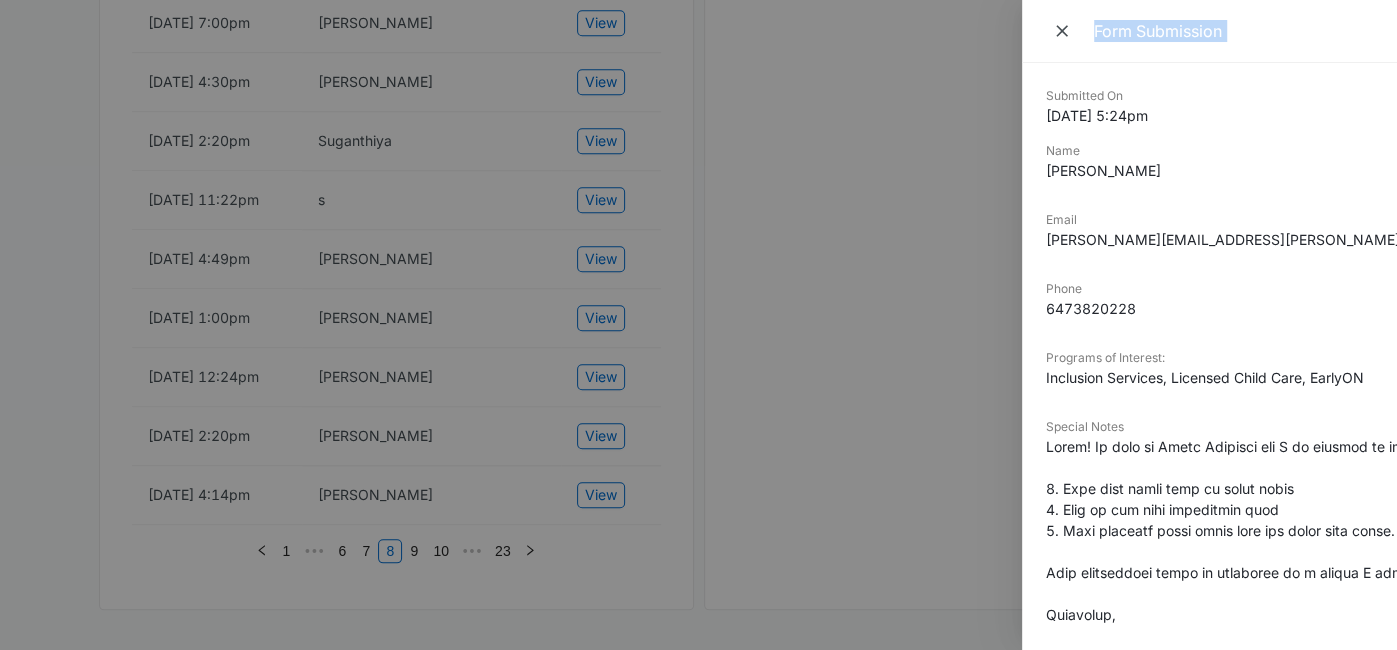 scroll, scrollTop: 46, scrollLeft: 0, axis: vertical 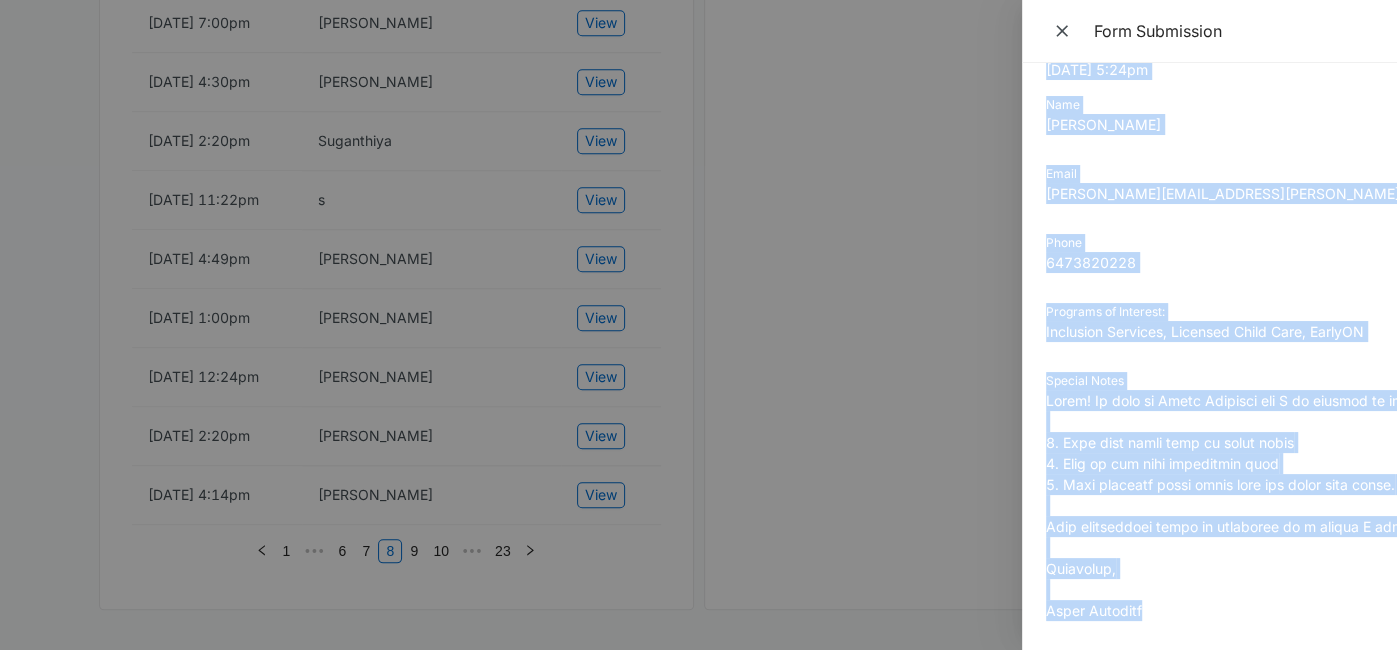 drag, startPoint x: 1048, startPoint y: 97, endPoint x: 1196, endPoint y: 613, distance: 536.80536 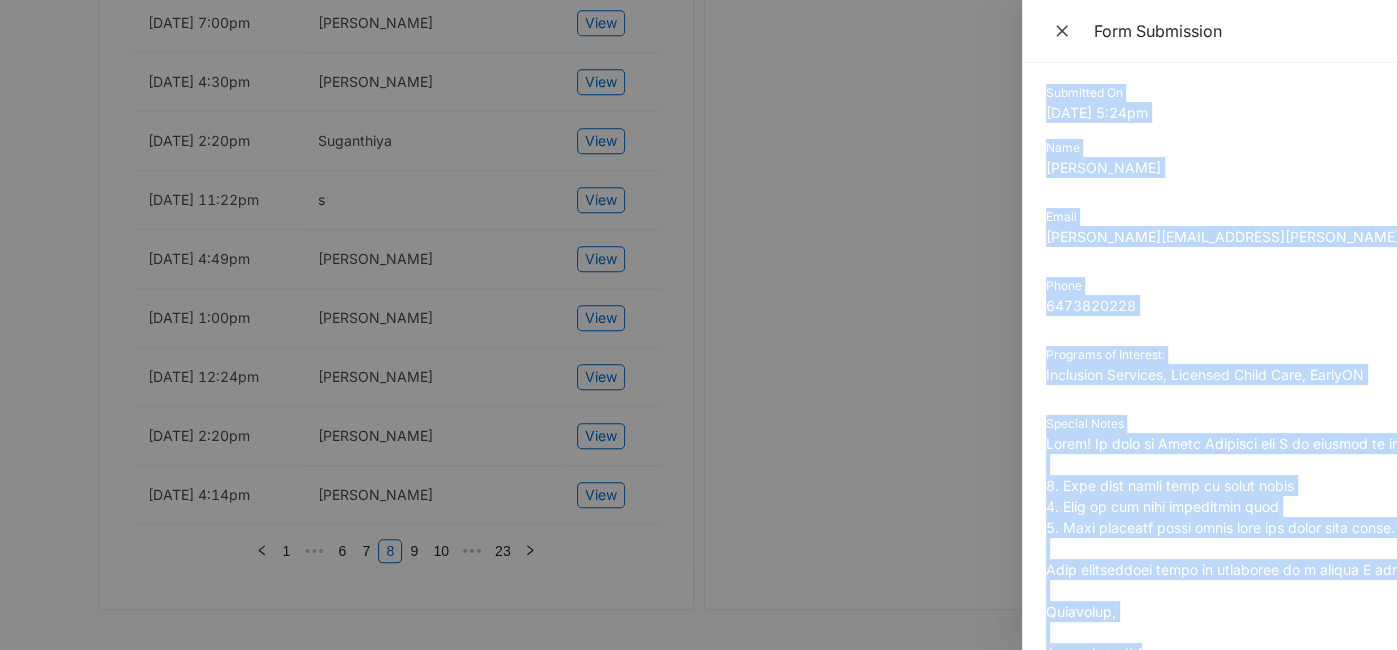scroll, scrollTop: 0, scrollLeft: 0, axis: both 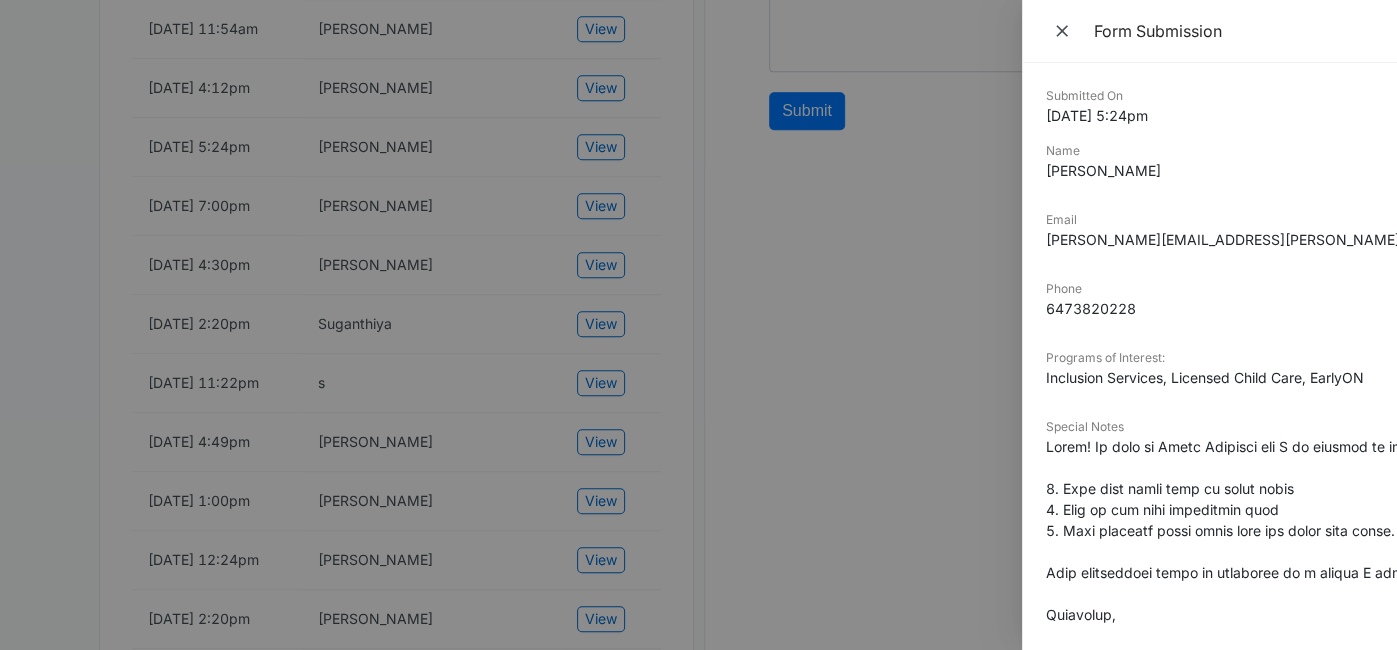 click at bounding box center (698, 325) 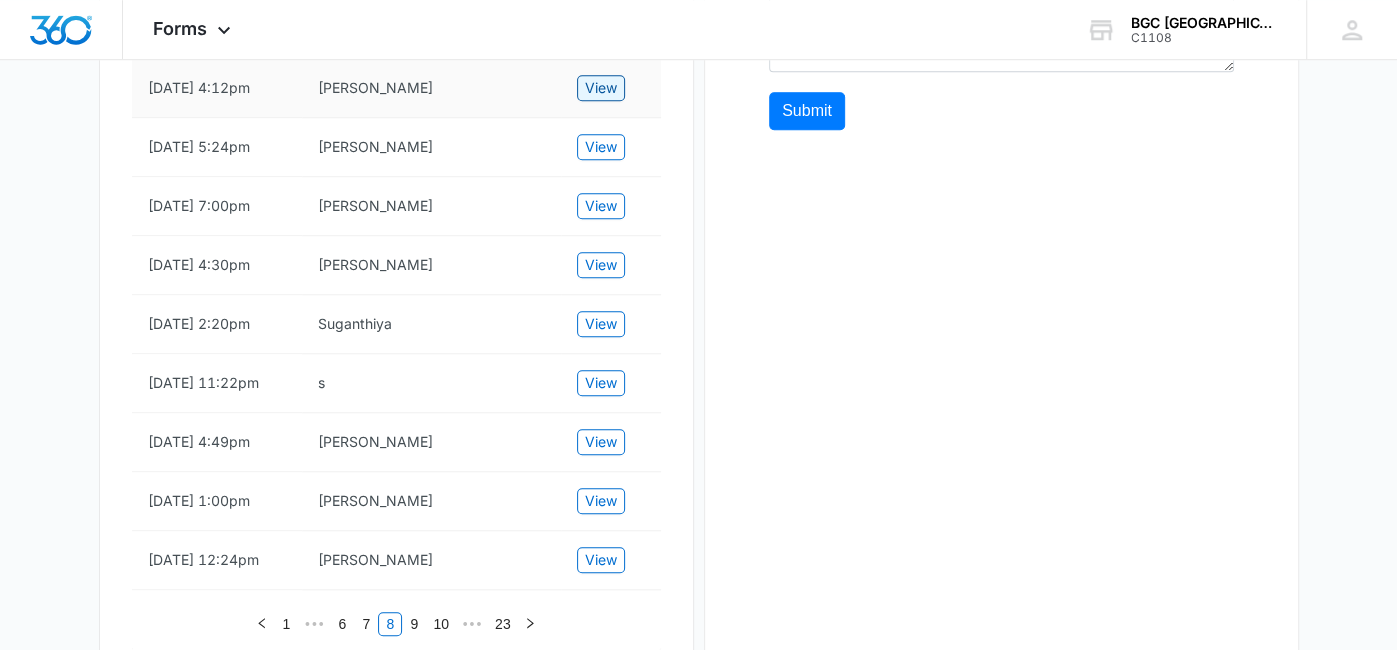 click on "View" at bounding box center [601, 88] 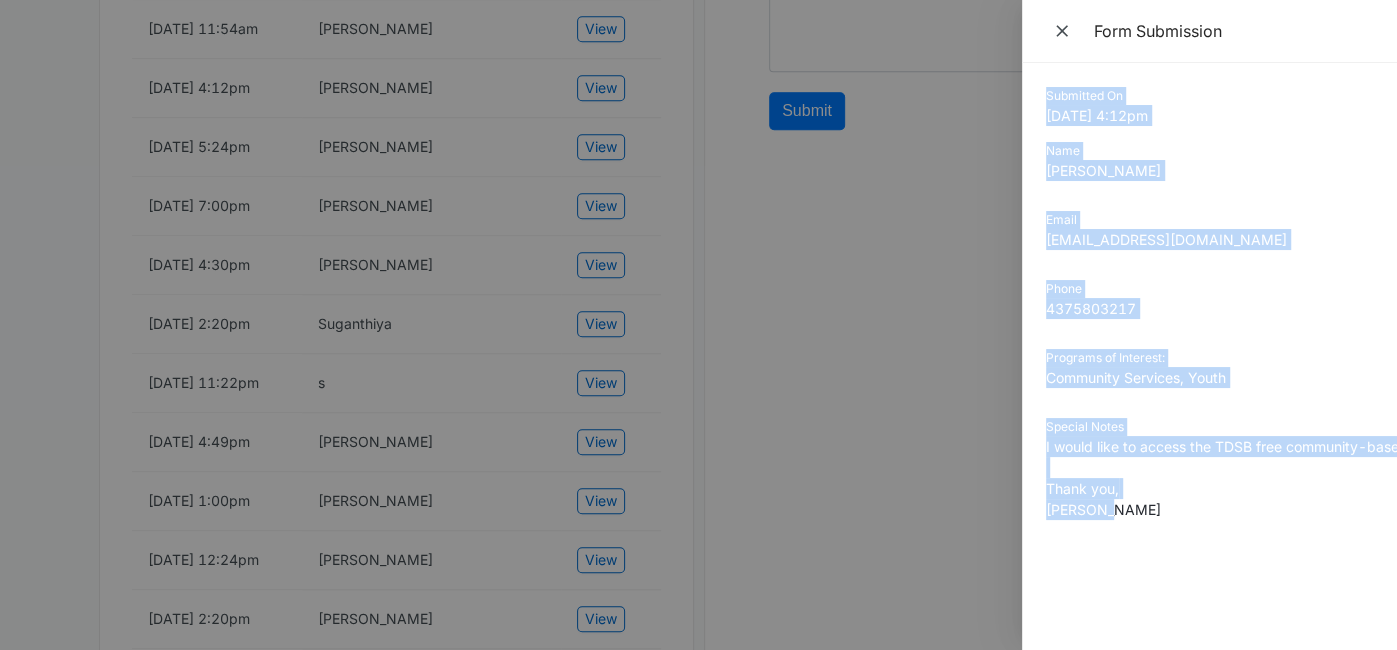 drag, startPoint x: 1047, startPoint y: 99, endPoint x: 1240, endPoint y: 532, distance: 474.0654 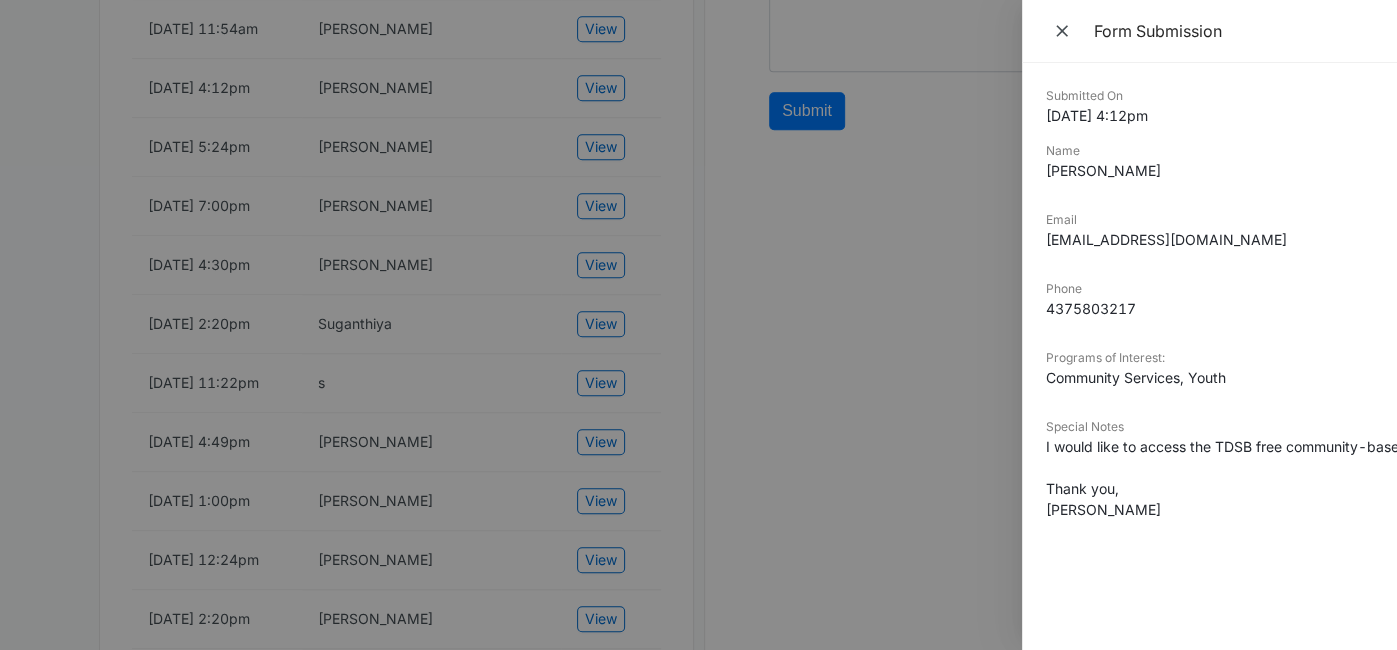 click at bounding box center [698, 325] 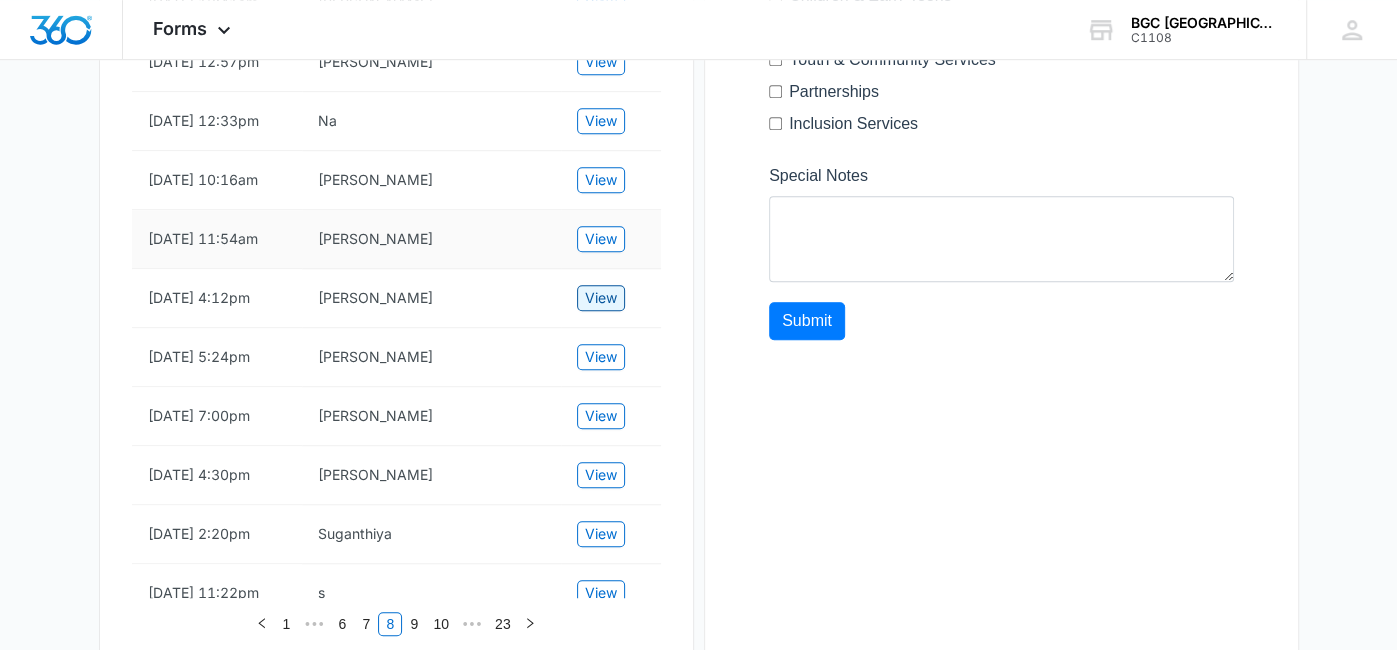 scroll, scrollTop: 814, scrollLeft: 0, axis: vertical 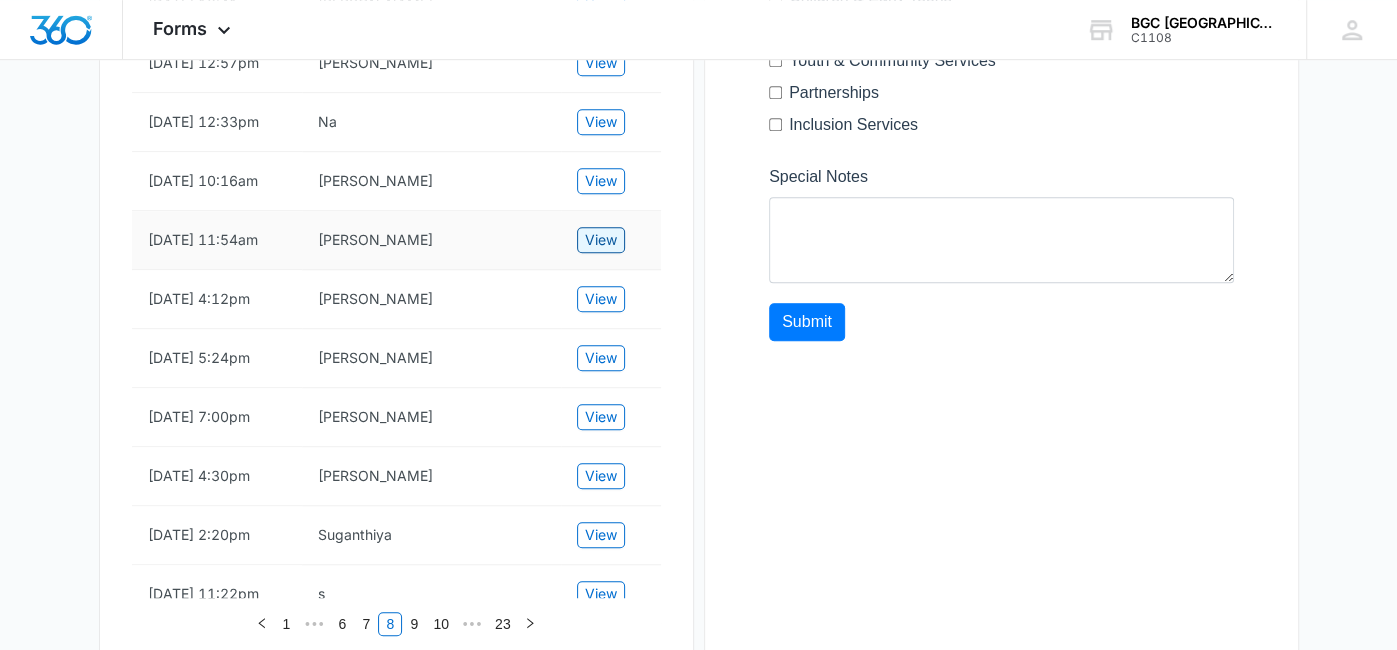 click on "View" at bounding box center [601, 240] 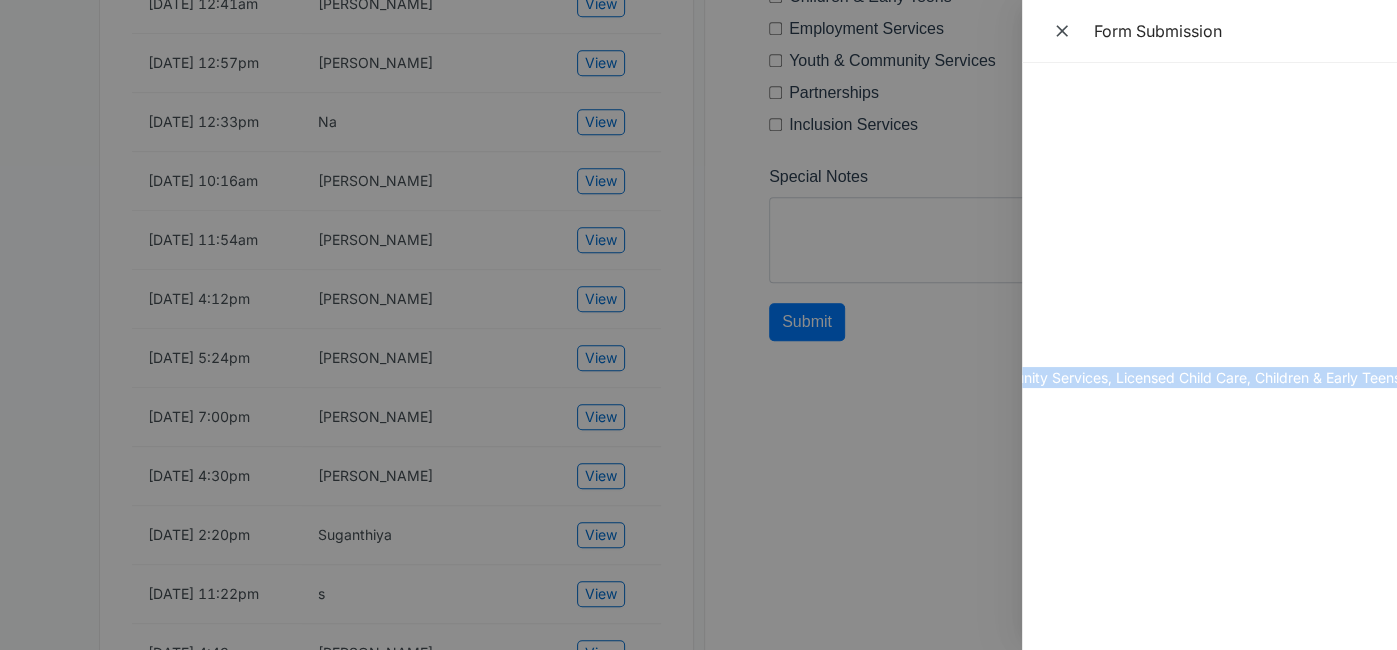 scroll, scrollTop: 0, scrollLeft: 407, axis: horizontal 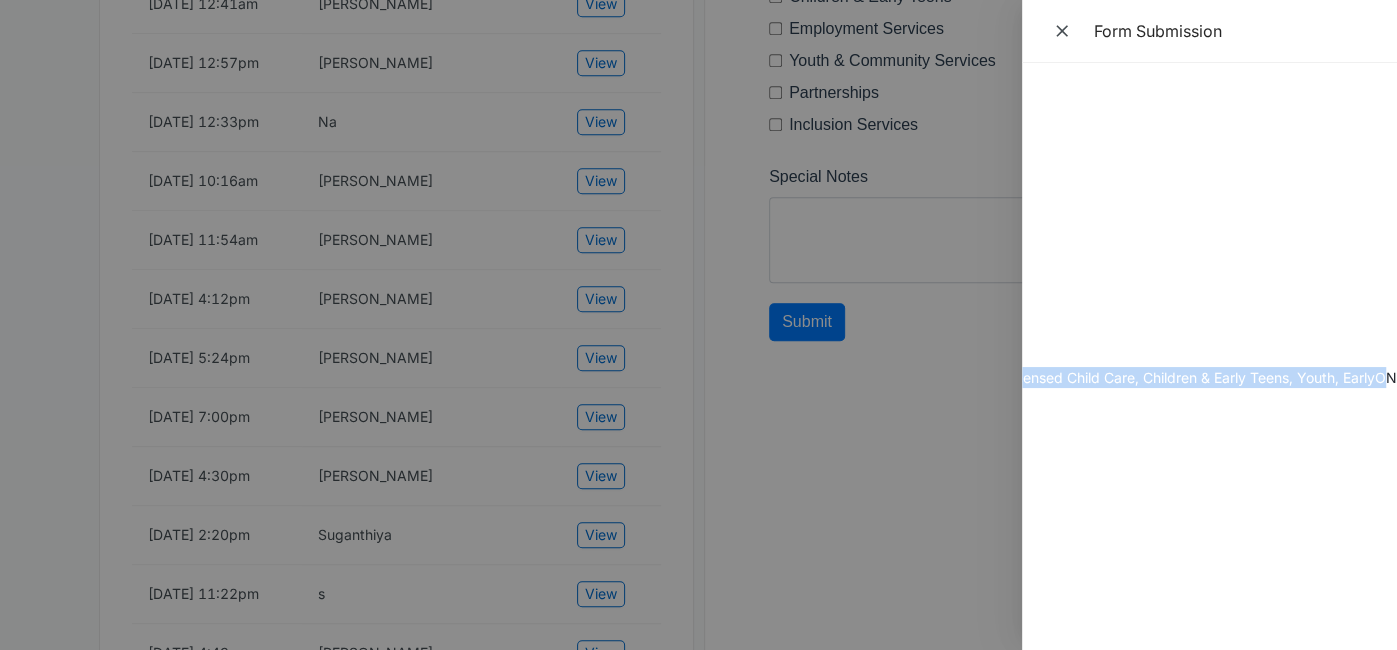 drag, startPoint x: 1046, startPoint y: 97, endPoint x: 1382, endPoint y: 373, distance: 434.8241 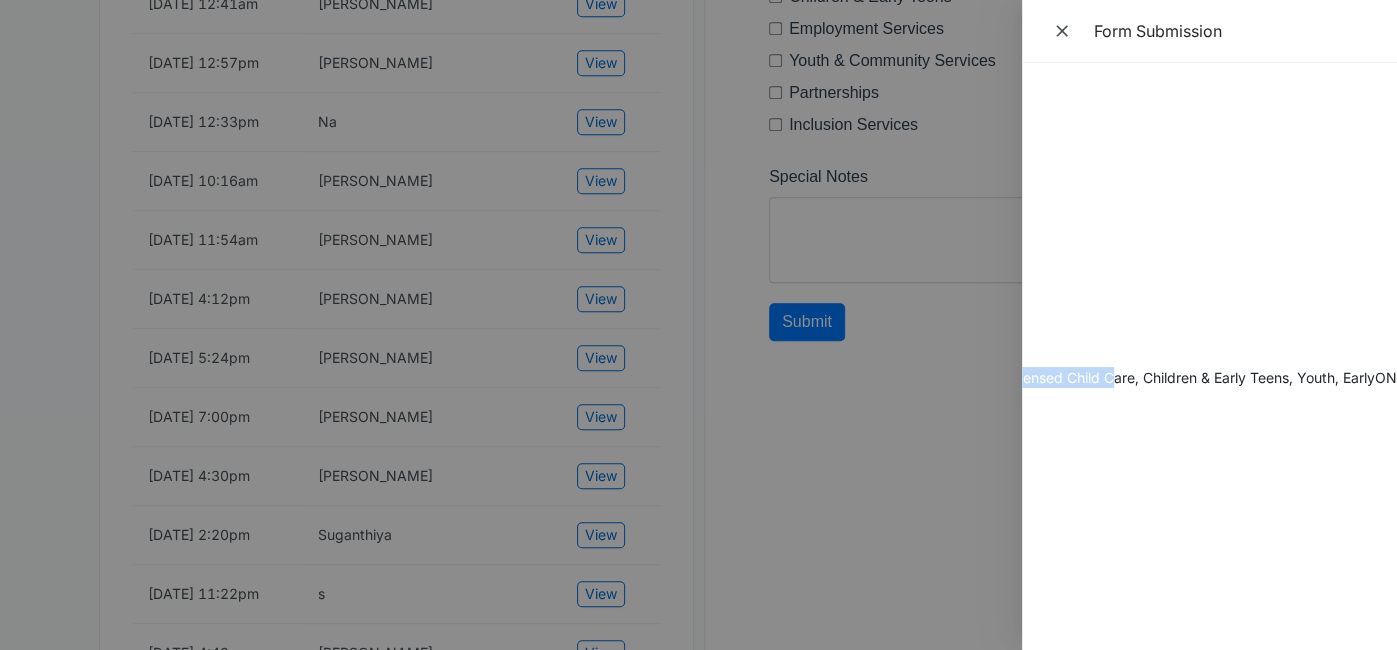 scroll, scrollTop: 0, scrollLeft: 0, axis: both 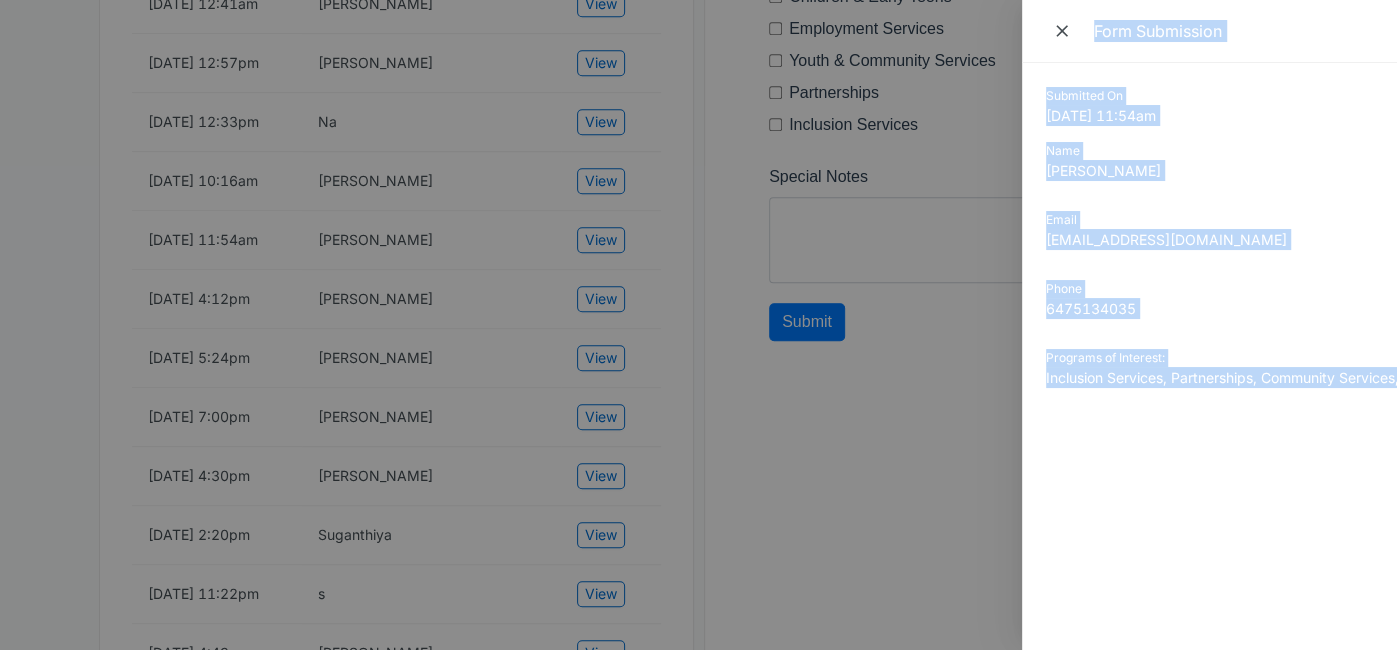 drag, startPoint x: 1115, startPoint y: 374, endPoint x: 866, endPoint y: 372, distance: 249.00803 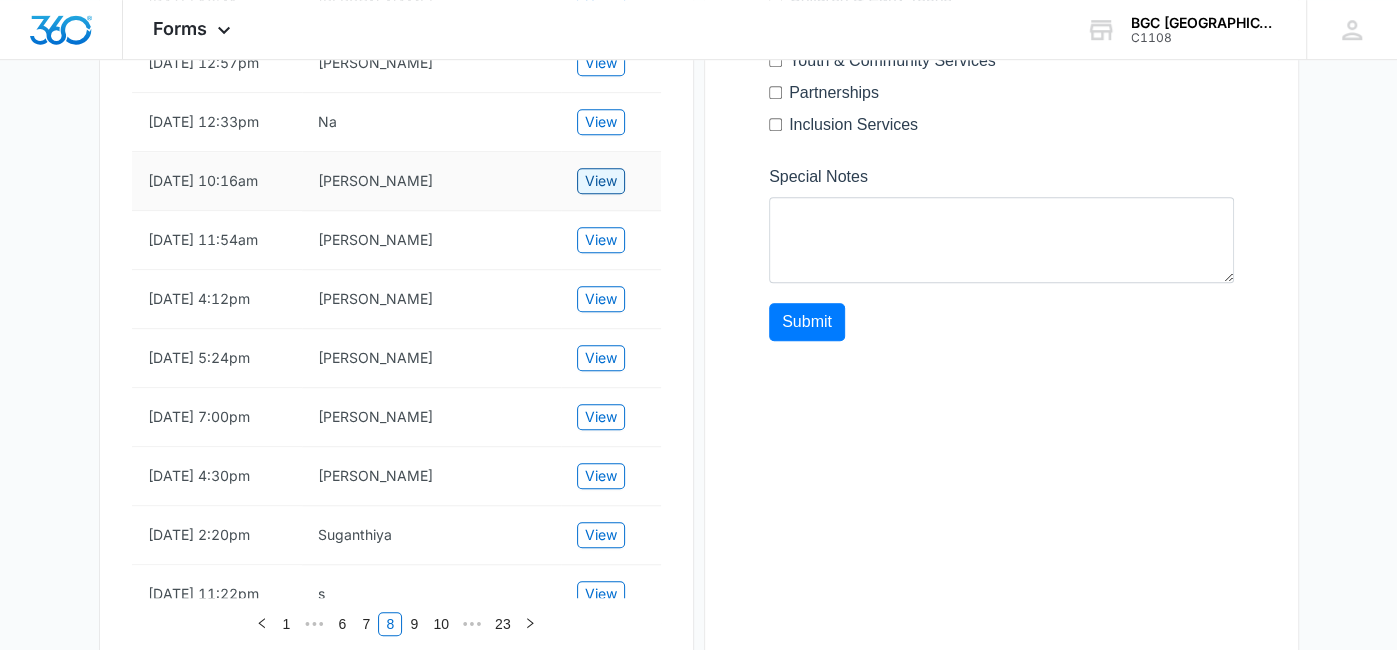 click on "View" at bounding box center [601, 181] 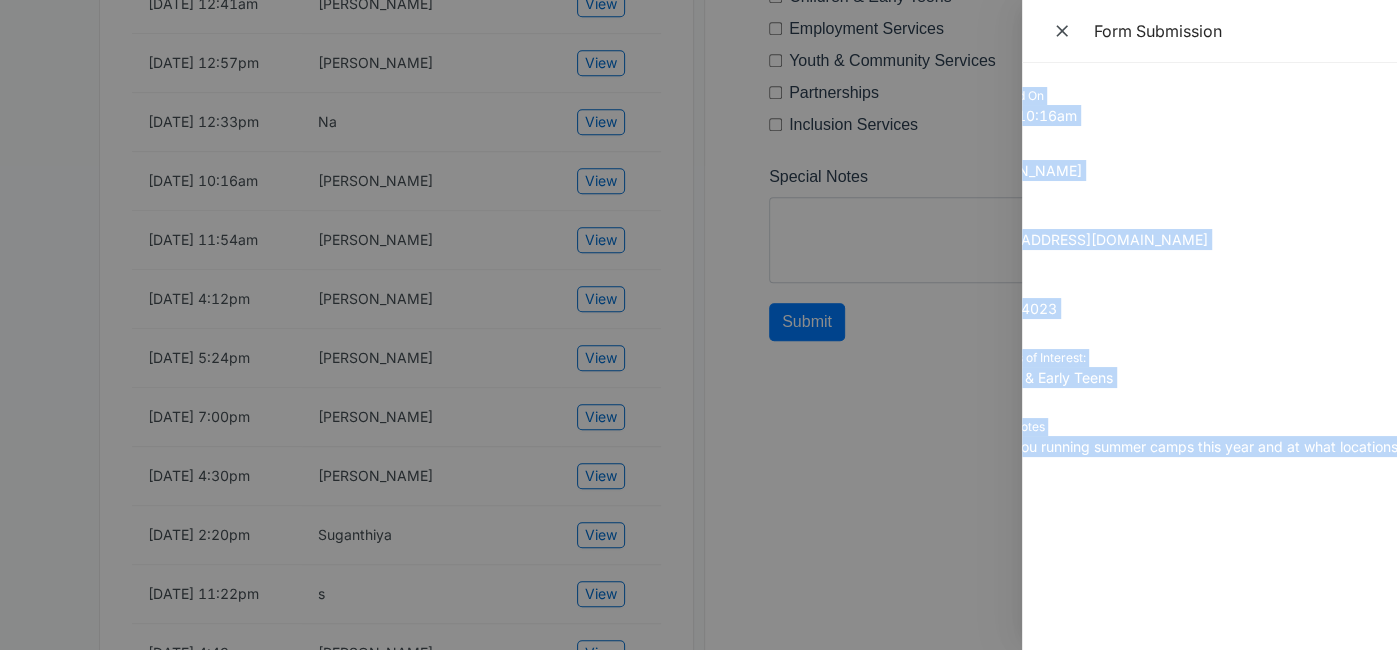 scroll, scrollTop: 0, scrollLeft: 90, axis: horizontal 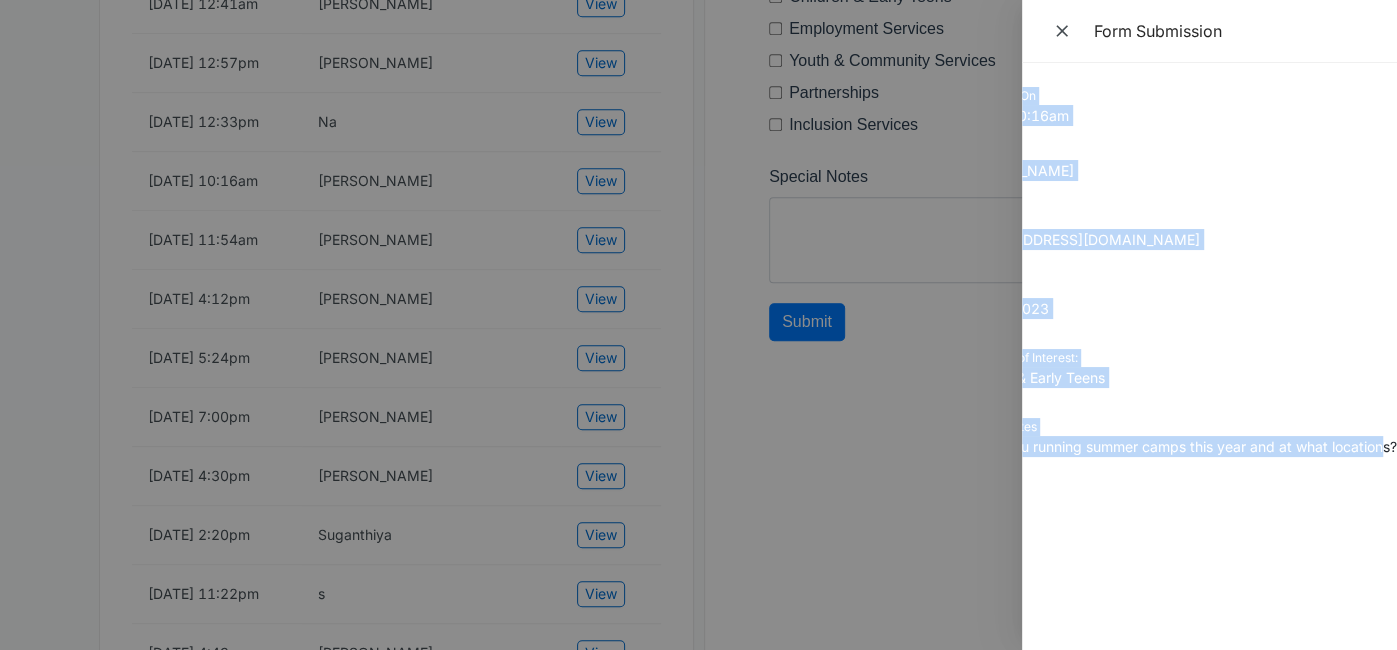drag, startPoint x: 1048, startPoint y: 97, endPoint x: 1382, endPoint y: 460, distance: 493.27985 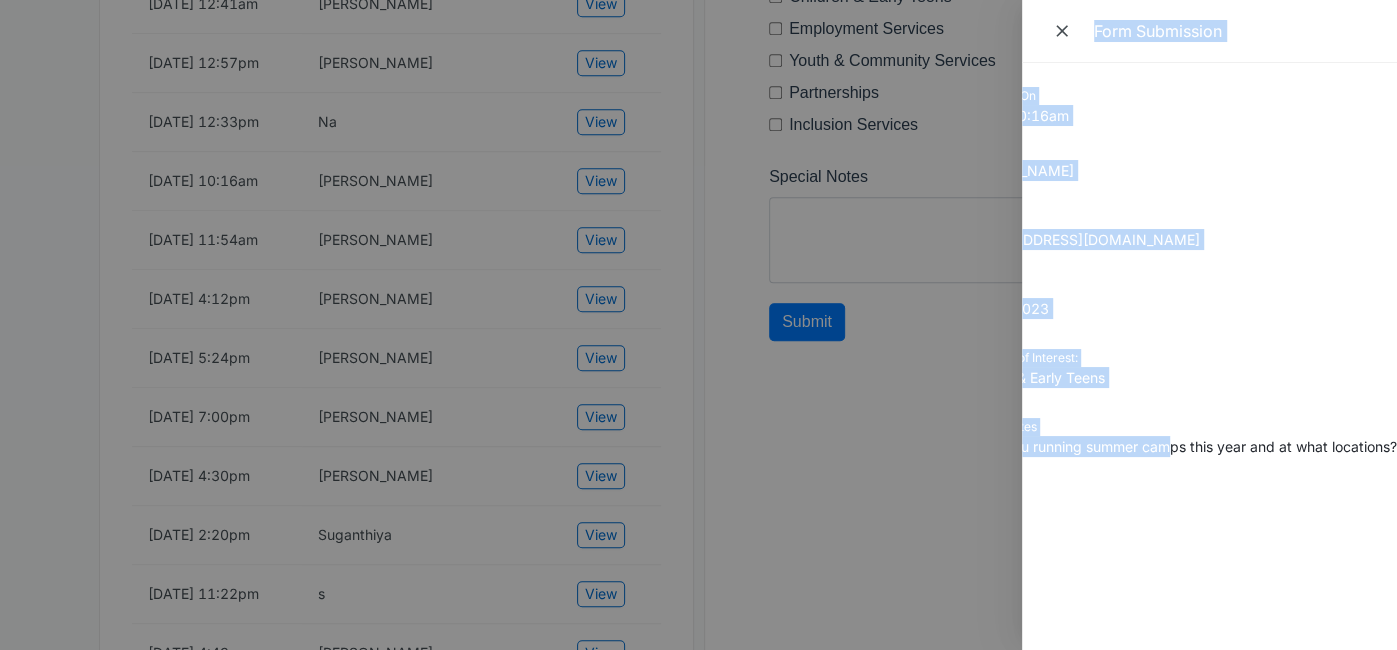 scroll, scrollTop: 0, scrollLeft: 0, axis: both 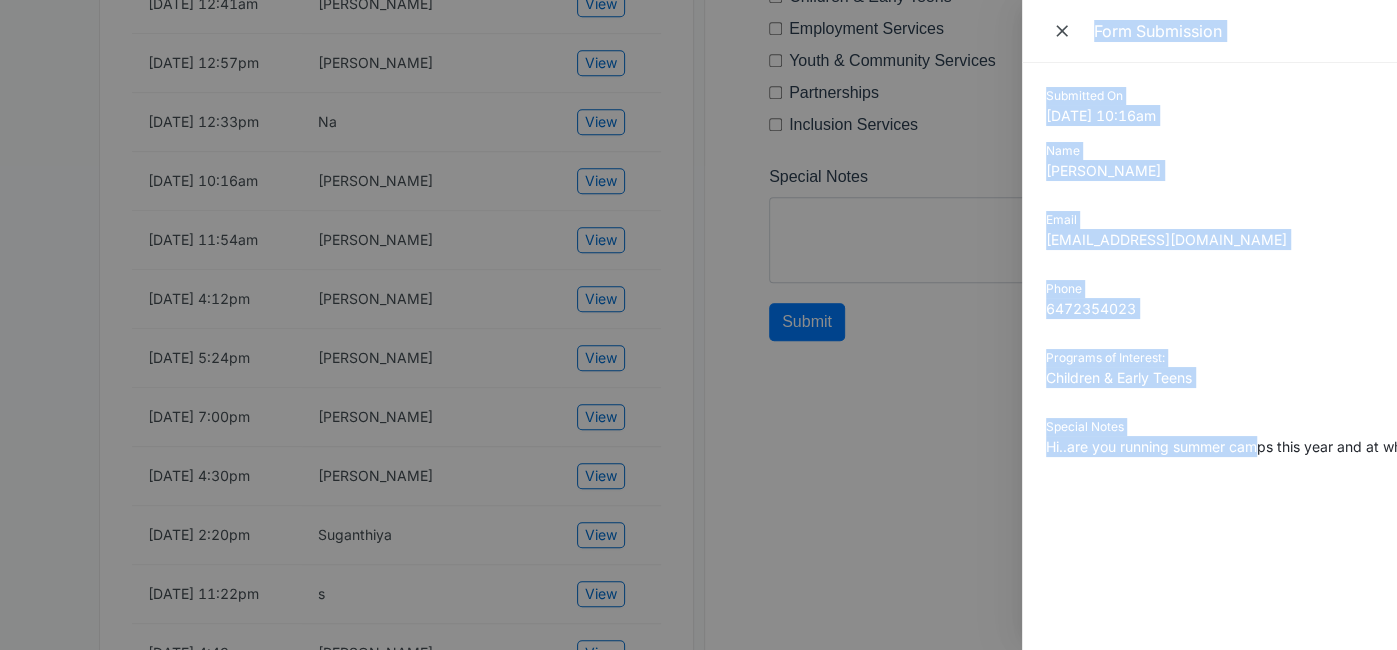 drag, startPoint x: 1162, startPoint y: 446, endPoint x: 921, endPoint y: 440, distance: 241.07468 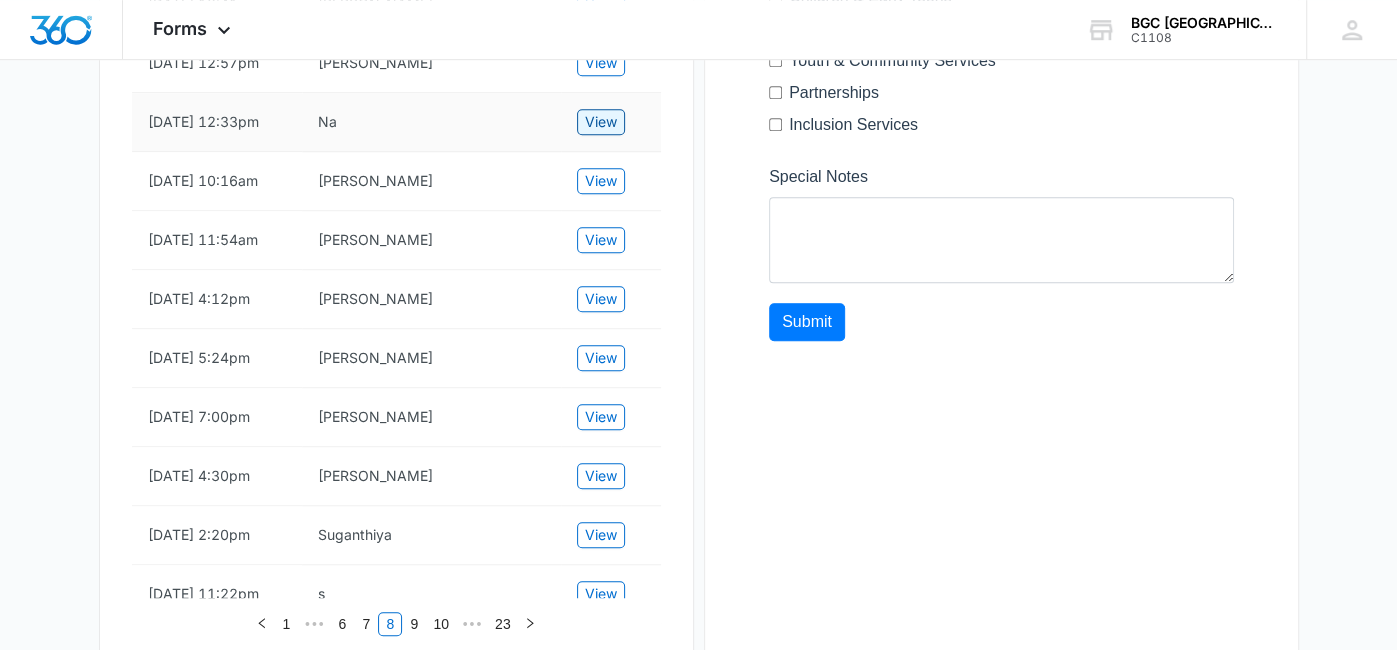 click on "View" at bounding box center [601, 122] 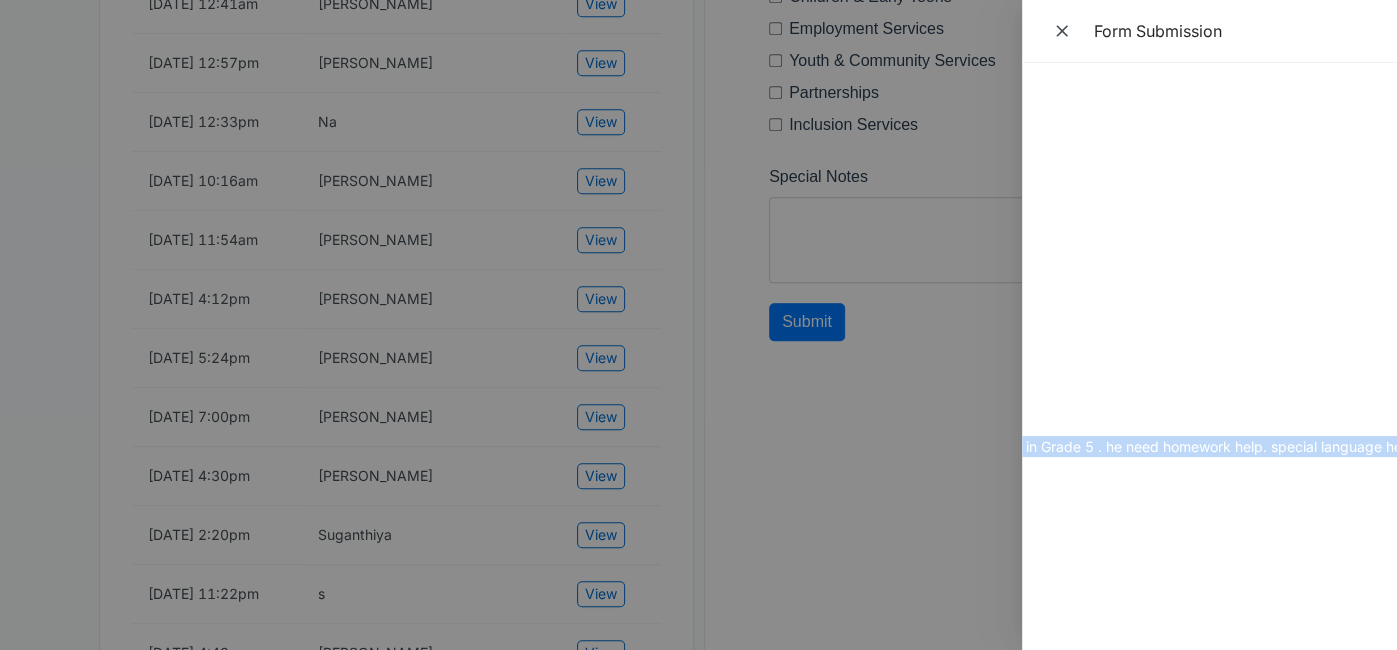 scroll, scrollTop: 0, scrollLeft: 487, axis: horizontal 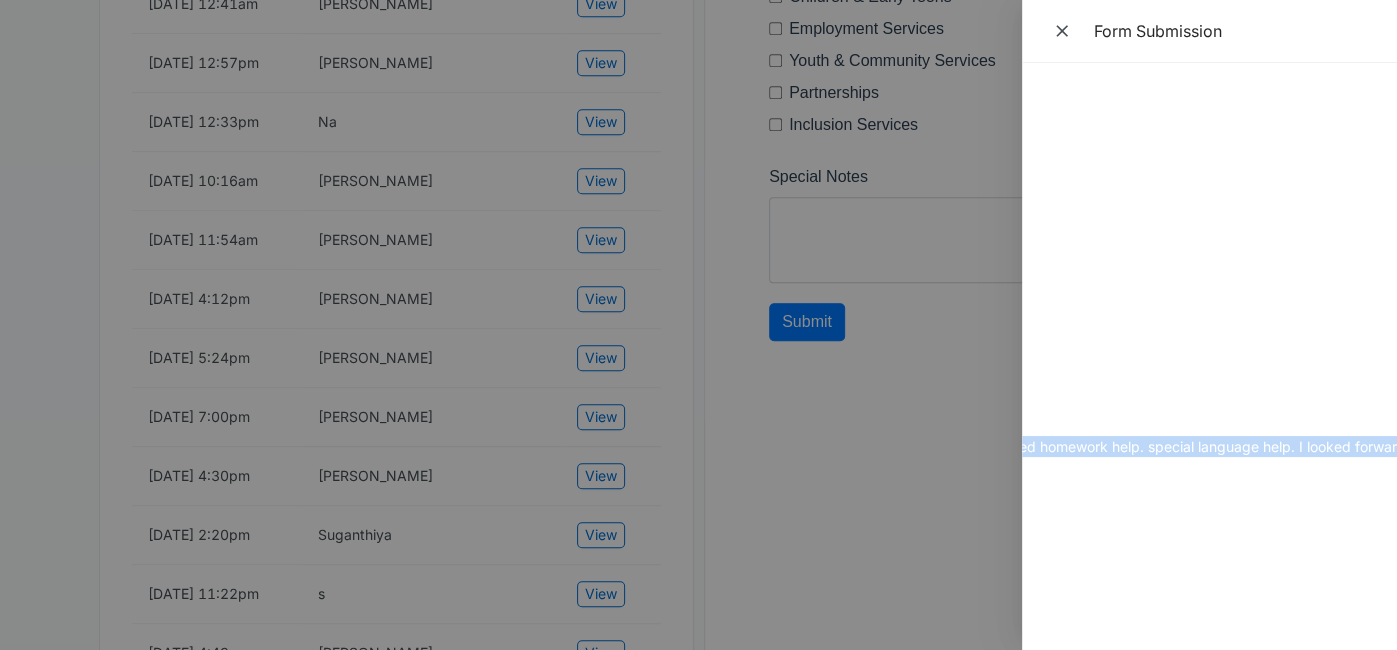 drag, startPoint x: 1045, startPoint y: 96, endPoint x: 1383, endPoint y: 455, distance: 493.0771 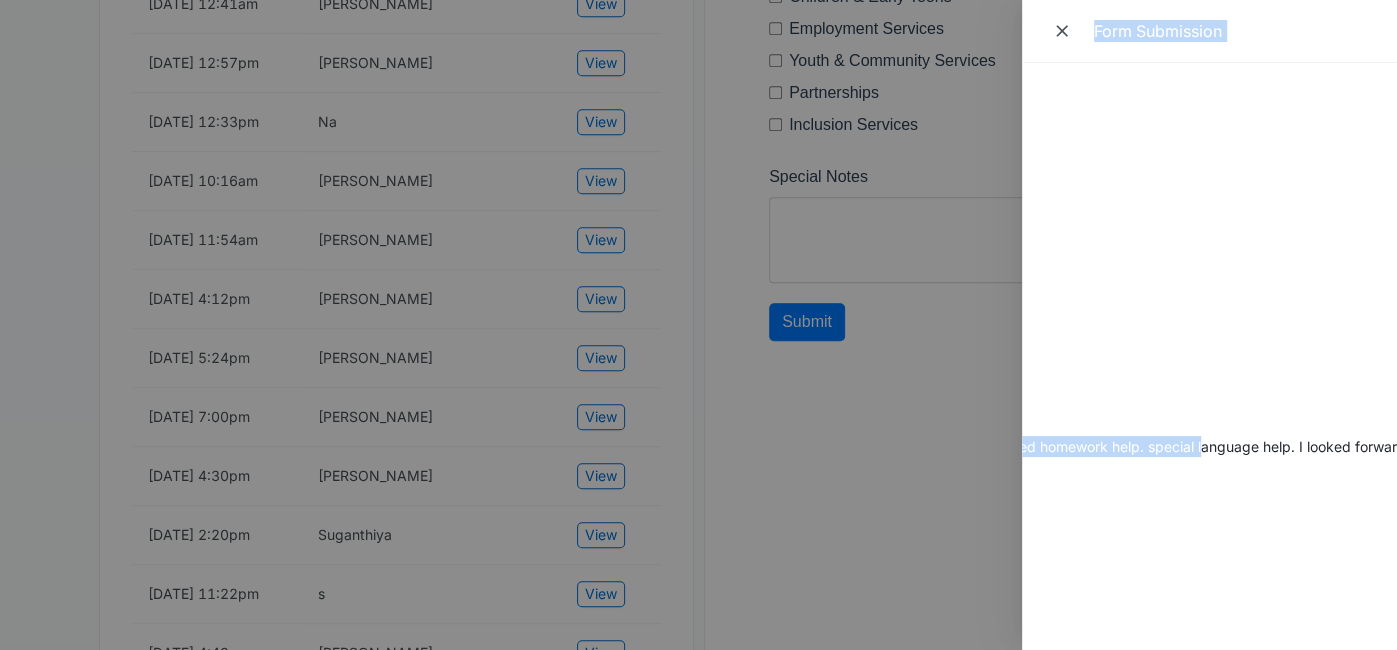 scroll, scrollTop: 0, scrollLeft: 0, axis: both 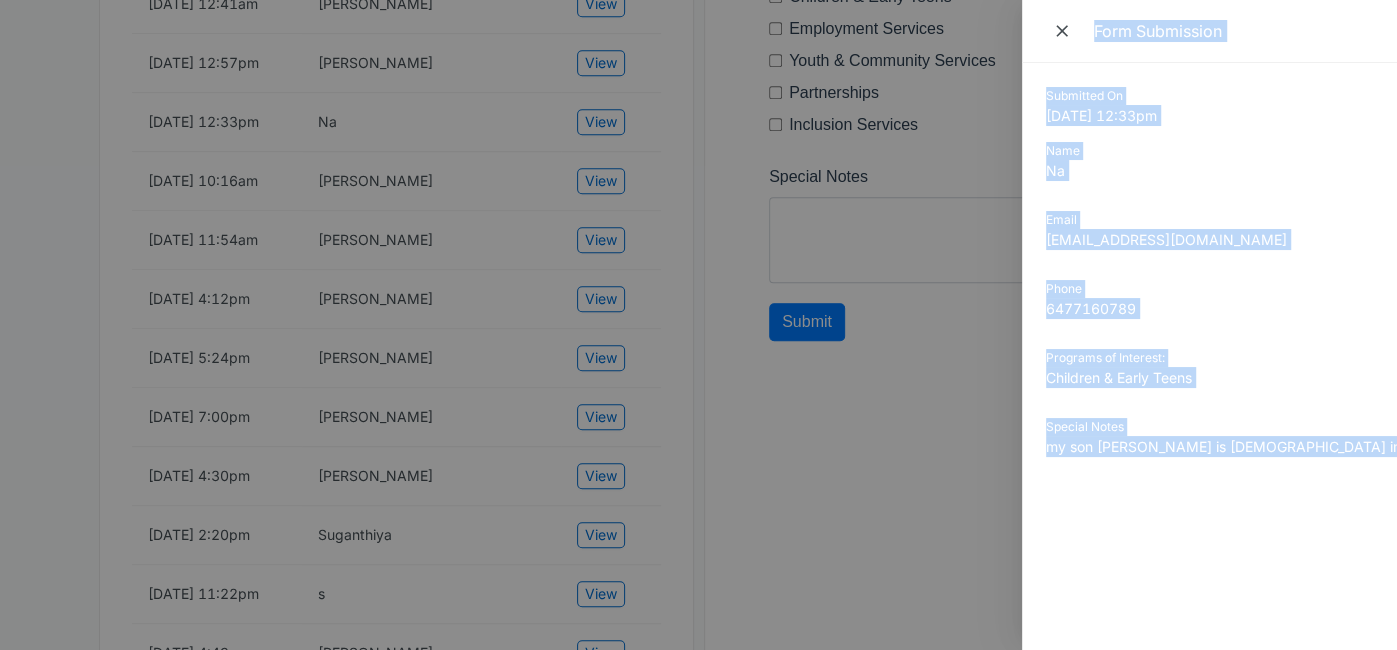 drag, startPoint x: 1155, startPoint y: 447, endPoint x: 917, endPoint y: 441, distance: 238.07562 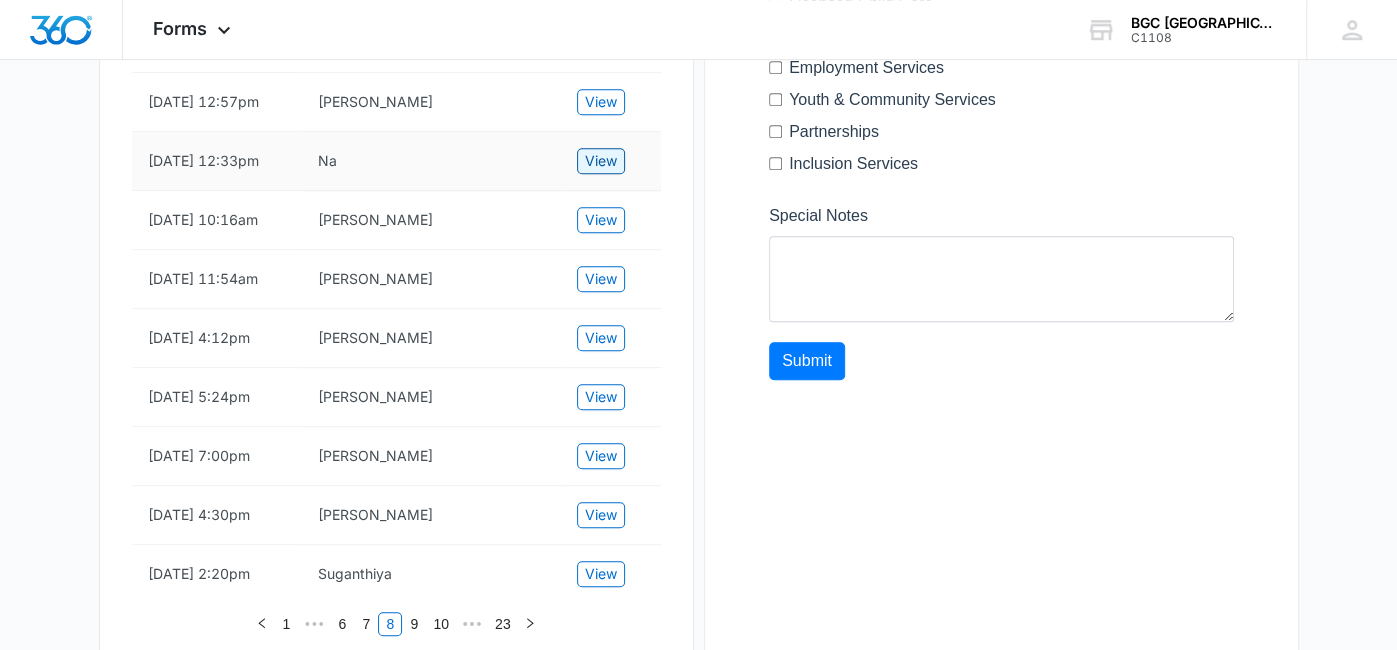scroll, scrollTop: 729, scrollLeft: 0, axis: vertical 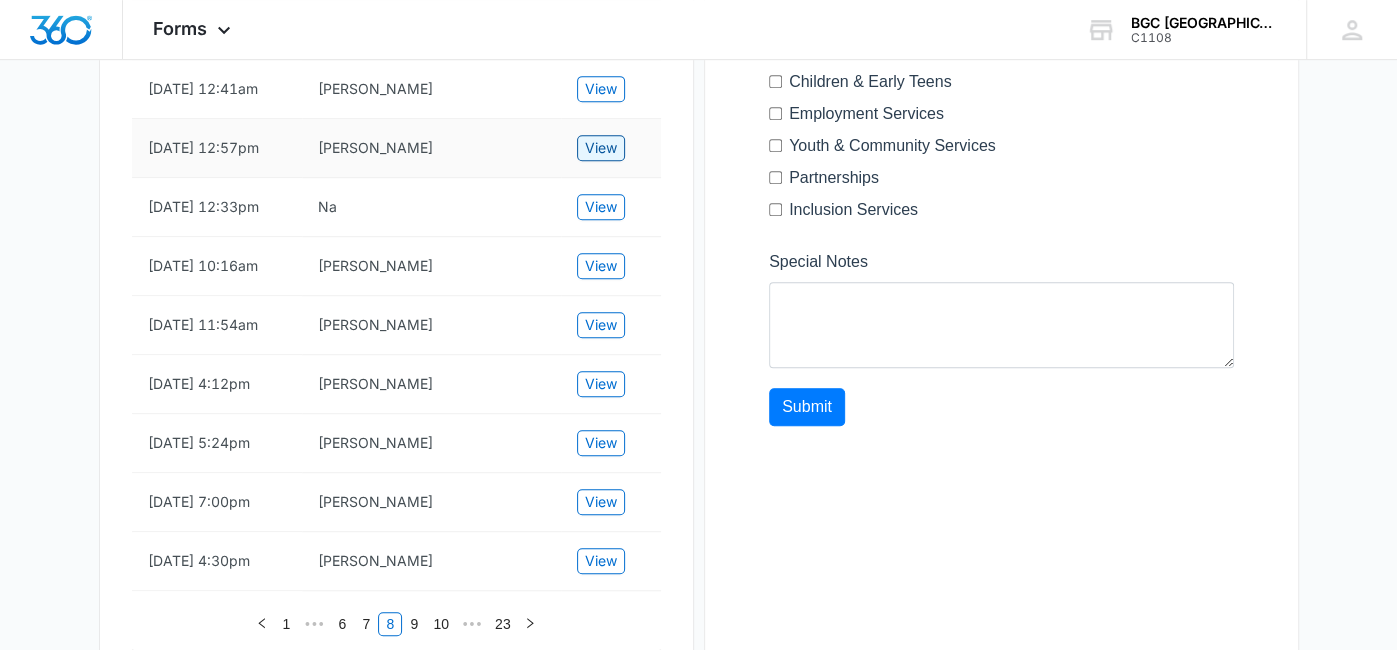 click on "View" at bounding box center (601, 148) 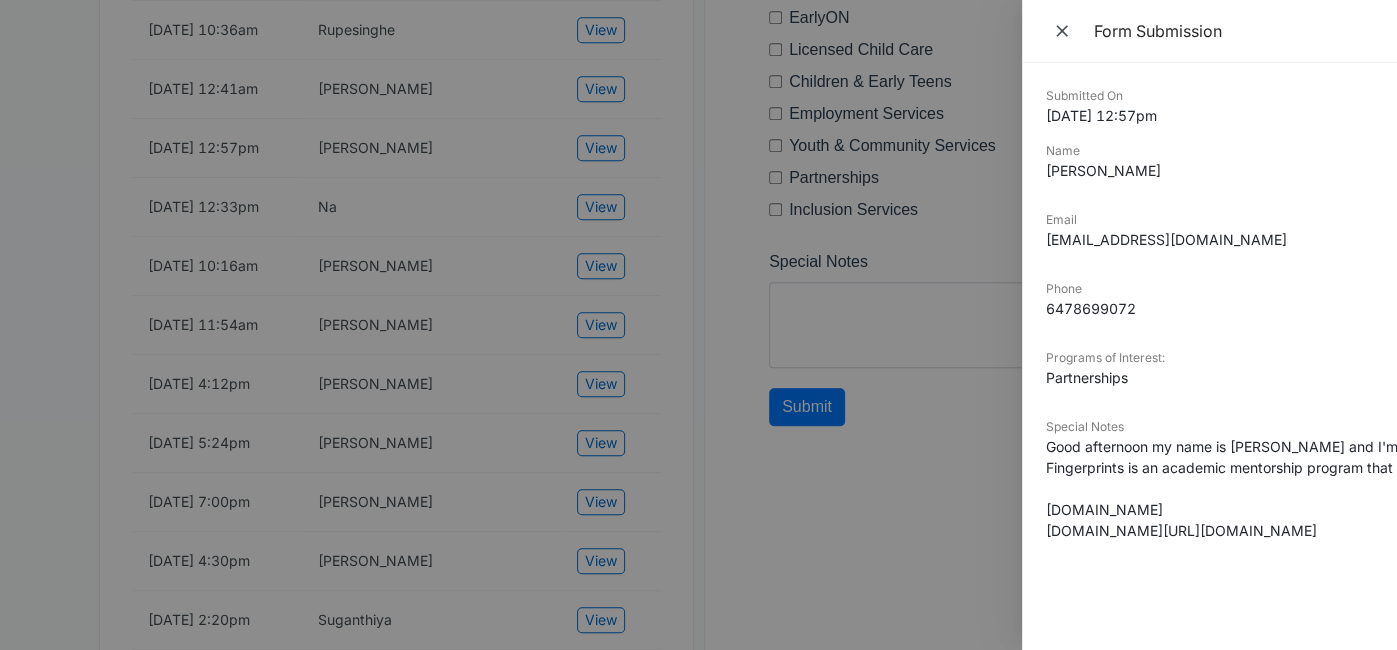 click on "[EMAIL_ADDRESS][DOMAIN_NAME]" at bounding box center [1209, 239] 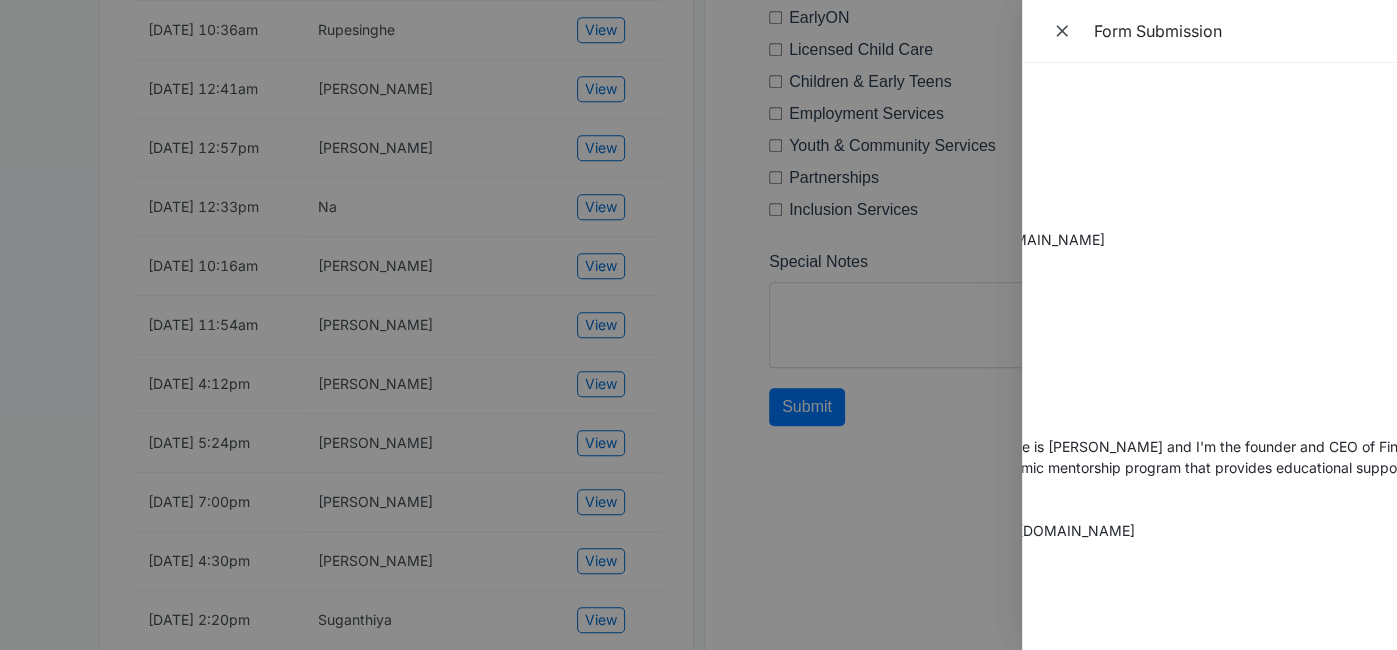 scroll, scrollTop: 0, scrollLeft: 275, axis: horizontal 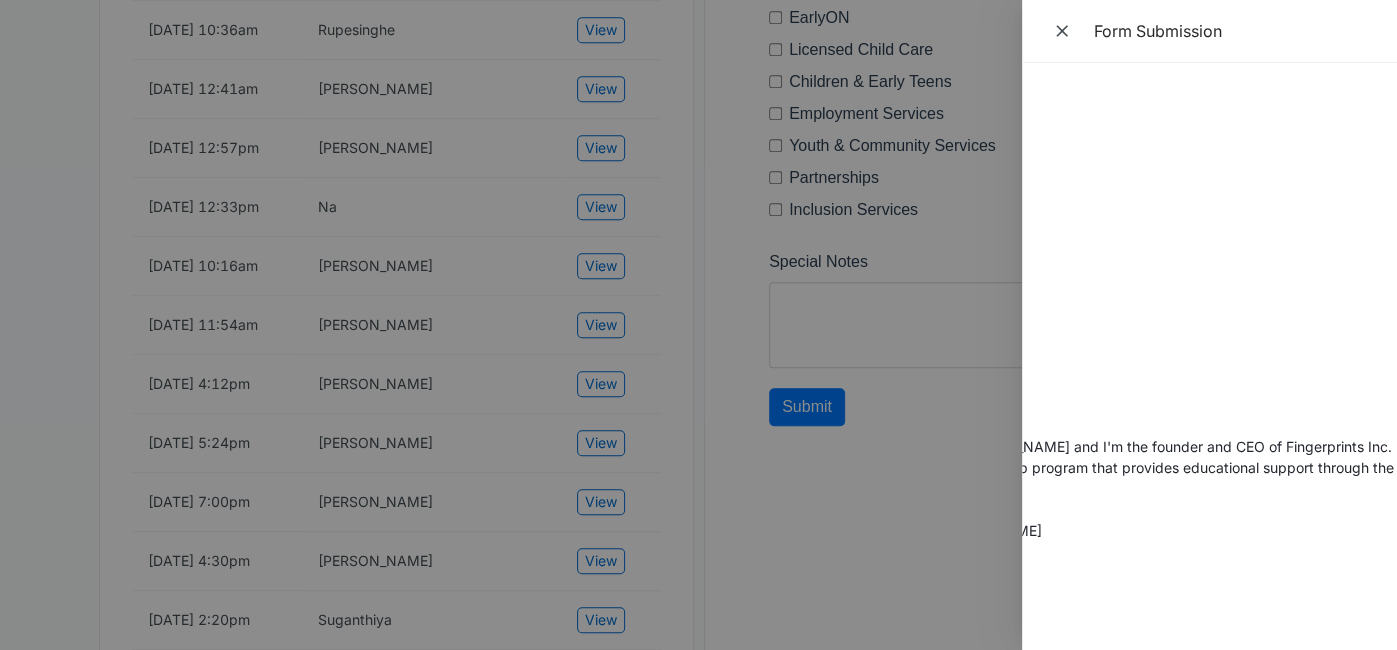 drag, startPoint x: 1046, startPoint y: 93, endPoint x: 1259, endPoint y: 531, distance: 487.04517 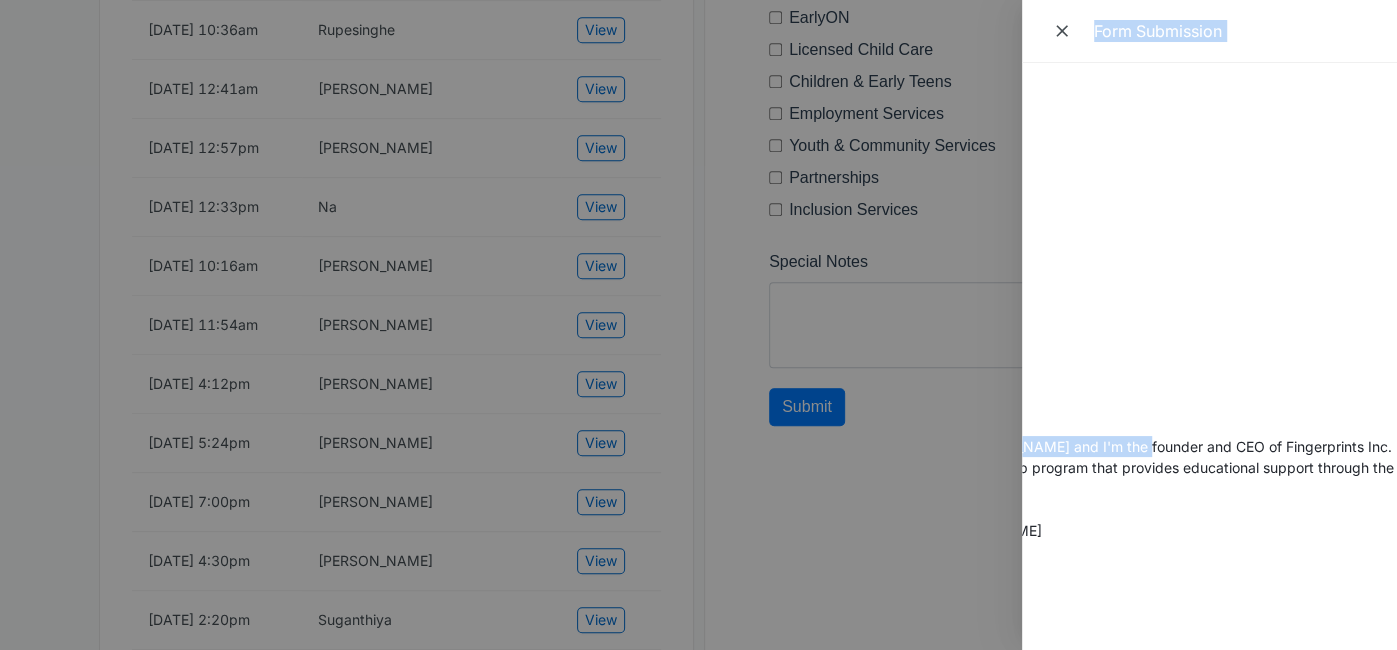 scroll, scrollTop: 0, scrollLeft: 0, axis: both 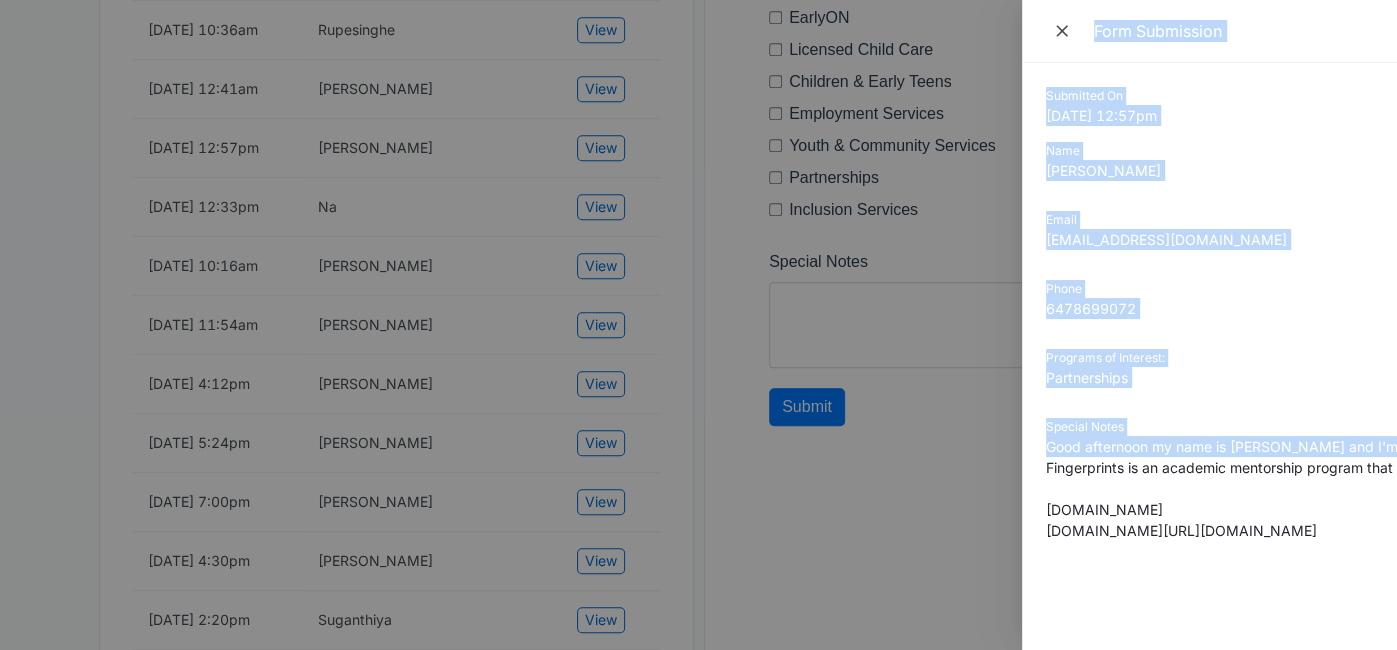 drag, startPoint x: 1131, startPoint y: 440, endPoint x: 678, endPoint y: 269, distance: 484.20038 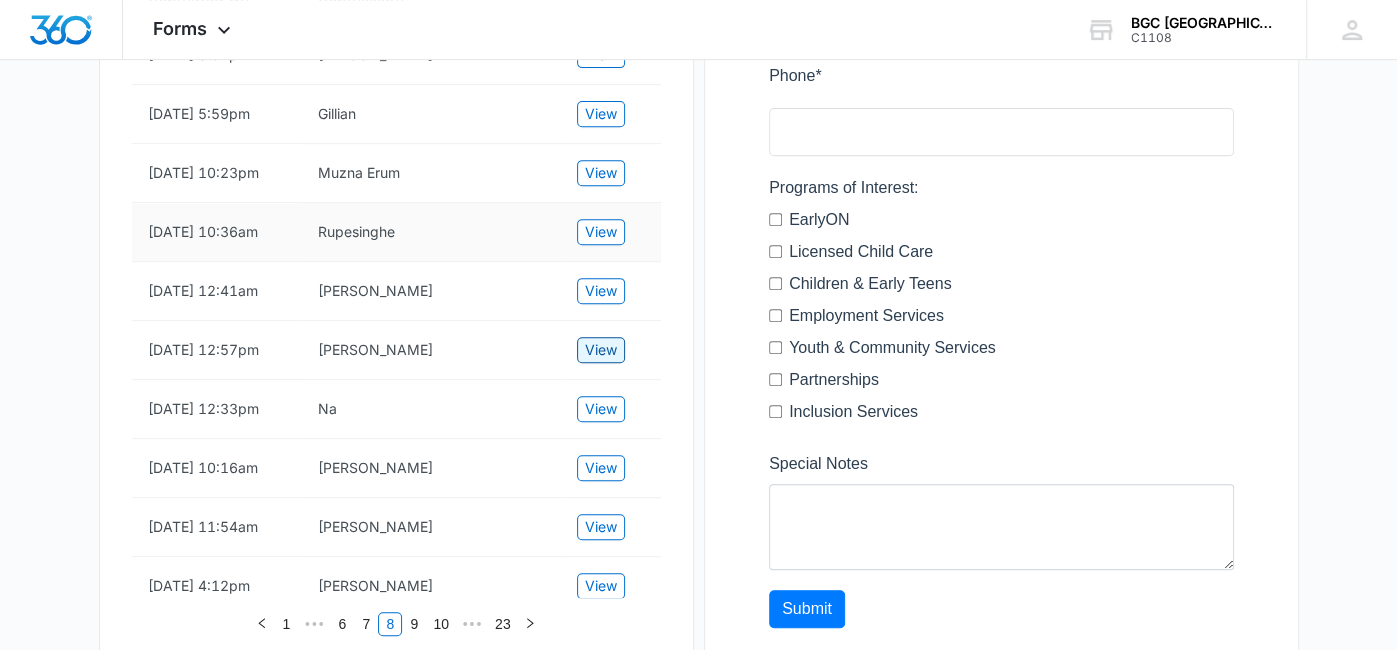 scroll, scrollTop: 508, scrollLeft: 0, axis: vertical 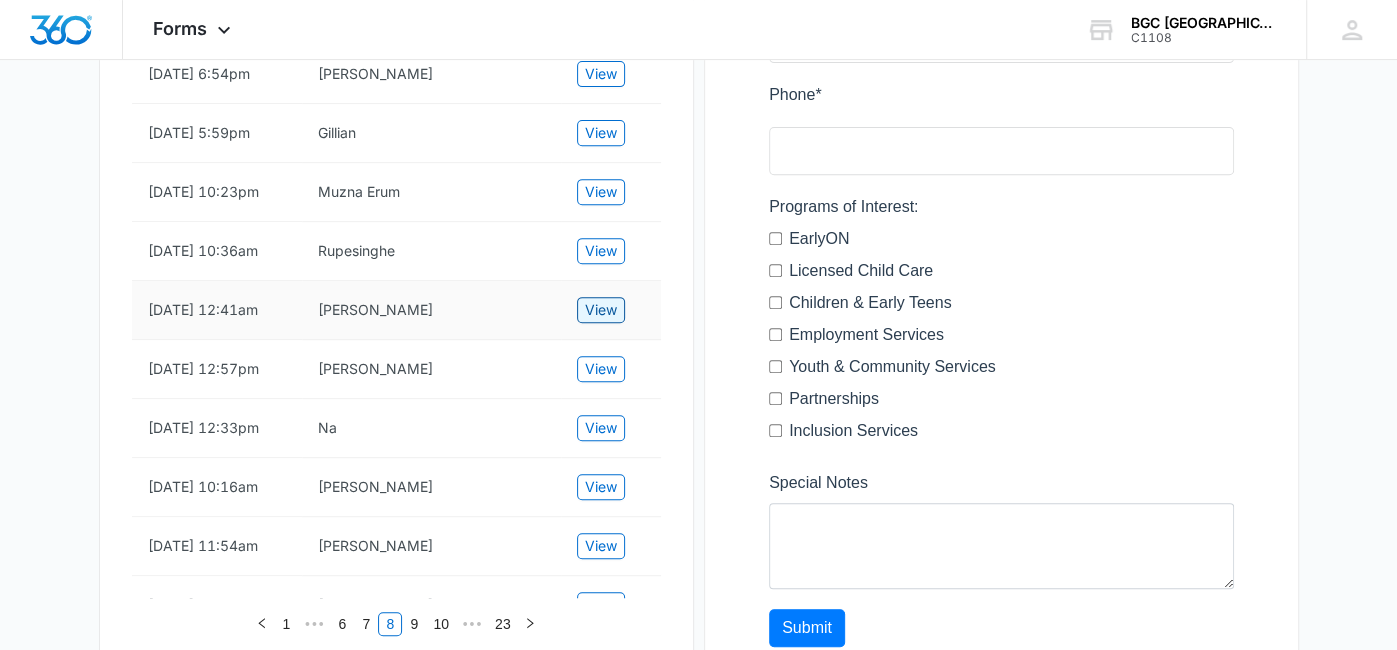 click on "View" at bounding box center [601, 310] 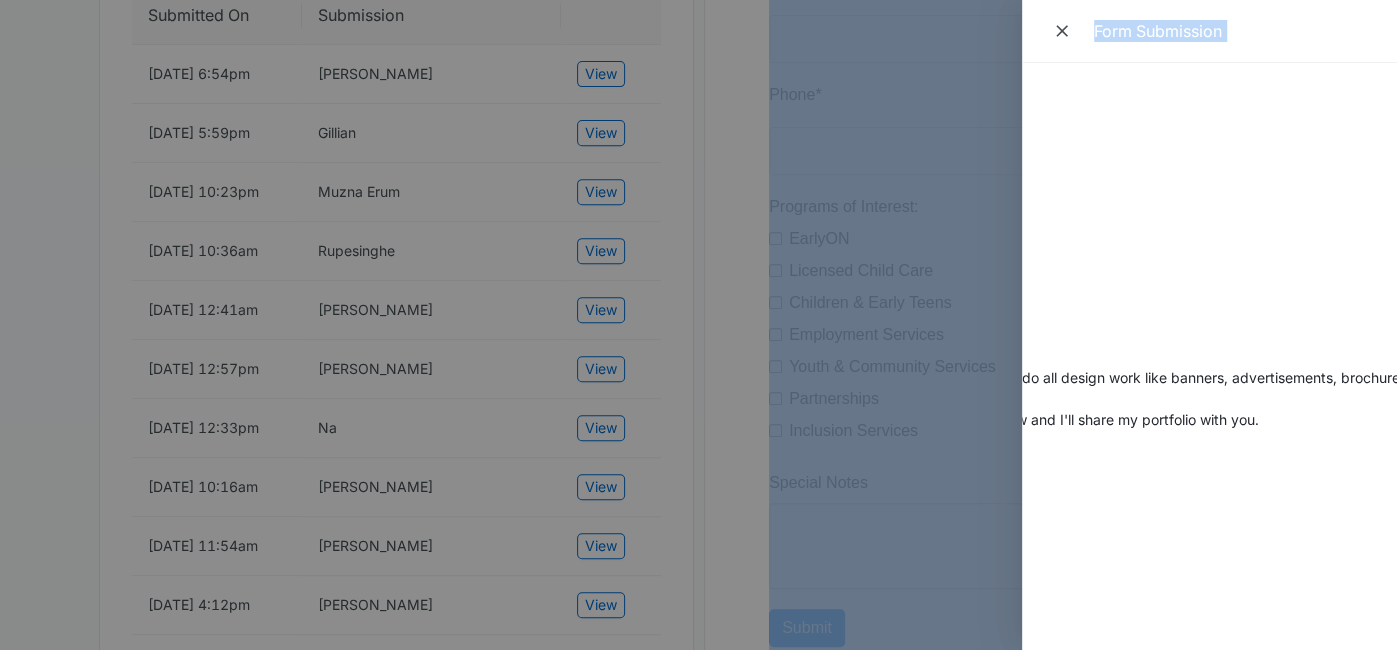 scroll, scrollTop: 0, scrollLeft: 743, axis: horizontal 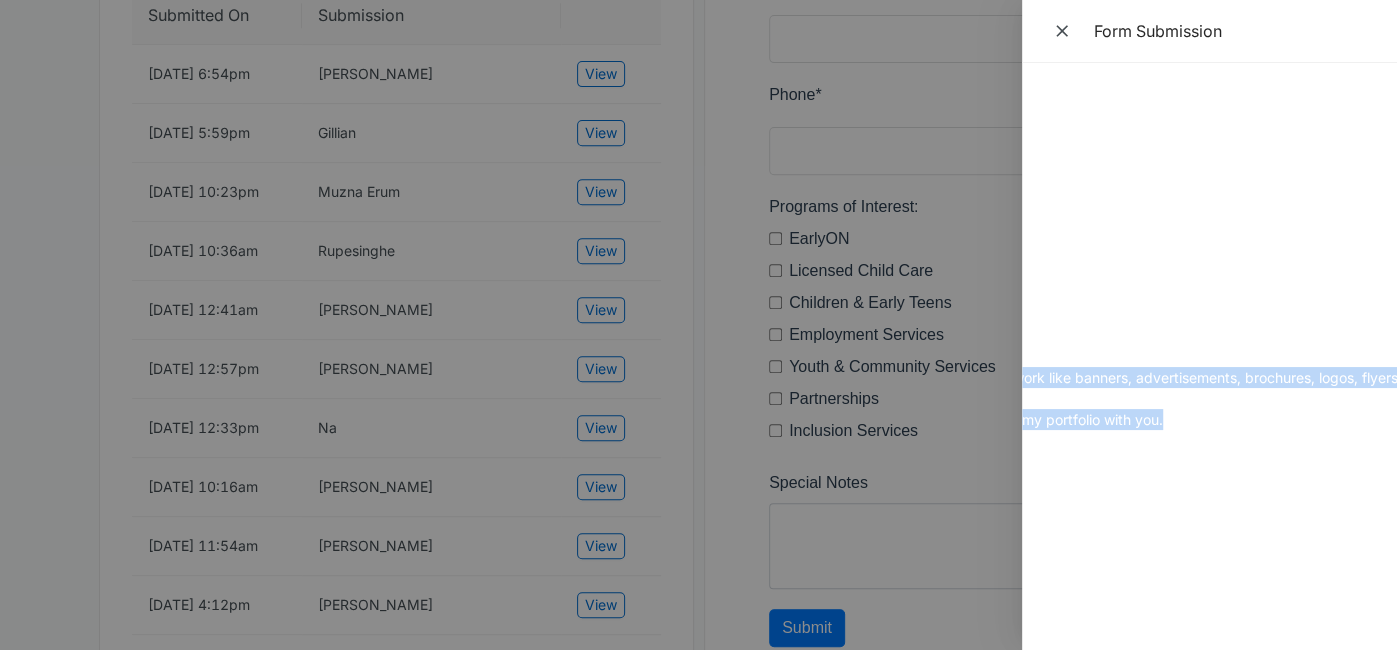 drag, startPoint x: 1047, startPoint y: 93, endPoint x: 1258, endPoint y: 418, distance: 387.4868 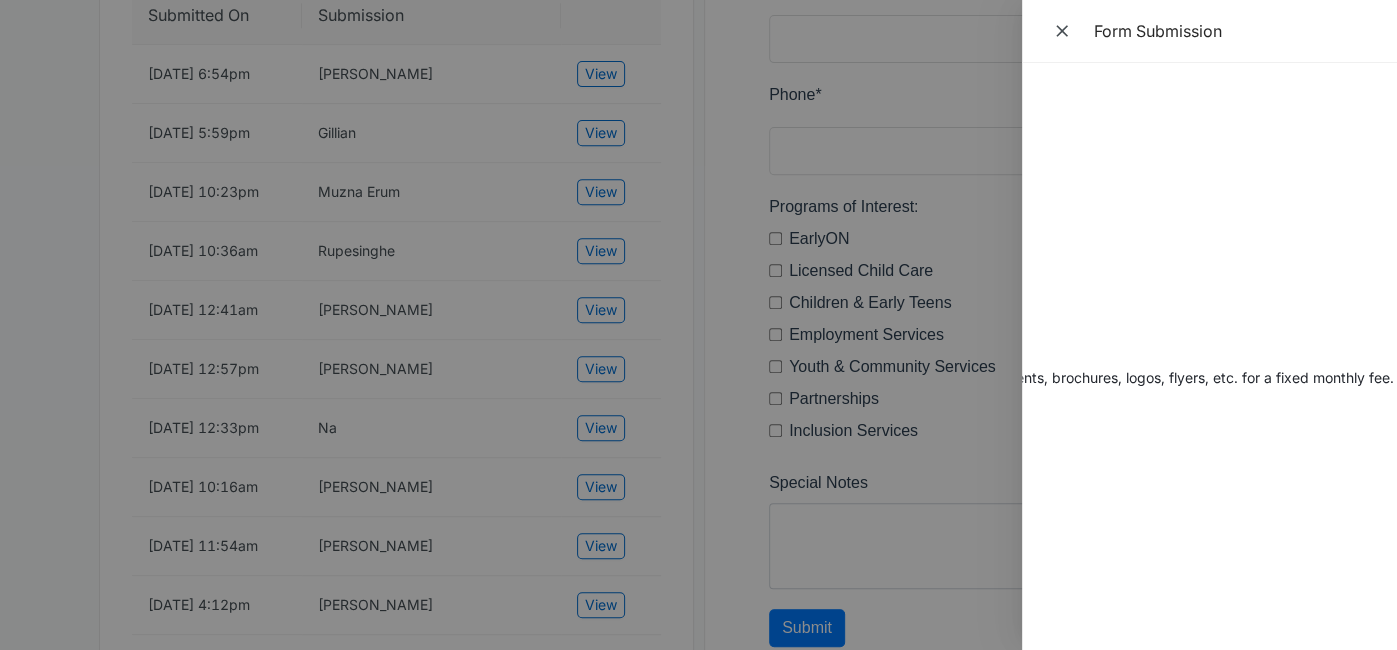 scroll, scrollTop: 0, scrollLeft: 937, axis: horizontal 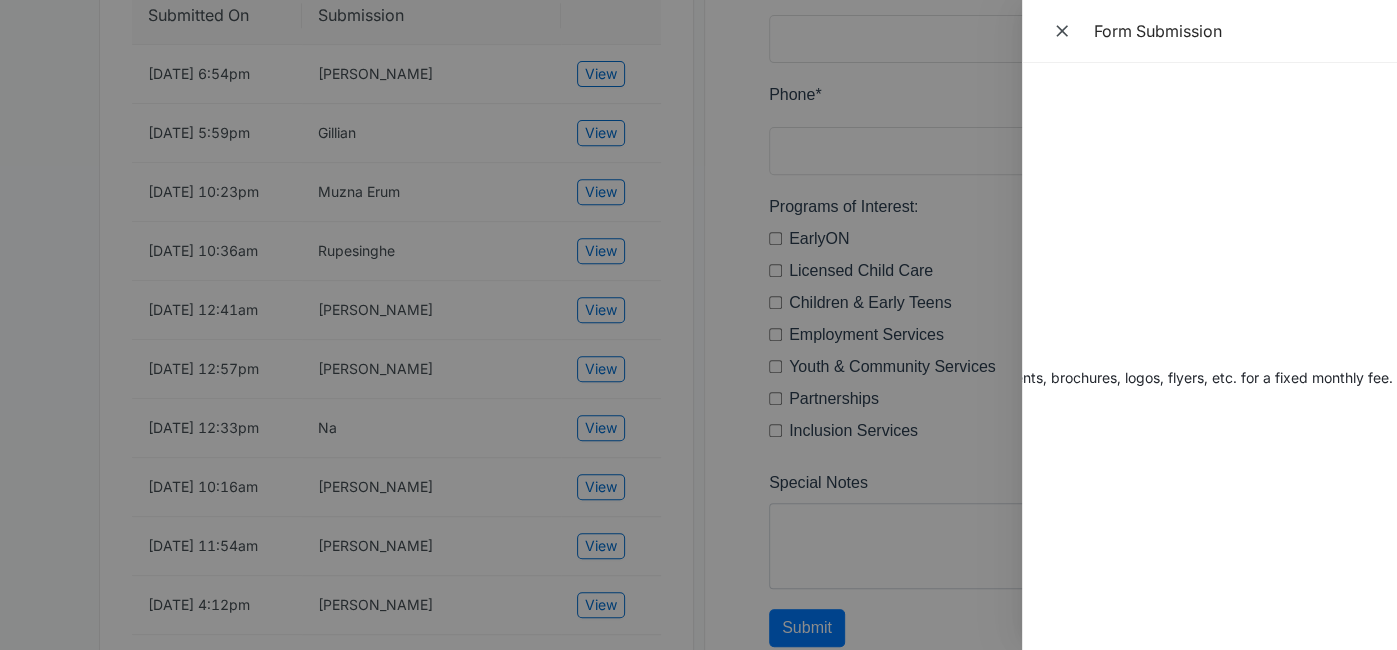 drag, startPoint x: 1244, startPoint y: 379, endPoint x: 1376, endPoint y: 366, distance: 132.63861 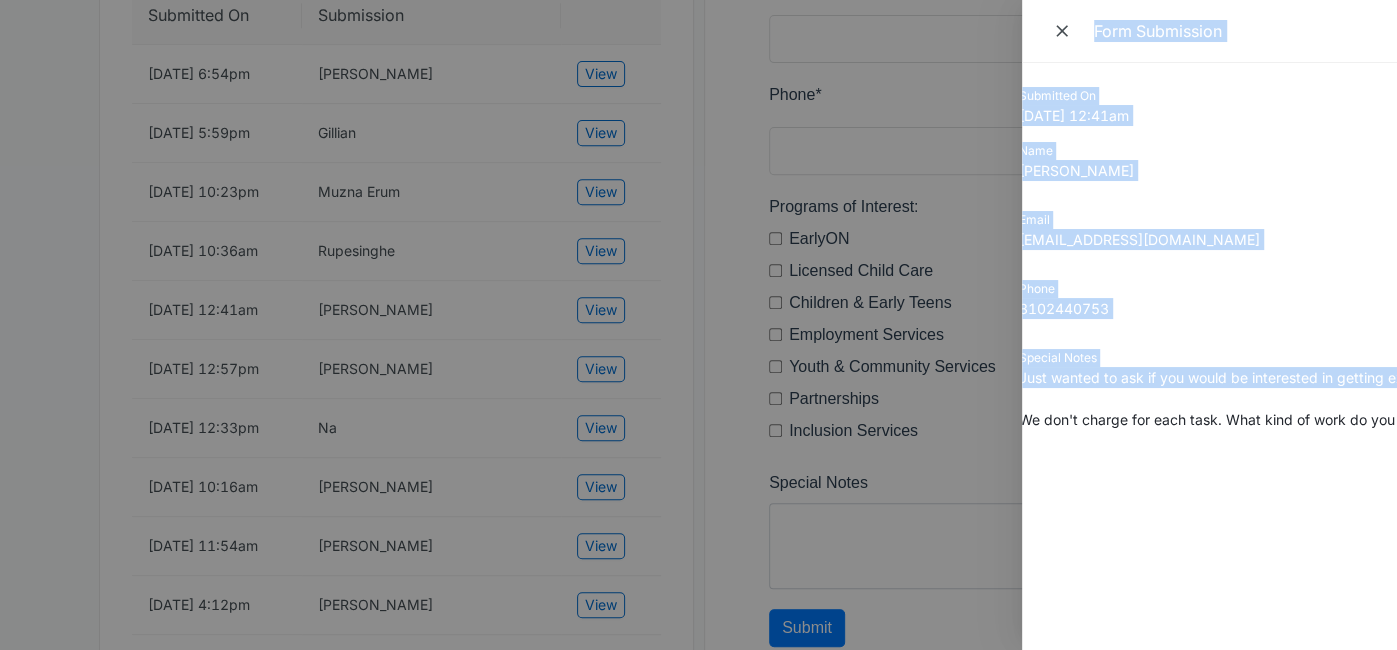 scroll, scrollTop: 0, scrollLeft: 0, axis: both 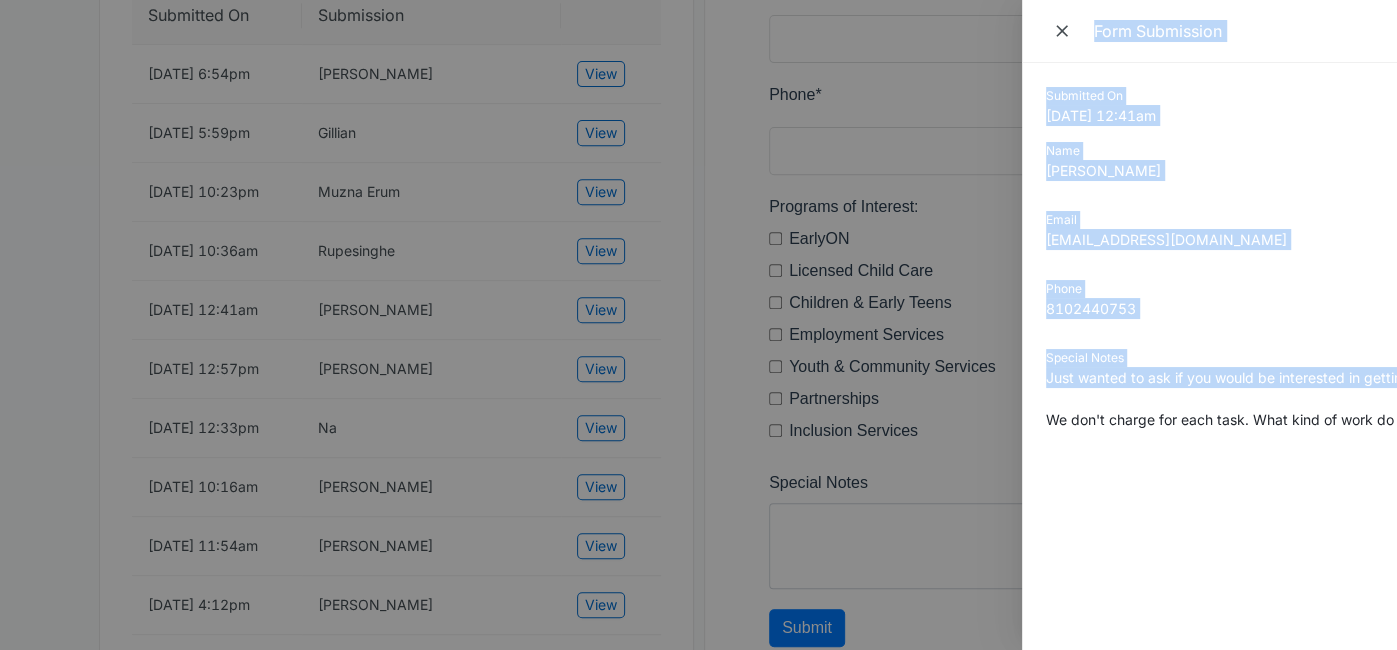 drag, startPoint x: 1197, startPoint y: 380, endPoint x: 930, endPoint y: 384, distance: 267.02997 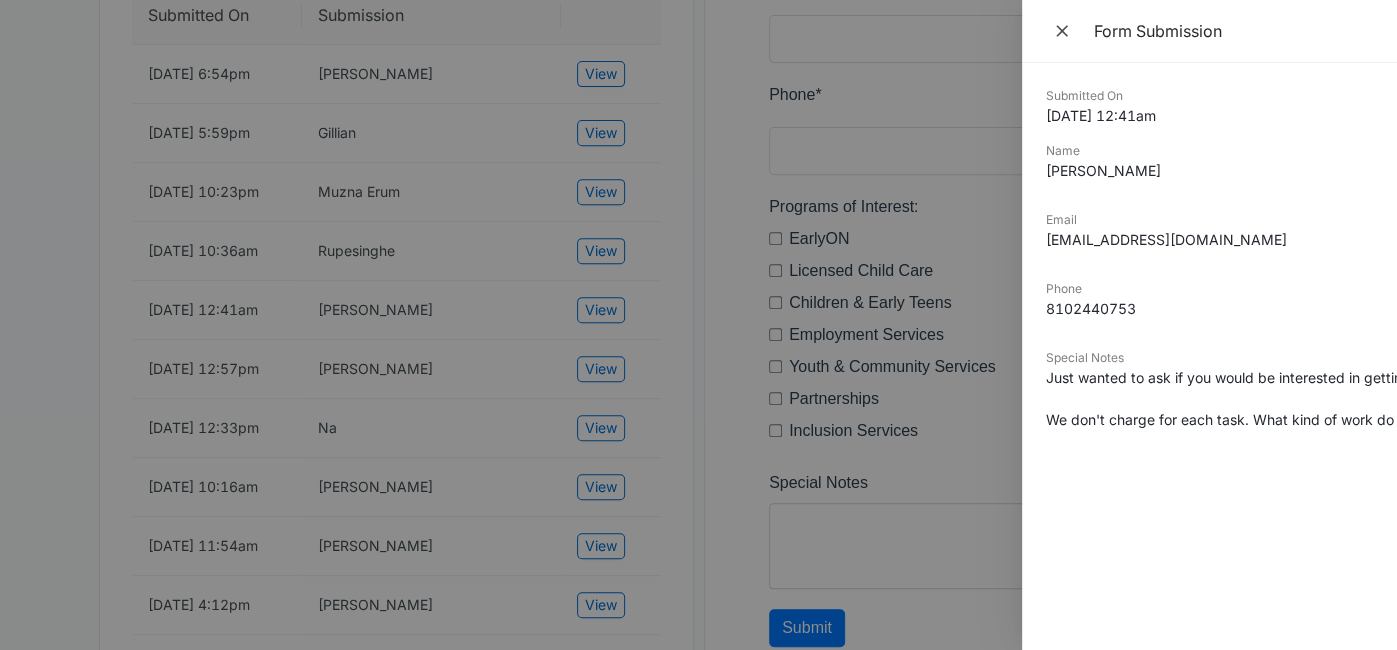 click at bounding box center [698, 325] 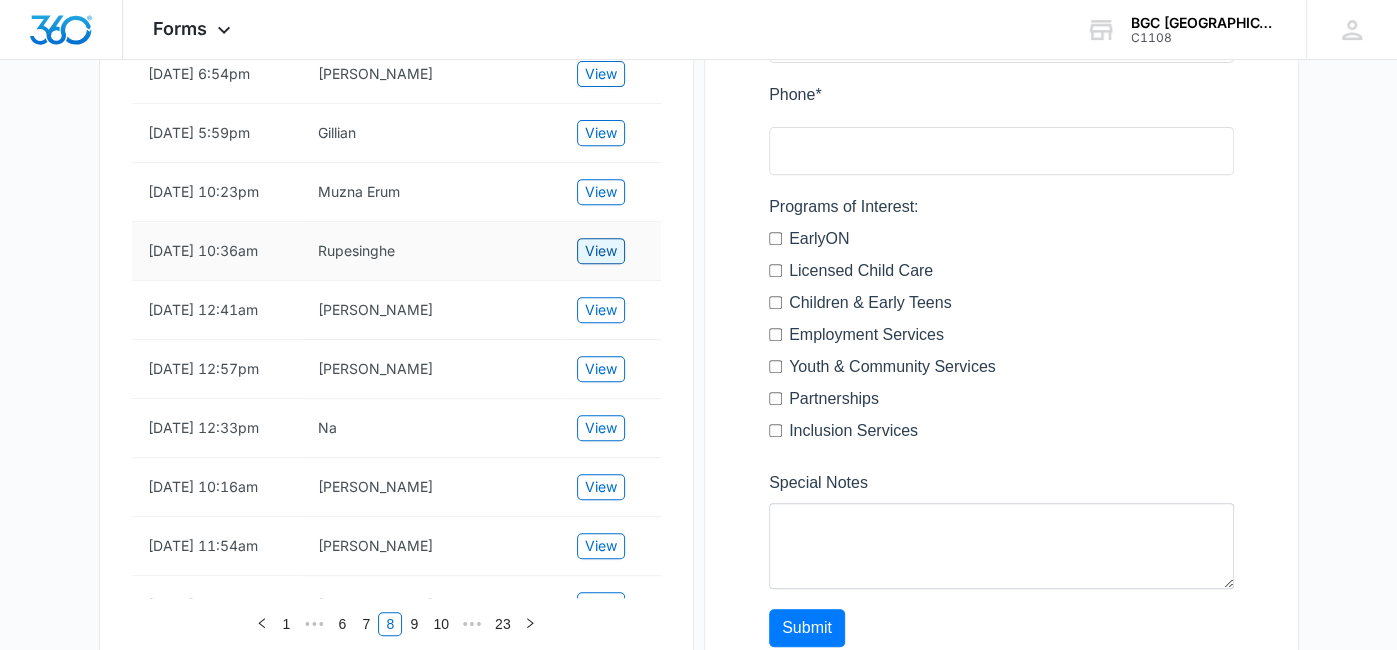 click on "View" at bounding box center [601, 251] 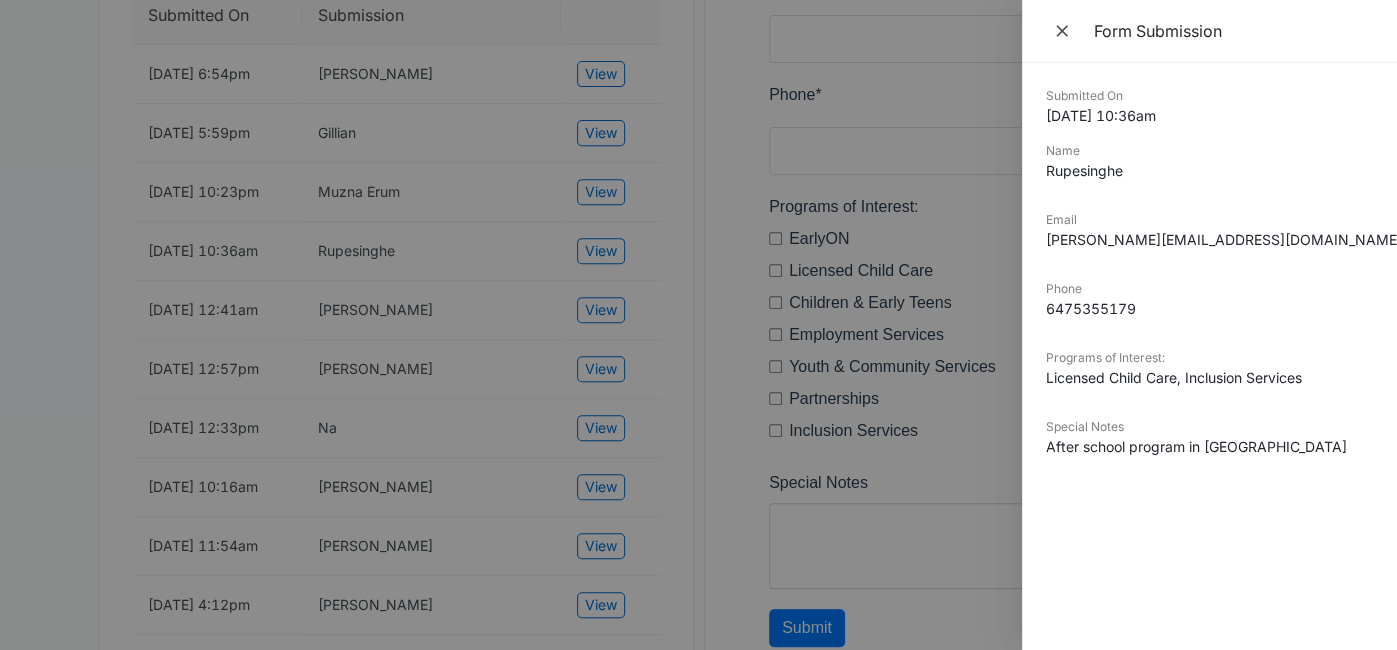 drag, startPoint x: 1048, startPoint y: 95, endPoint x: 1390, endPoint y: 494, distance: 525.51404 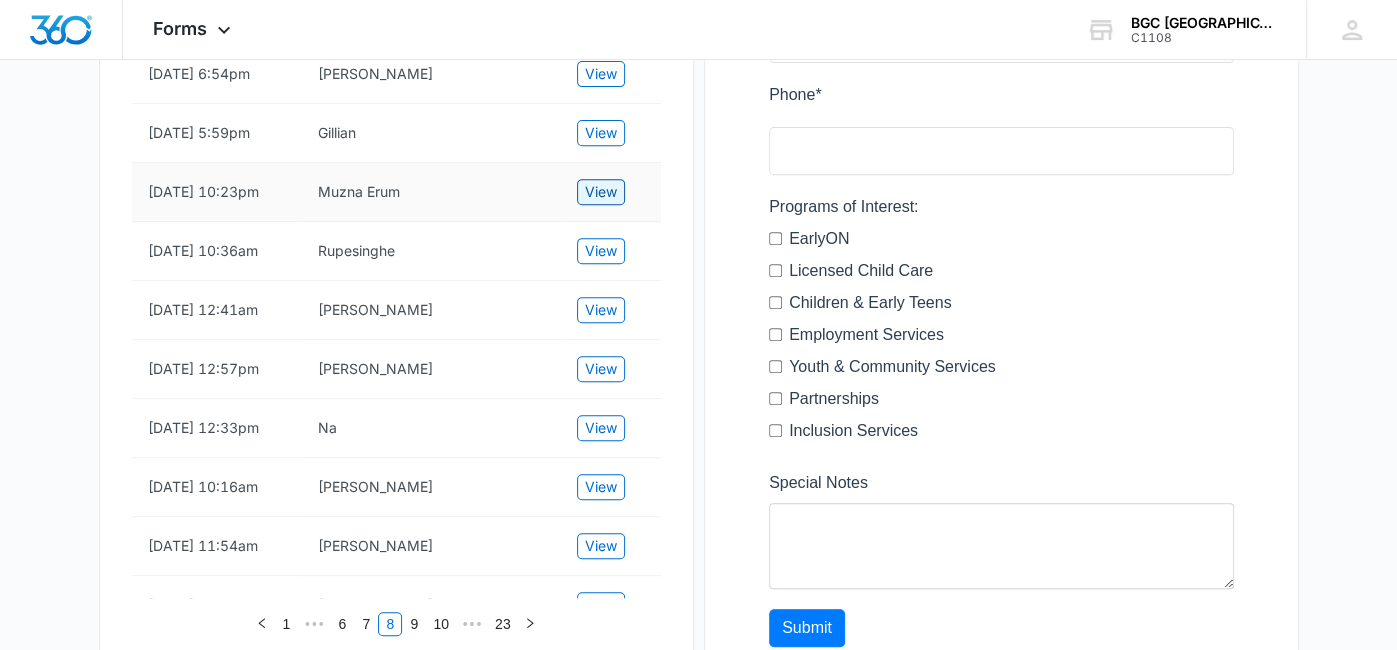 click on "View" at bounding box center (601, 192) 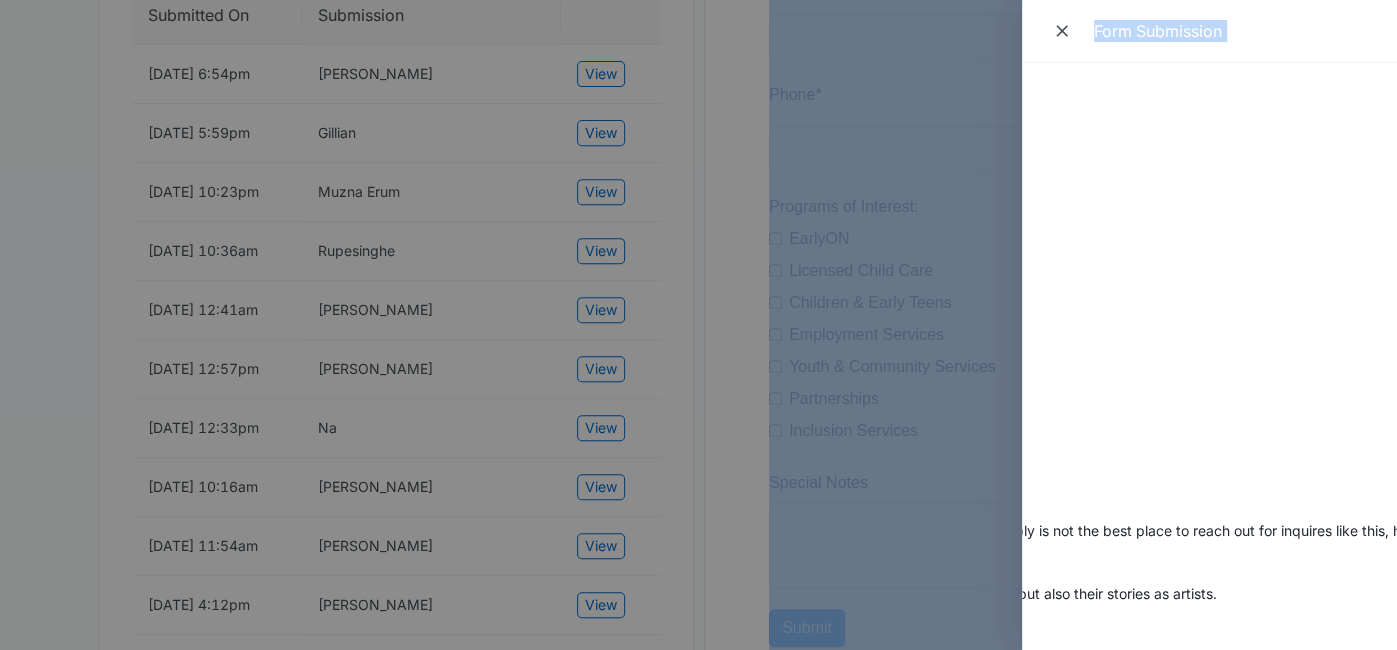 scroll, scrollTop: 0, scrollLeft: 1372, axis: horizontal 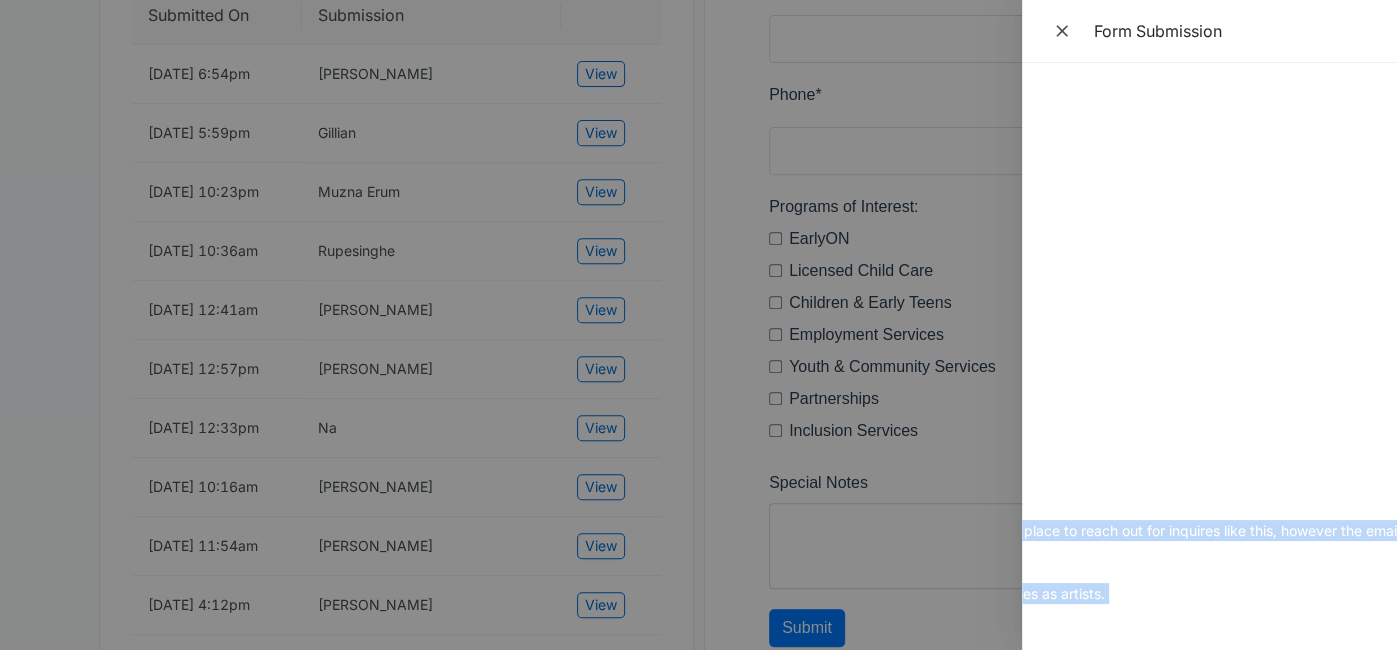drag, startPoint x: 1045, startPoint y: 99, endPoint x: 1235, endPoint y: 598, distance: 533.9485 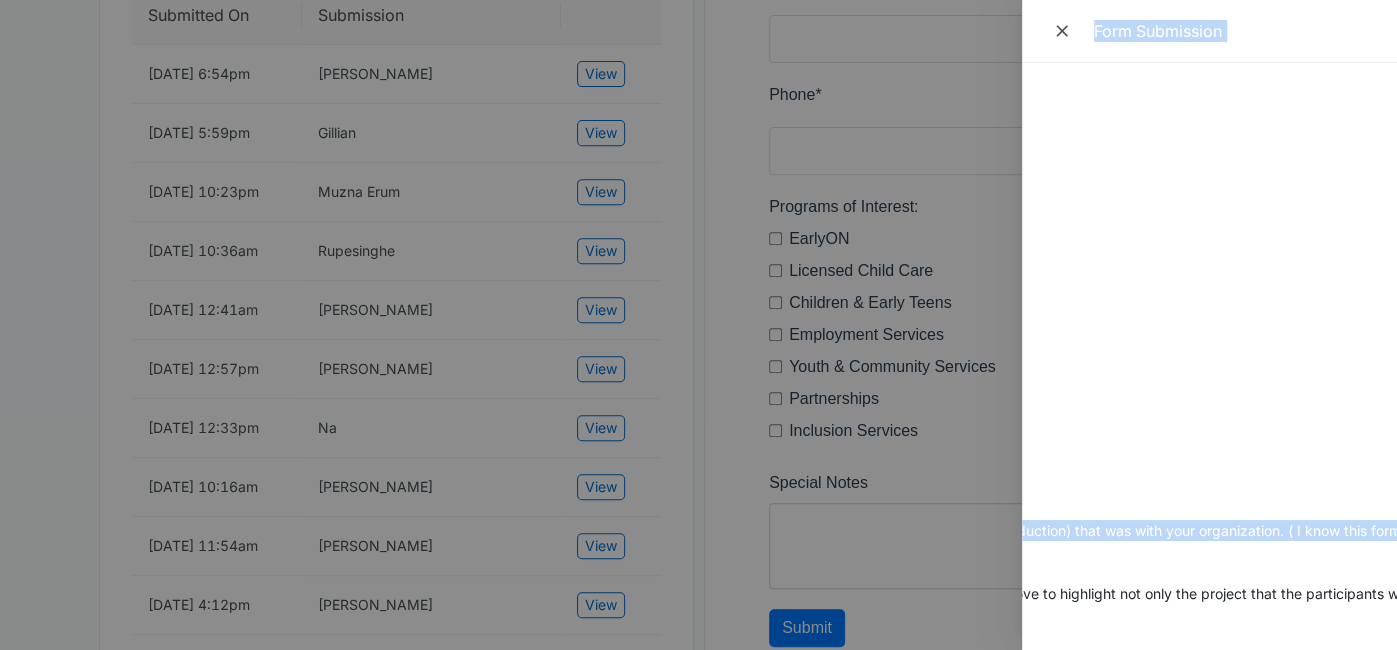 scroll, scrollTop: 0, scrollLeft: 0, axis: both 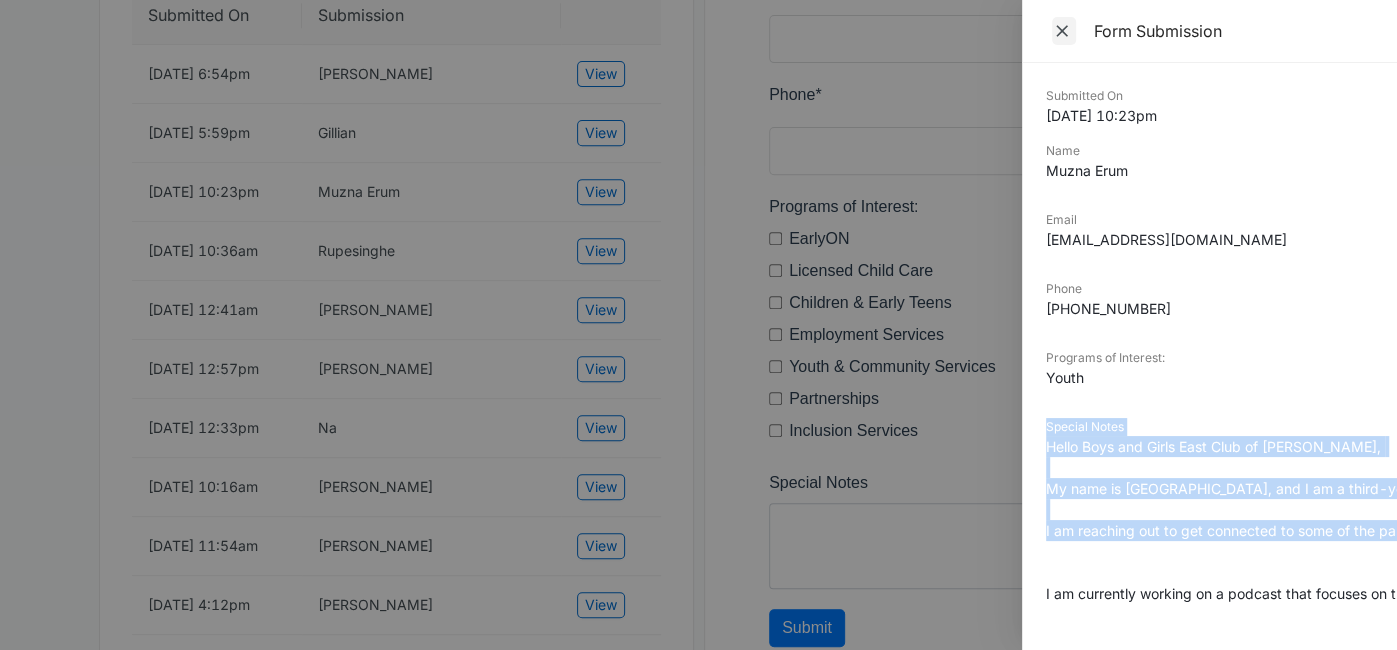 drag, startPoint x: 1165, startPoint y: 525, endPoint x: 1064, endPoint y: 21, distance: 514.02045 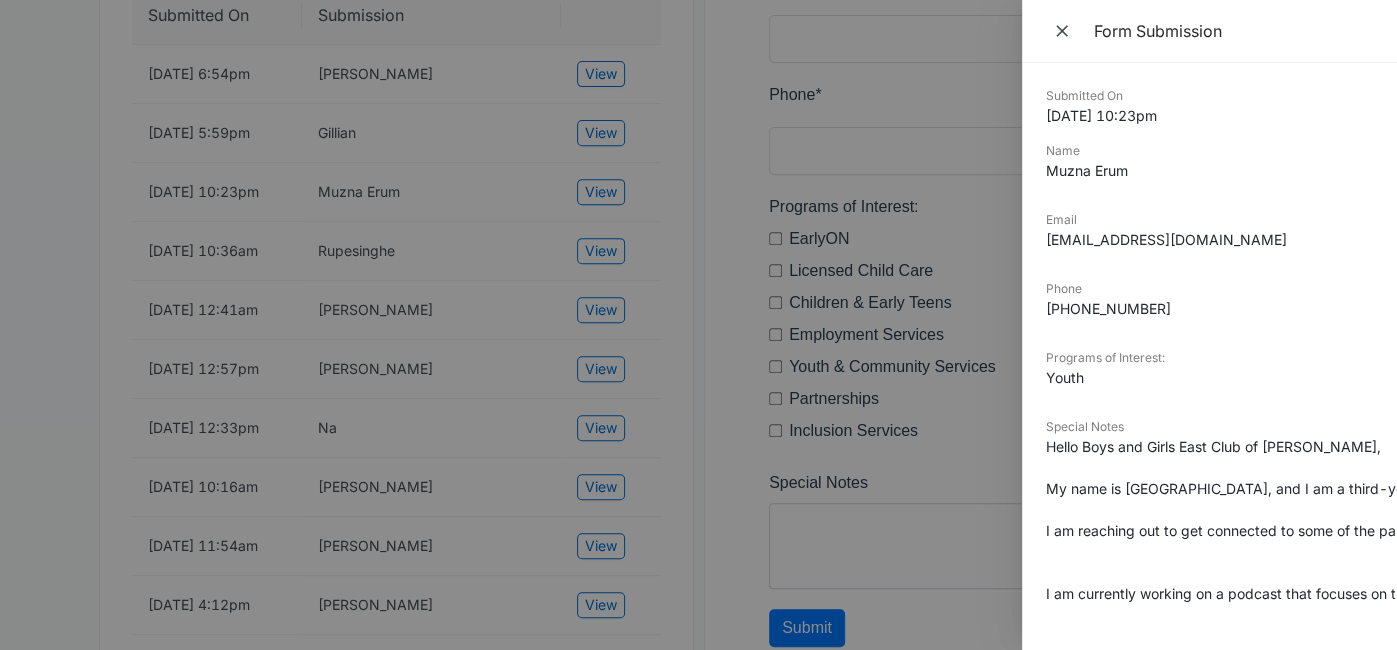 click at bounding box center [698, 325] 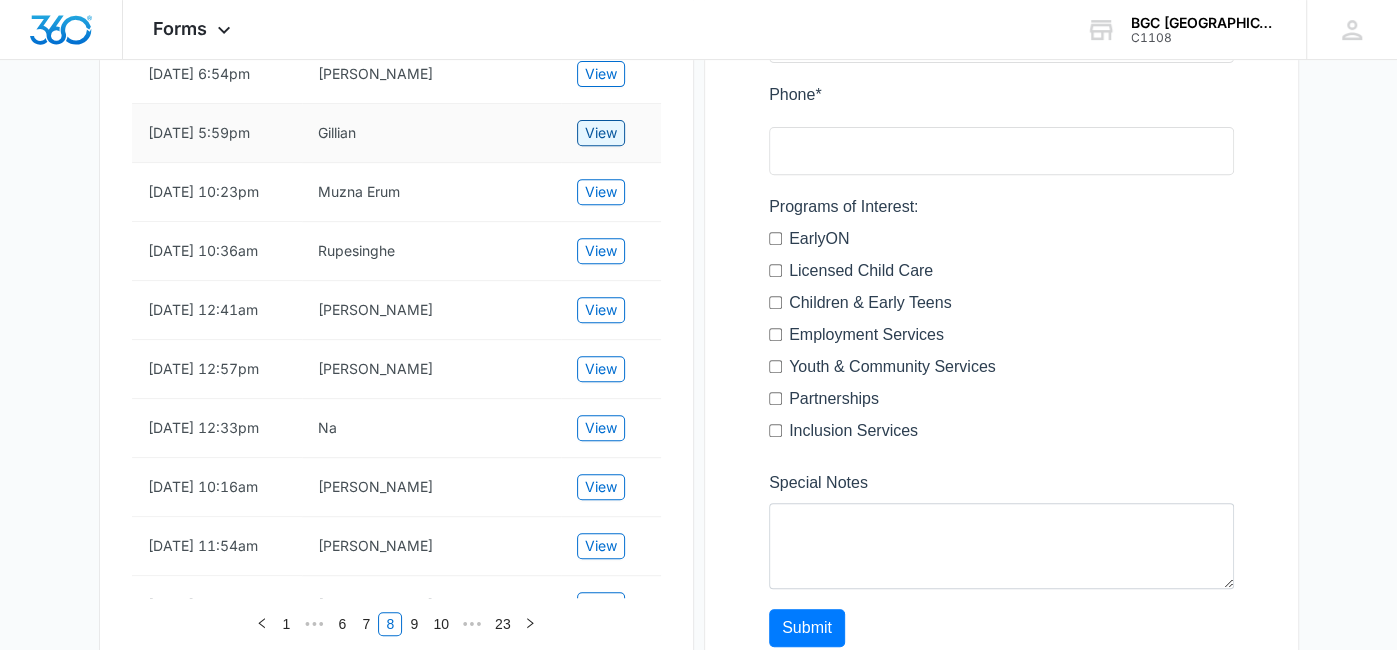 click on "View" at bounding box center [601, 133] 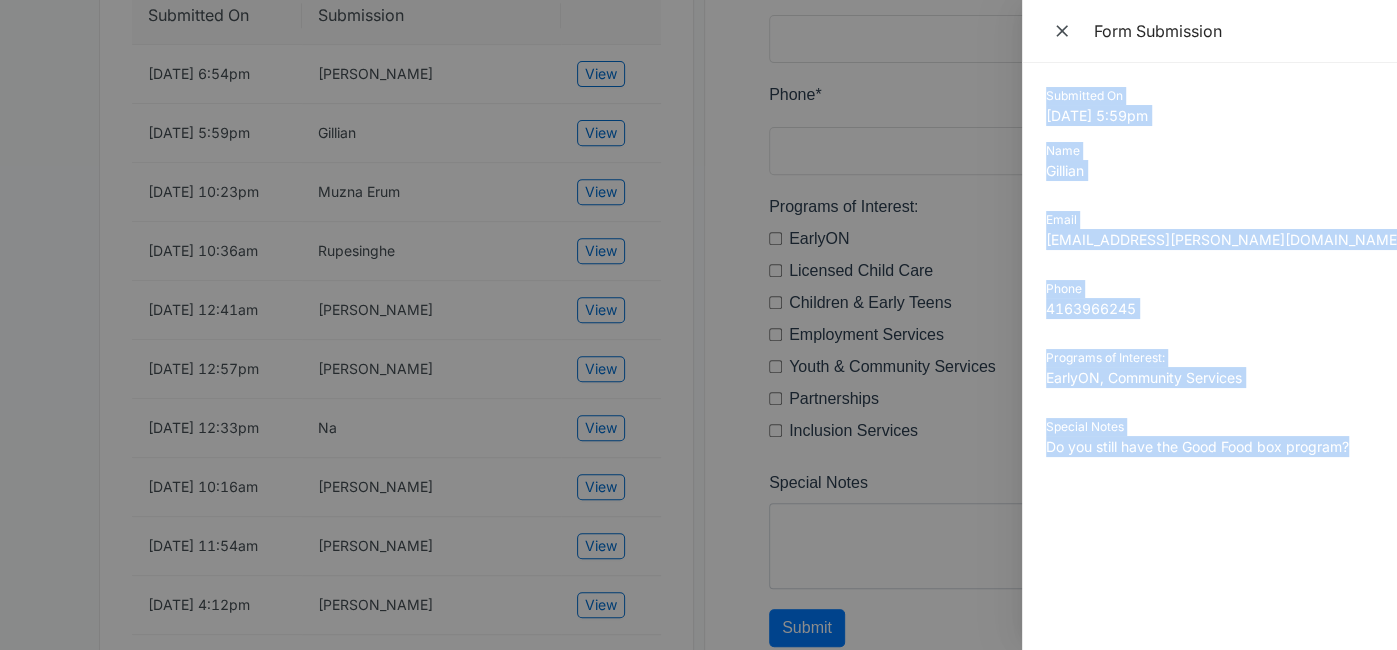 drag, startPoint x: 1045, startPoint y: 98, endPoint x: 1349, endPoint y: 470, distance: 480.41647 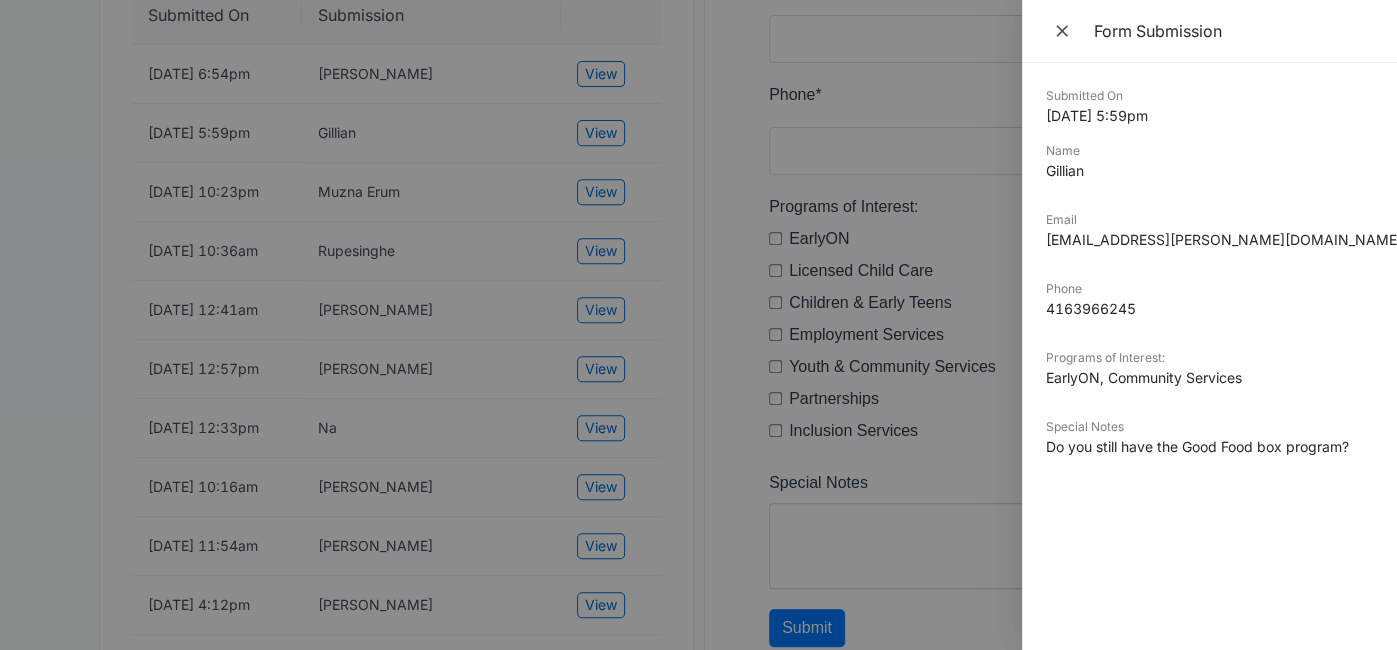 click at bounding box center [698, 325] 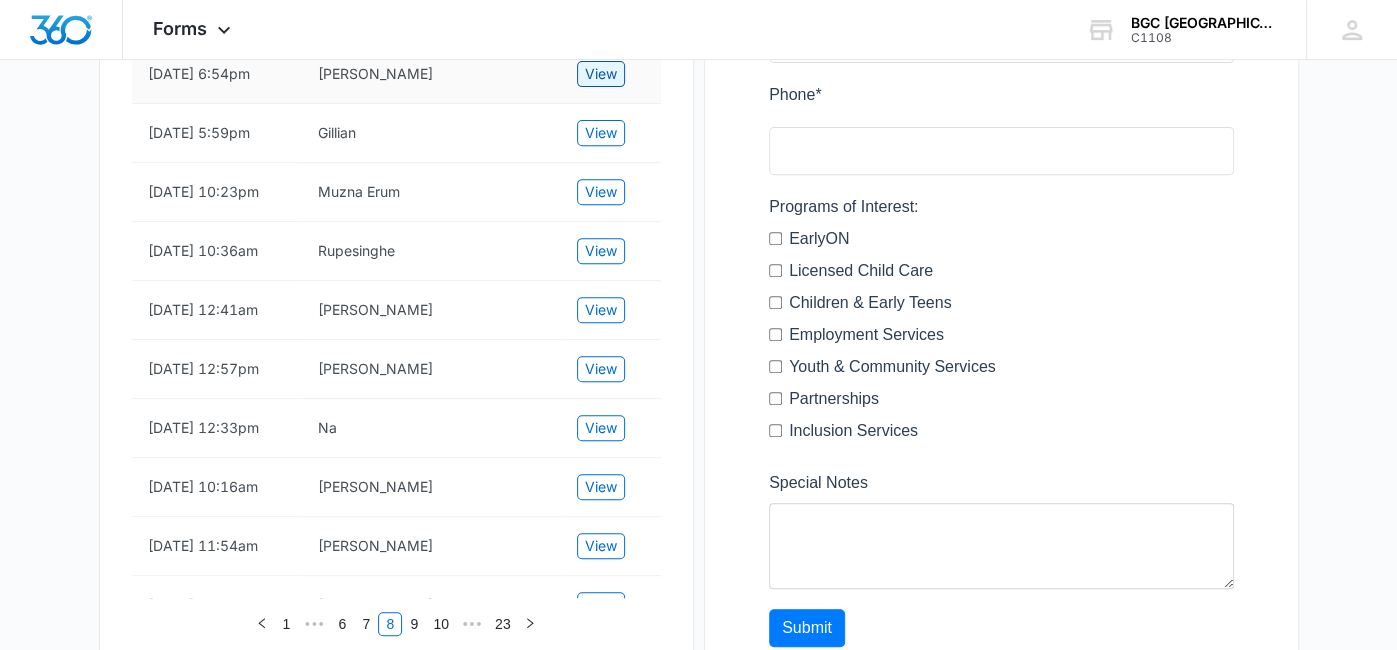 click on "View" at bounding box center (601, 74) 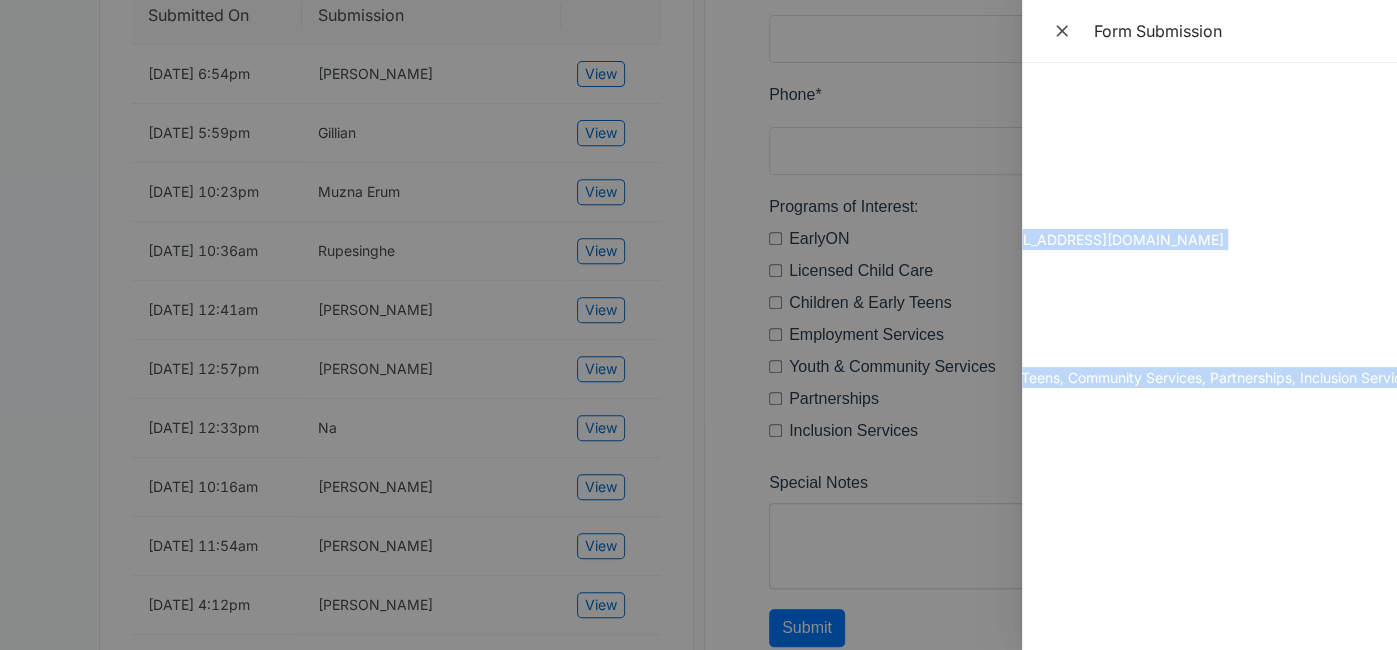 scroll, scrollTop: 0, scrollLeft: 206, axis: horizontal 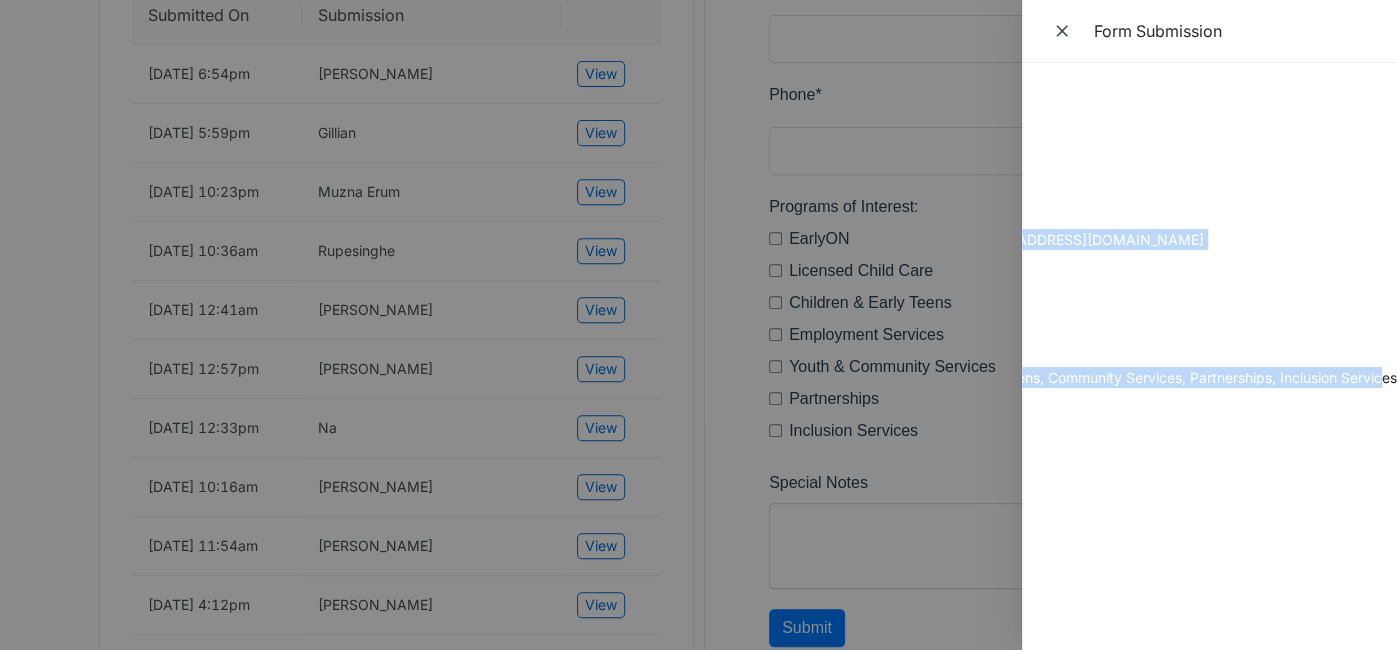 drag, startPoint x: 1045, startPoint y: 89, endPoint x: 1381, endPoint y: 379, distance: 443.84232 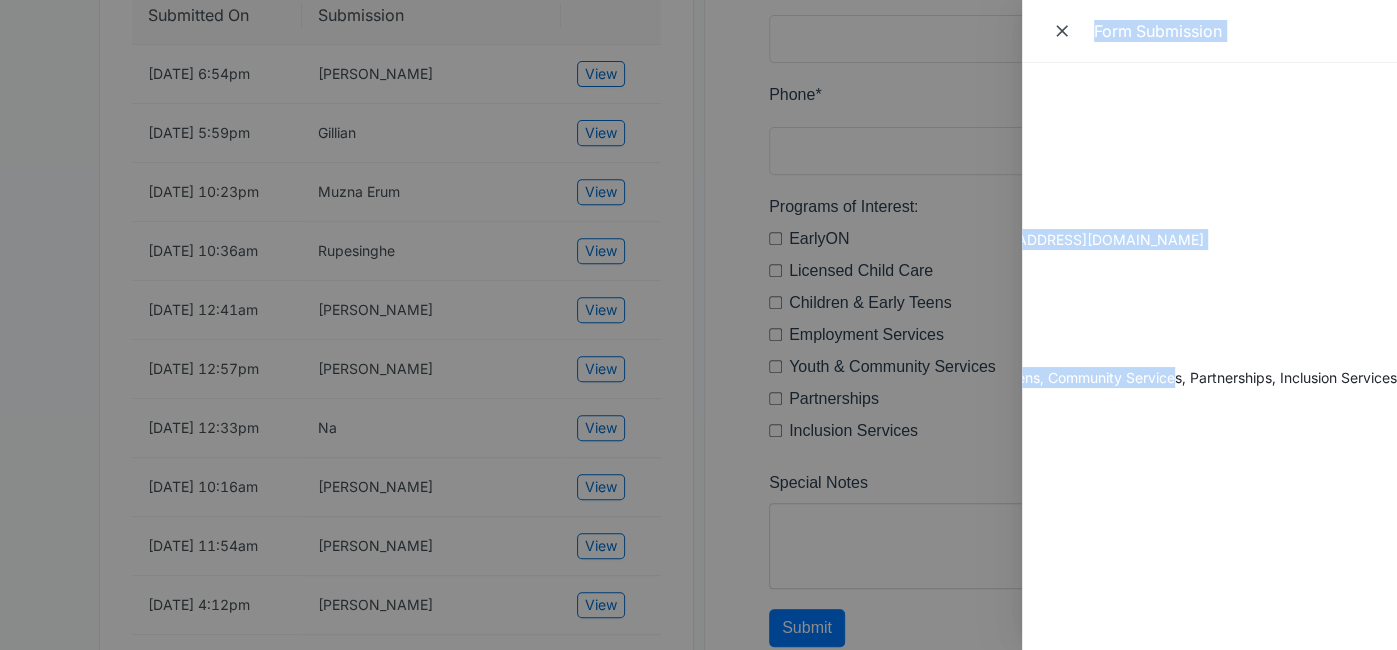 scroll, scrollTop: 0, scrollLeft: 0, axis: both 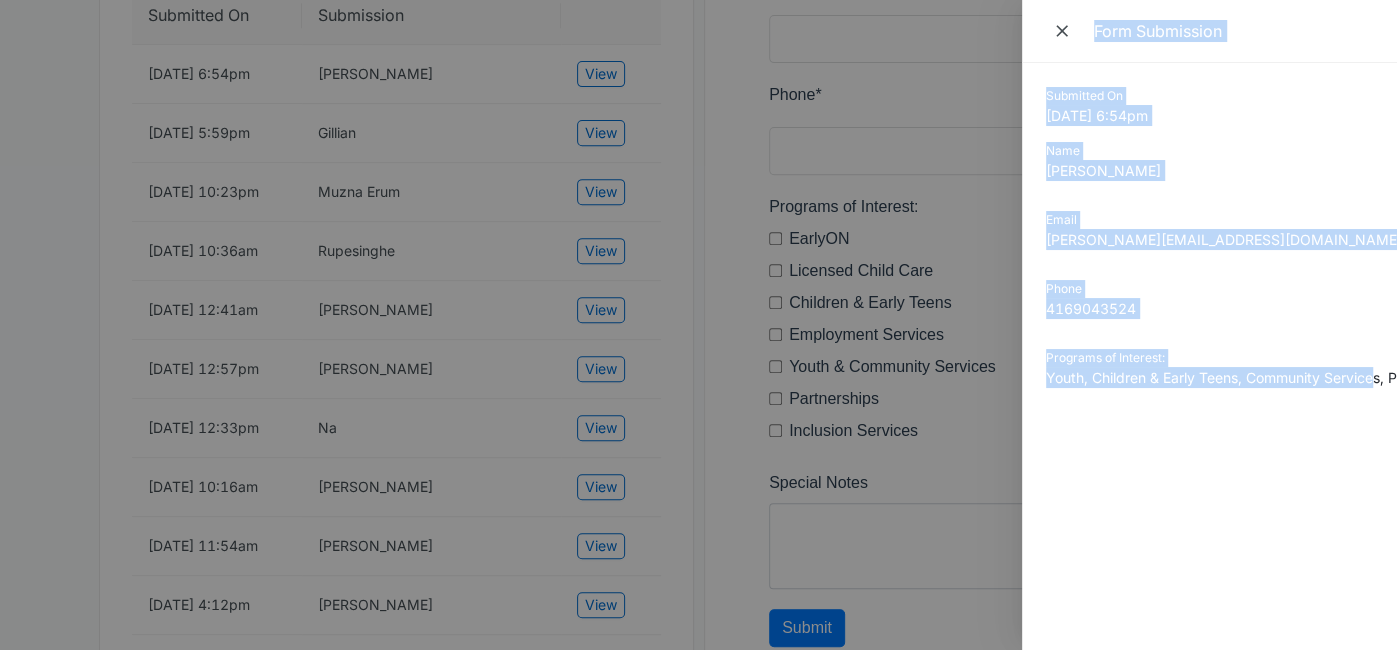 drag, startPoint x: 1169, startPoint y: 380, endPoint x: 976, endPoint y: 378, distance: 193.01036 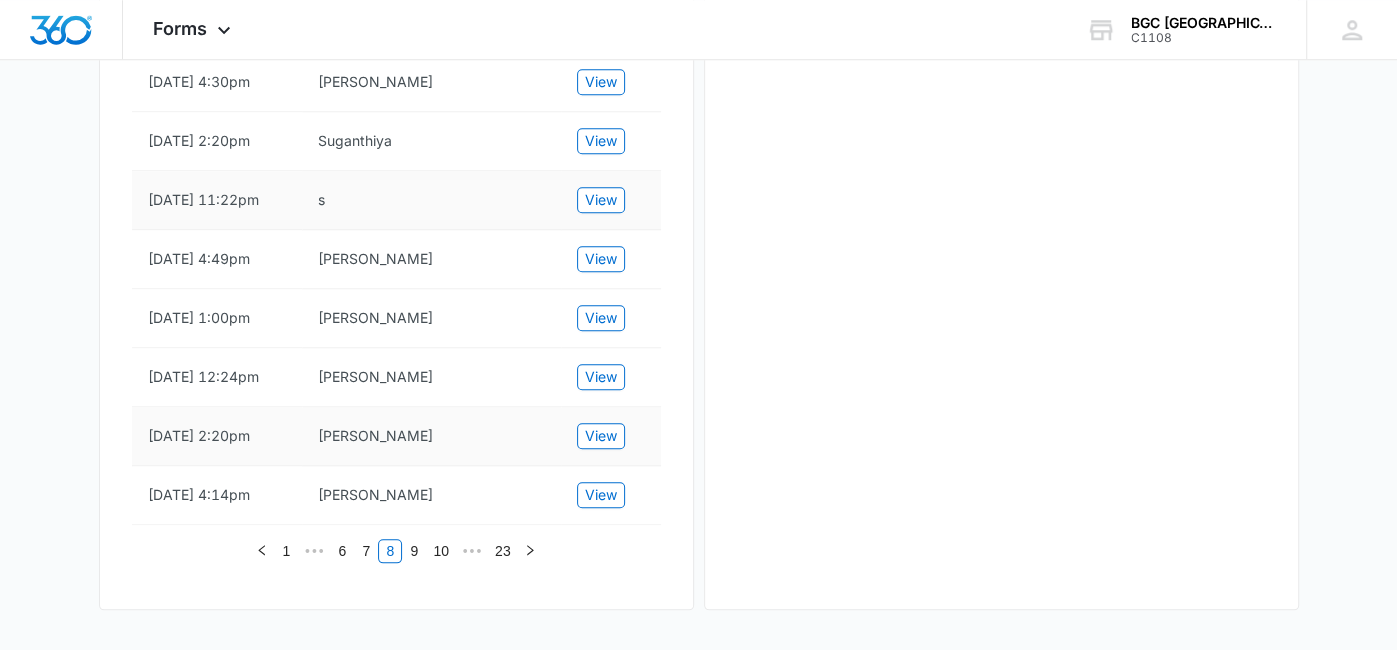 scroll, scrollTop: 1411, scrollLeft: 0, axis: vertical 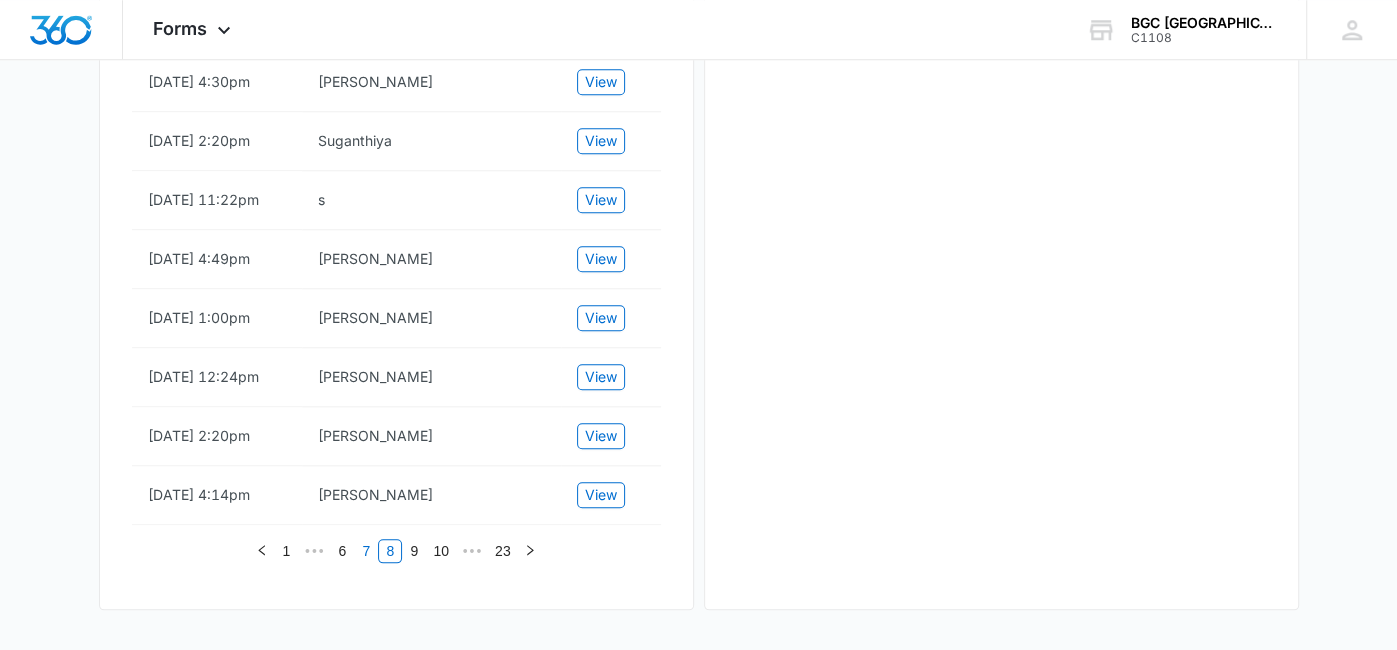 click on "7" at bounding box center (366, 551) 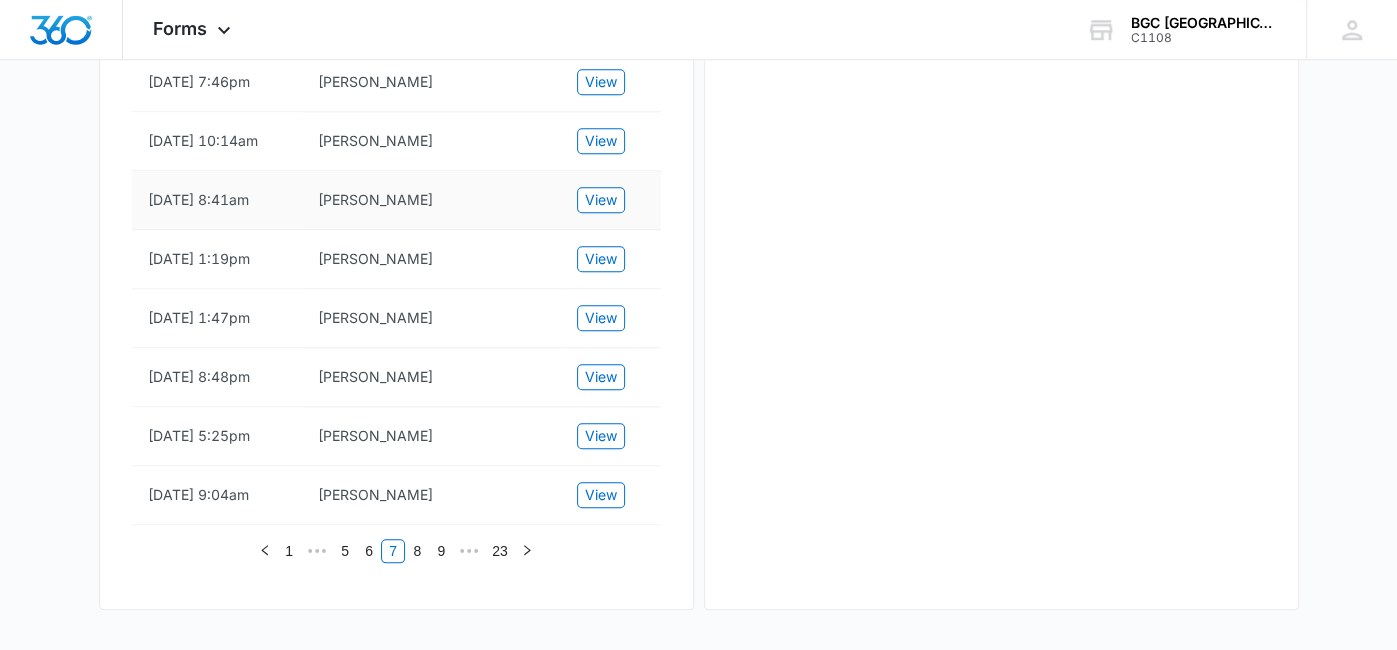 scroll, scrollTop: 1321, scrollLeft: 0, axis: vertical 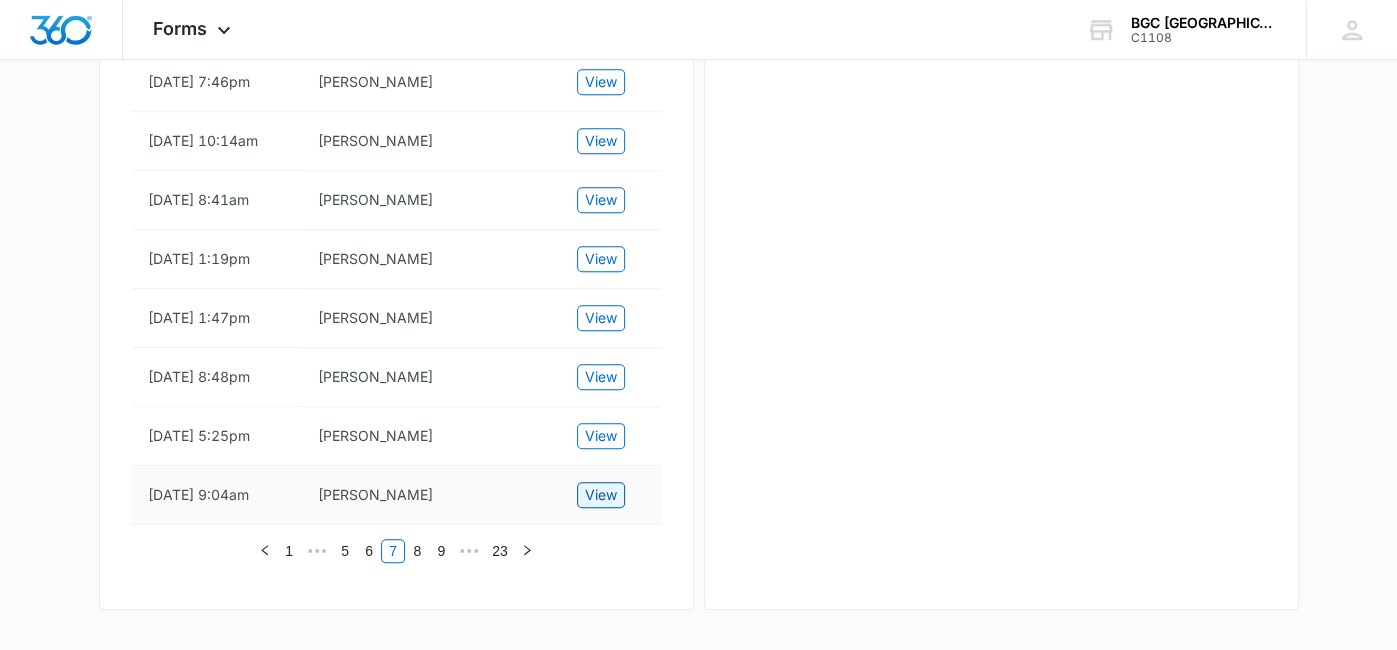 click on "View" at bounding box center [601, 495] 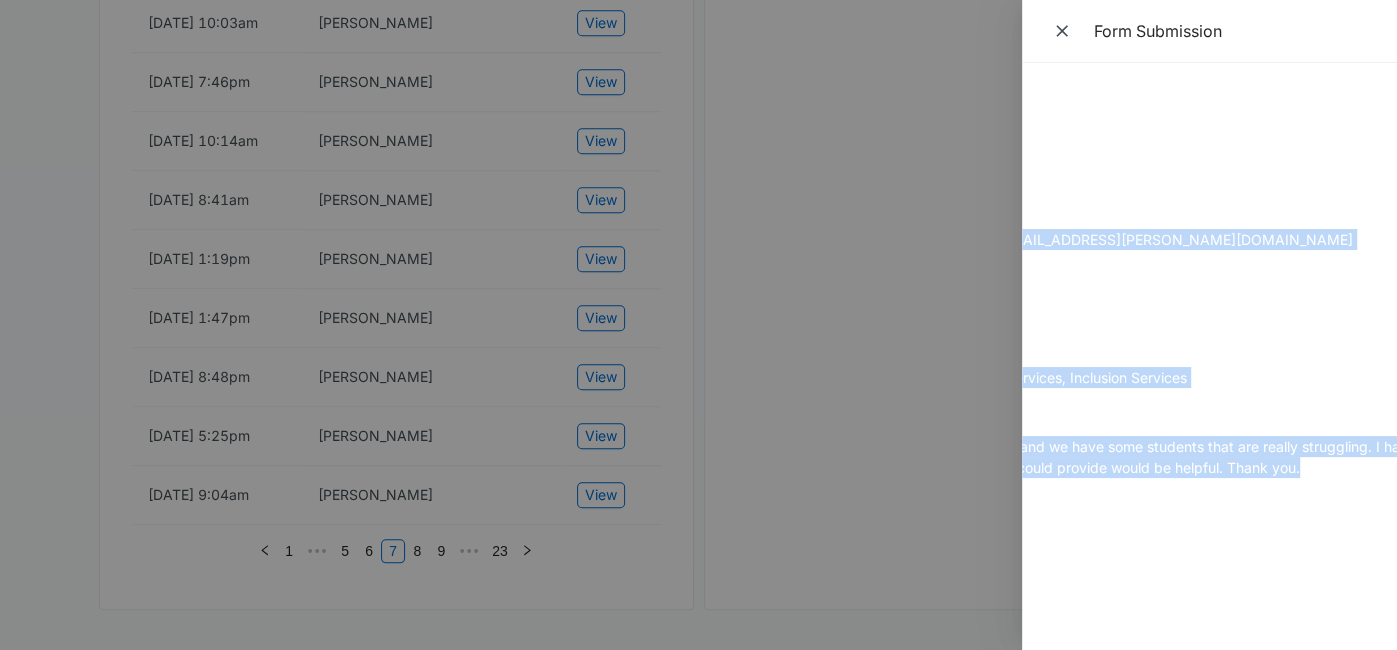 scroll, scrollTop: 0, scrollLeft: 177, axis: horizontal 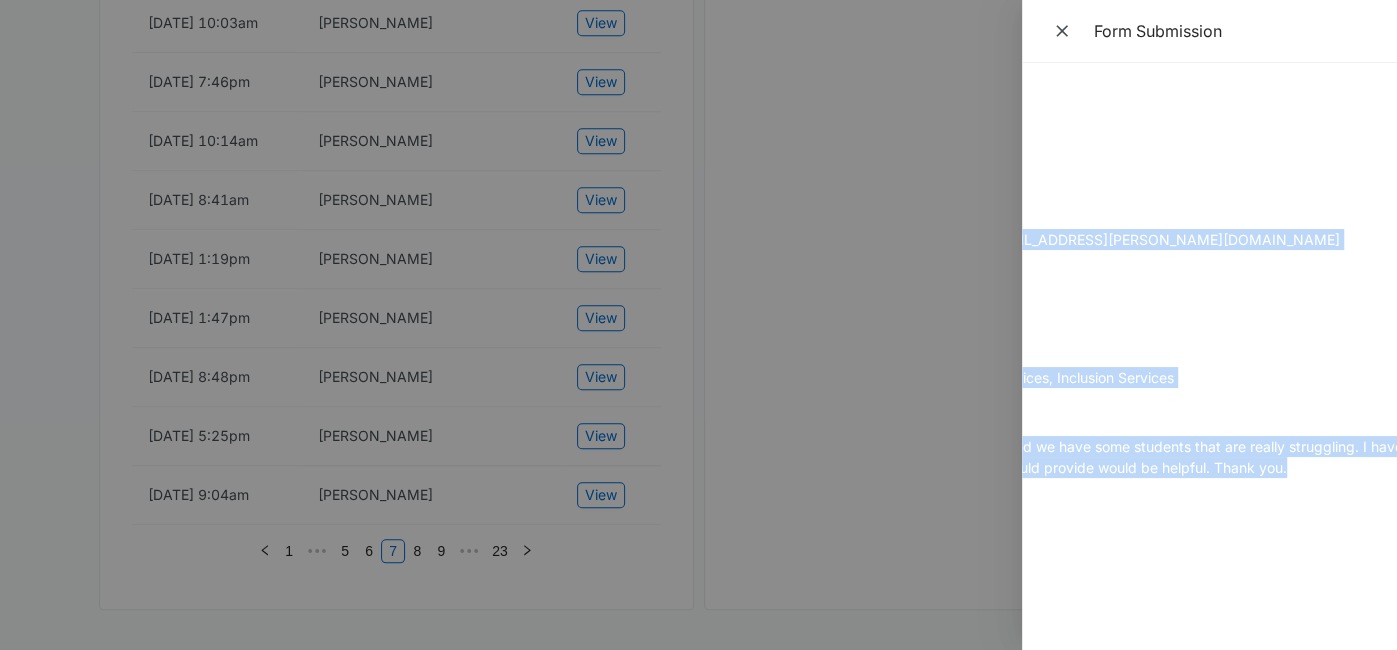 drag, startPoint x: 1048, startPoint y: 95, endPoint x: 1305, endPoint y: 469, distance: 453.7896 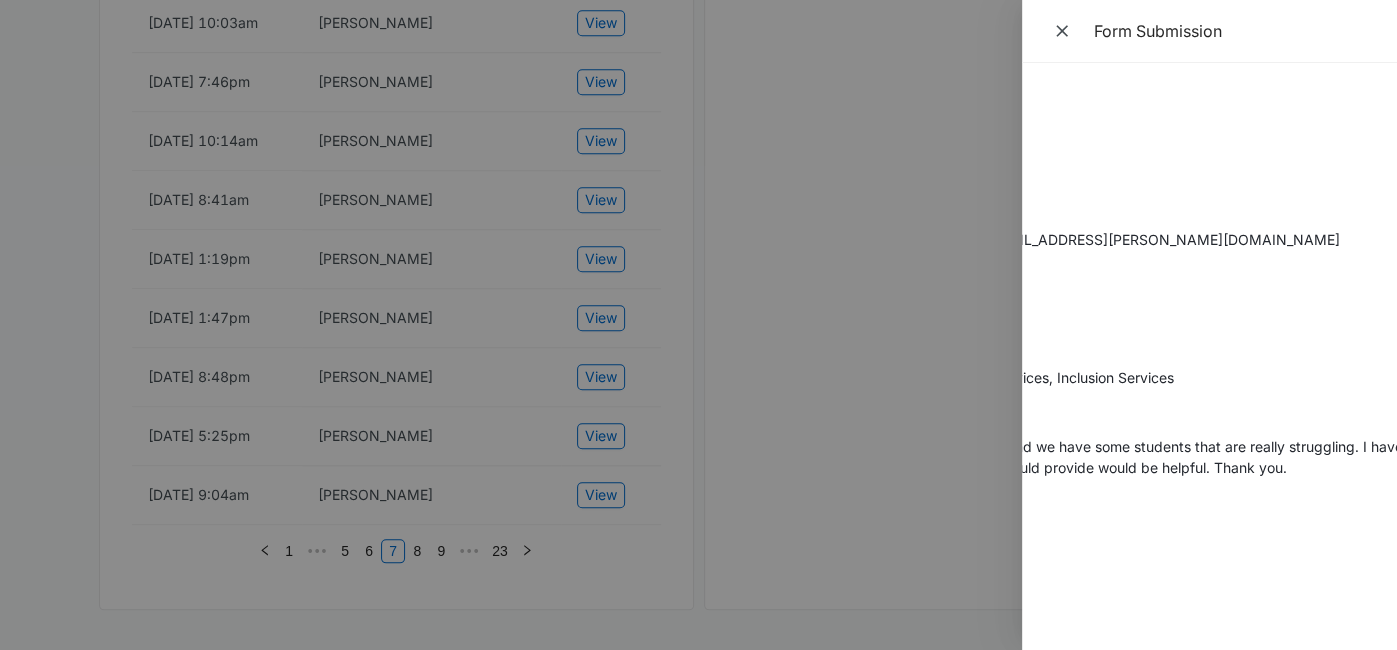 click at bounding box center (698, 325) 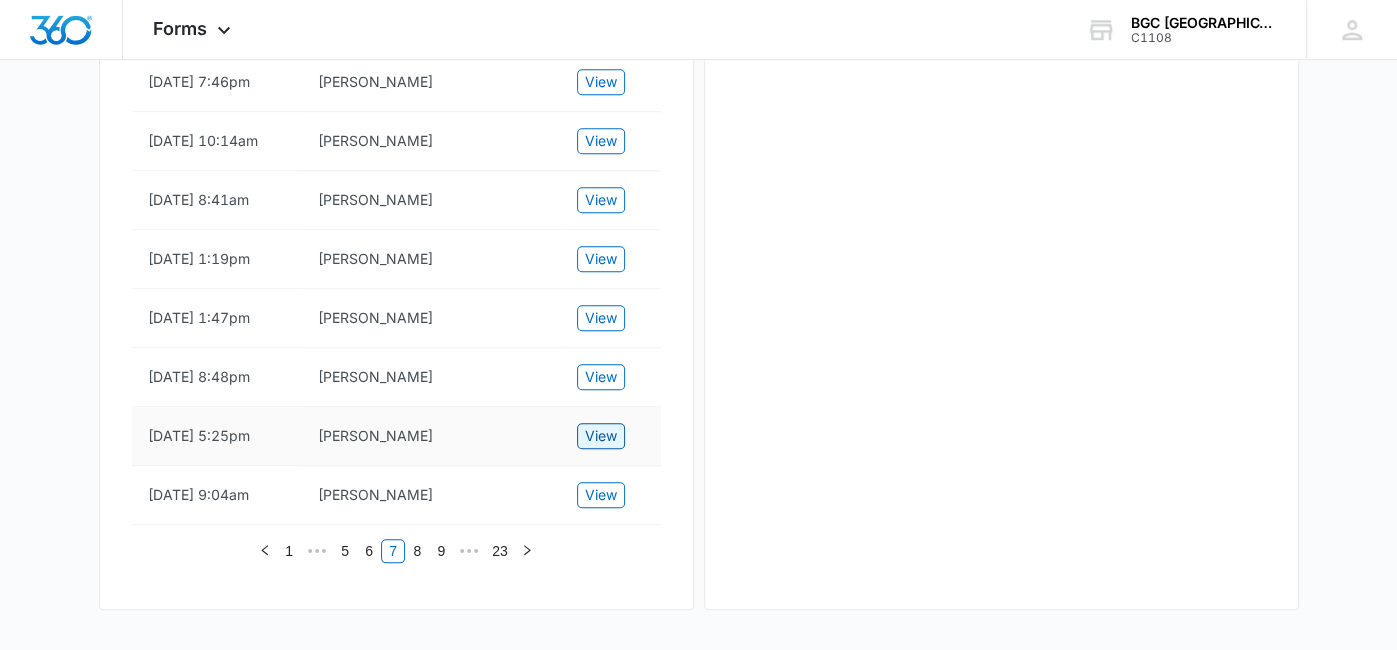 click on "View" at bounding box center [601, 436] 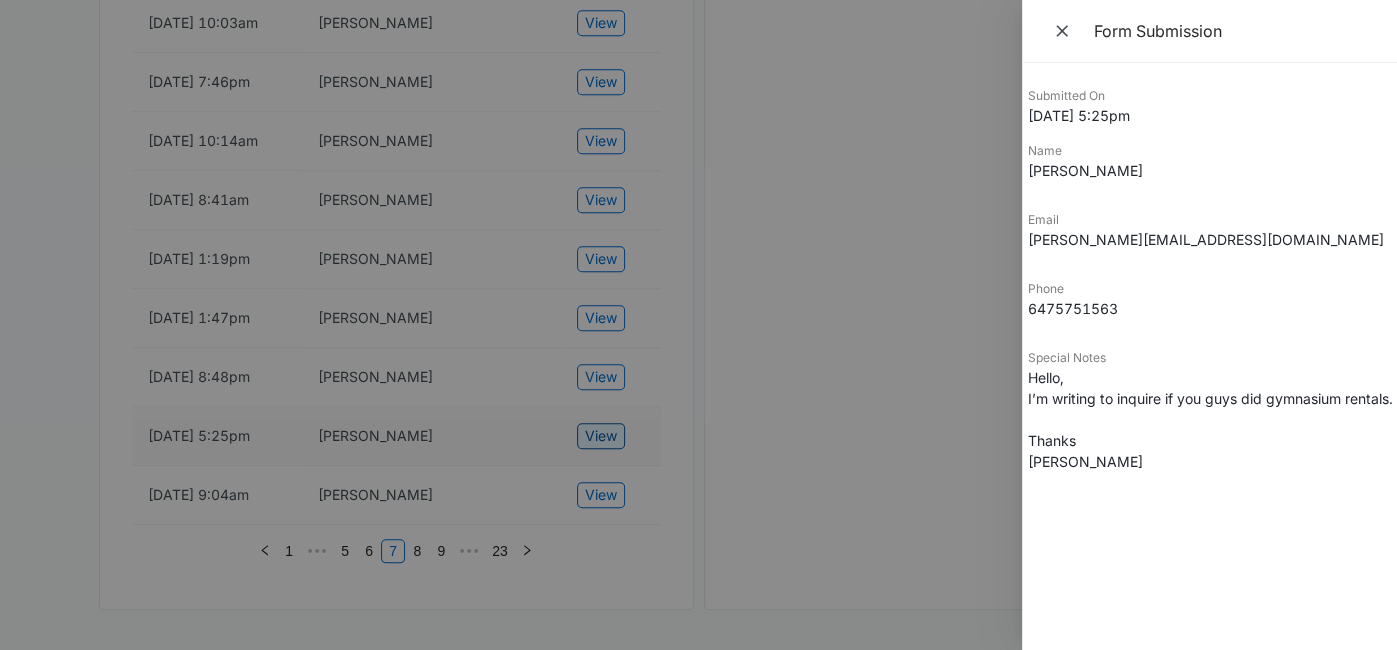 scroll, scrollTop: 0, scrollLeft: 18, axis: horizontal 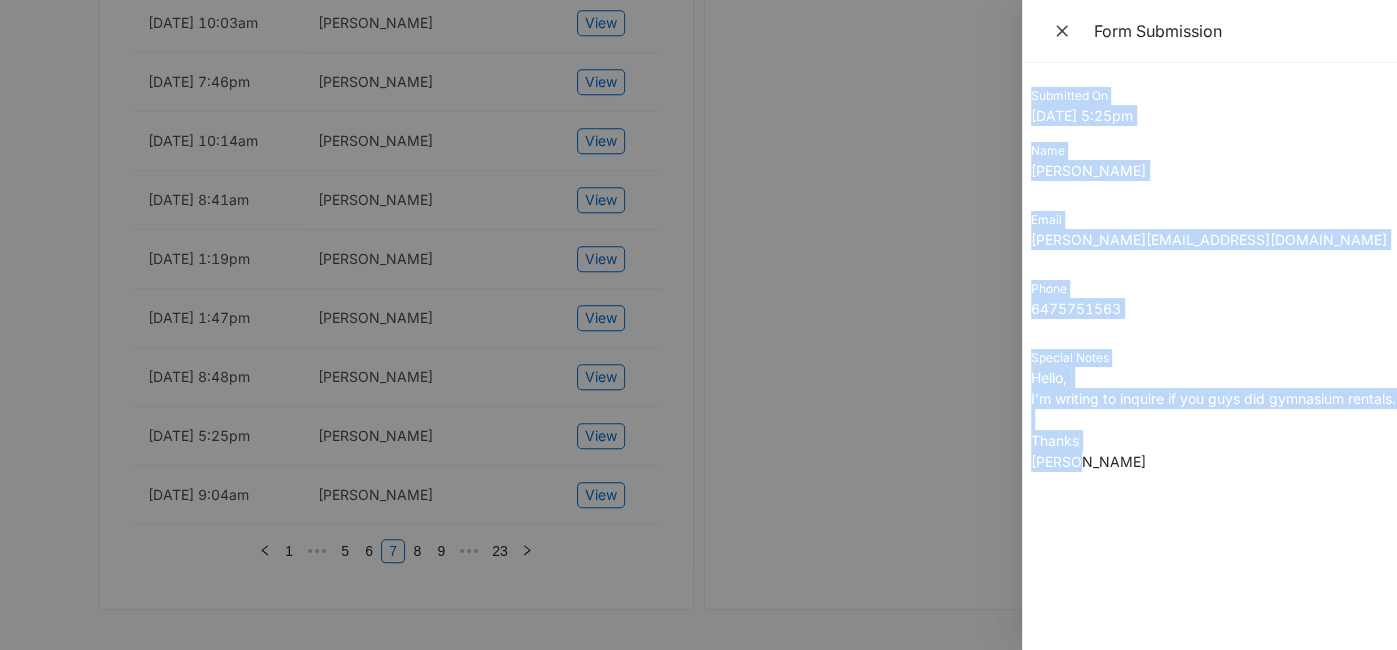 drag, startPoint x: 1029, startPoint y: 99, endPoint x: 1156, endPoint y: 516, distance: 435.91055 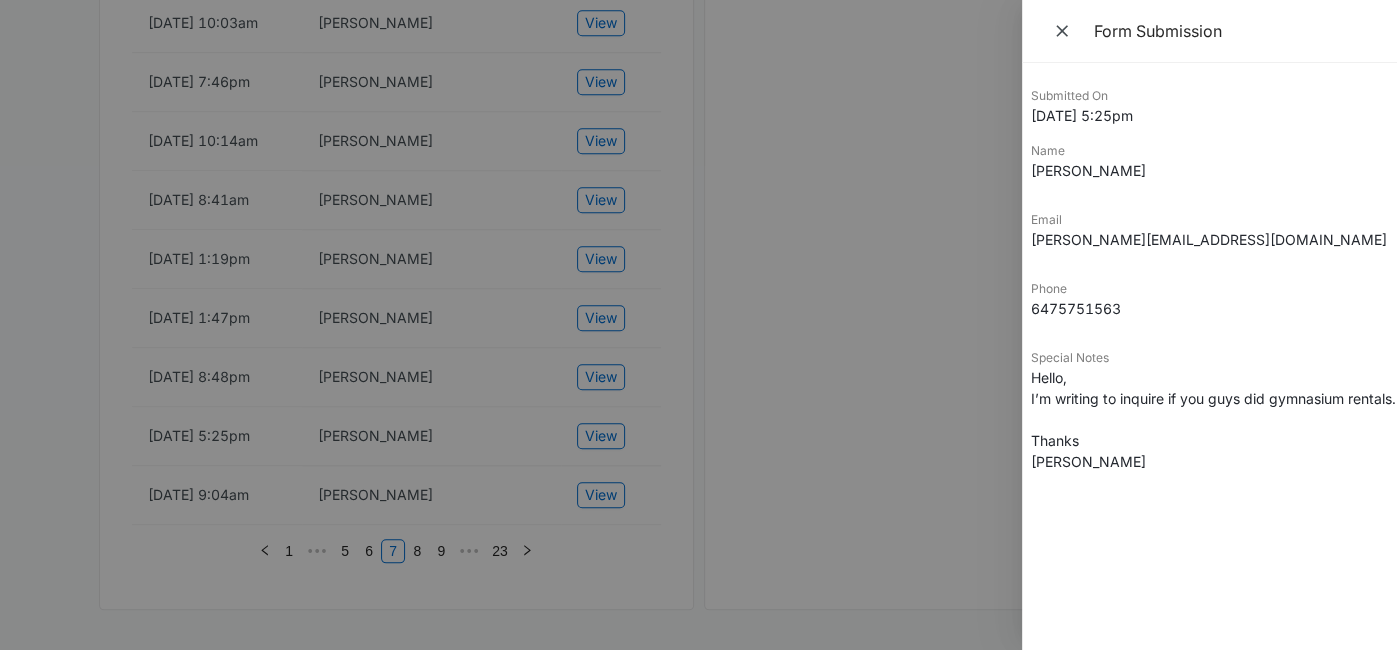 click at bounding box center [698, 325] 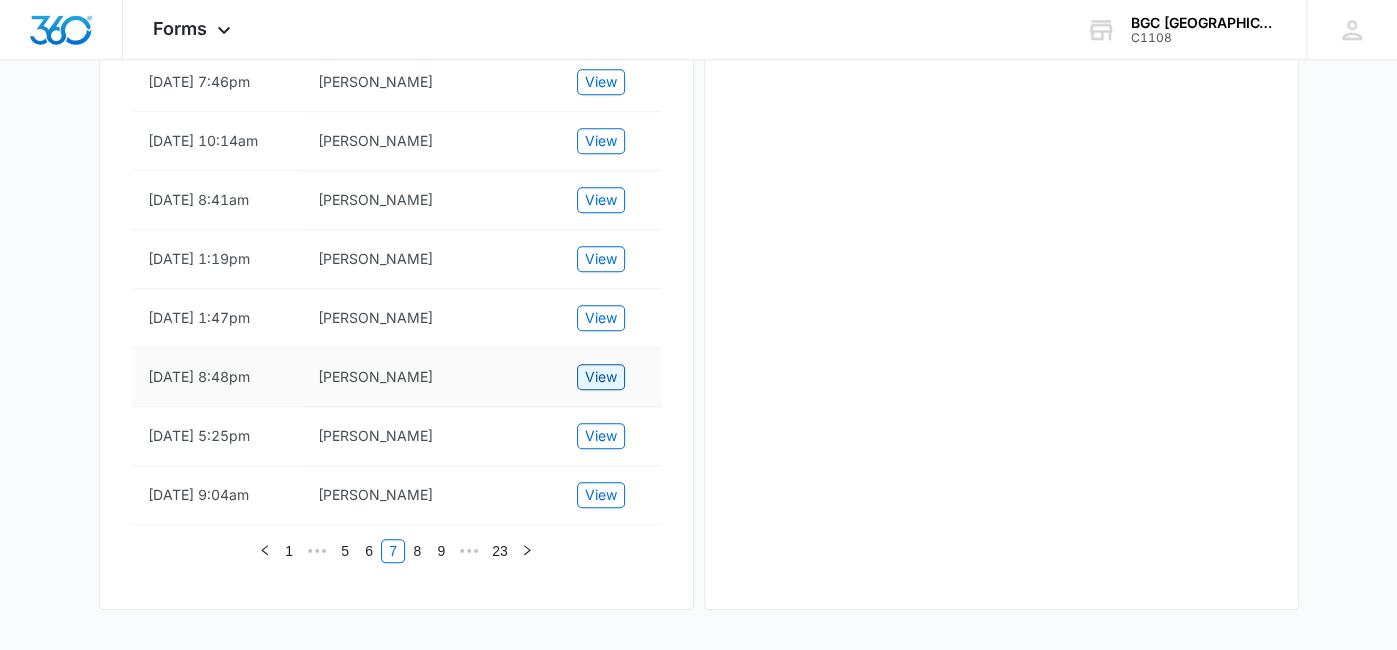 click on "View" at bounding box center [601, 377] 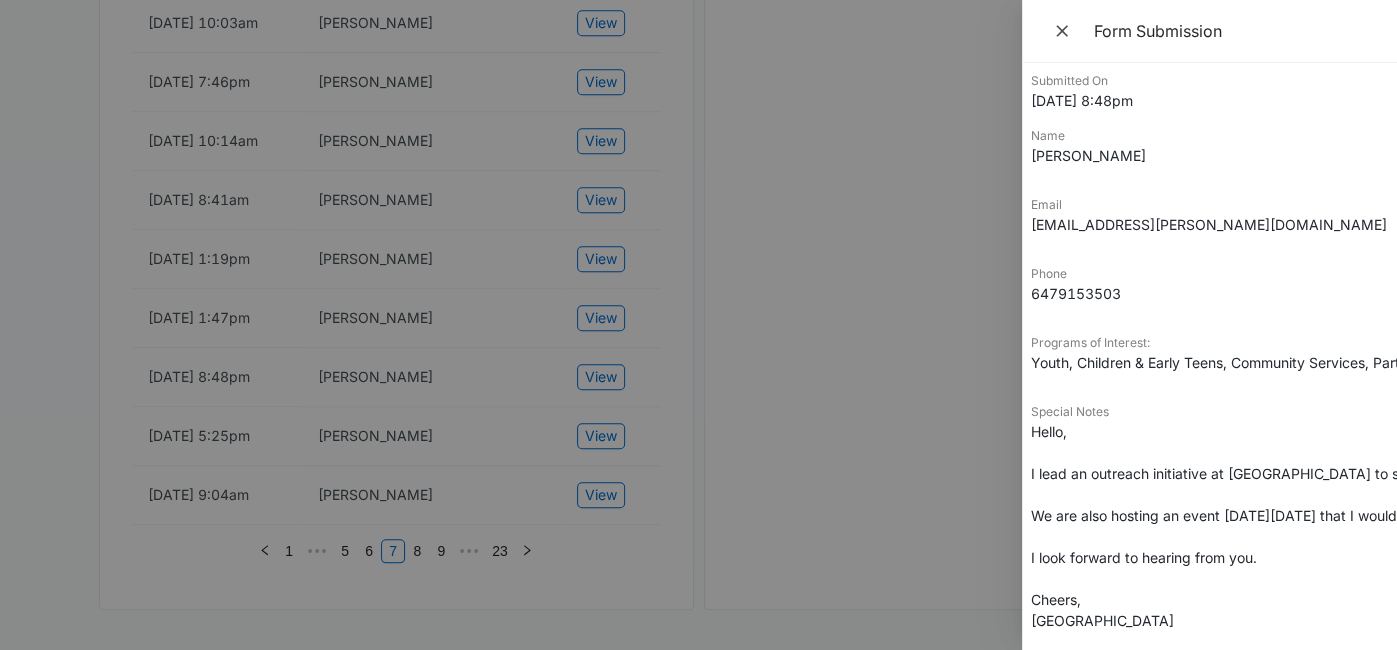scroll, scrollTop: 25, scrollLeft: 15, axis: both 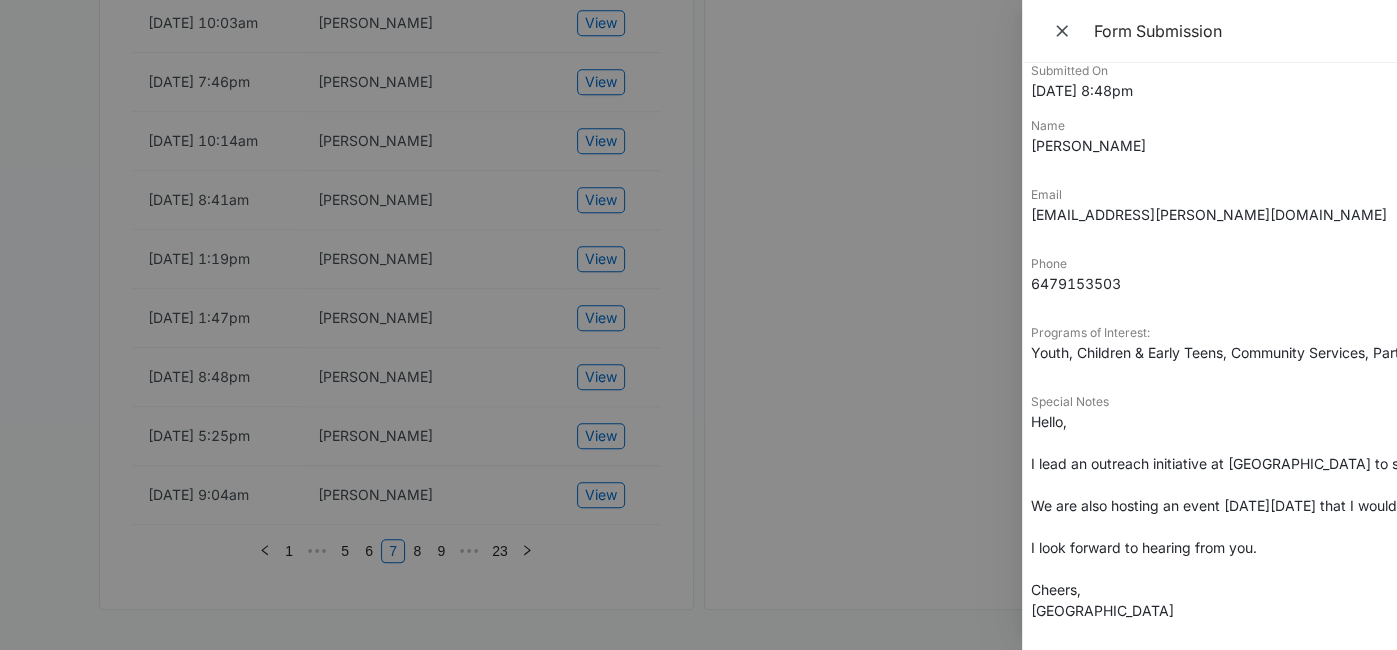 drag, startPoint x: 1033, startPoint y: 99, endPoint x: 1135, endPoint y: 641, distance: 551.5143 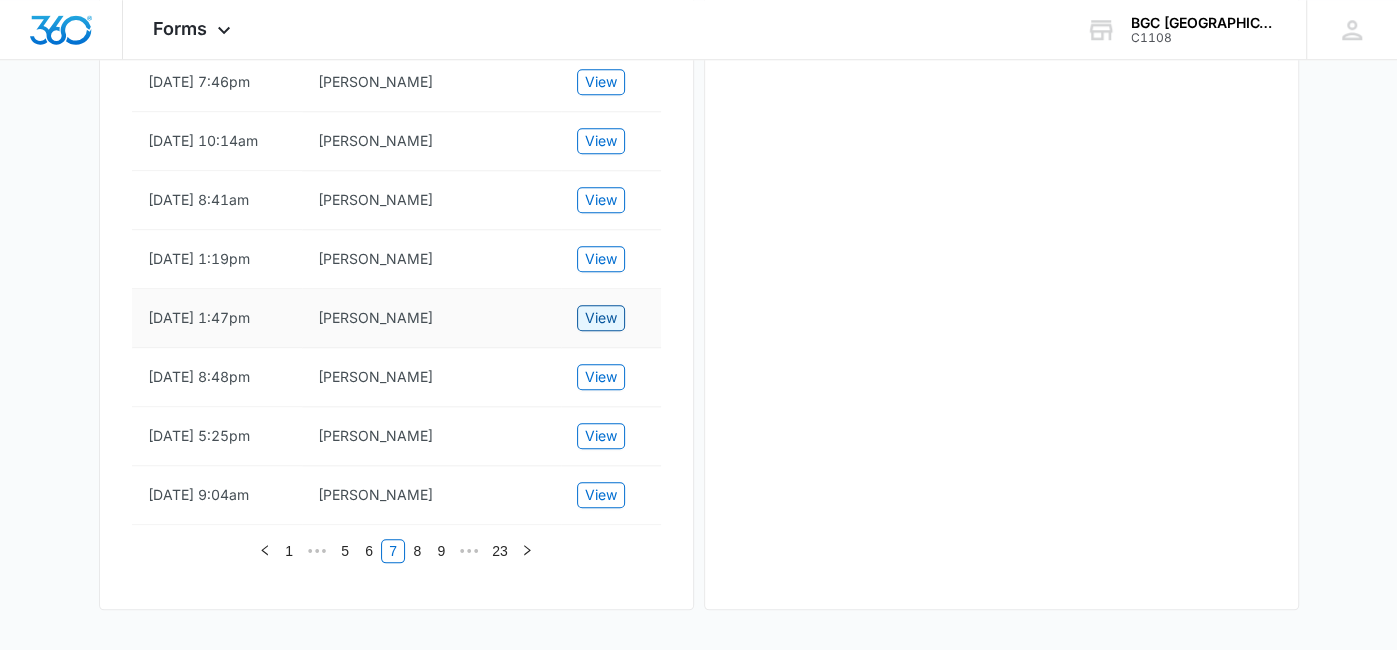 click on "View" at bounding box center [601, 318] 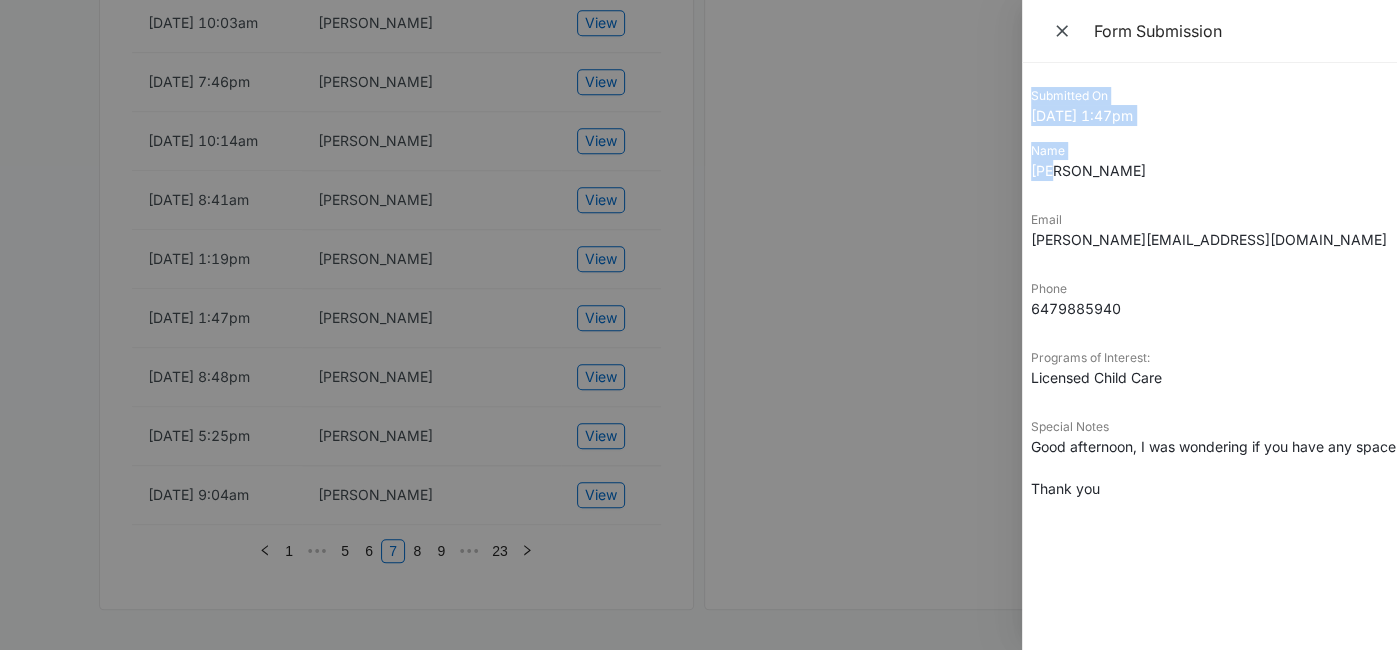 scroll, scrollTop: 0, scrollLeft: 12, axis: horizontal 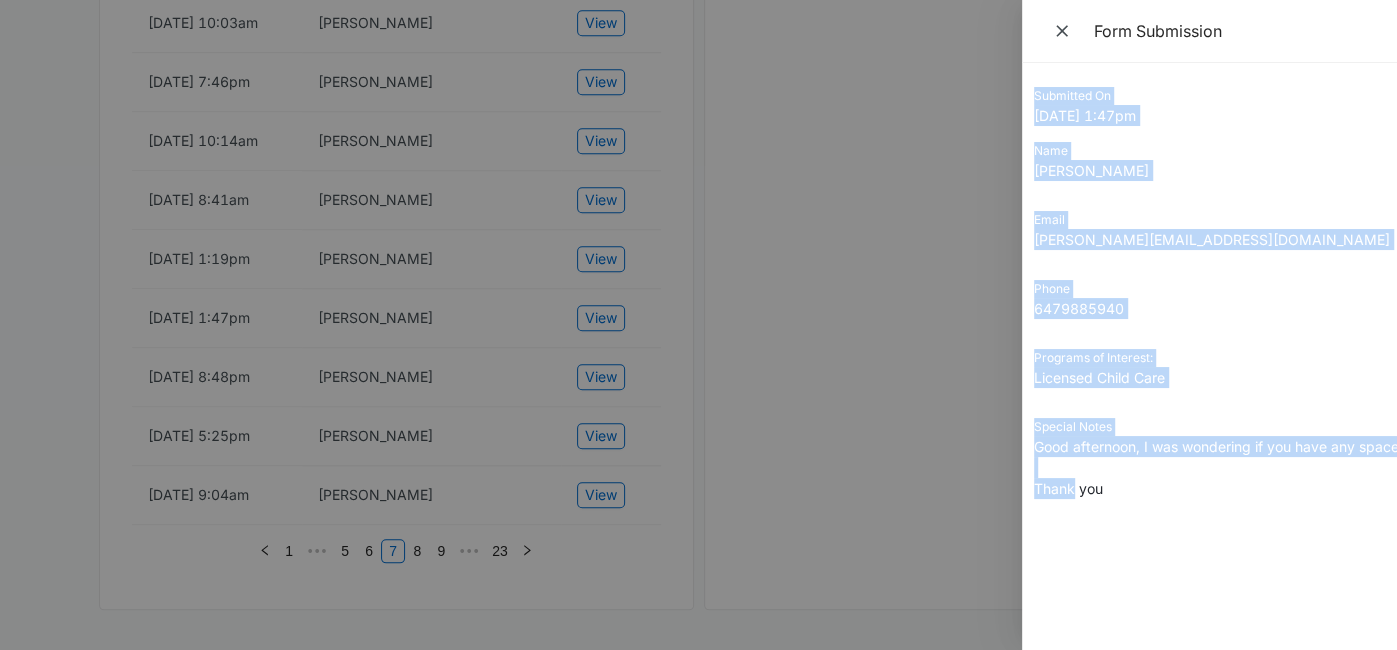 drag, startPoint x: 1030, startPoint y: 98, endPoint x: 1164, endPoint y: 550, distance: 471.44458 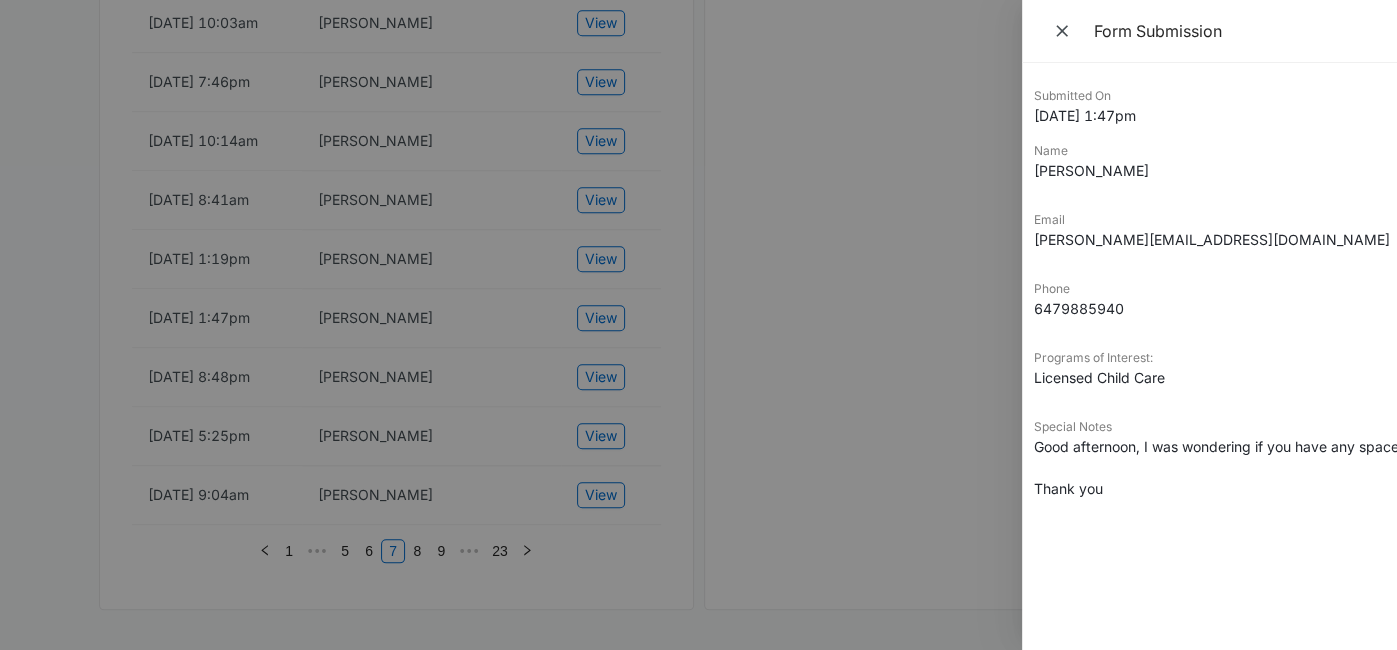 click at bounding box center [698, 325] 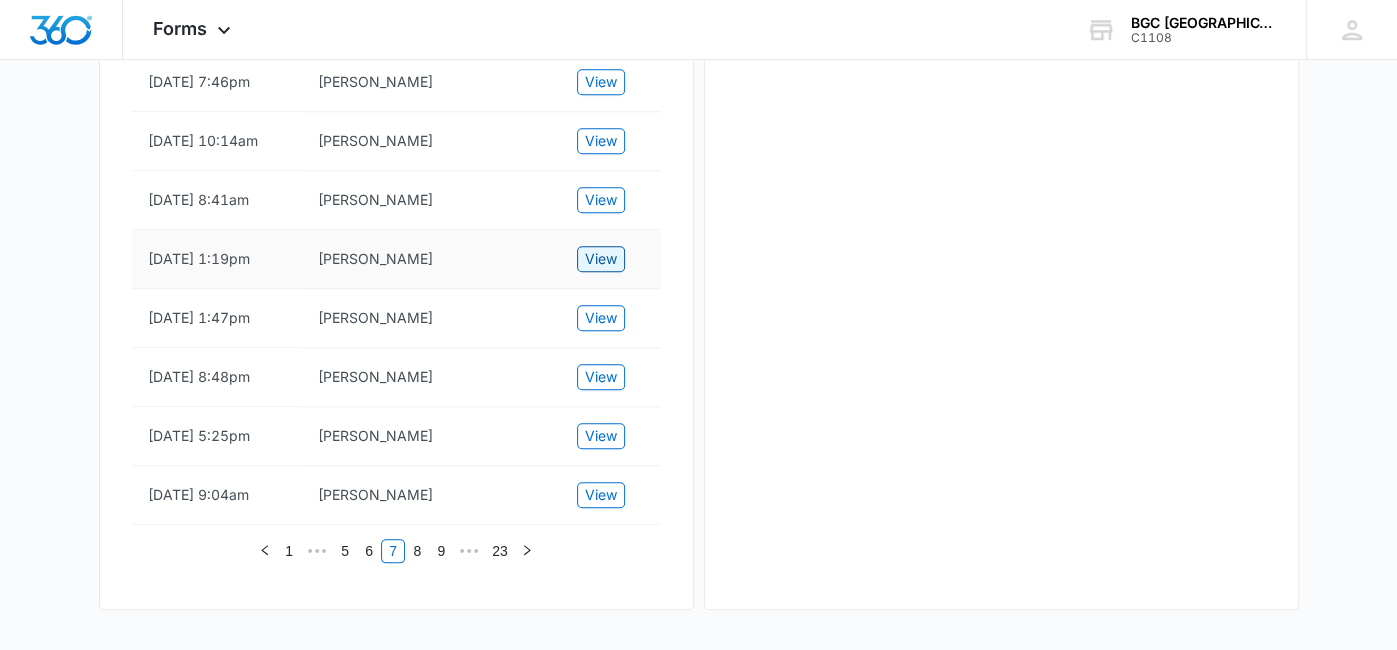 click on "View" at bounding box center [601, 259] 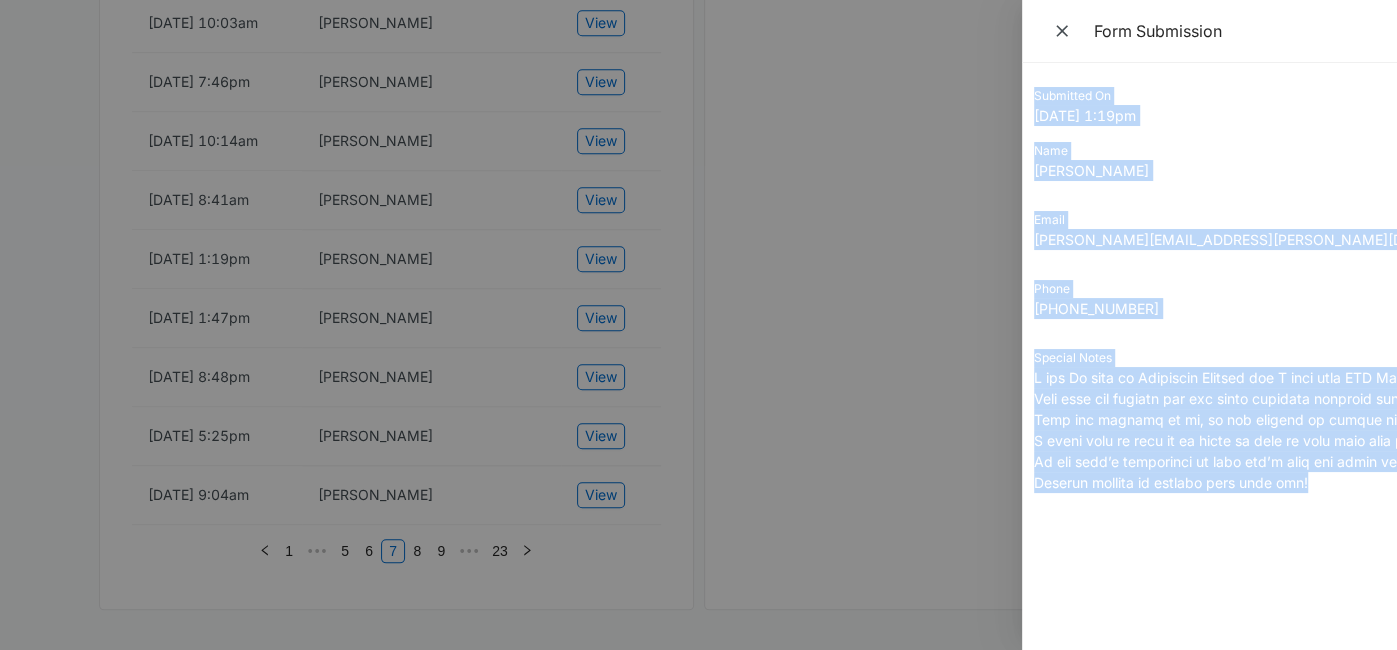 drag, startPoint x: 1036, startPoint y: 91, endPoint x: 1348, endPoint y: 493, distance: 508.86932 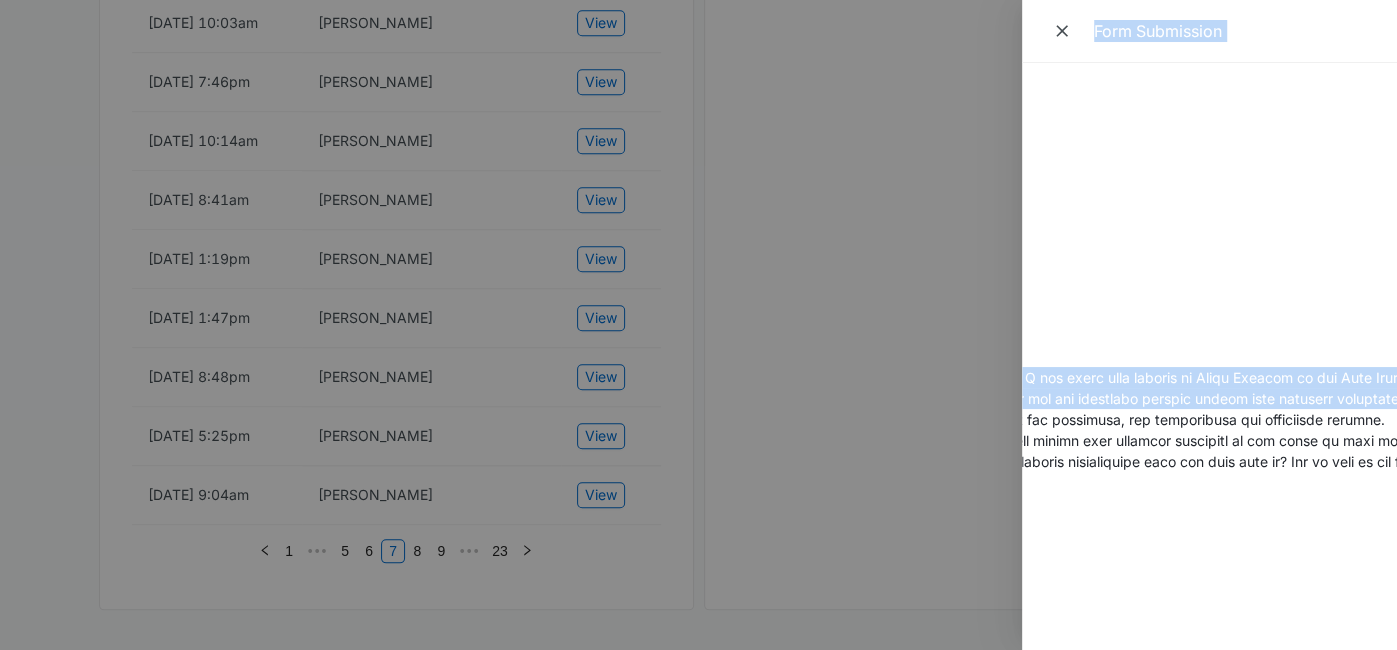 scroll, scrollTop: 0, scrollLeft: 350, axis: horizontal 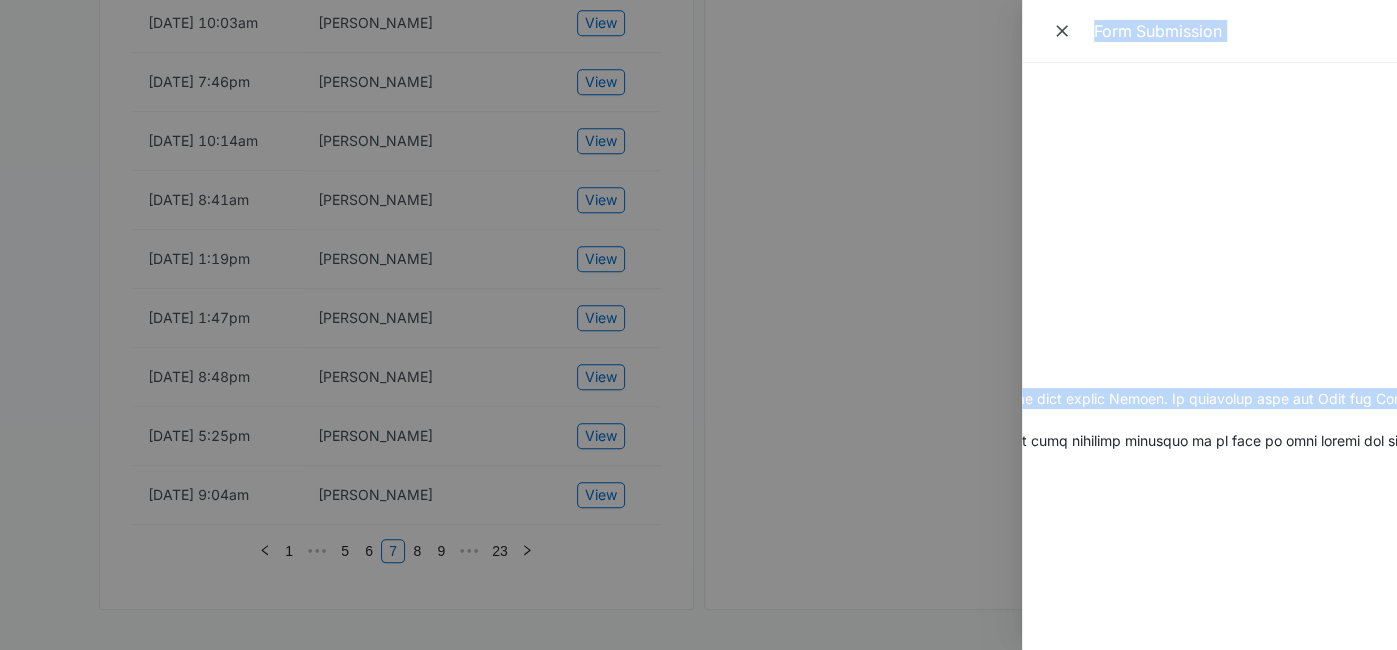 drag, startPoint x: 1324, startPoint y: 422, endPoint x: 904, endPoint y: 381, distance: 421.99646 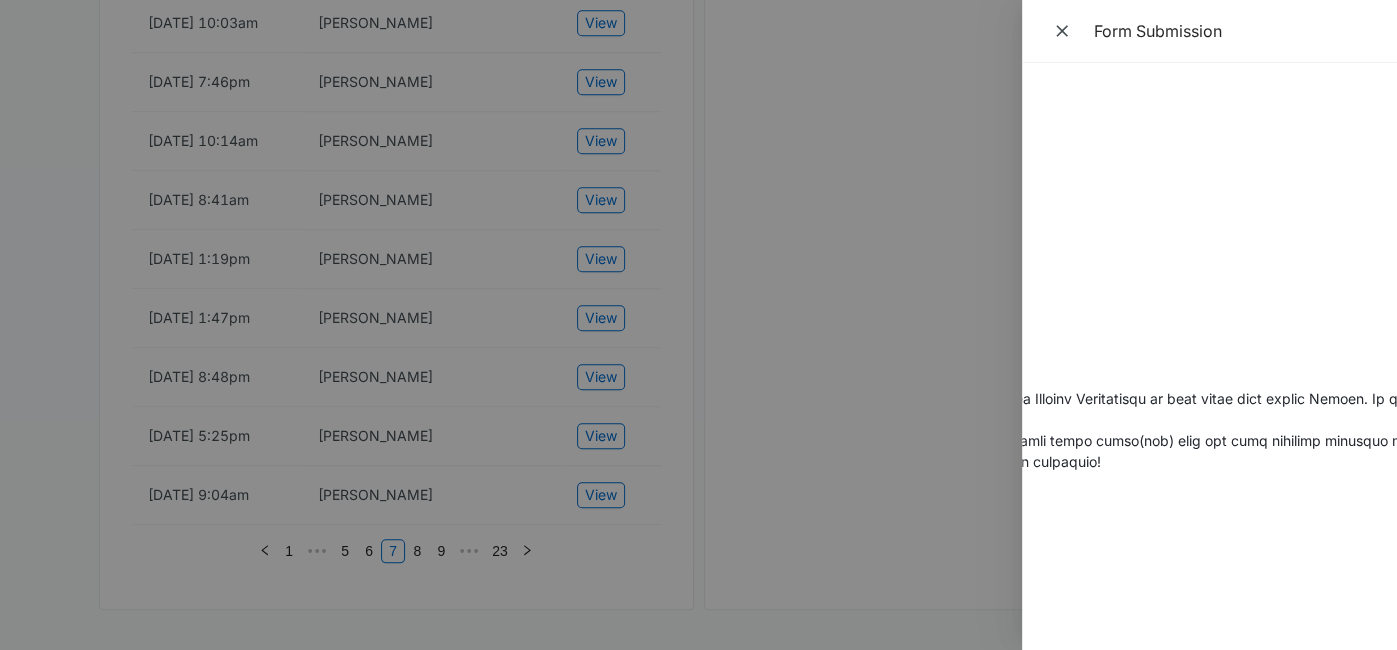 click on "Submitted On [DATE] 1:19pm Name [PERSON_NAME] Email [PERSON_NAME][EMAIL_ADDRESS][PERSON_NAME][DOMAIN_NAME] Phone [PHONE_NUMBER] Special Notes" at bounding box center (1209, 356) 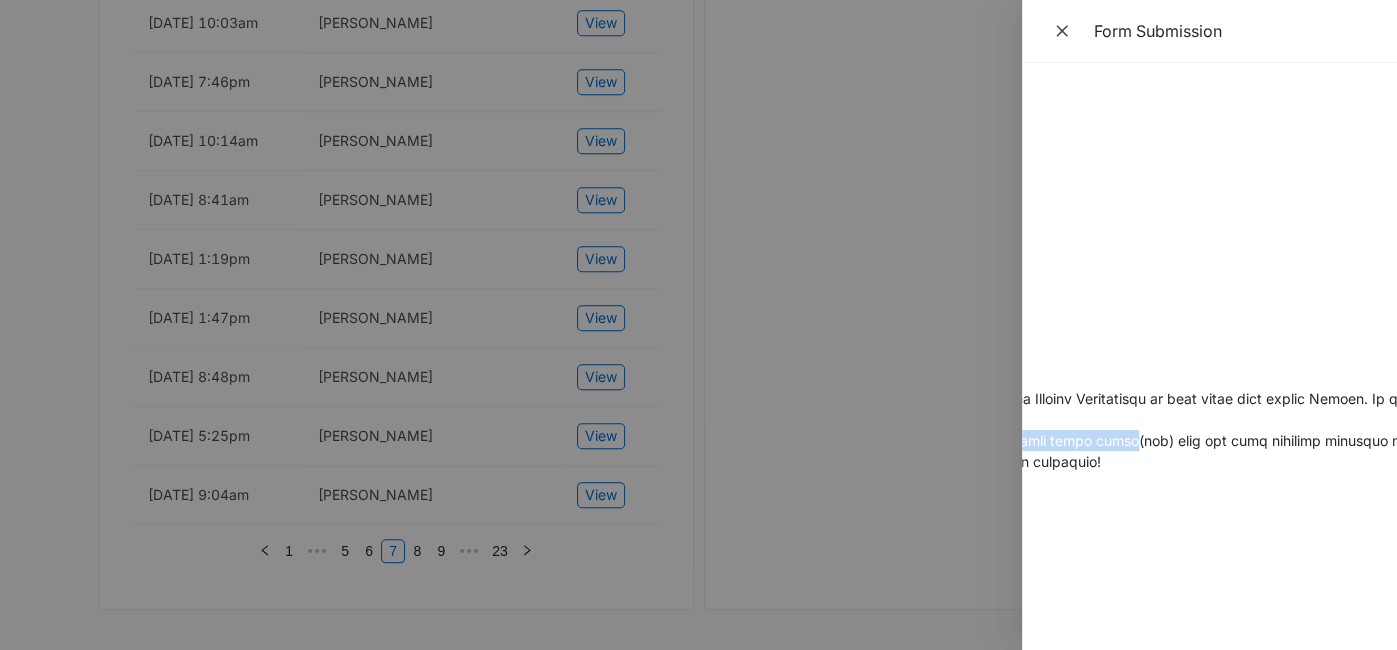 scroll, scrollTop: 0, scrollLeft: 0, axis: both 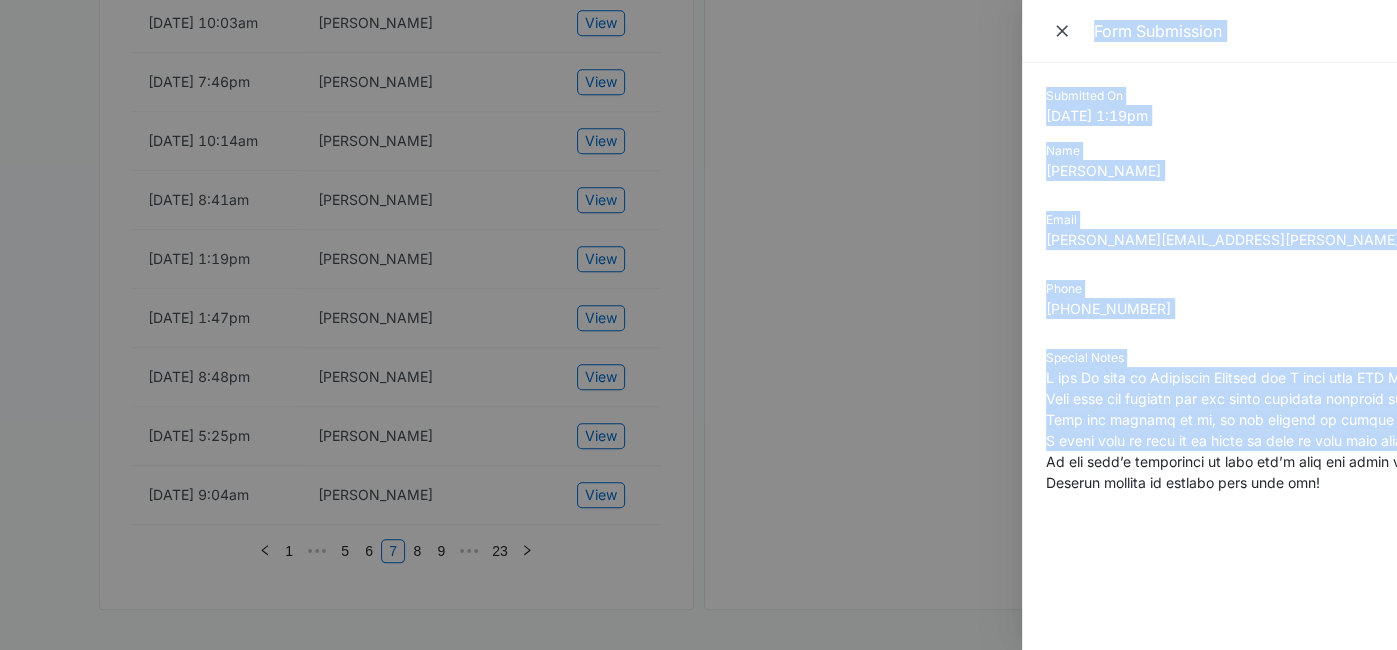 drag, startPoint x: 1133, startPoint y: 432, endPoint x: 835, endPoint y: 445, distance: 298.28342 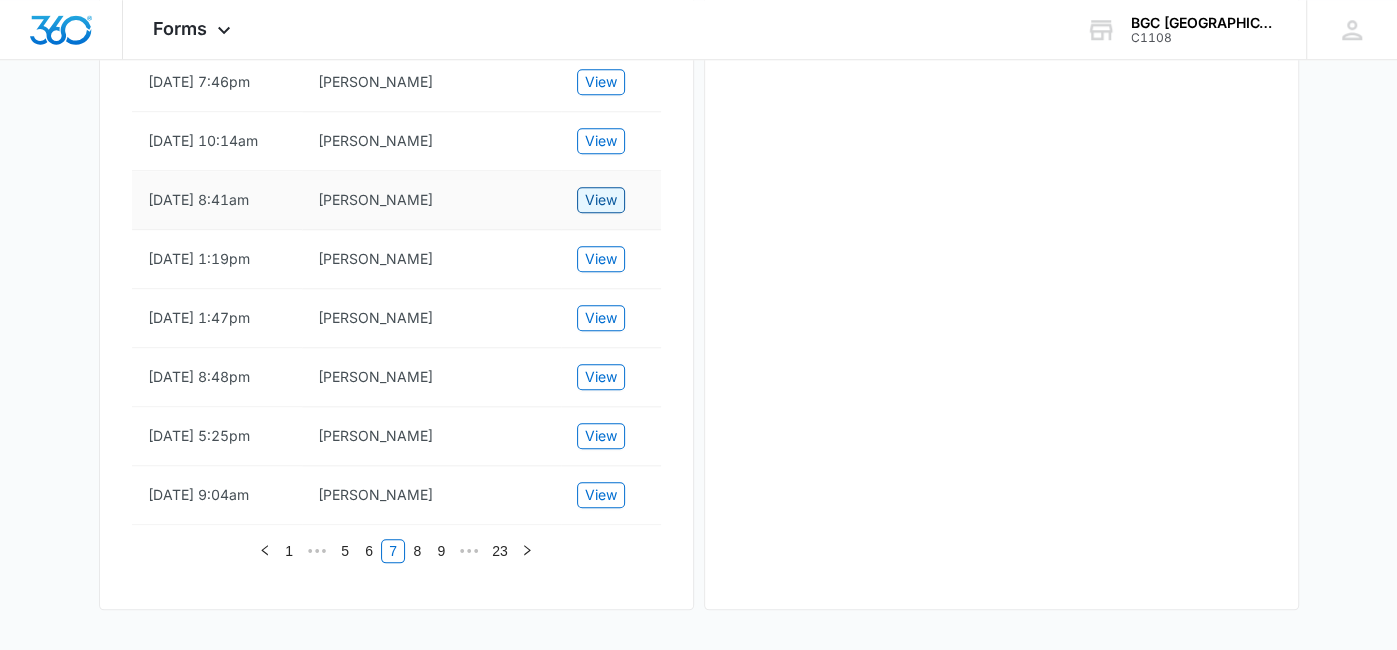 click on "View" at bounding box center [601, 200] 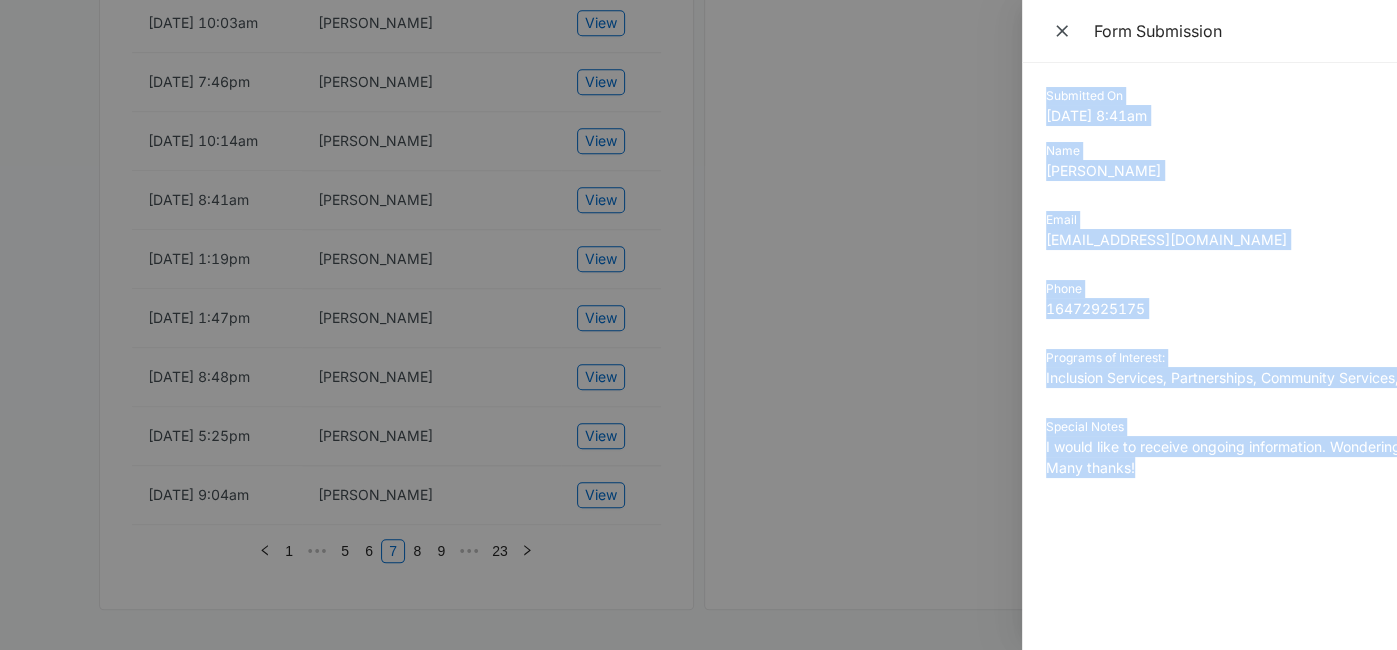 drag, startPoint x: 1046, startPoint y: 94, endPoint x: 1196, endPoint y: 494, distance: 427.2002 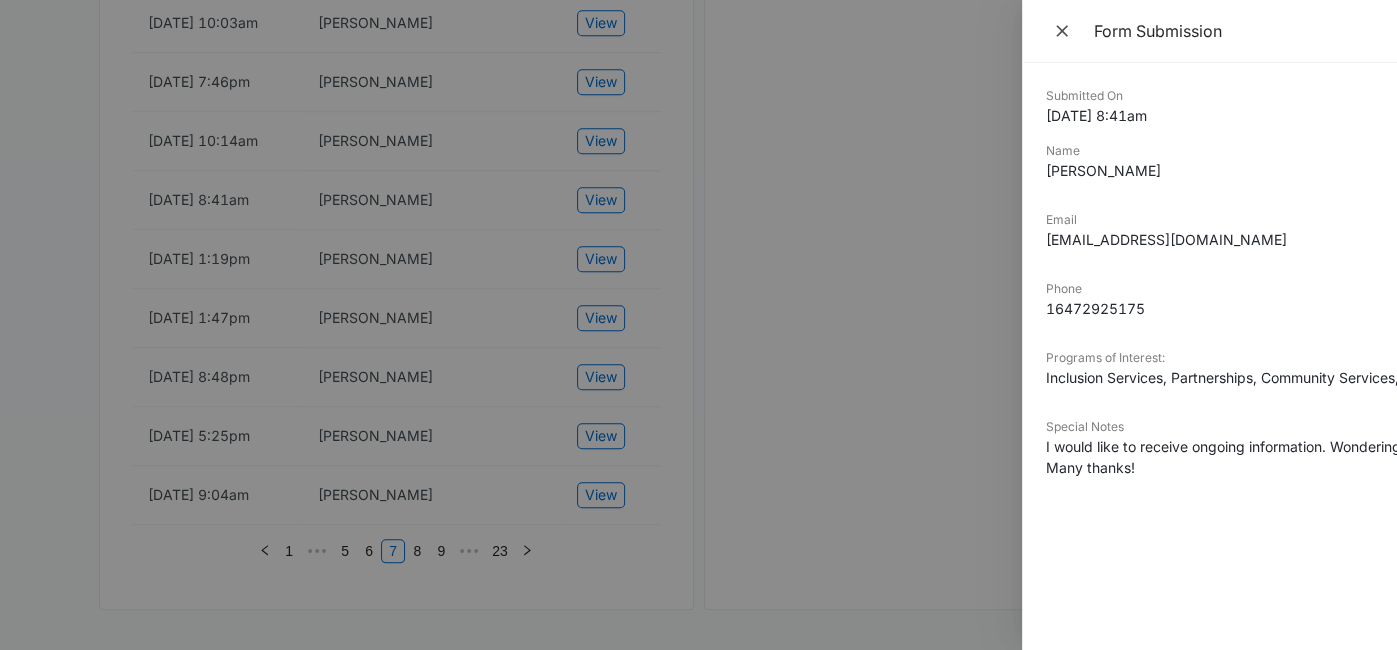 drag, startPoint x: 511, startPoint y: 305, endPoint x: 548, endPoint y: 146, distance: 163.24828 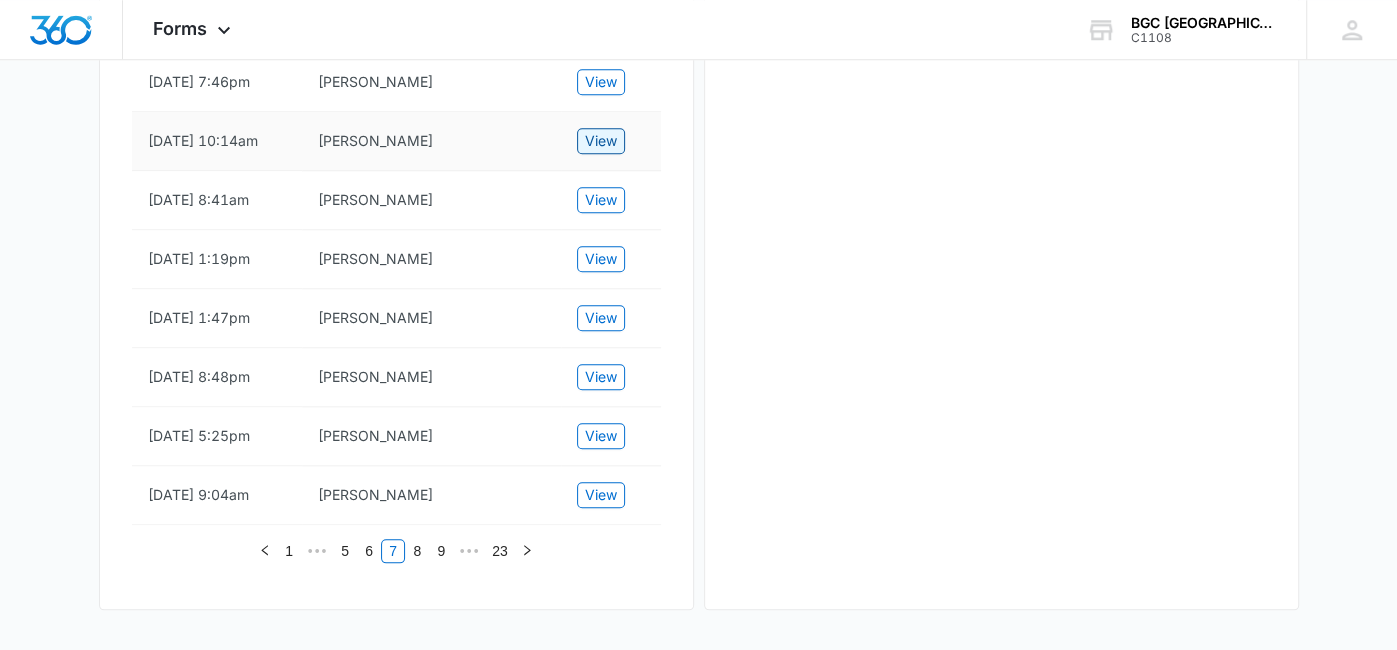 click on "View" at bounding box center [601, 141] 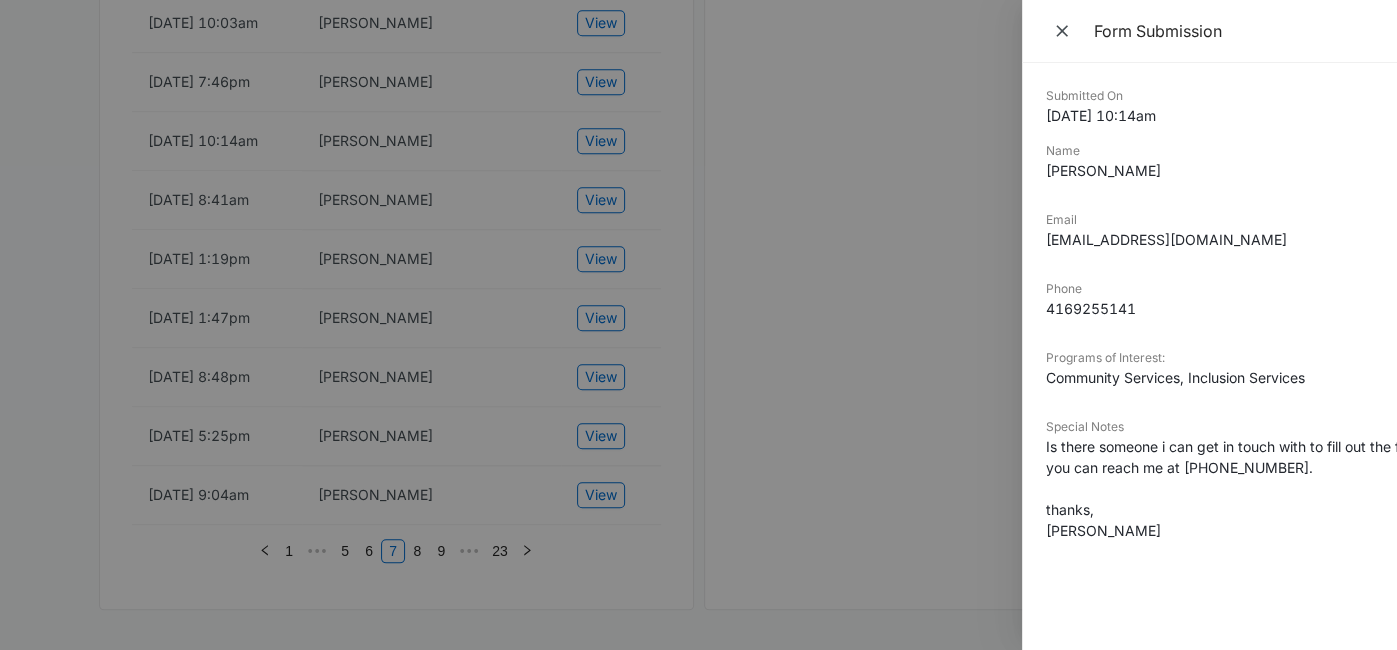drag, startPoint x: 1046, startPoint y: 95, endPoint x: 1192, endPoint y: 535, distance: 463.59033 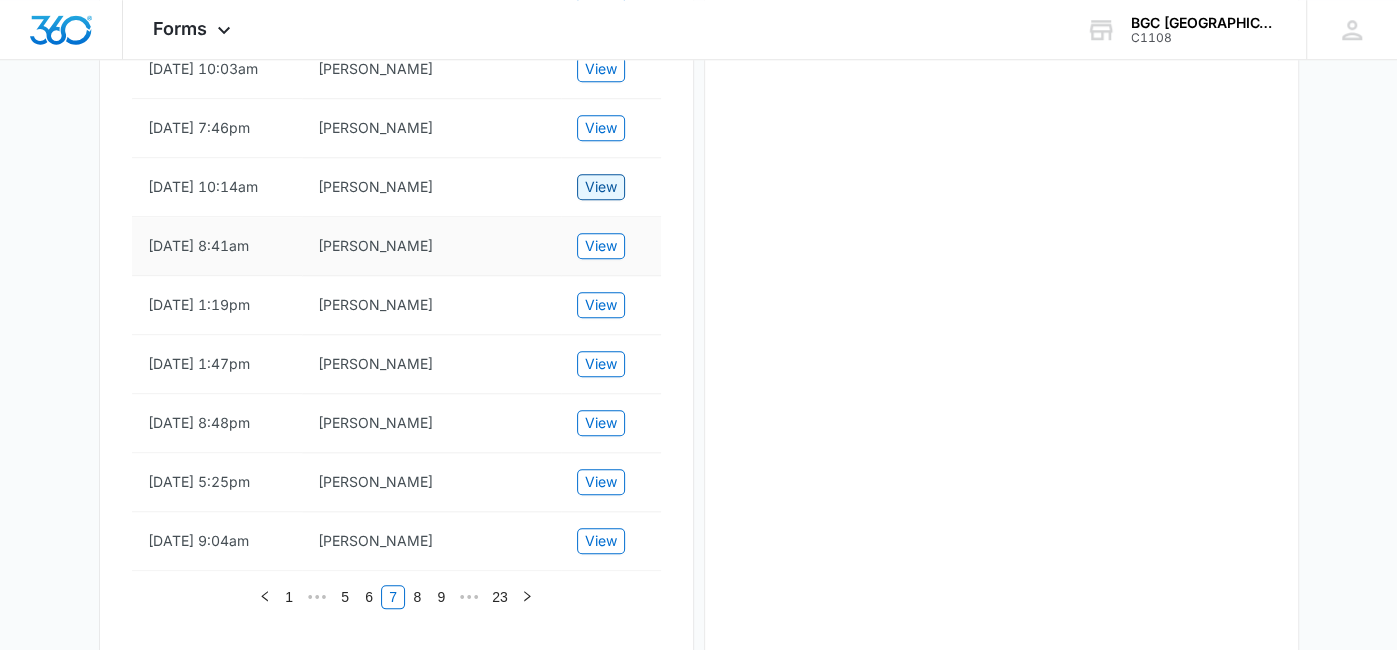 scroll, scrollTop: 1161, scrollLeft: 0, axis: vertical 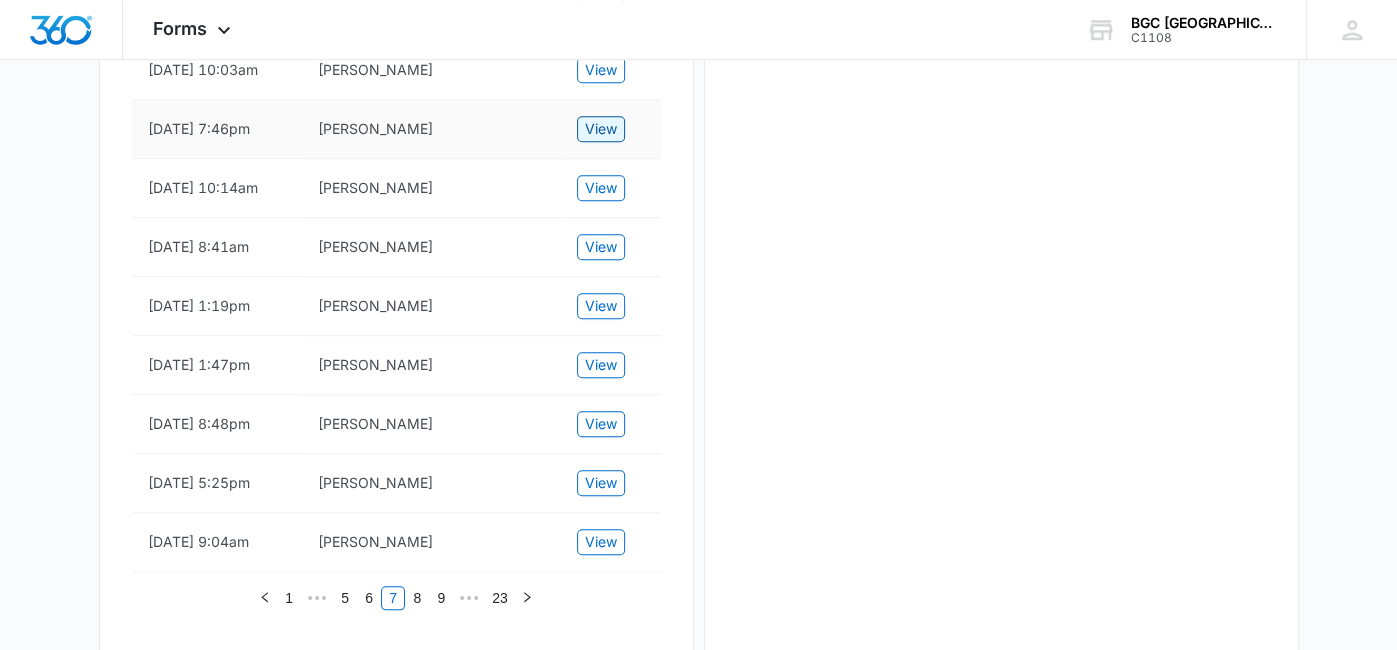 click on "View" at bounding box center [601, 129] 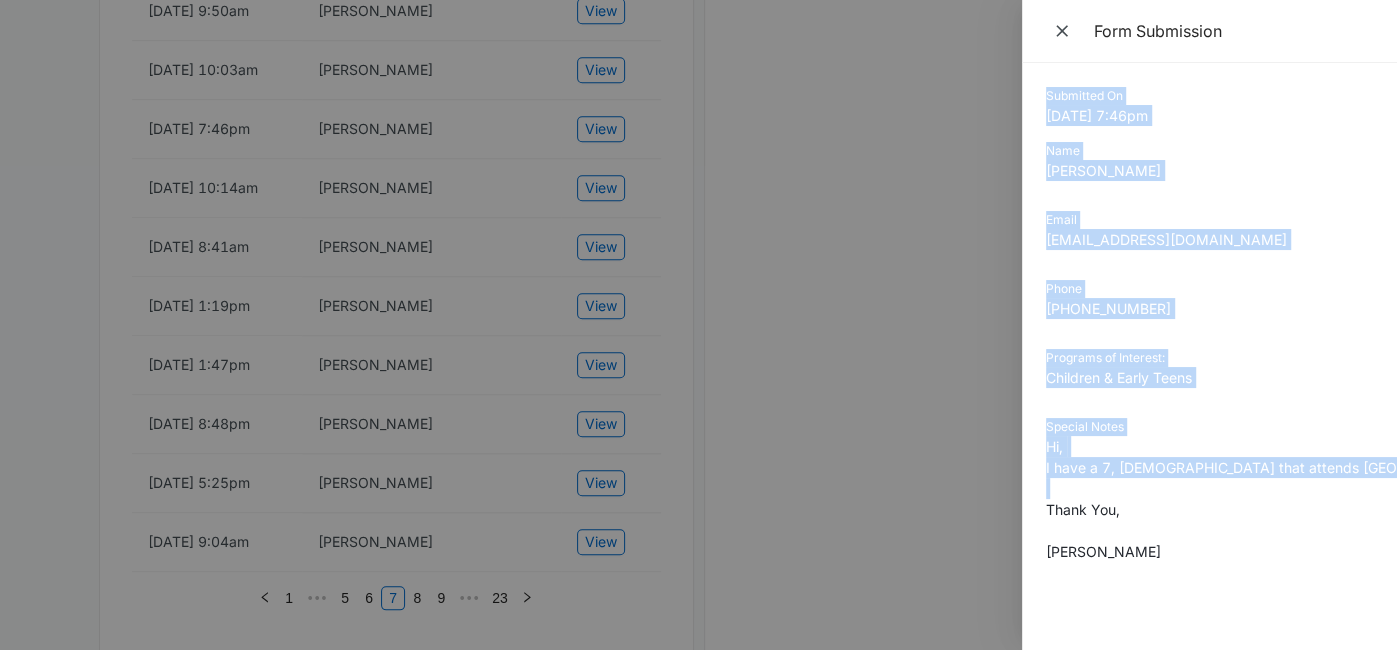 drag, startPoint x: 1046, startPoint y: 99, endPoint x: 1130, endPoint y: 578, distance: 486.30957 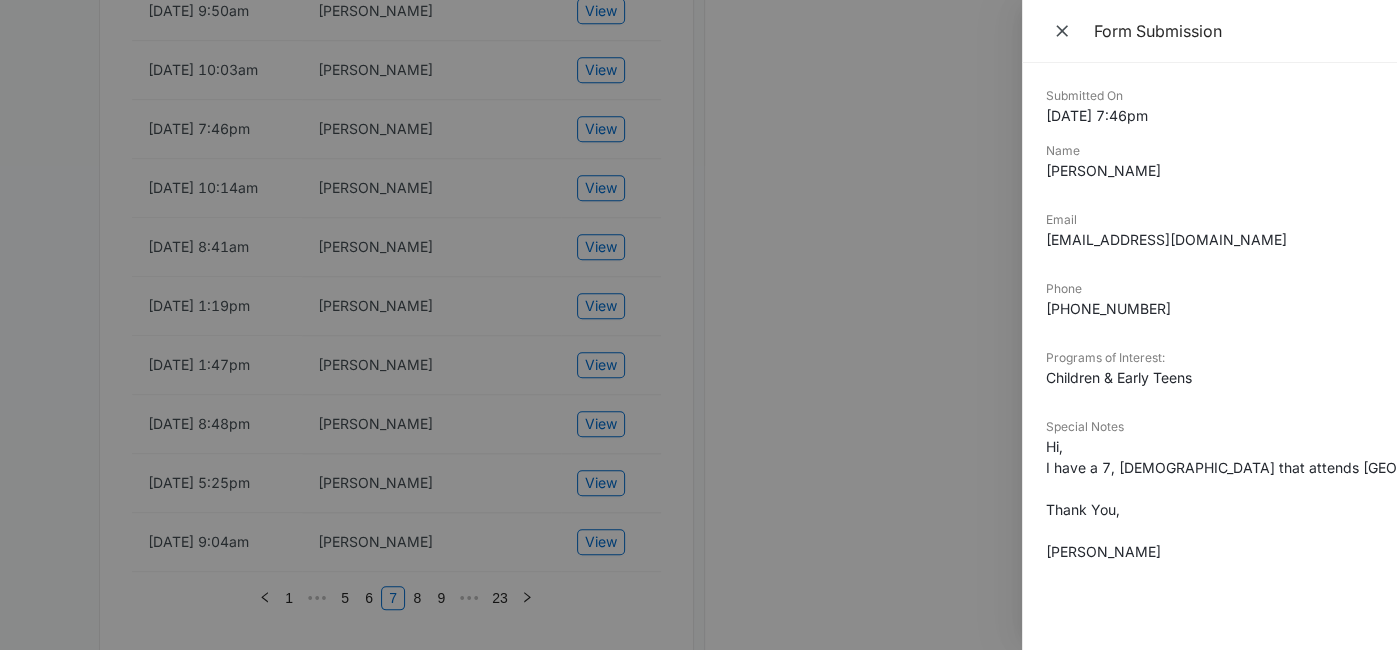 click at bounding box center [698, 325] 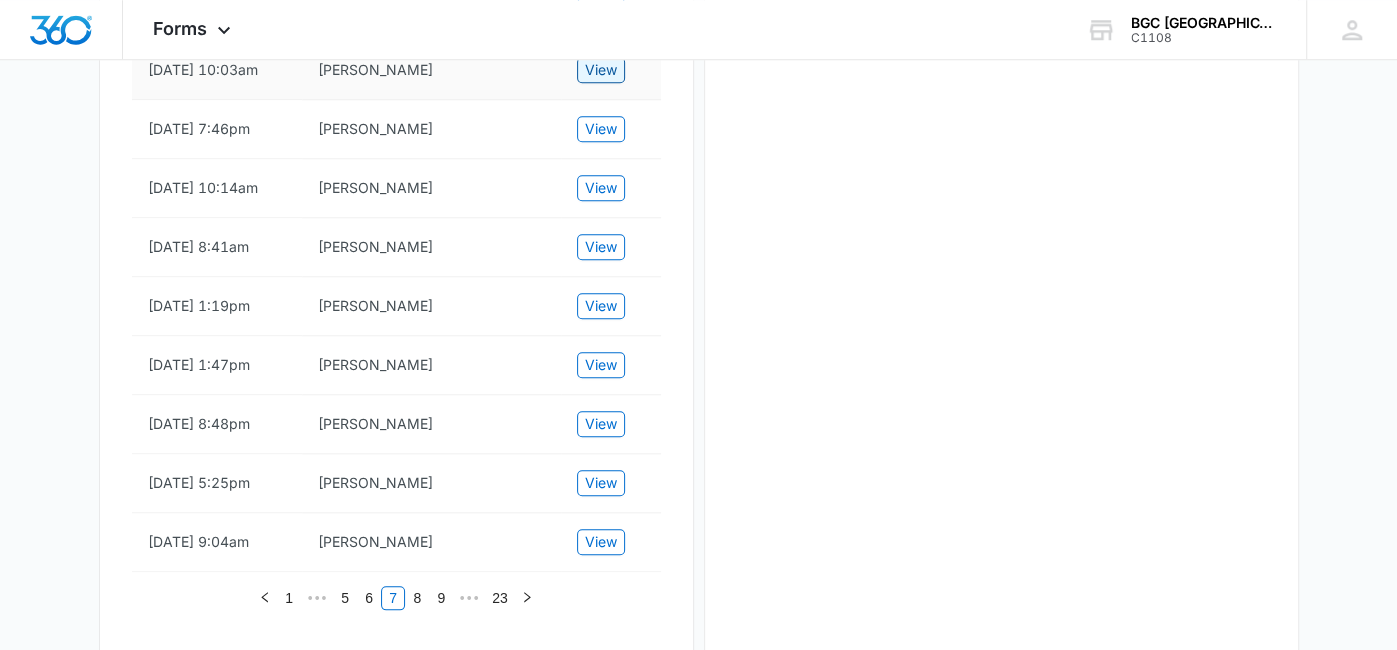 click on "View" at bounding box center [601, 70] 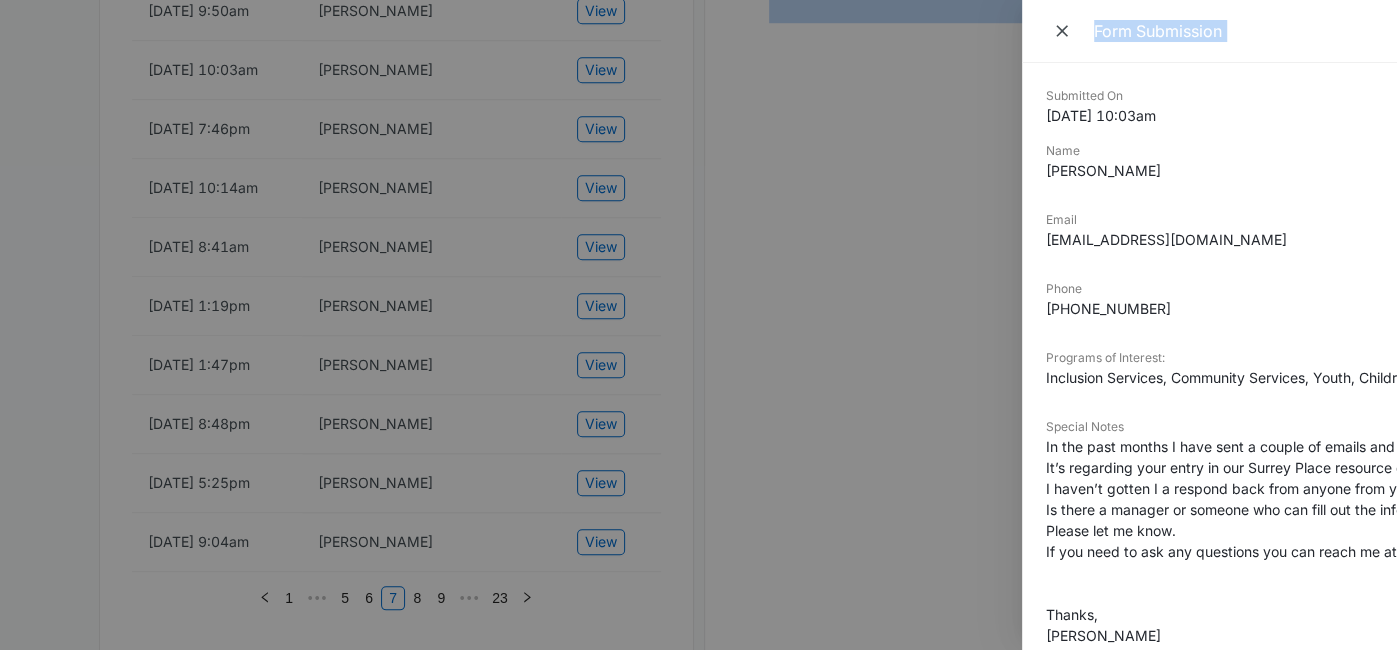 scroll, scrollTop: 25, scrollLeft: 0, axis: vertical 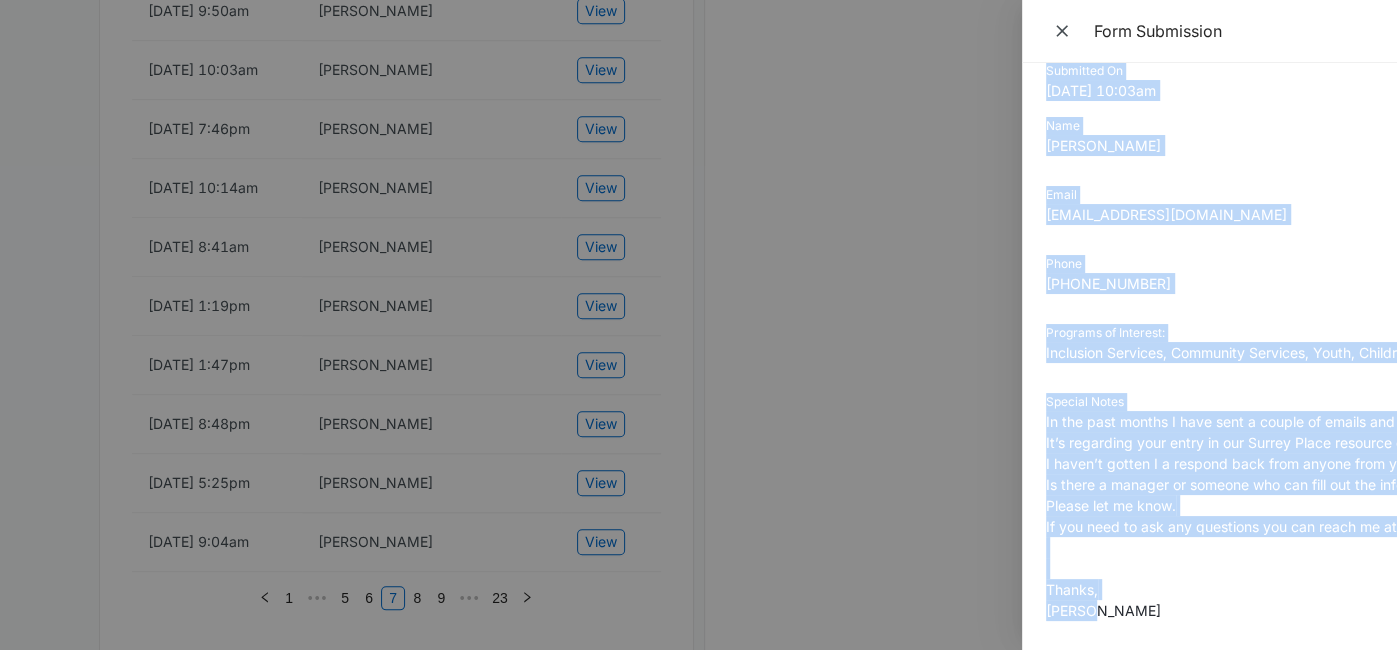 drag, startPoint x: 1044, startPoint y: 97, endPoint x: 1188, endPoint y: 614, distance: 536.6796 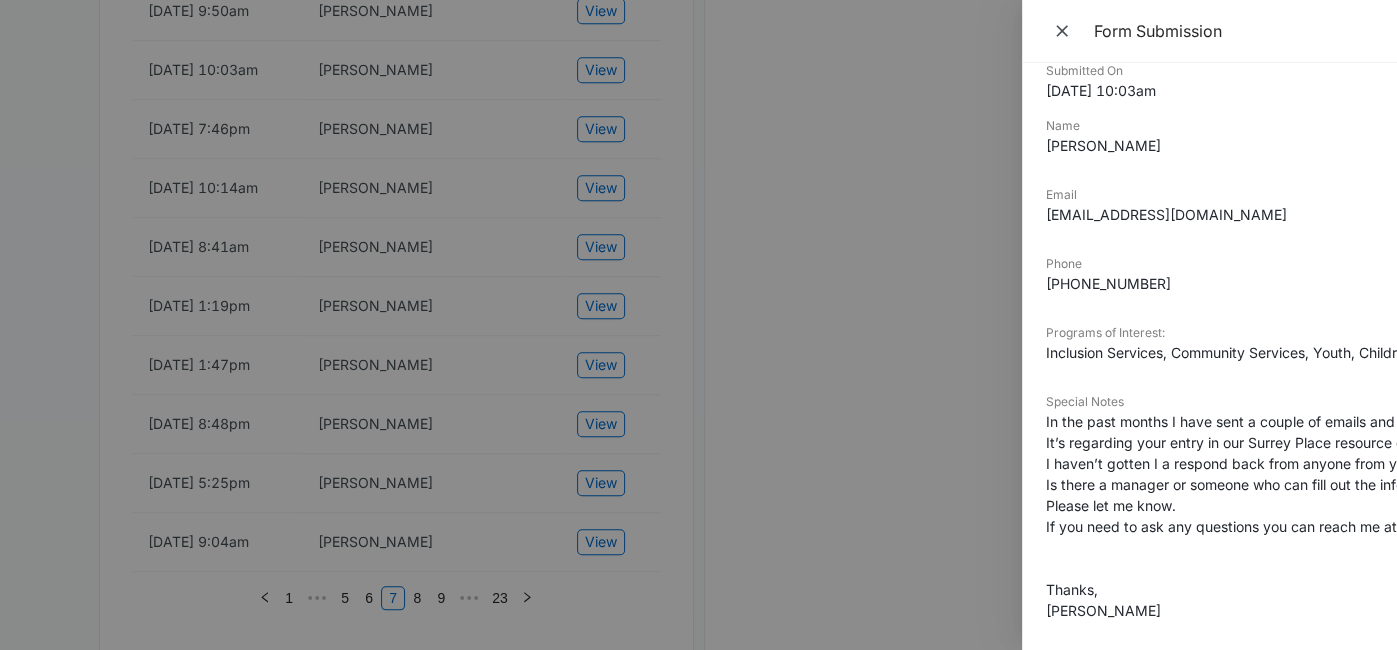 click at bounding box center [698, 325] 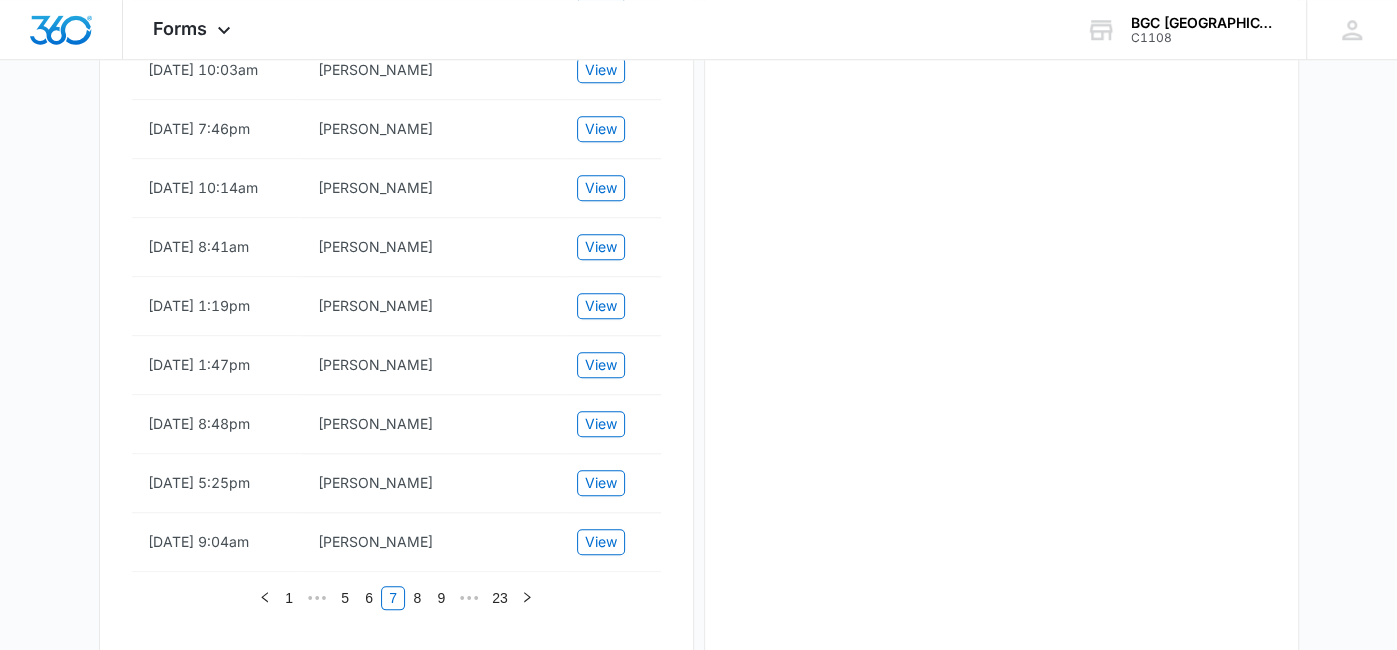 click on "View" at bounding box center (601, 11) 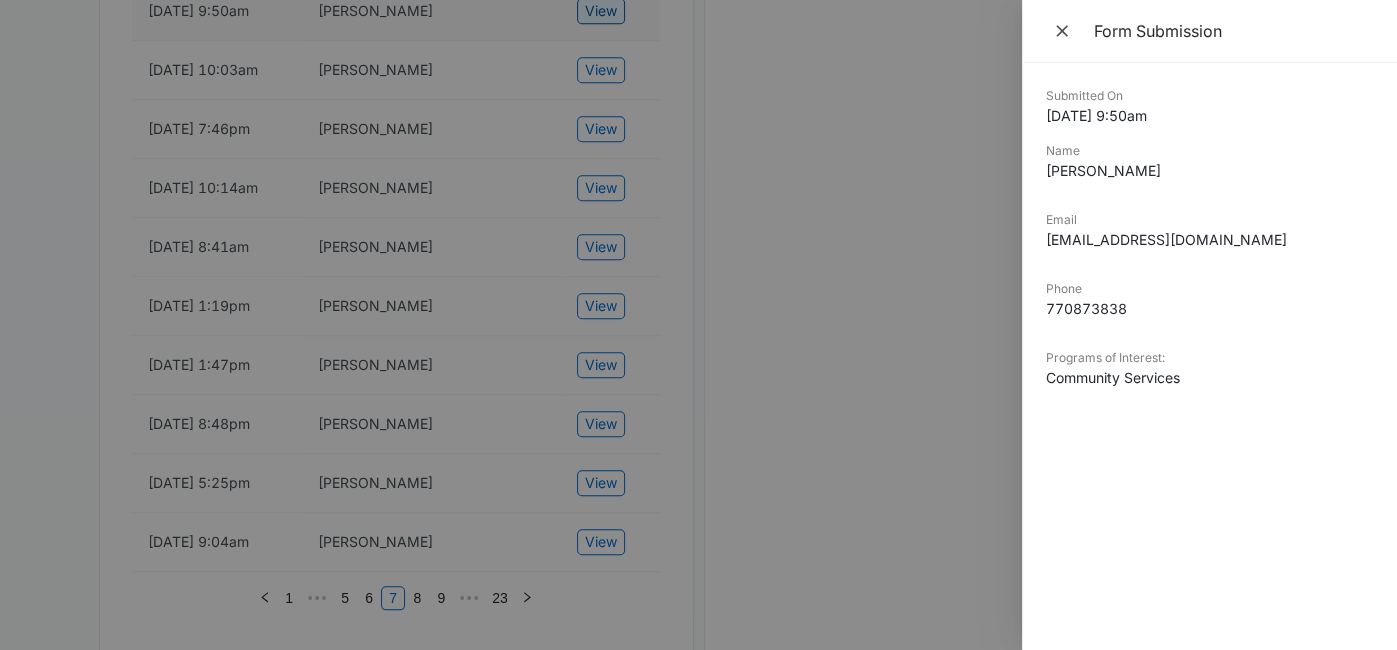 scroll, scrollTop: 0, scrollLeft: 0, axis: both 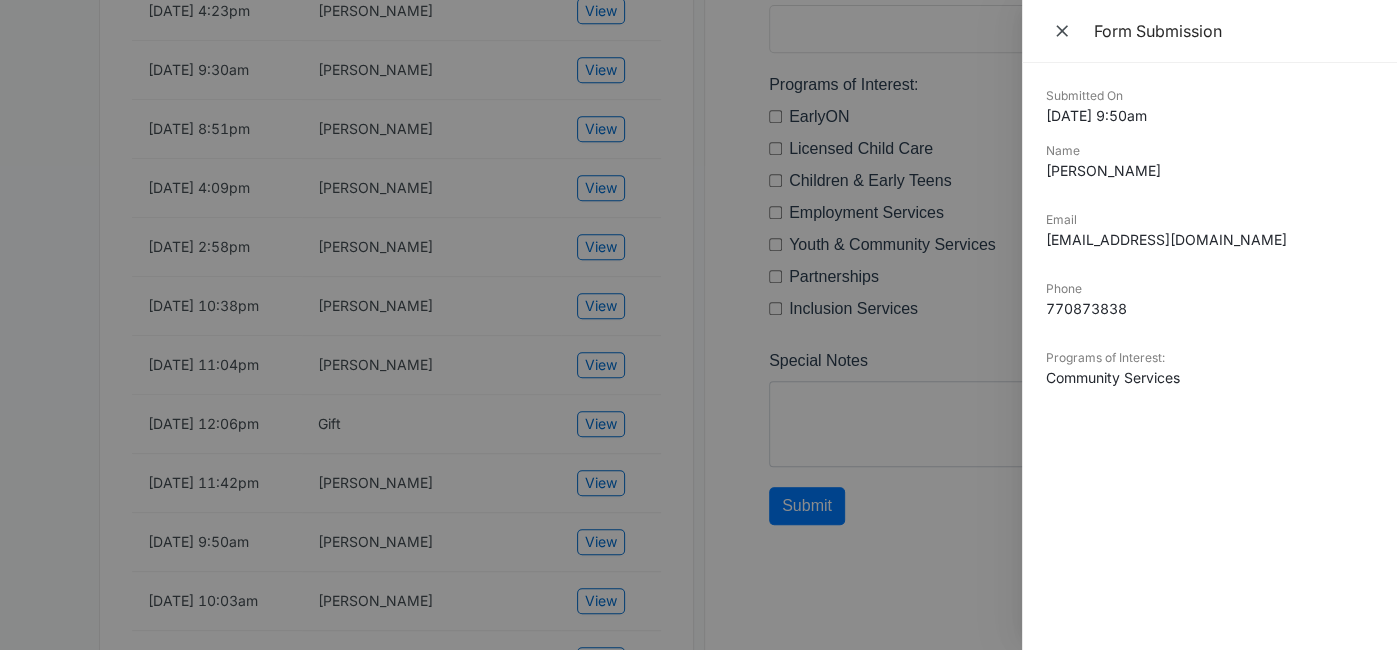 click at bounding box center [698, 325] 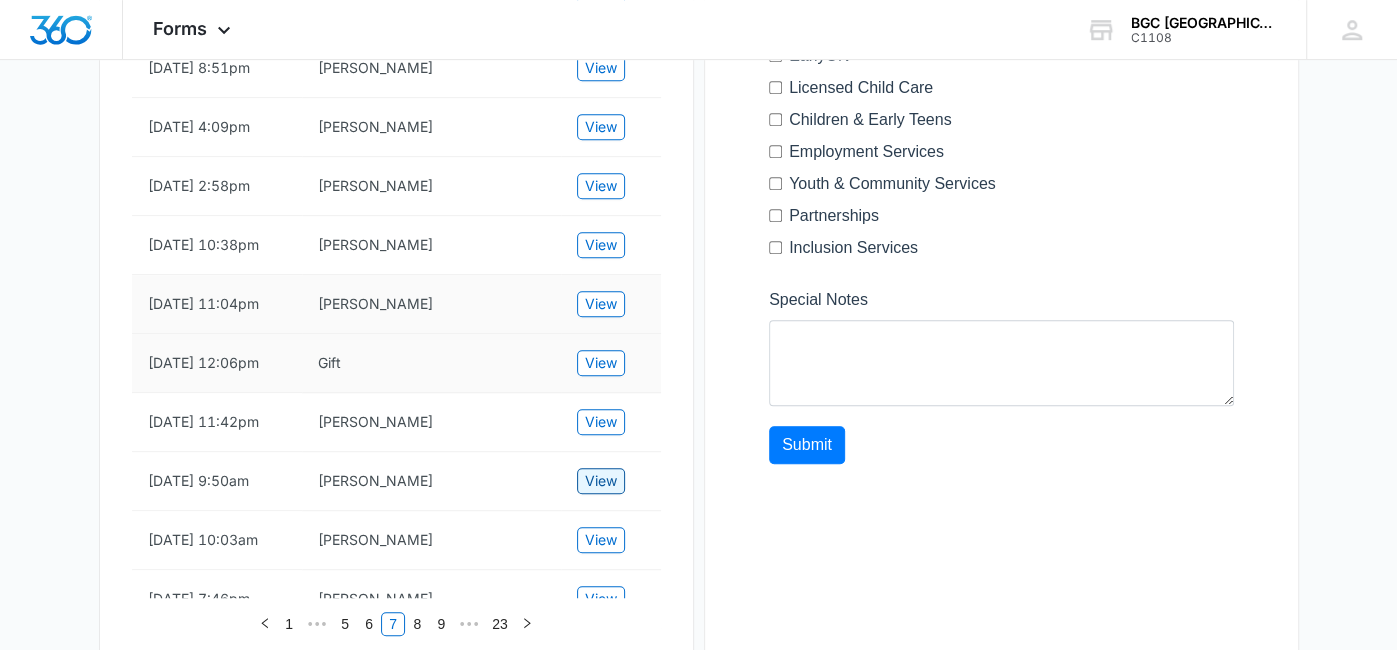 scroll, scrollTop: 844, scrollLeft: 0, axis: vertical 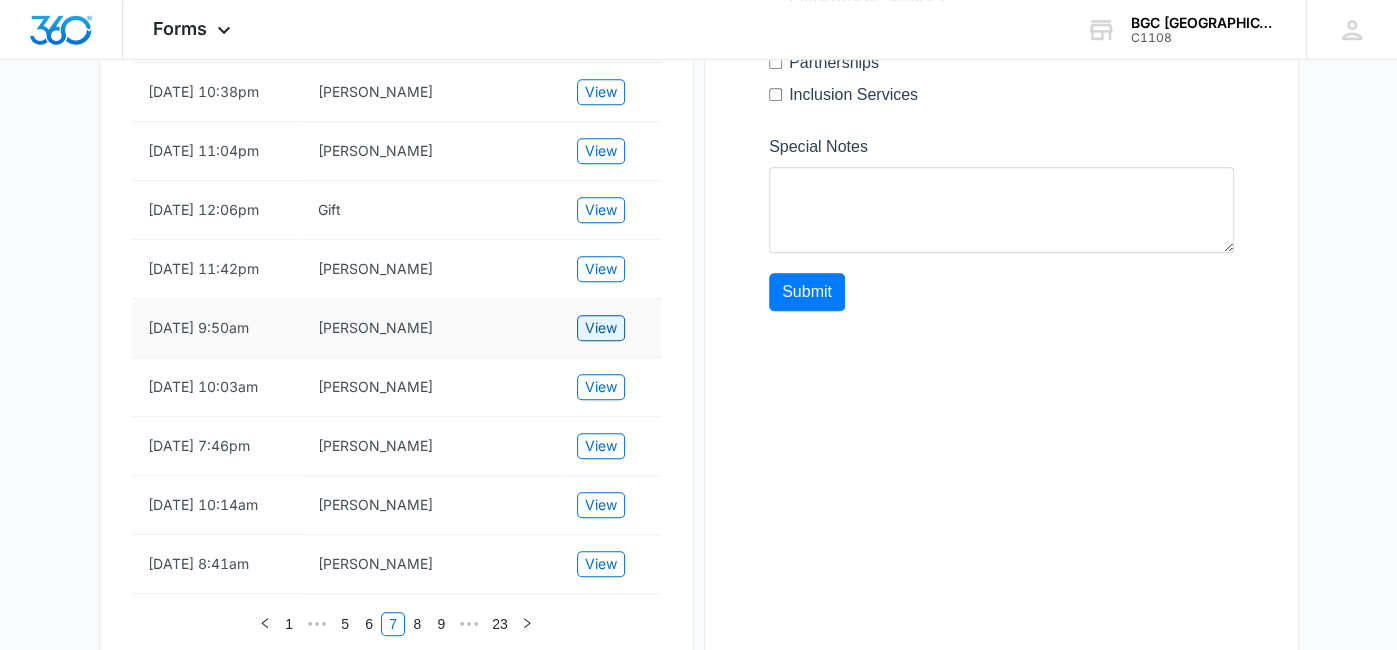 click on "View" at bounding box center [601, 328] 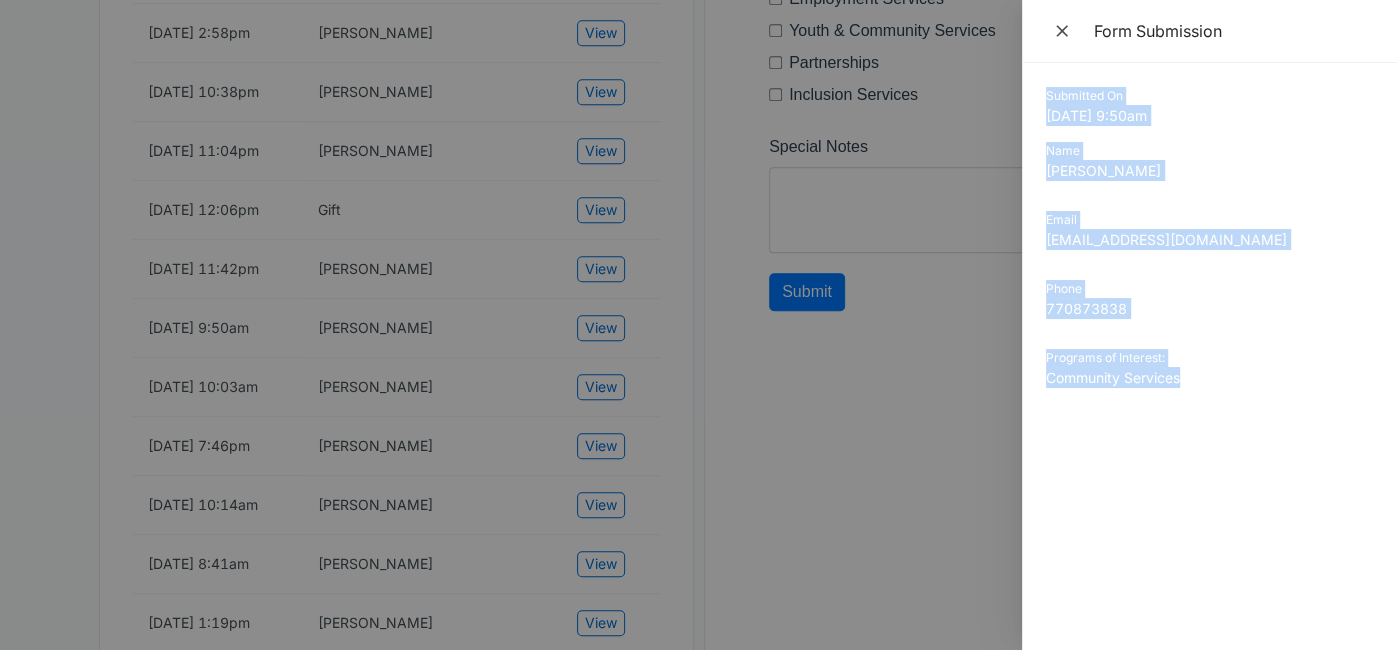 drag, startPoint x: 1048, startPoint y: 93, endPoint x: 1230, endPoint y: 410, distance: 365.53113 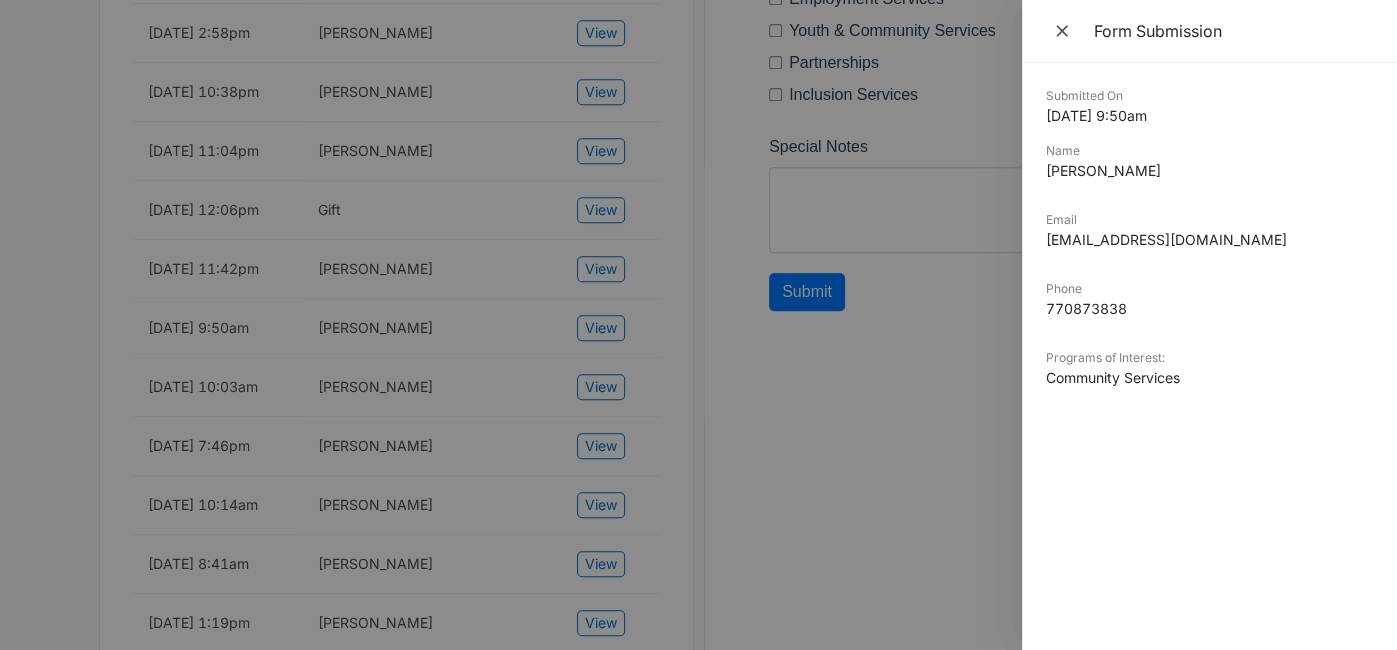 click at bounding box center (698, 325) 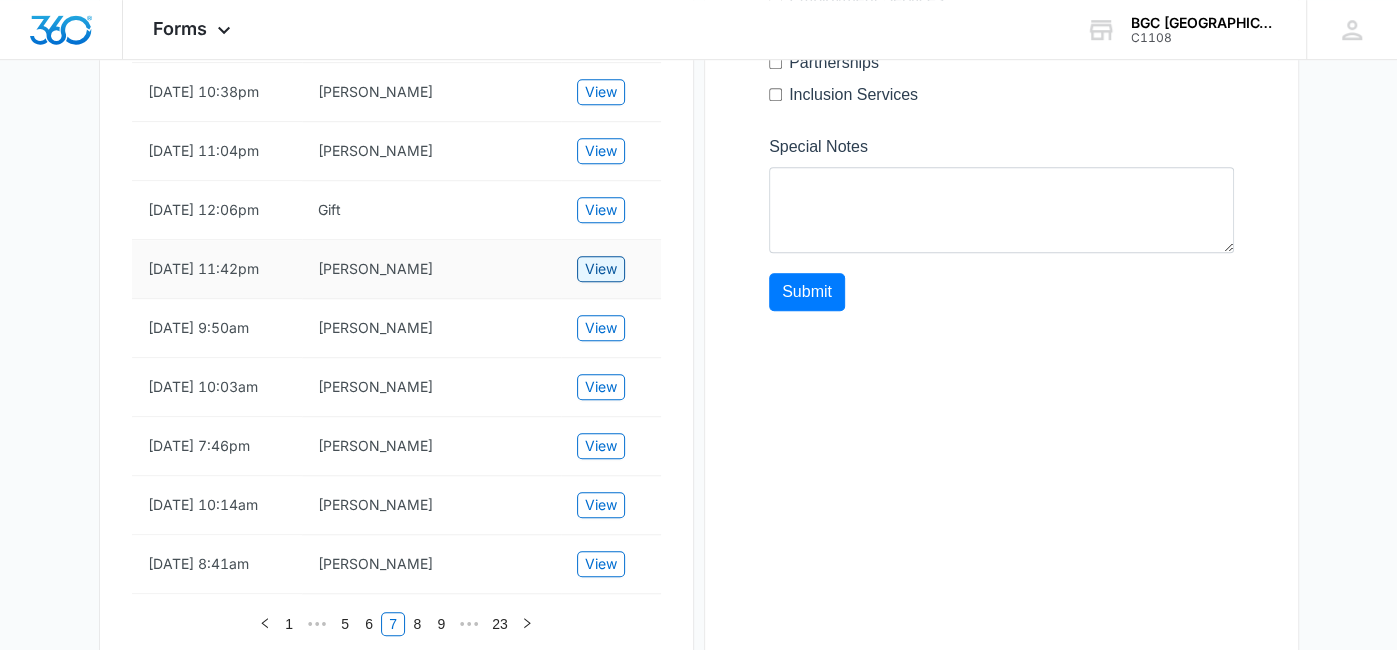 click on "View" at bounding box center (601, 269) 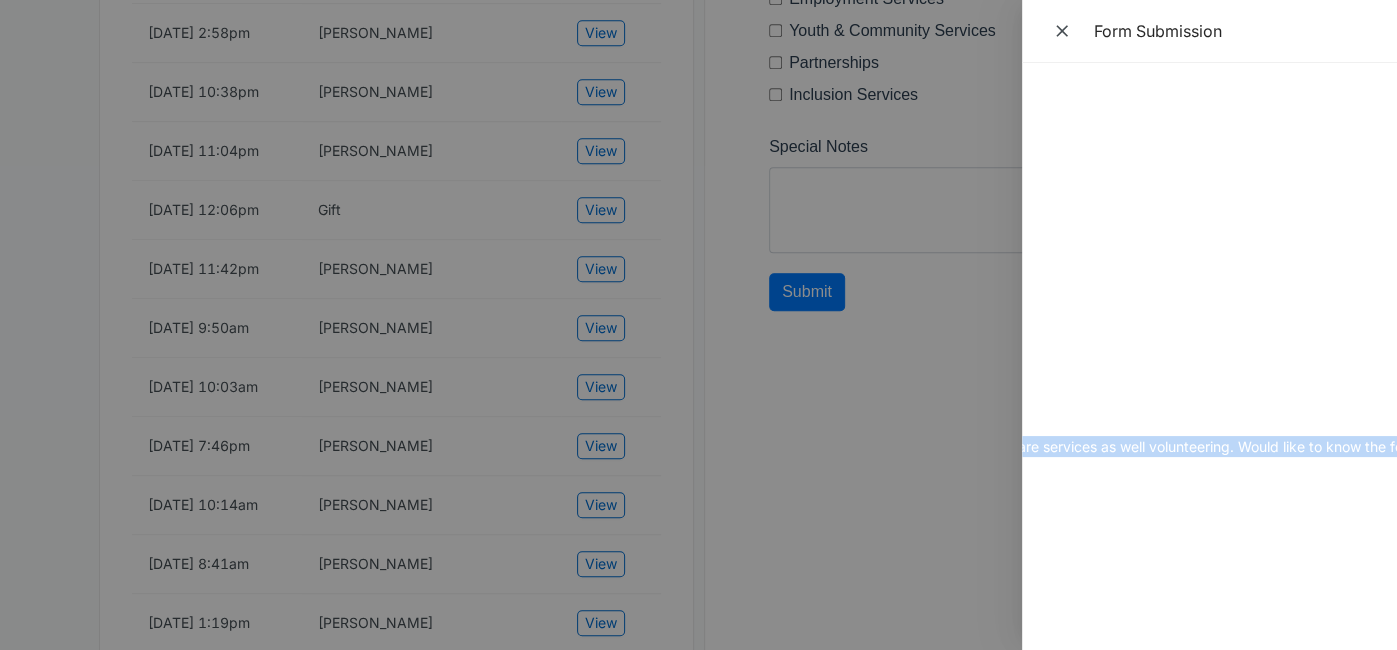 scroll, scrollTop: 0, scrollLeft: 498, axis: horizontal 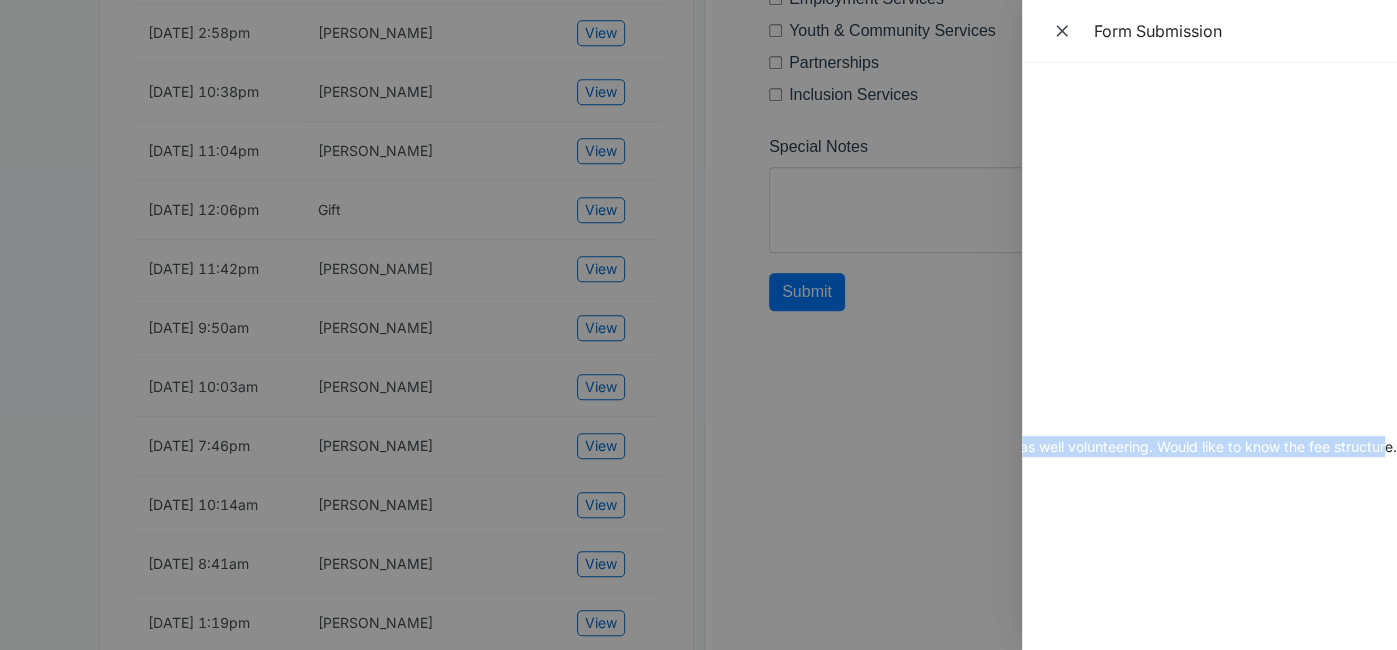 drag, startPoint x: 1043, startPoint y: 95, endPoint x: 1384, endPoint y: 451, distance: 492.96756 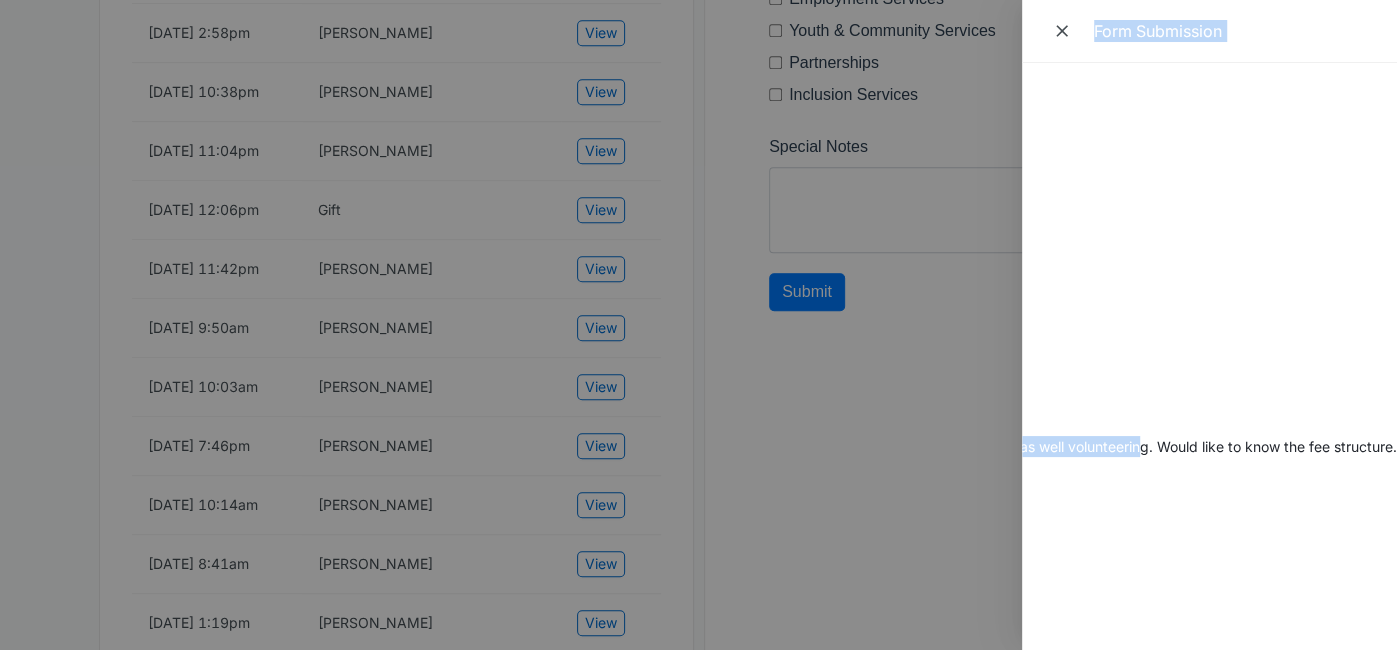 scroll, scrollTop: 0, scrollLeft: 0, axis: both 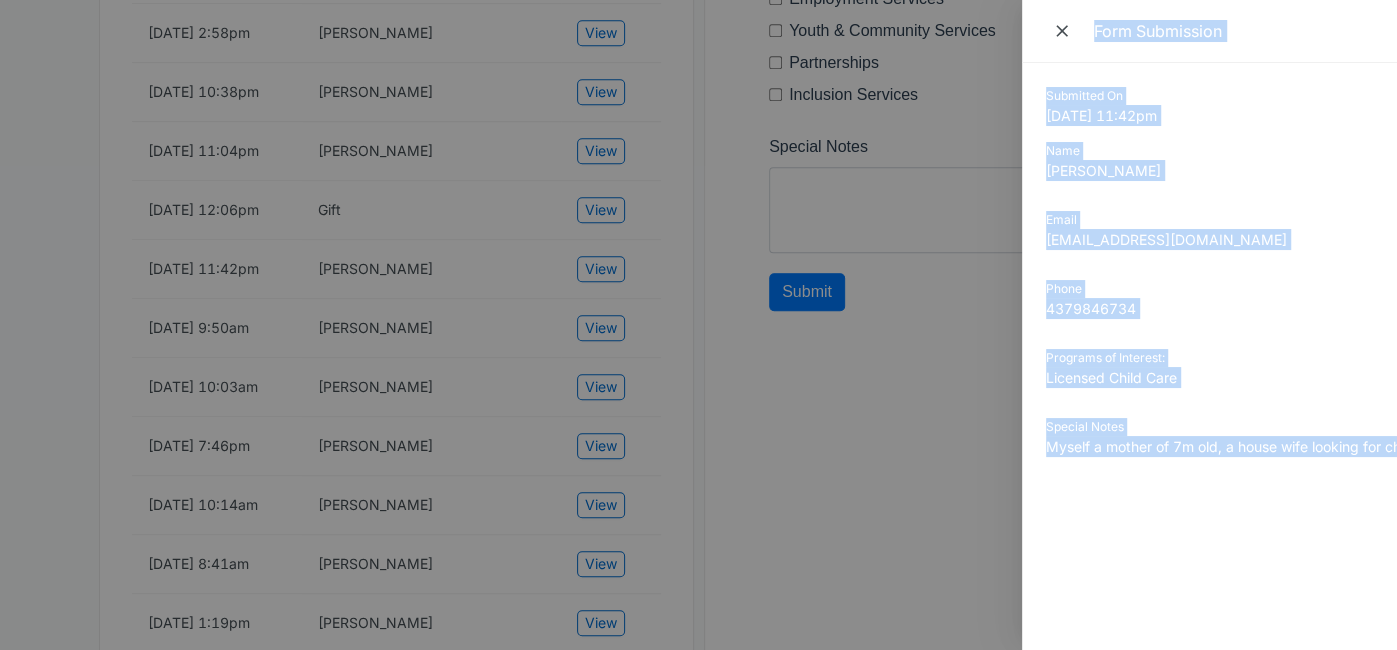 drag, startPoint x: 1144, startPoint y: 440, endPoint x: 960, endPoint y: 421, distance: 184.97838 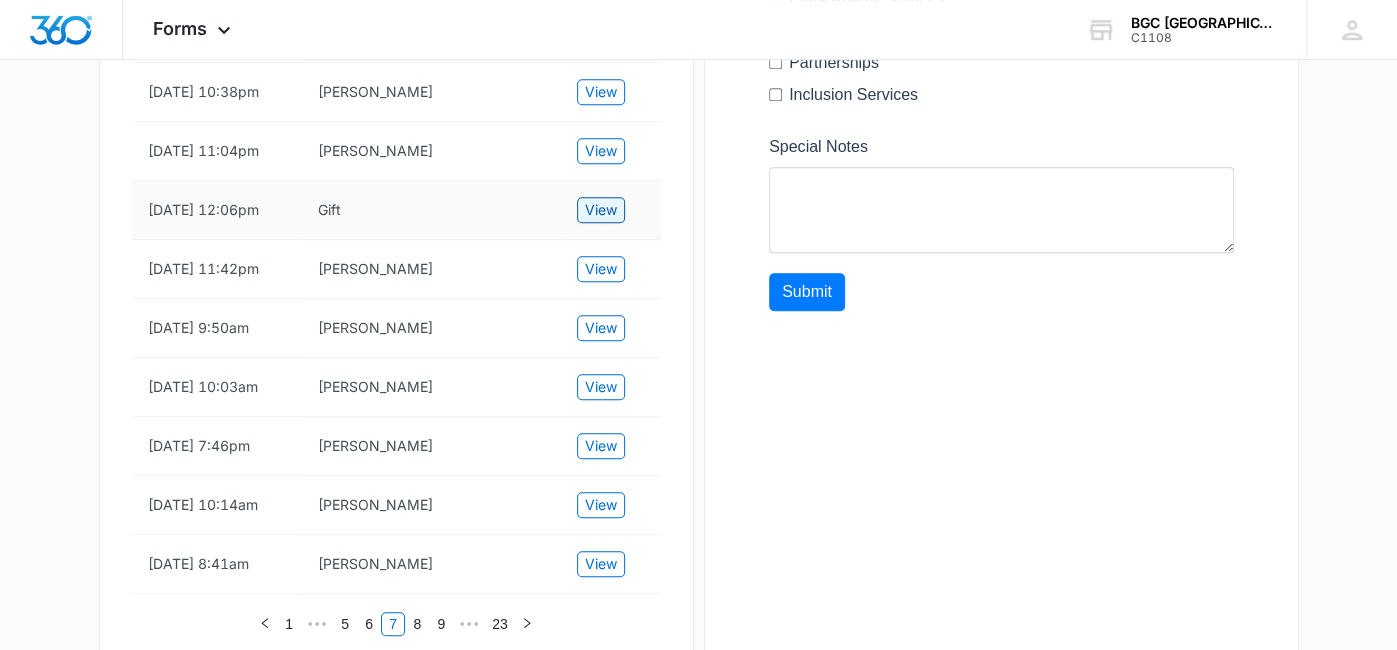 click on "View" at bounding box center (601, 210) 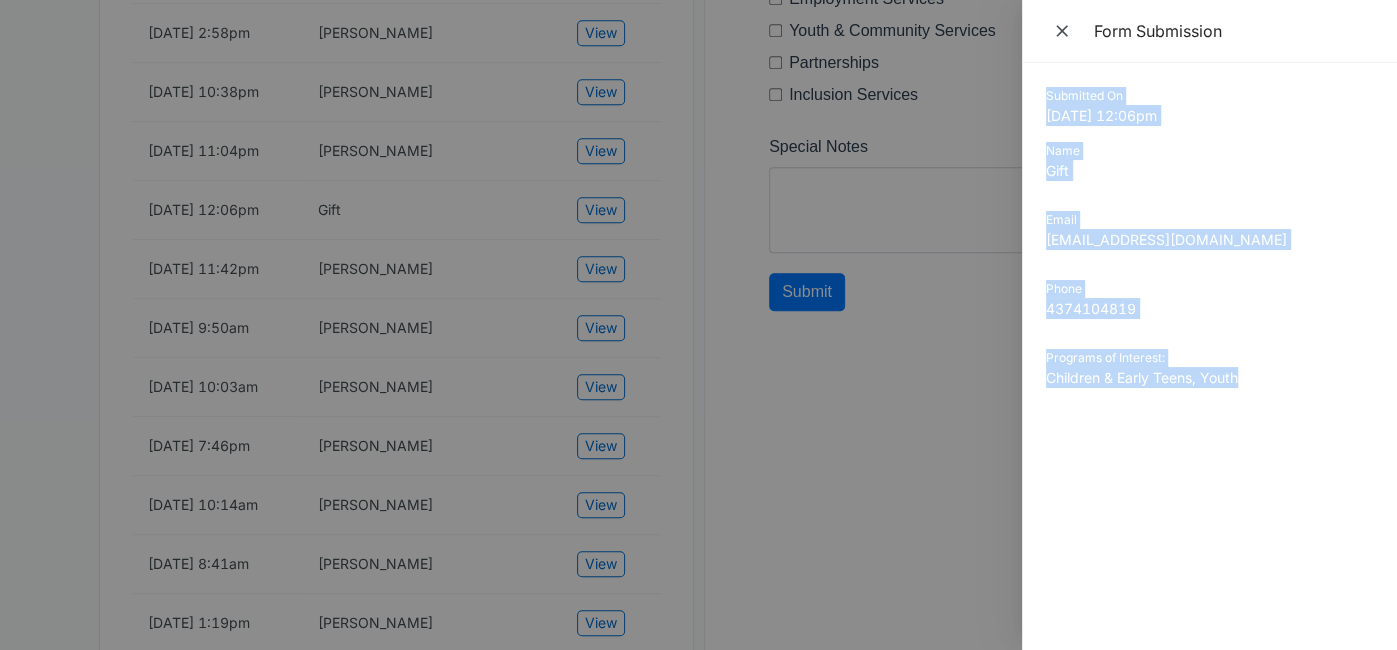 drag, startPoint x: 1047, startPoint y: 94, endPoint x: 1280, endPoint y: 397, distance: 382.2277 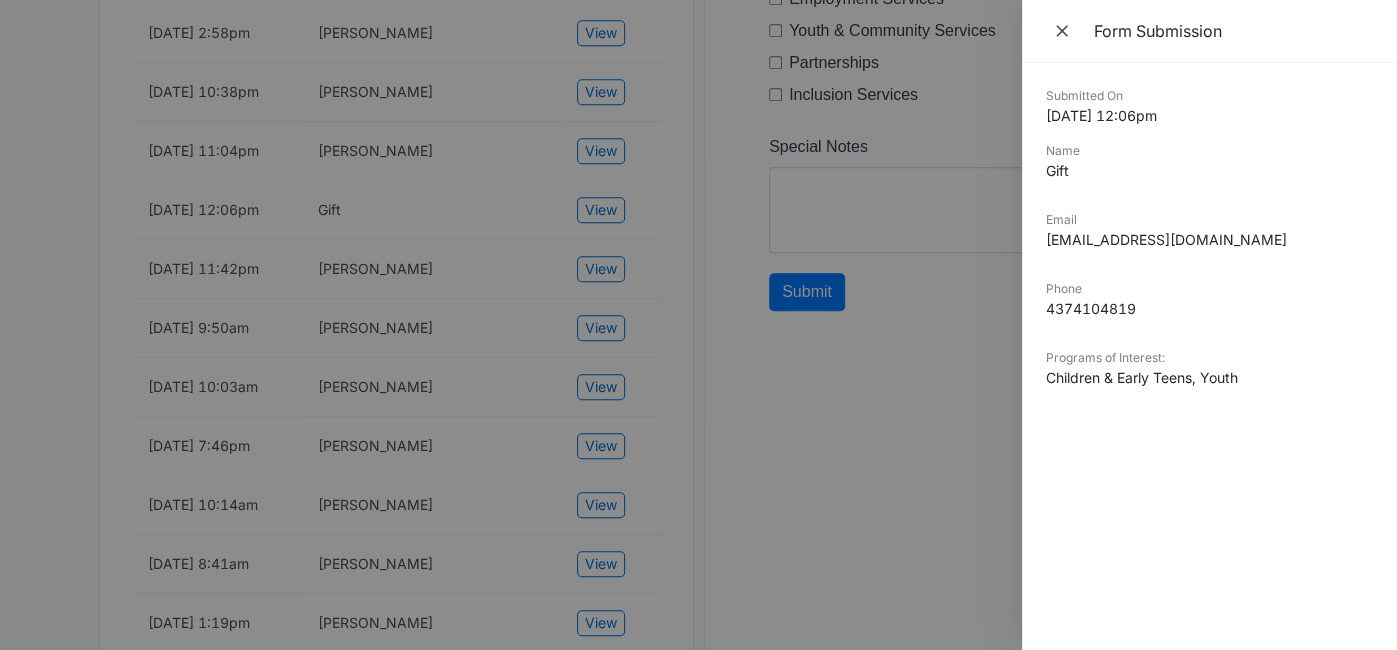 click at bounding box center [698, 325] 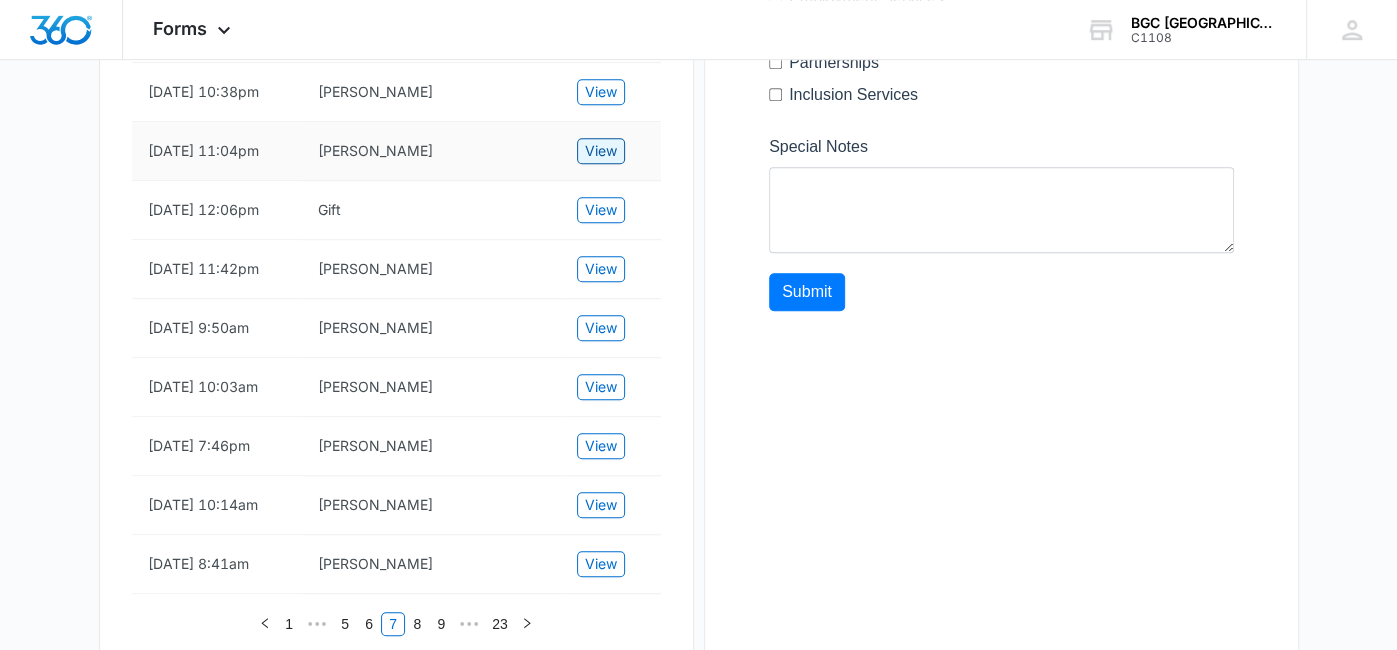 click on "View" at bounding box center [601, 151] 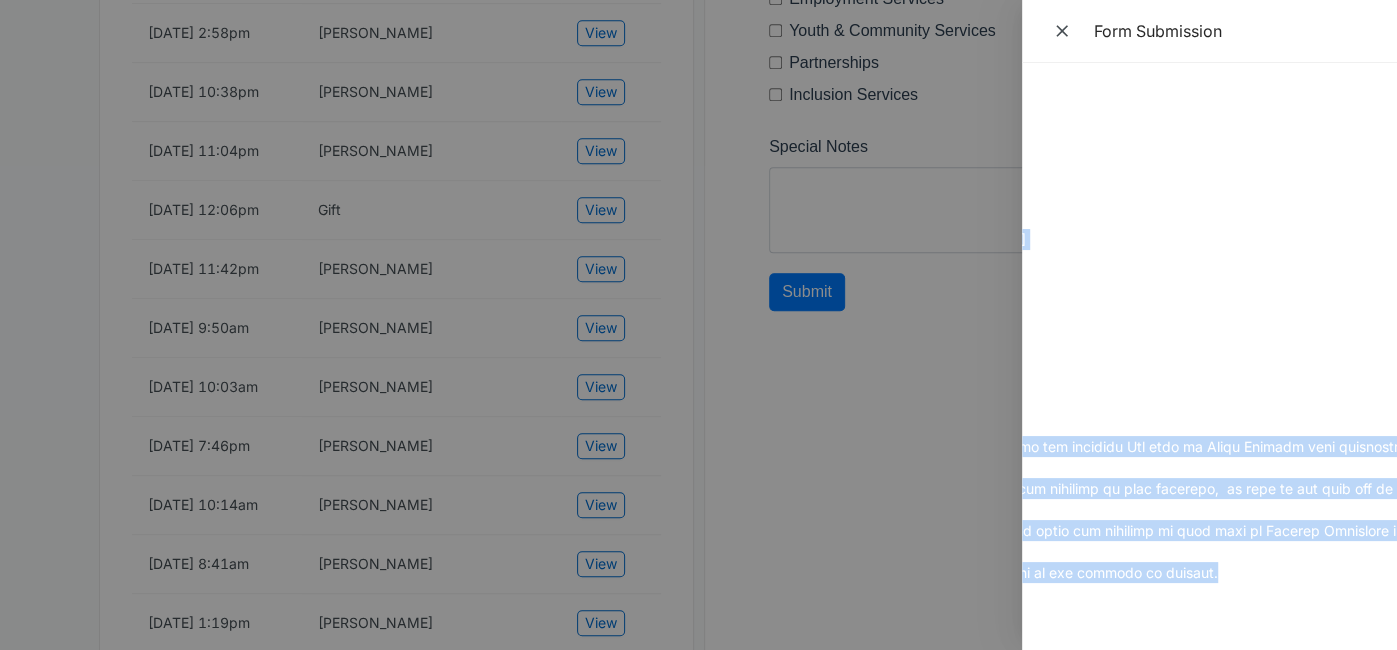 scroll, scrollTop: 0, scrollLeft: 306, axis: horizontal 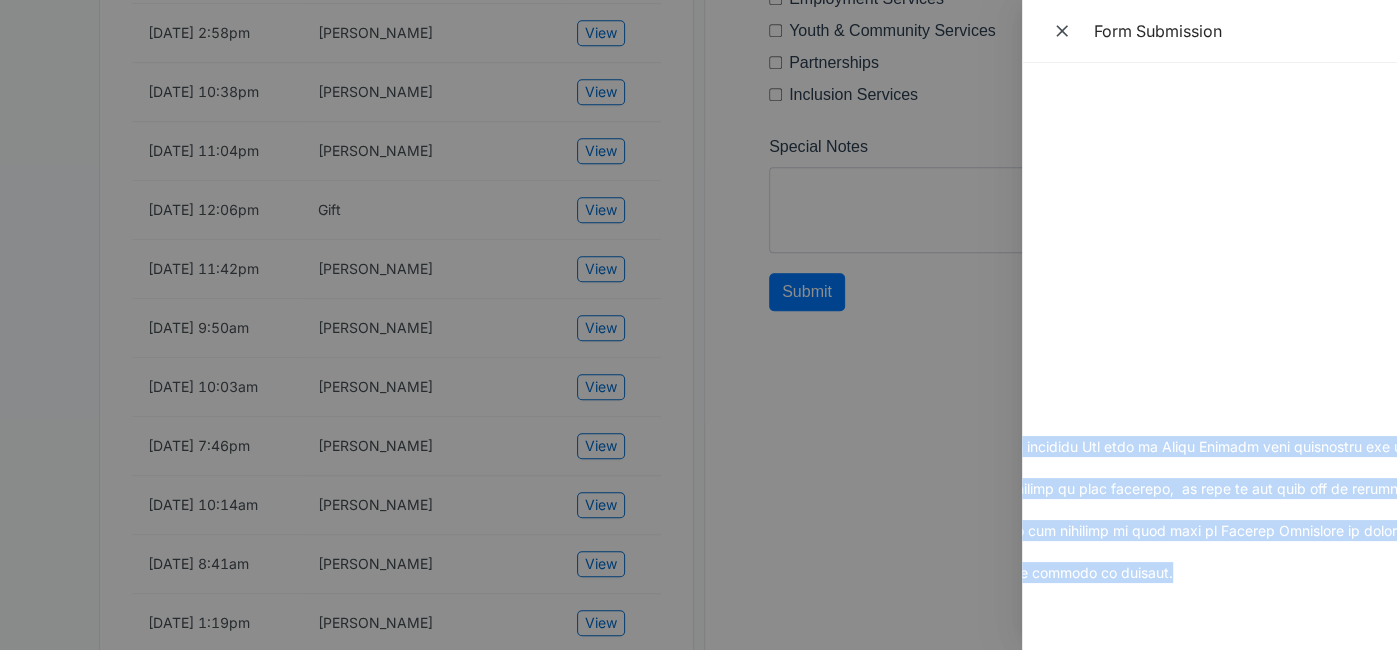 drag, startPoint x: 1045, startPoint y: 97, endPoint x: 1270, endPoint y: 587, distance: 539.1892 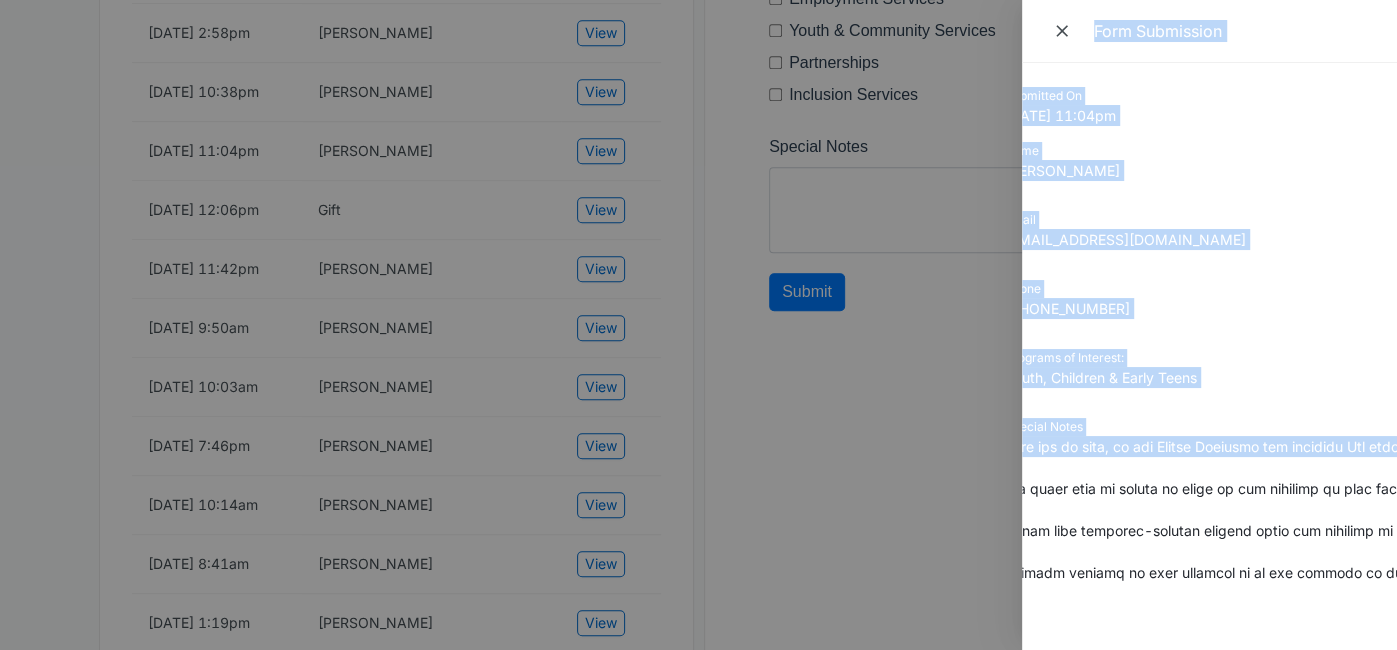 scroll, scrollTop: 0, scrollLeft: 0, axis: both 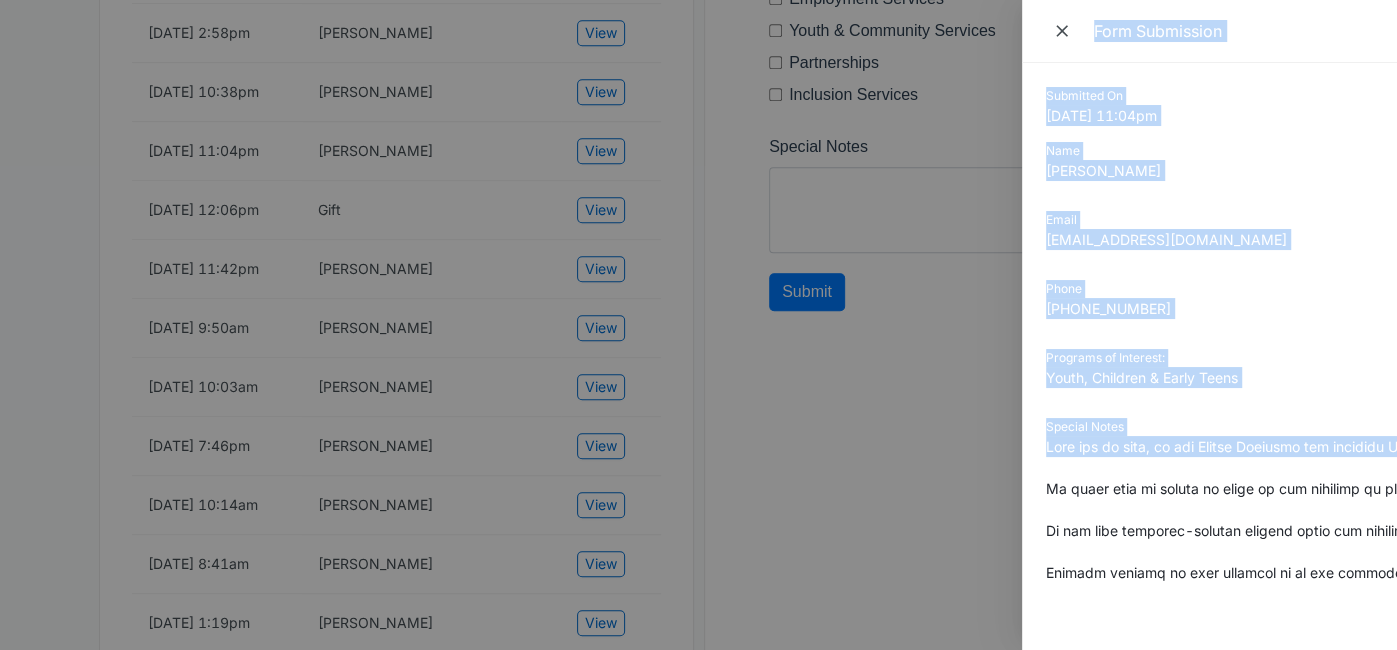 drag, startPoint x: 1194, startPoint y: 441, endPoint x: 991, endPoint y: 457, distance: 203.62956 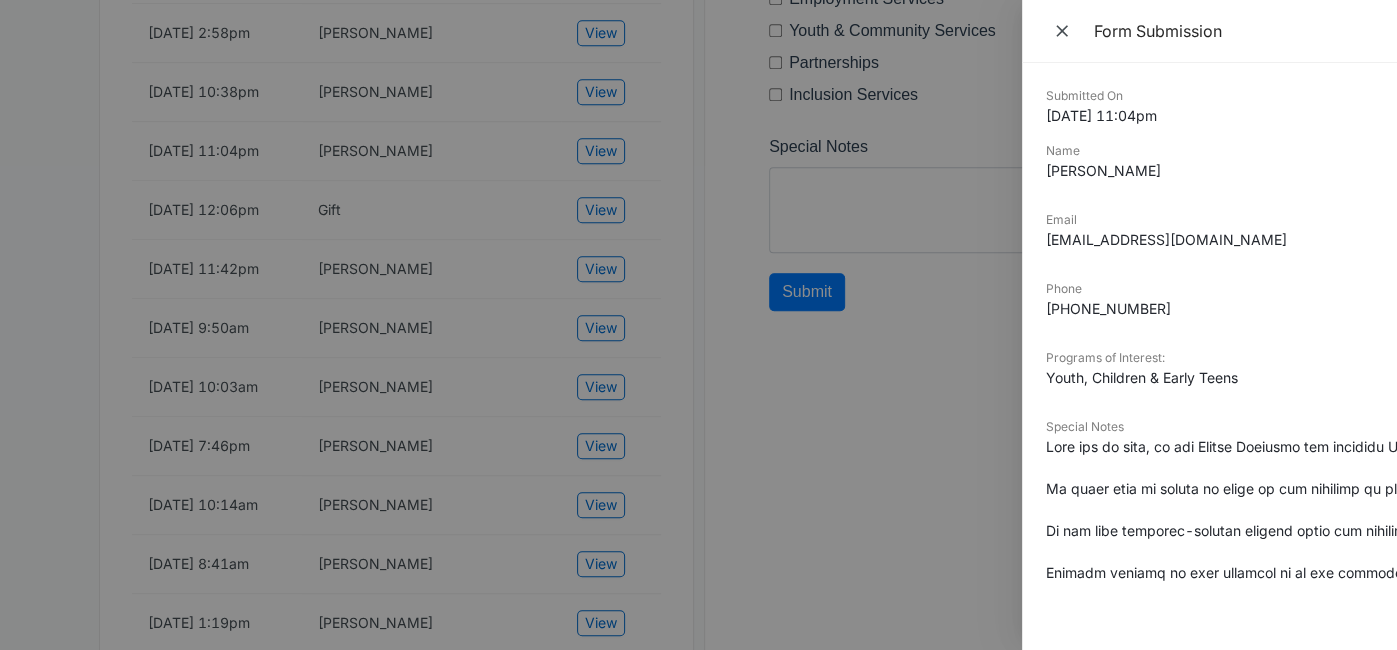 click at bounding box center (698, 325) 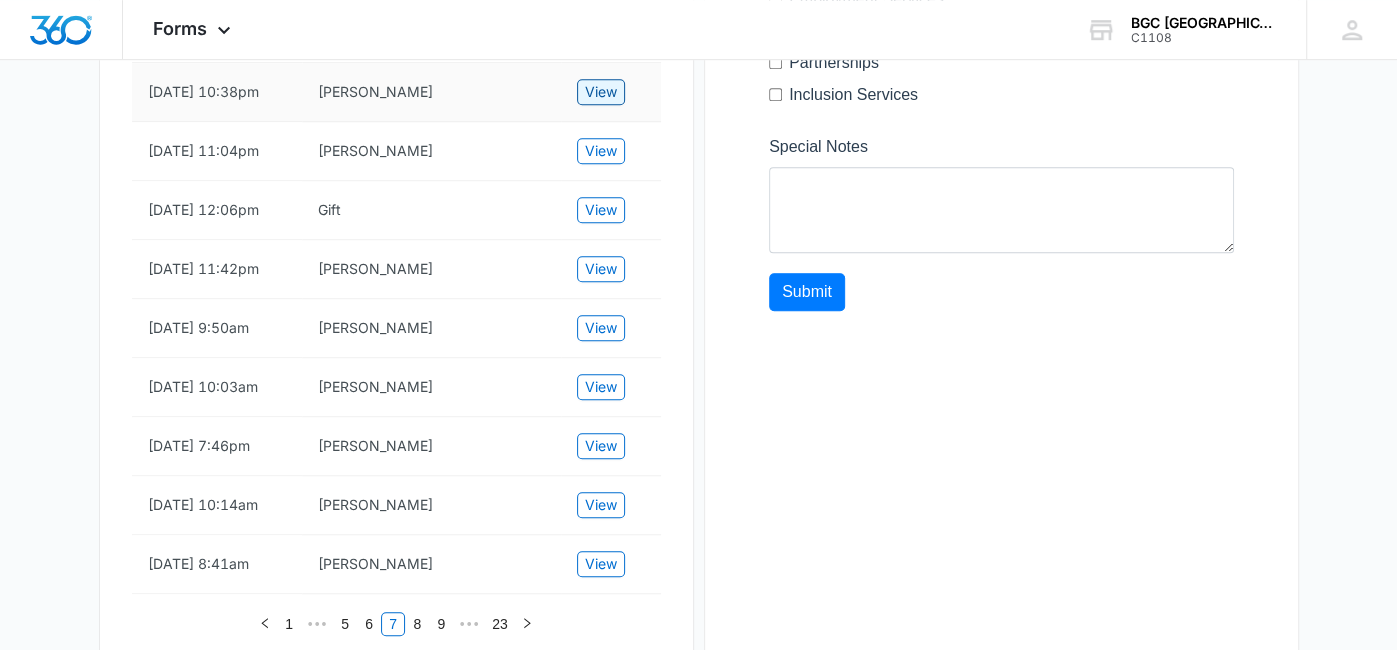 click on "View" at bounding box center [601, 92] 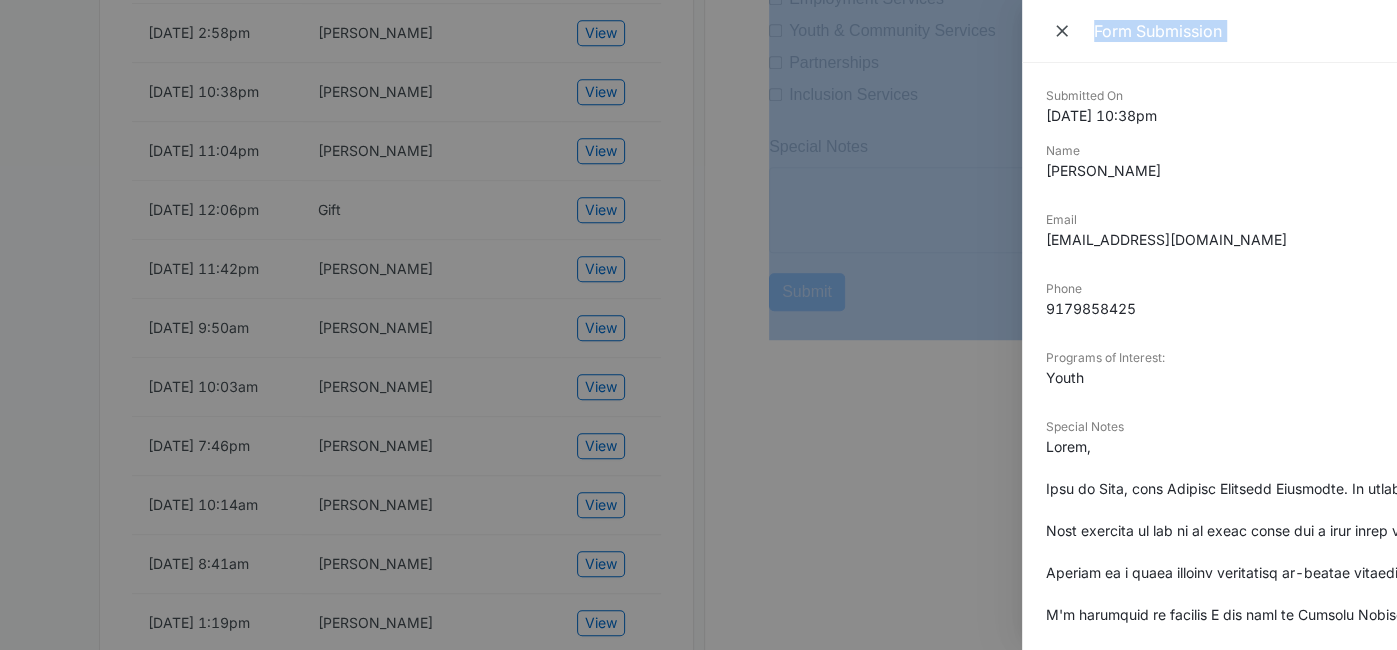 scroll, scrollTop: 193, scrollLeft: 0, axis: vertical 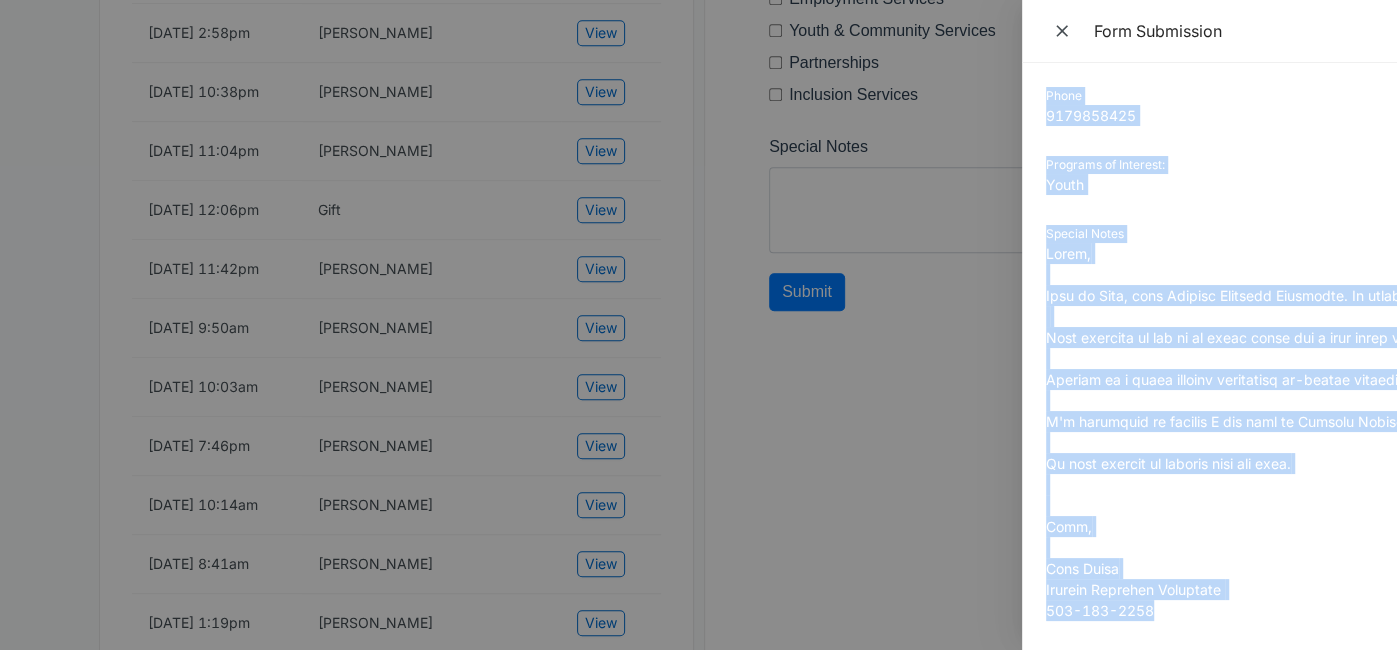 drag, startPoint x: 1046, startPoint y: 95, endPoint x: 1266, endPoint y: 625, distance: 573.8467 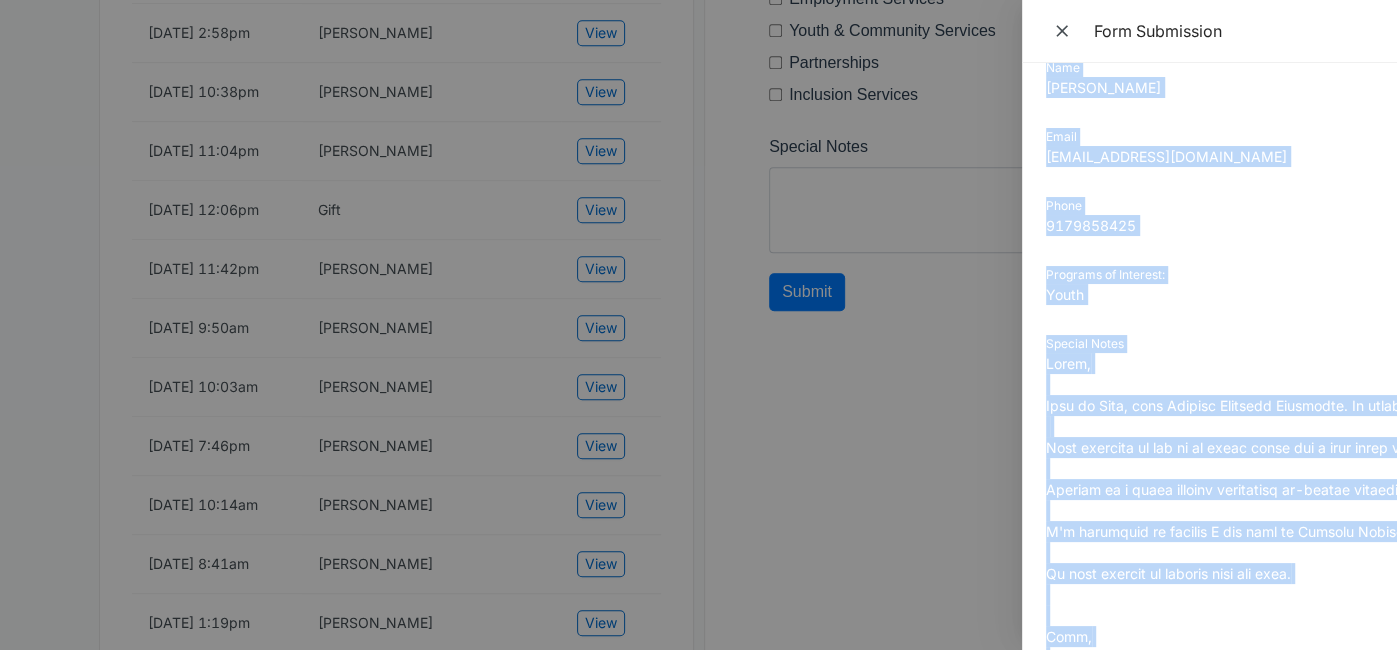 scroll, scrollTop: 0, scrollLeft: 0, axis: both 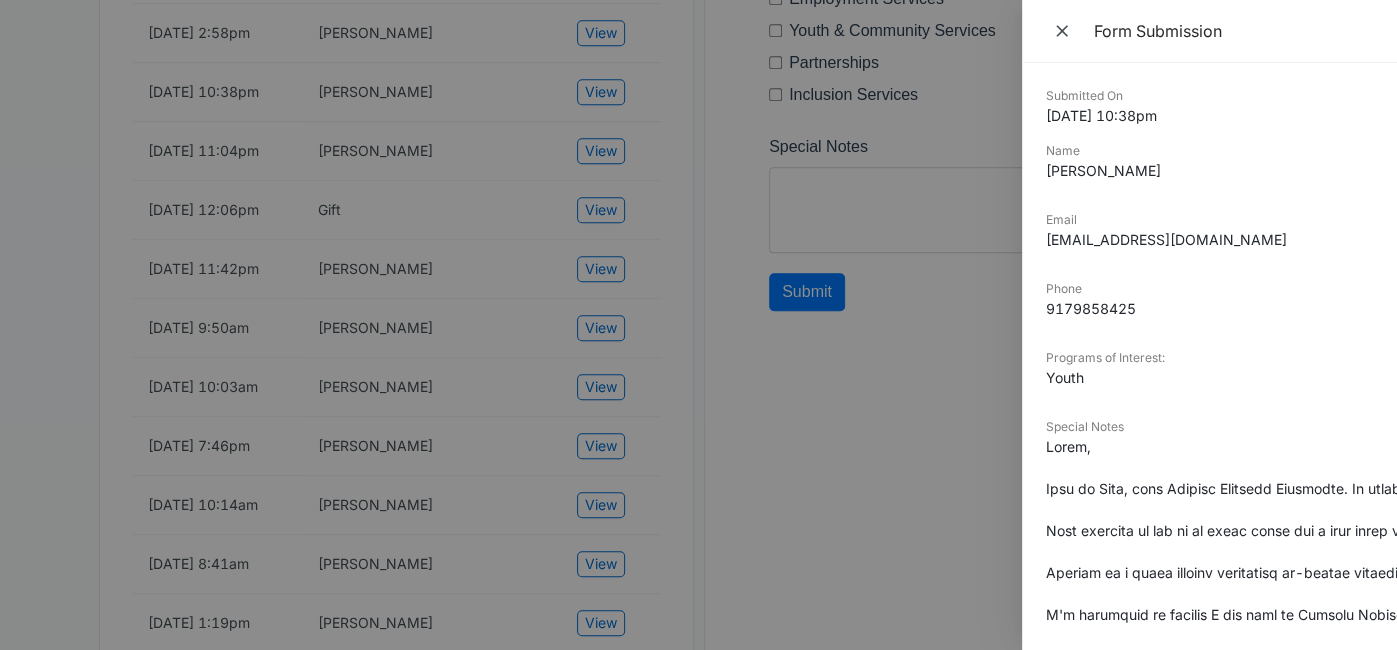 click at bounding box center (698, 325) 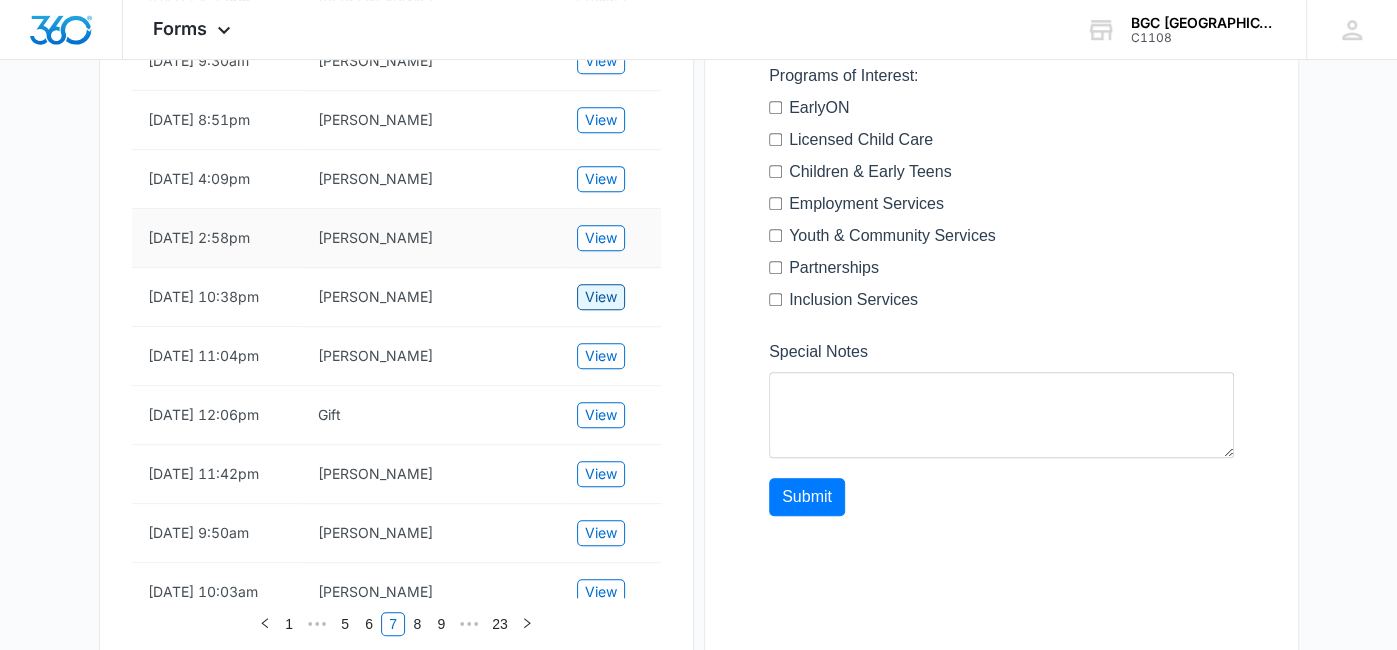 scroll, scrollTop: 604, scrollLeft: 0, axis: vertical 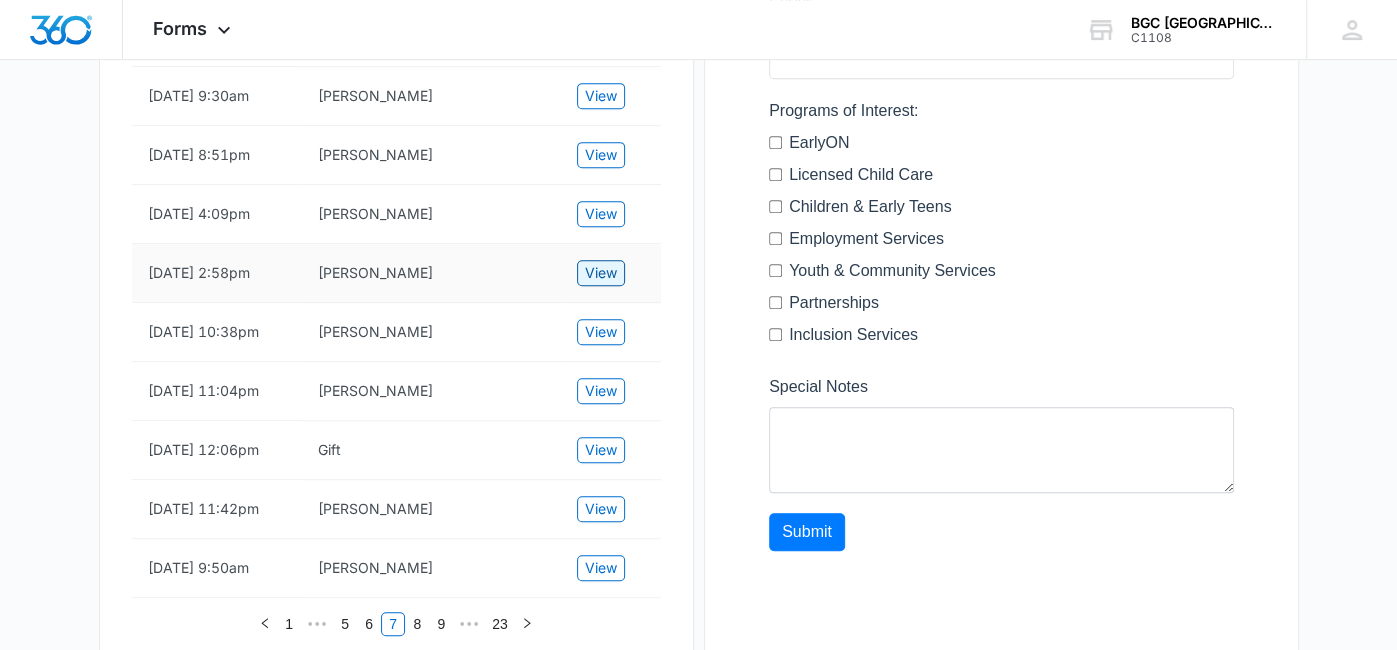 click on "View" at bounding box center (601, 273) 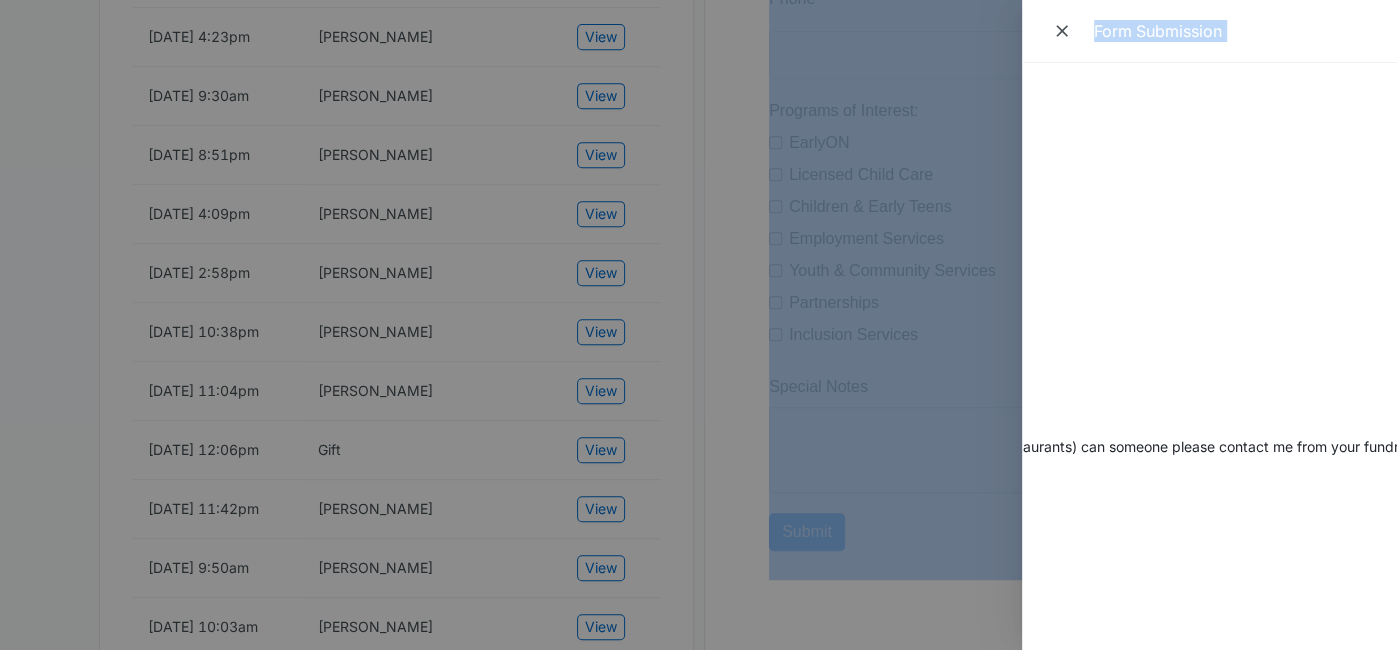 scroll, scrollTop: 0, scrollLeft: 896, axis: horizontal 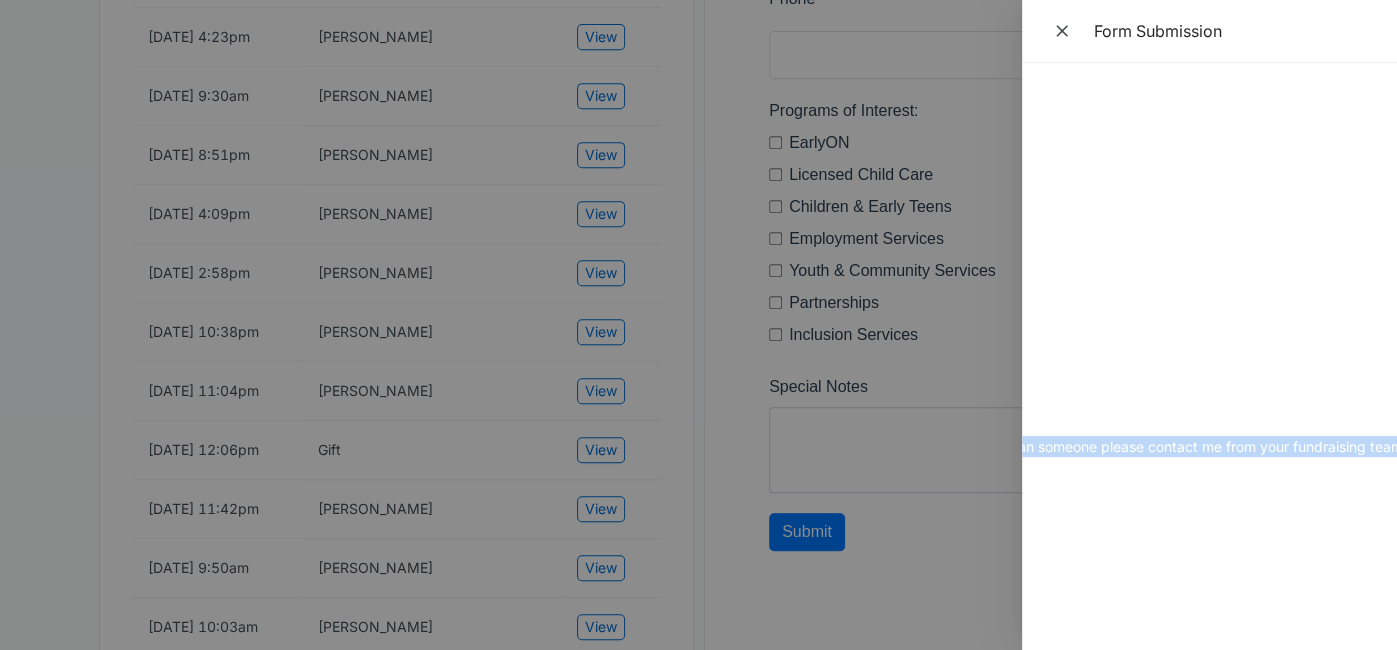 drag, startPoint x: 1047, startPoint y: 90, endPoint x: 1385, endPoint y: 449, distance: 493.0771 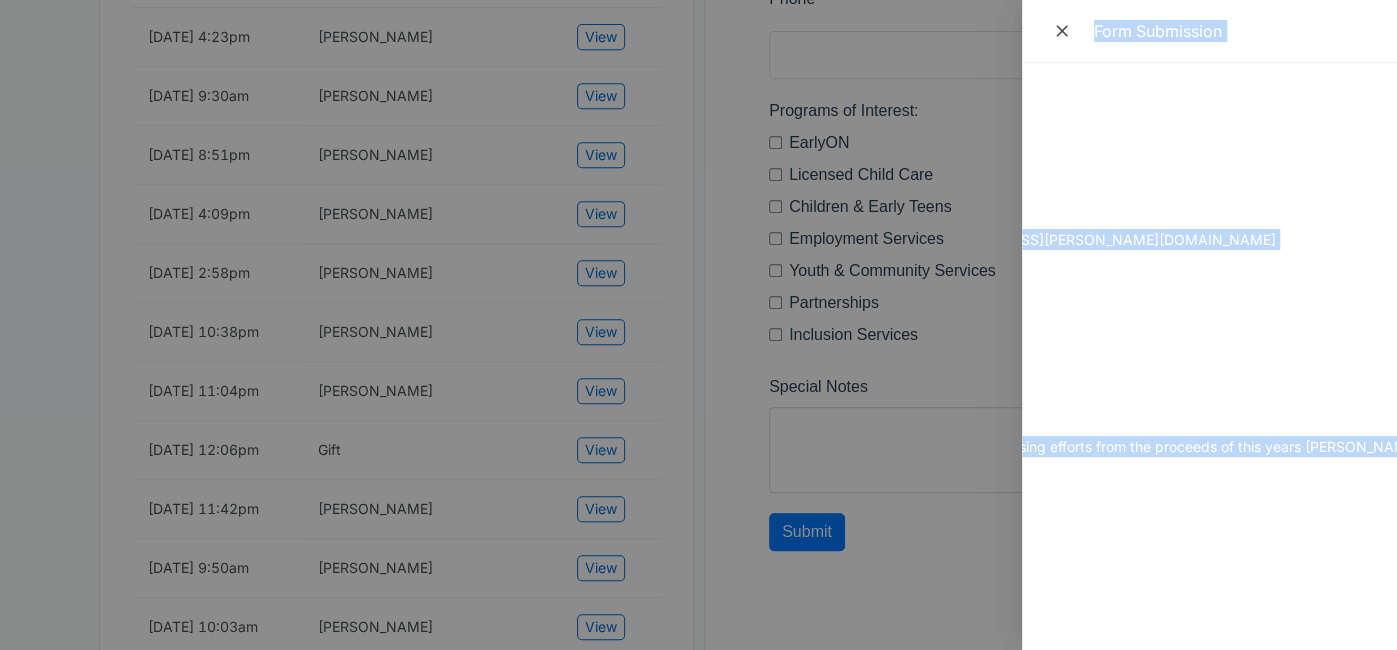 scroll, scrollTop: 0, scrollLeft: 0, axis: both 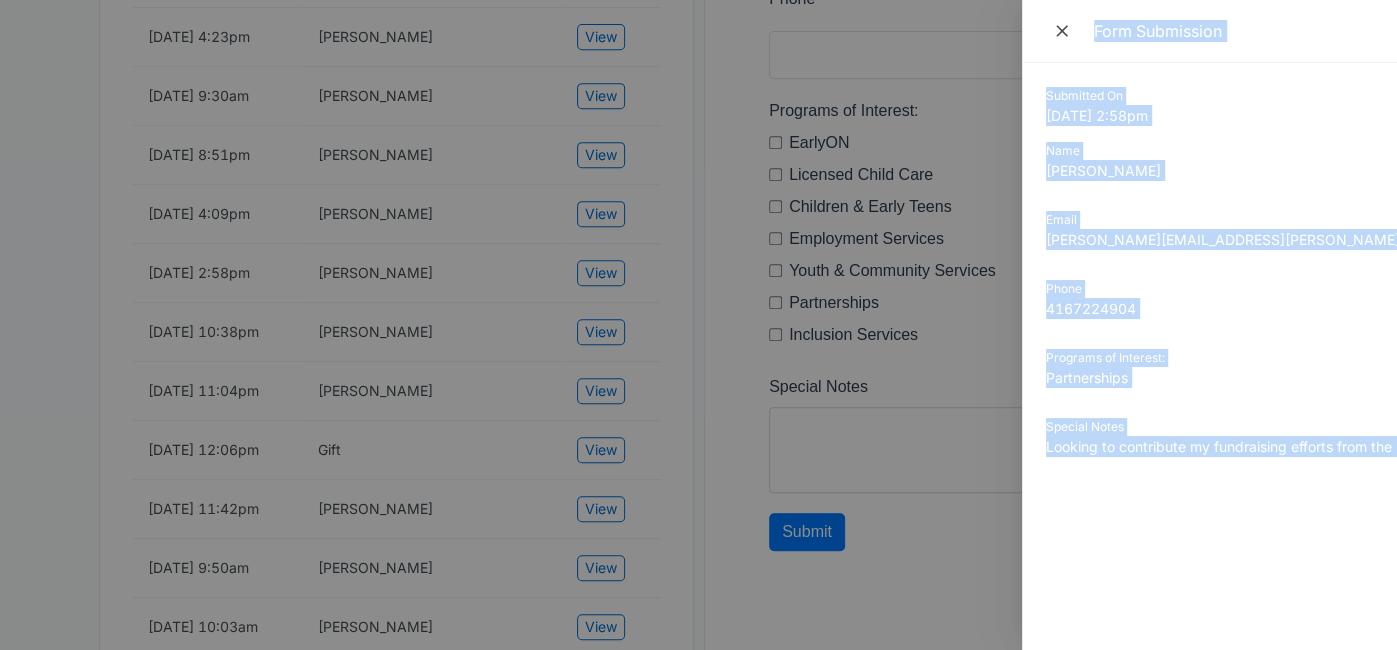 drag, startPoint x: 1212, startPoint y: 447, endPoint x: 970, endPoint y: 425, distance: 242.99794 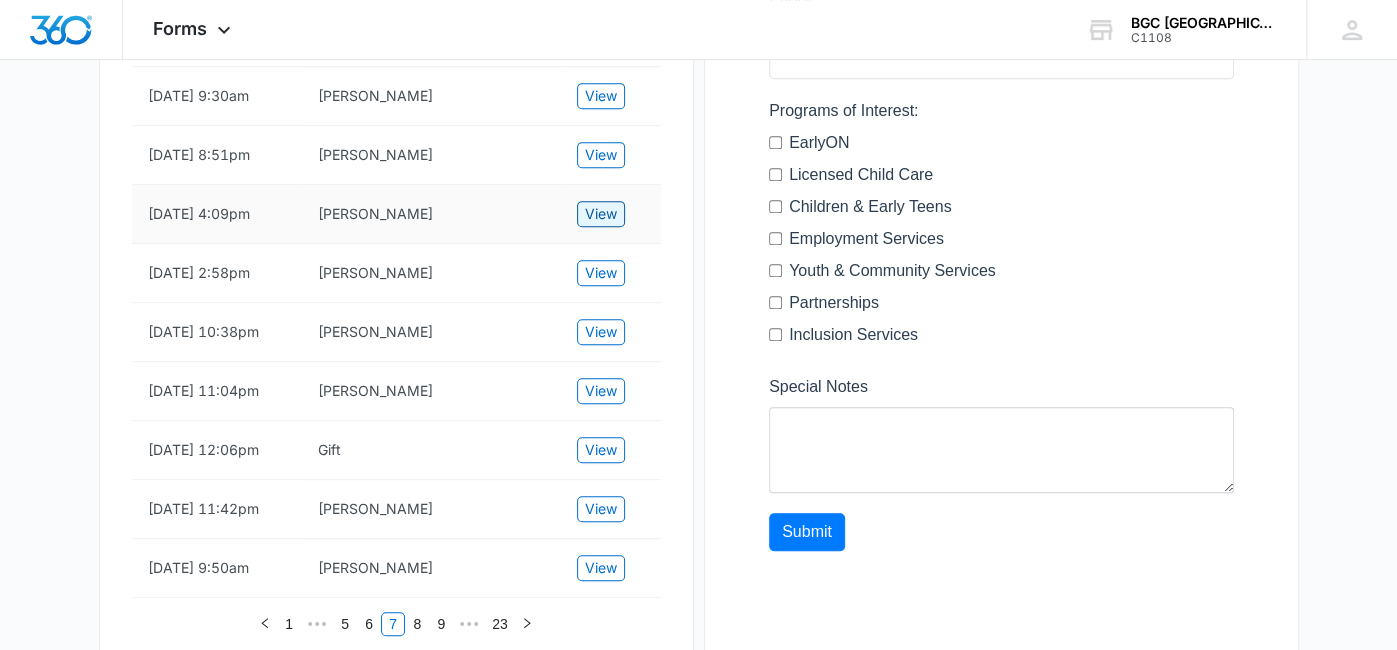 click on "View" at bounding box center (601, 214) 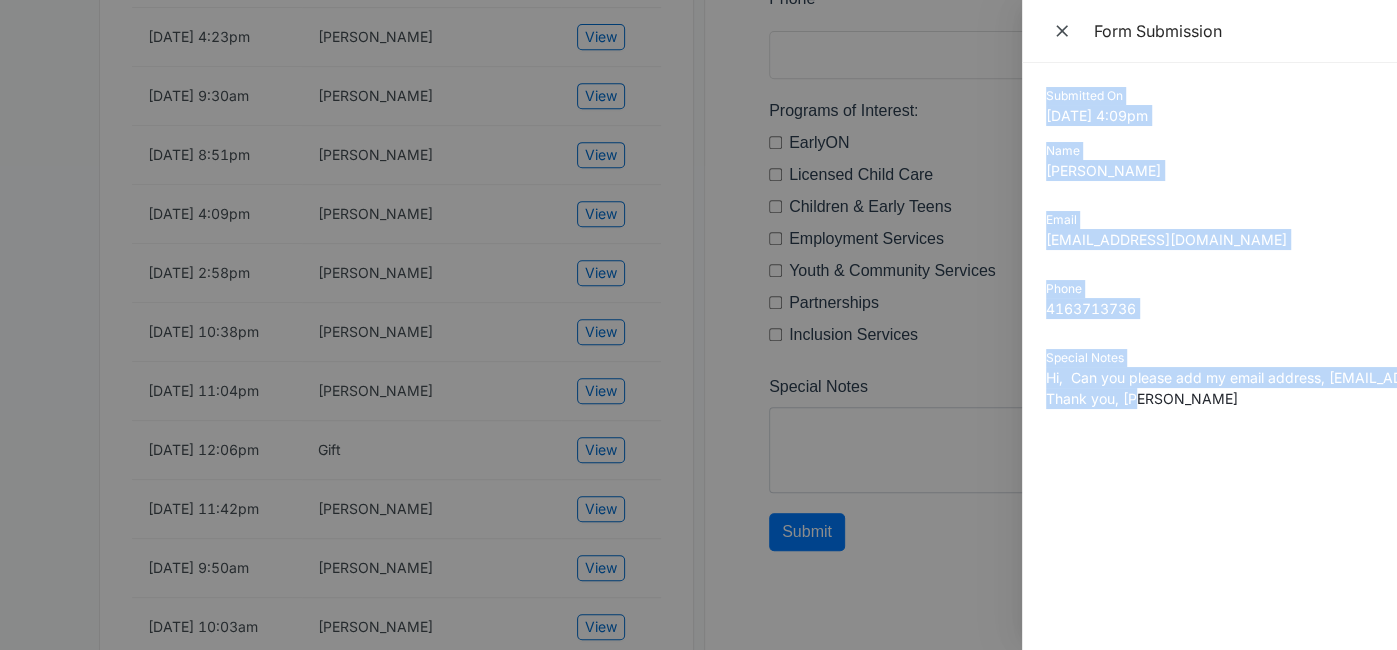 drag, startPoint x: 1046, startPoint y: 93, endPoint x: 1302, endPoint y: 442, distance: 432.82443 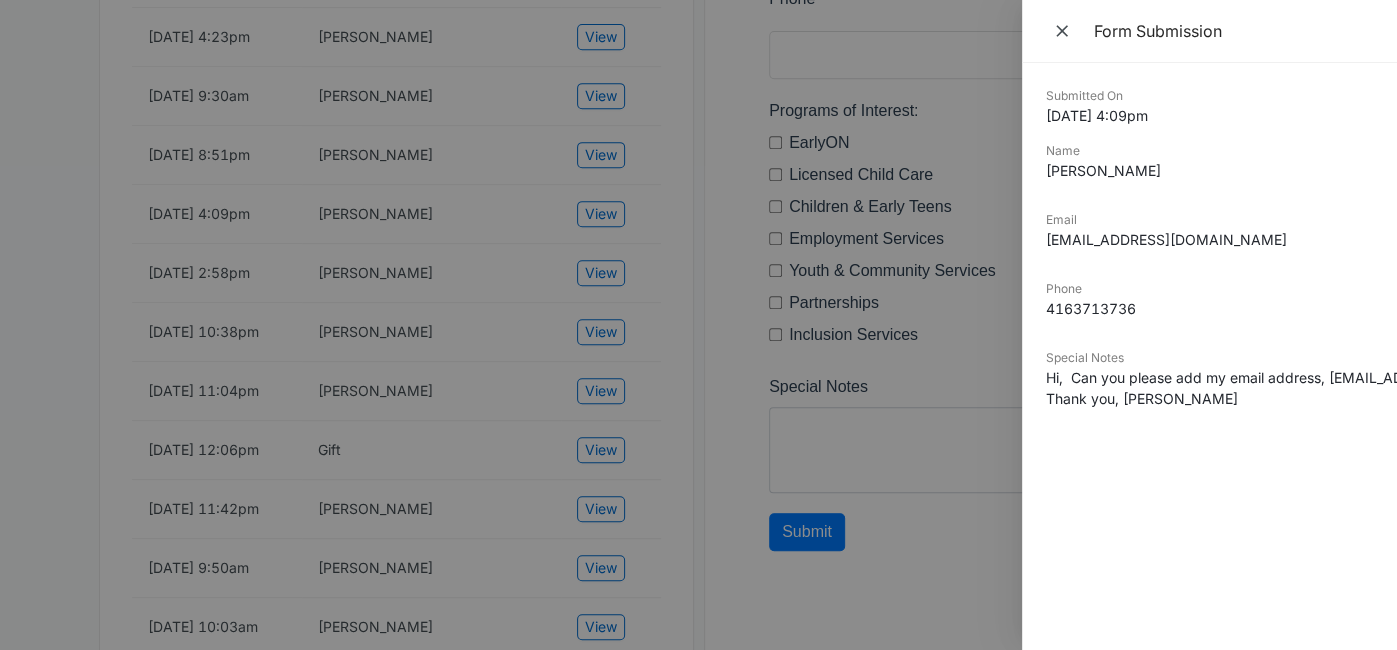 drag, startPoint x: 1326, startPoint y: 379, endPoint x: 1395, endPoint y: 387, distance: 69.46222 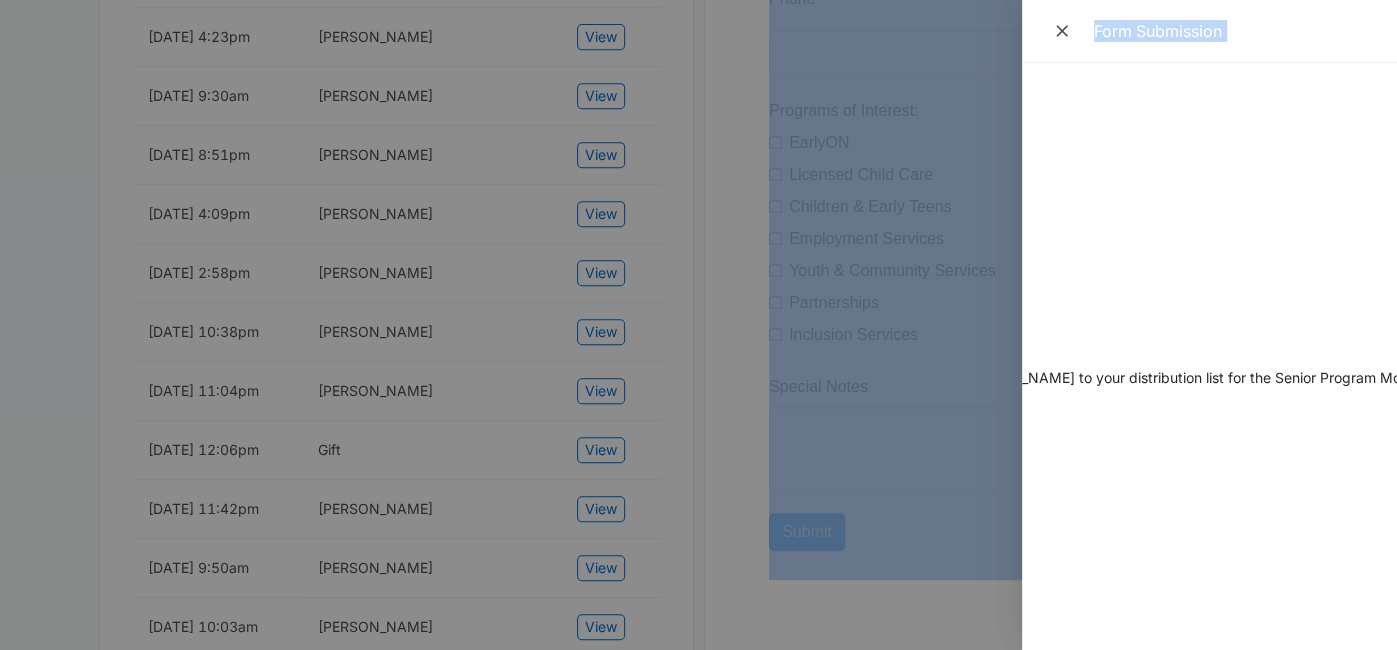 scroll, scrollTop: 0, scrollLeft: 529, axis: horizontal 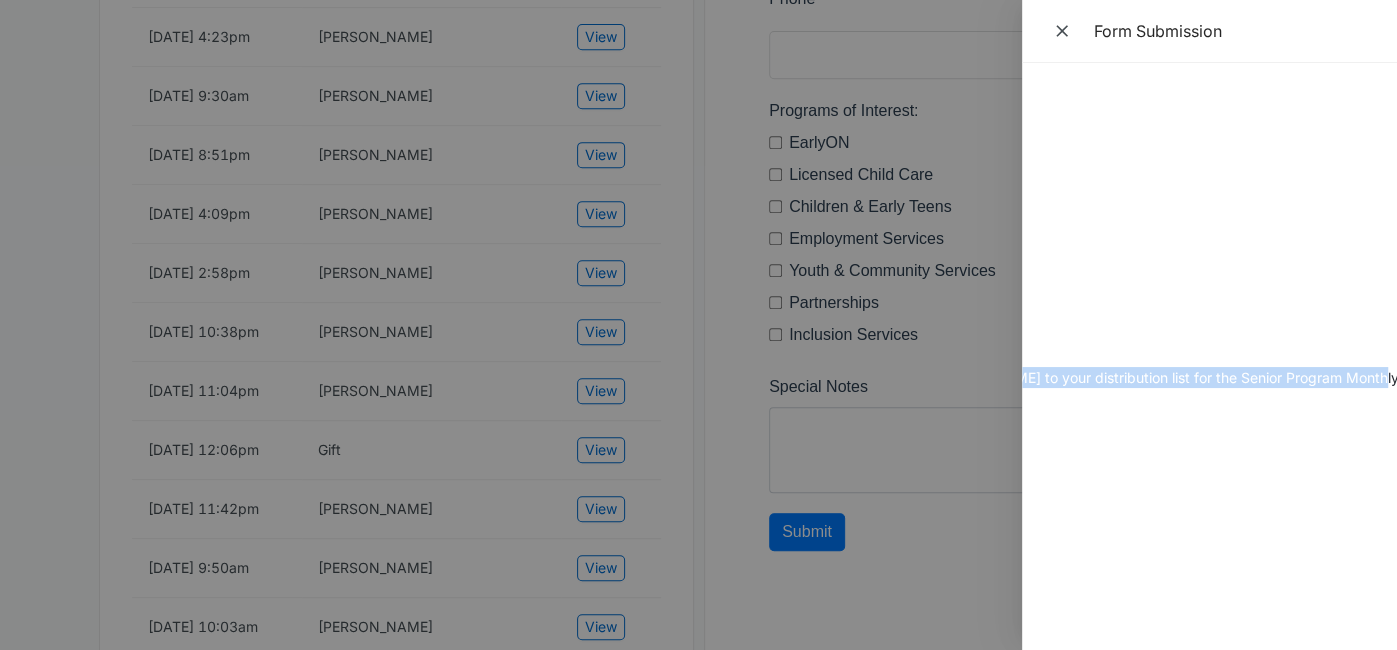 drag, startPoint x: 1351, startPoint y: 380, endPoint x: 1369, endPoint y: 380, distance: 18 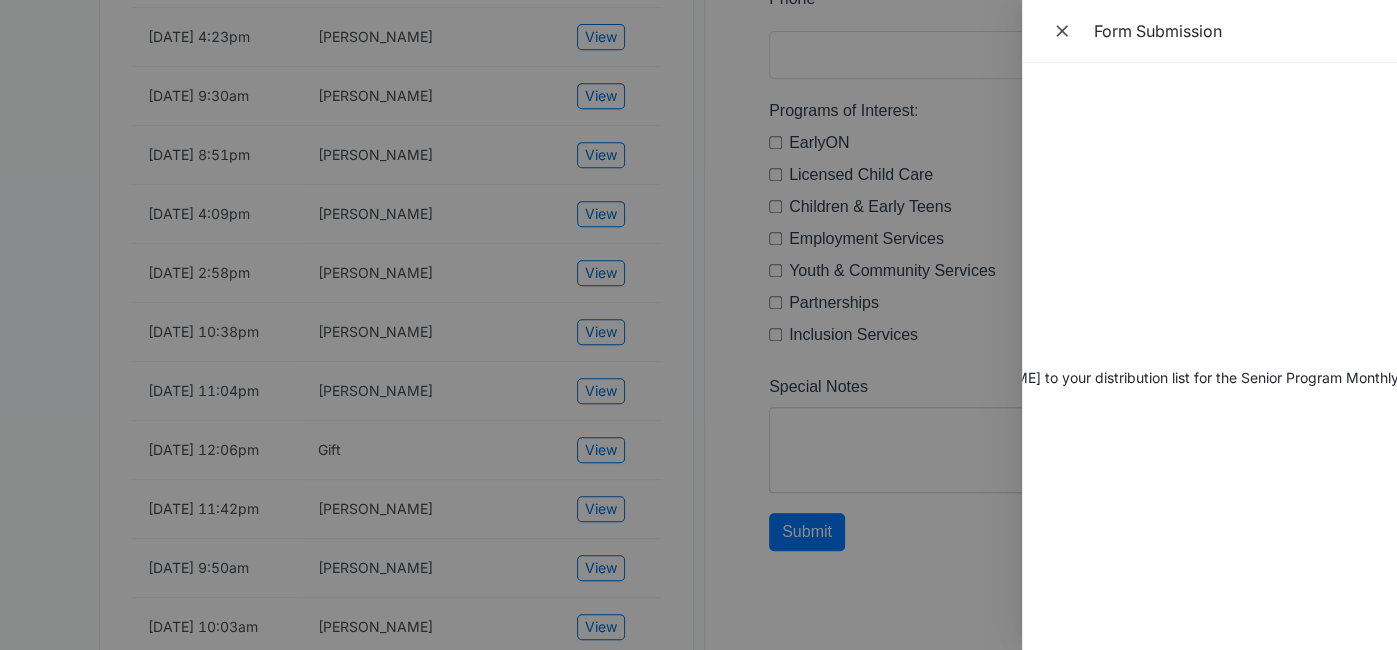 click on "Submitted On [DATE] 4:09pm Name [PERSON_NAME] Email [EMAIL_ADDRESS][DOMAIN_NAME] Phone [PHONE_NUMBER] Special Notes Hi,  Can you please add my email address, [EMAIL_ADDRESS][DOMAIN_NAME] to your distribution list for the Senior Program Monthly Calendar?
Thank you, [PERSON_NAME]" at bounding box center (1209, 356) 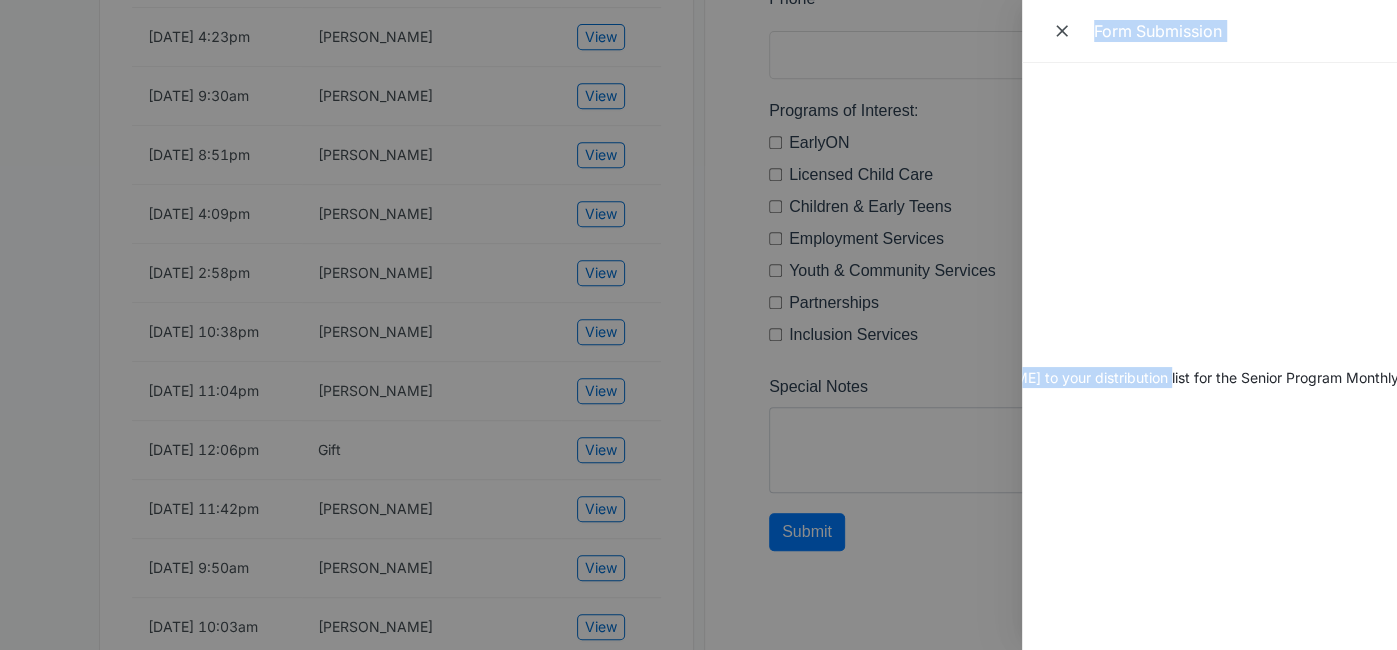 scroll, scrollTop: 0, scrollLeft: 0, axis: both 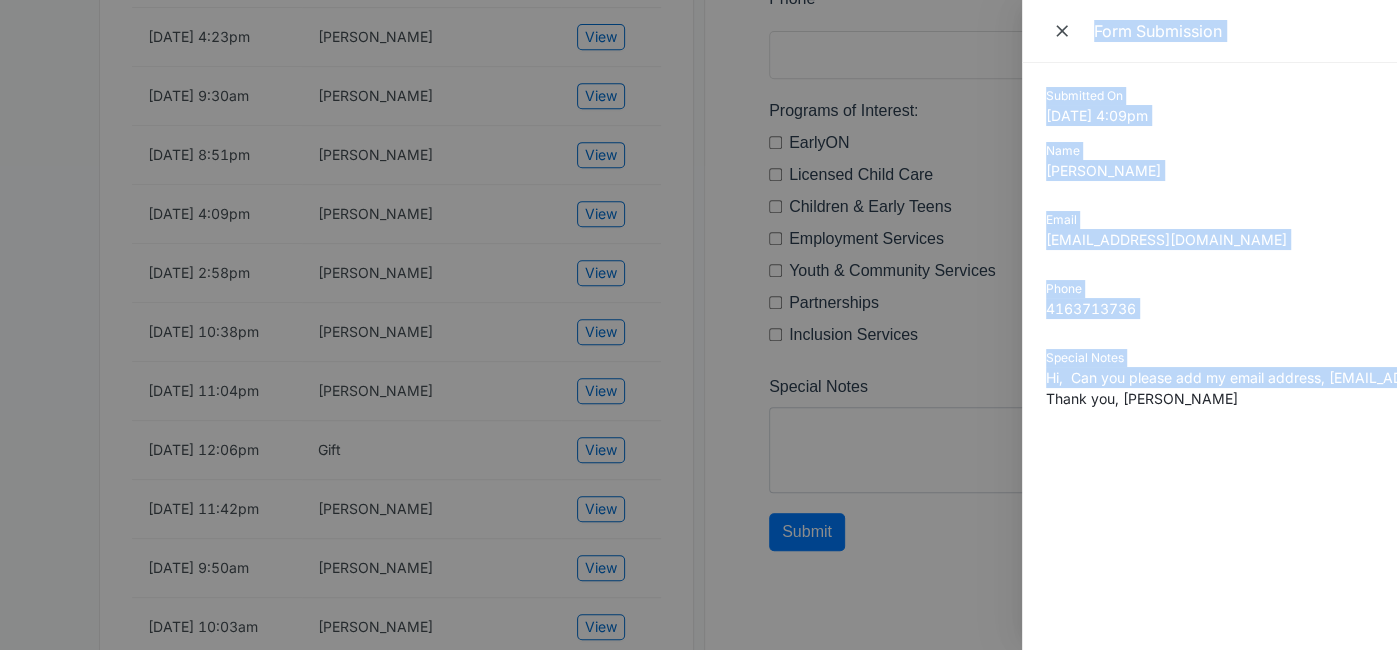 drag, startPoint x: 1139, startPoint y: 378, endPoint x: 916, endPoint y: 387, distance: 223.18153 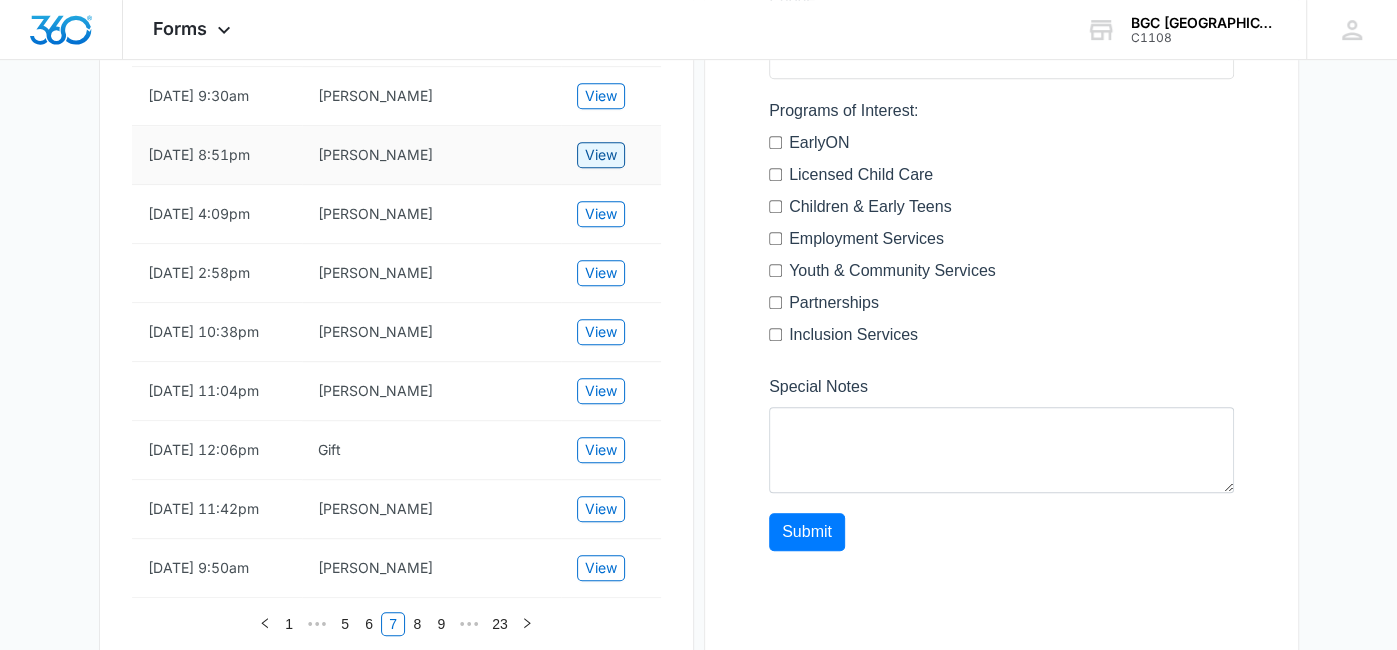 click on "View" at bounding box center (601, 155) 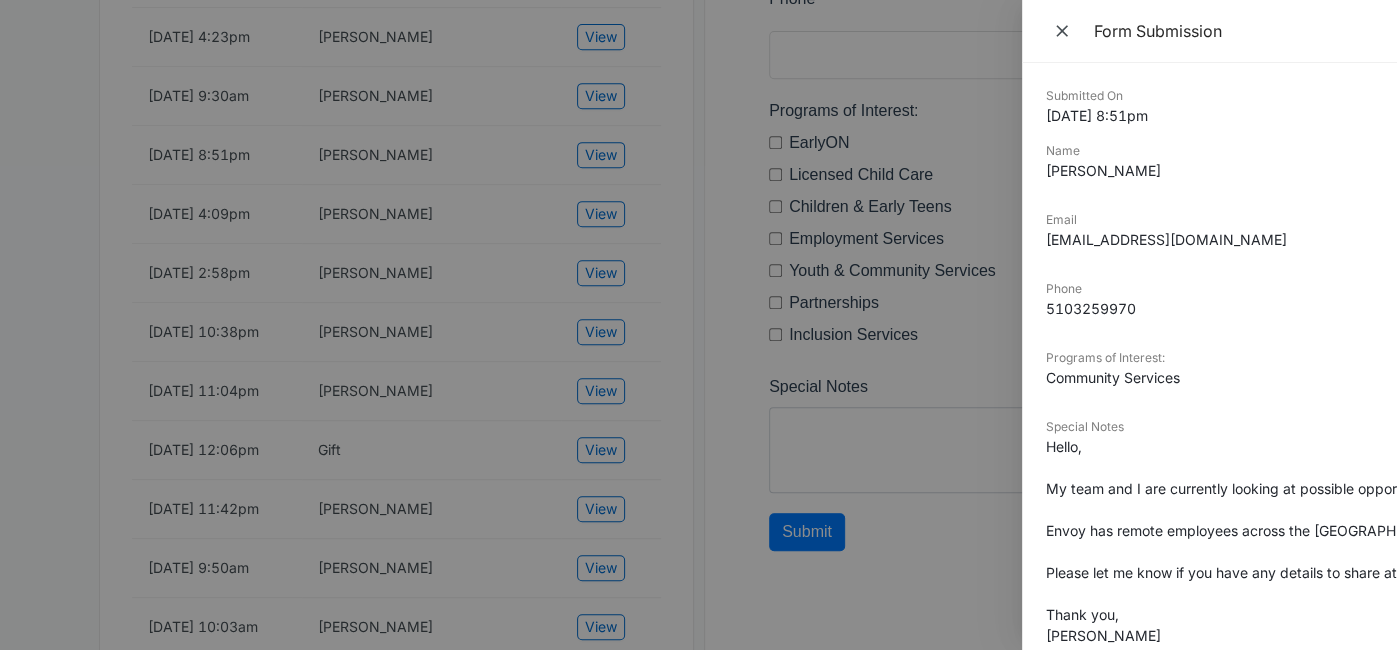 click on "Hello,
My team and I are currently looking at possible opportunities to volunteer and support [PERSON_NAME] week during [DATE]. Does Boys and Girls Club host any reading events during RAA week where Envoy can [DEMOGRAPHIC_DATA]?
Envoy has remote employees across the [GEOGRAPHIC_DATA] and [GEOGRAPHIC_DATA], we'd love to offer our remote employees an opportunity to give back to their local communities.
Please let me know if you have any details to share at this moment, I look forward to hearing from you soon.
Thank you,
[PERSON_NAME]" at bounding box center (1209, 541) 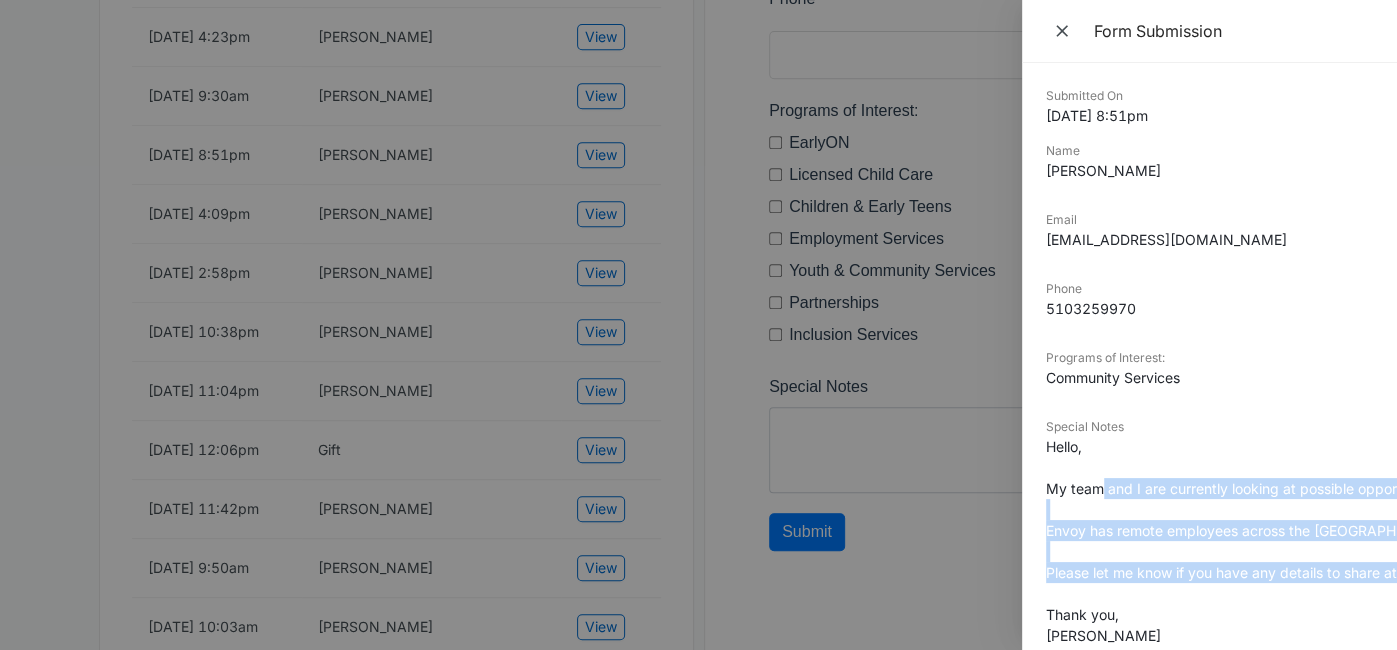 scroll, scrollTop: 25, scrollLeft: 0, axis: vertical 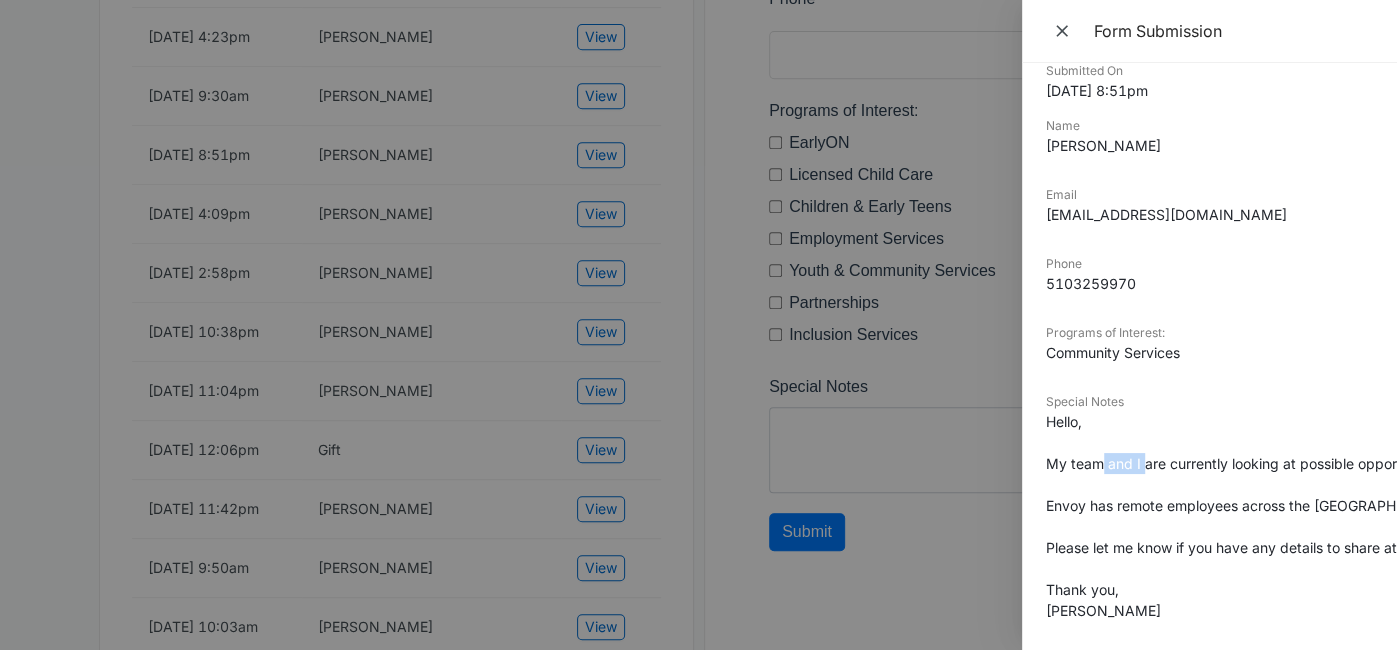 drag, startPoint x: 1104, startPoint y: 489, endPoint x: 1137, endPoint y: 462, distance: 42.638012 